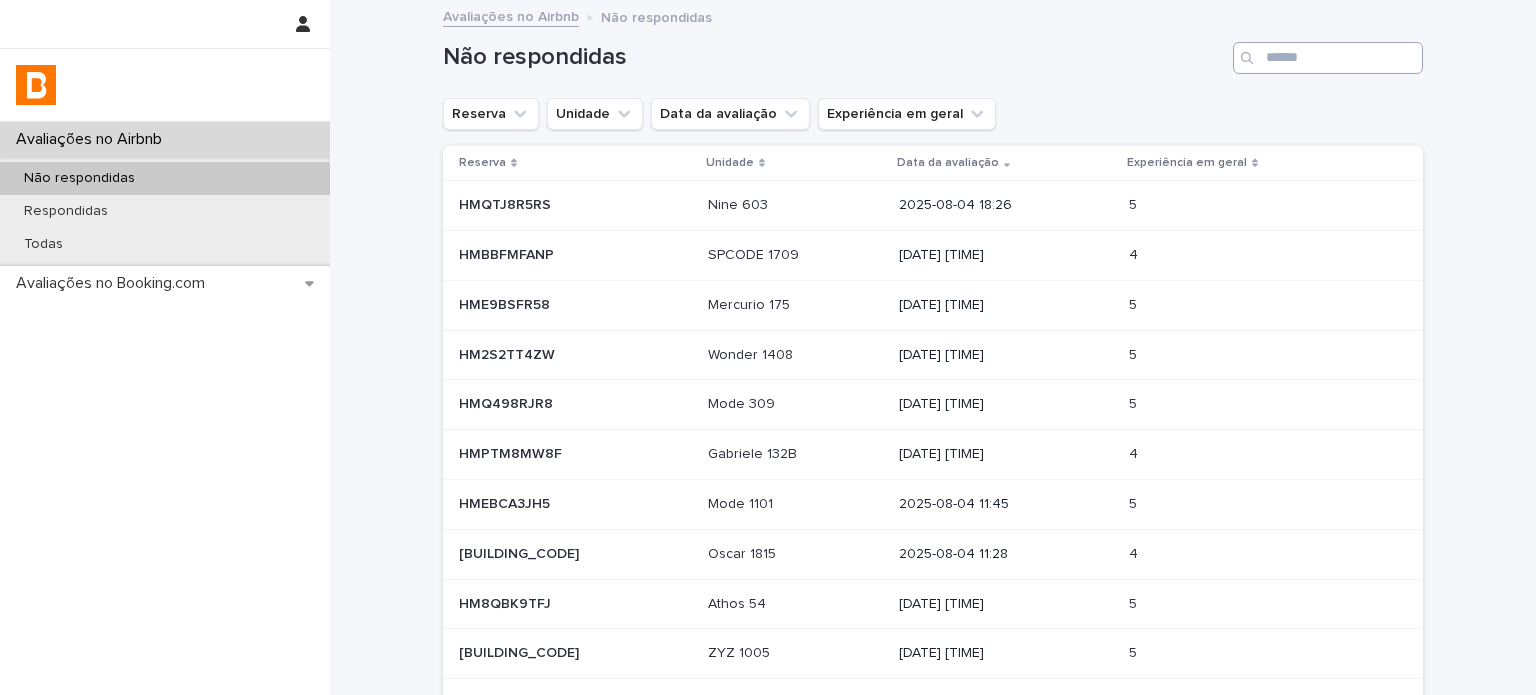 scroll, scrollTop: 0, scrollLeft: 0, axis: both 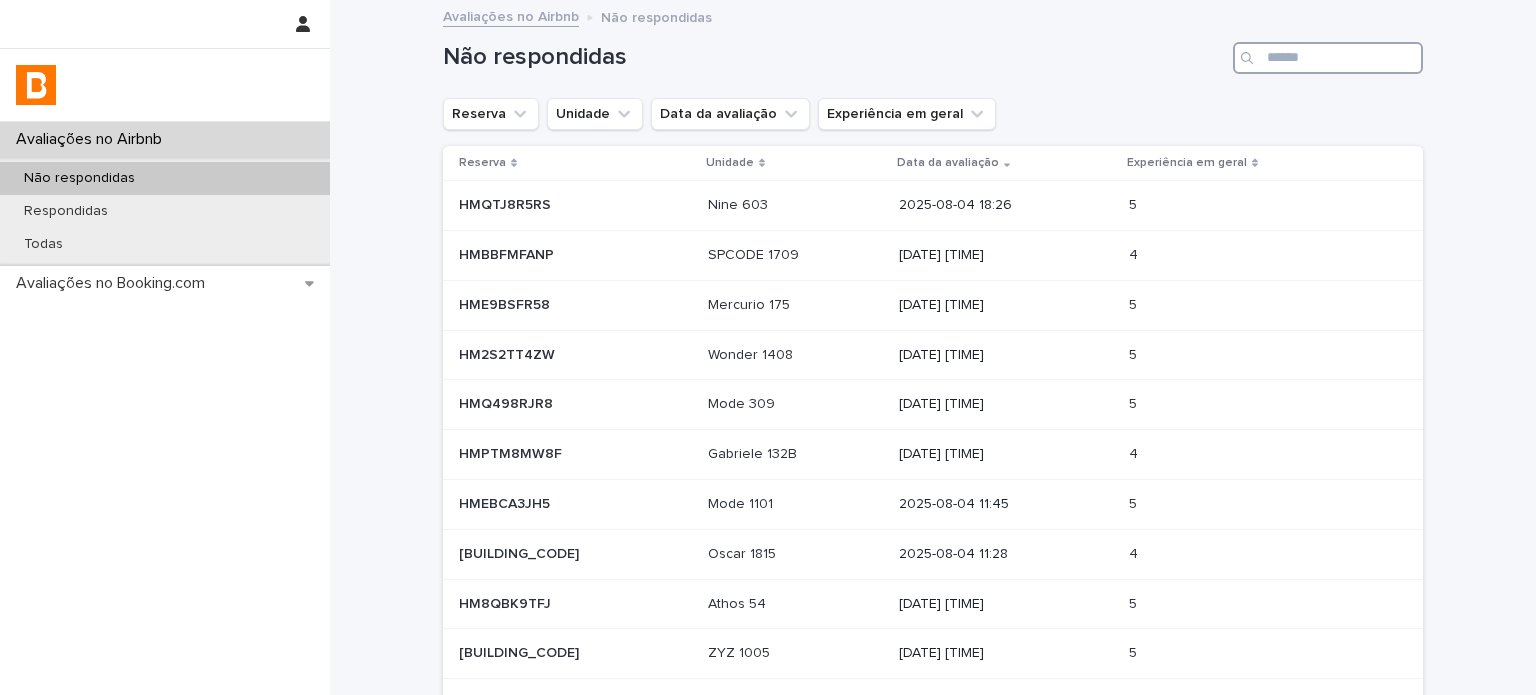 click at bounding box center [1328, 58] 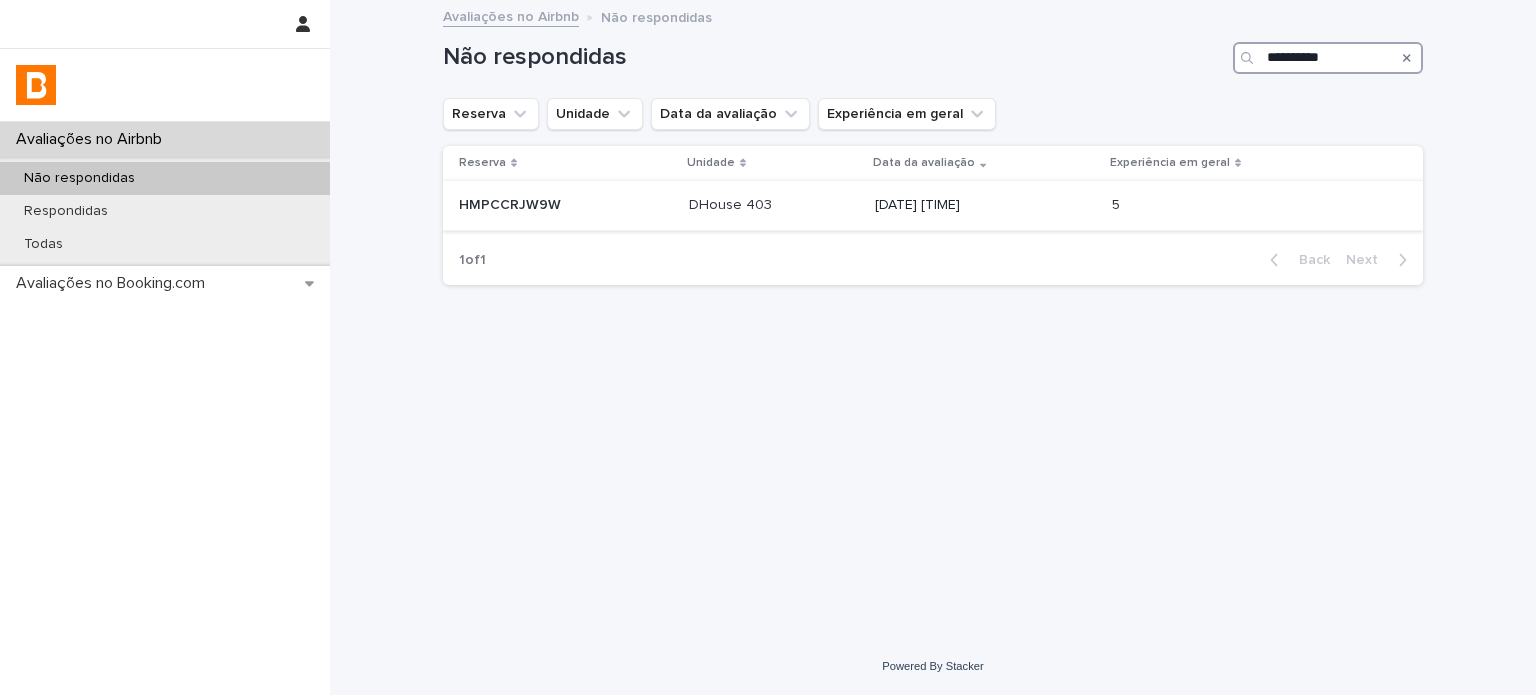 type on "**********" 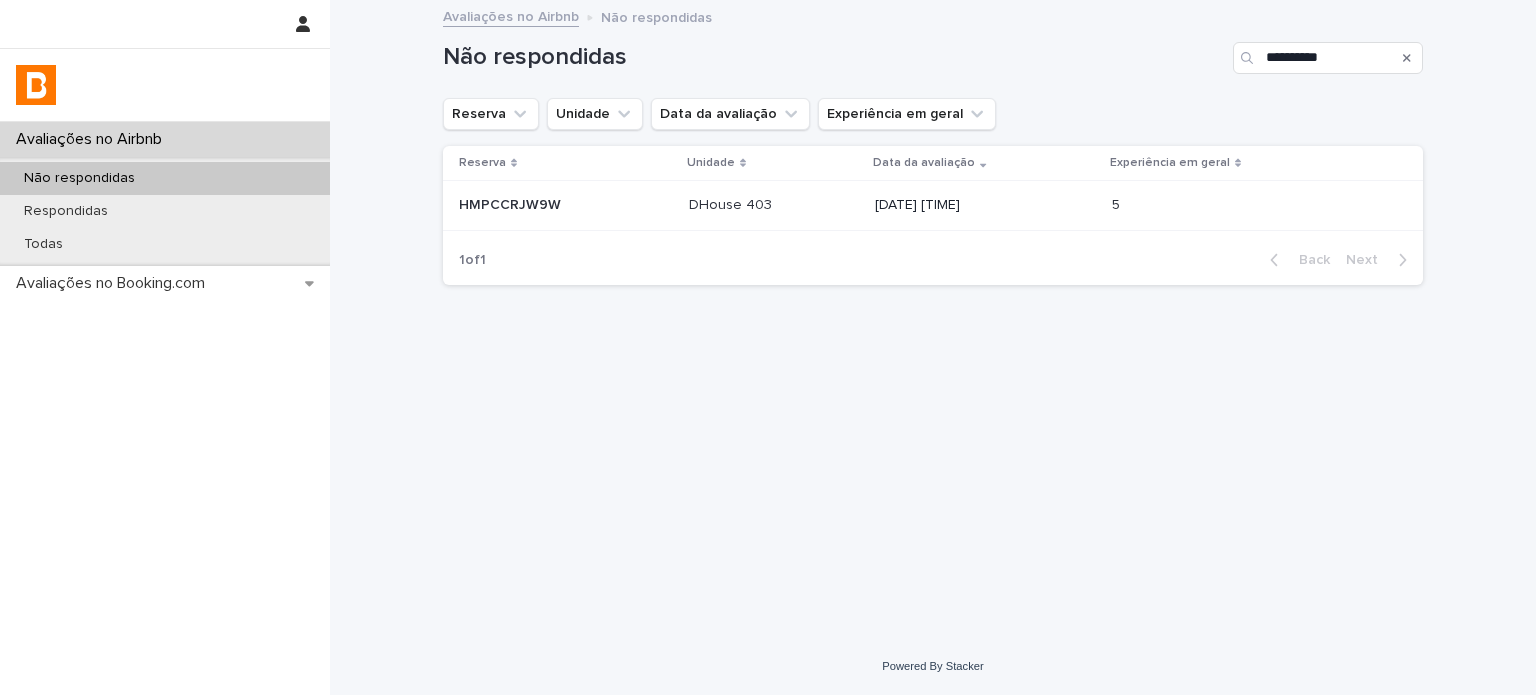 click on "[DATE] [TIME]" at bounding box center (985, 205) 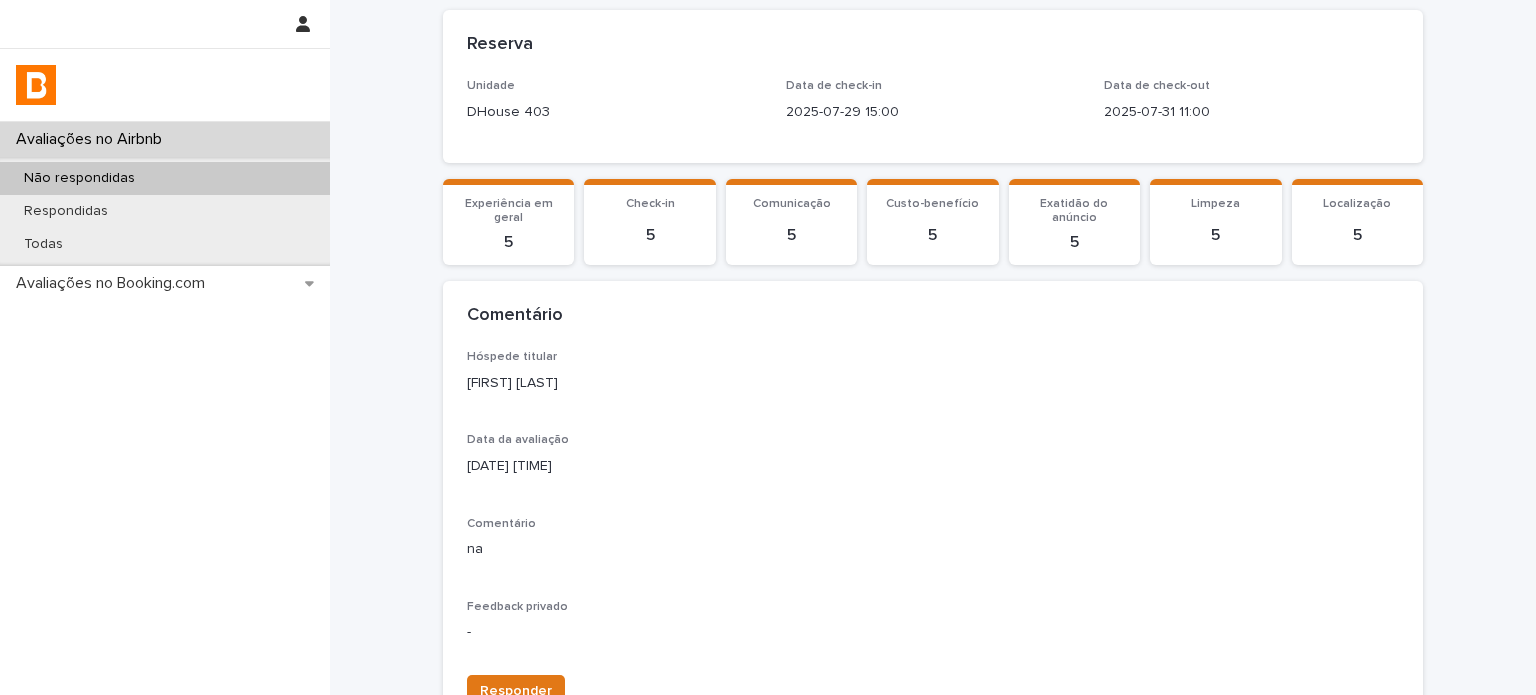 scroll, scrollTop: 300, scrollLeft: 0, axis: vertical 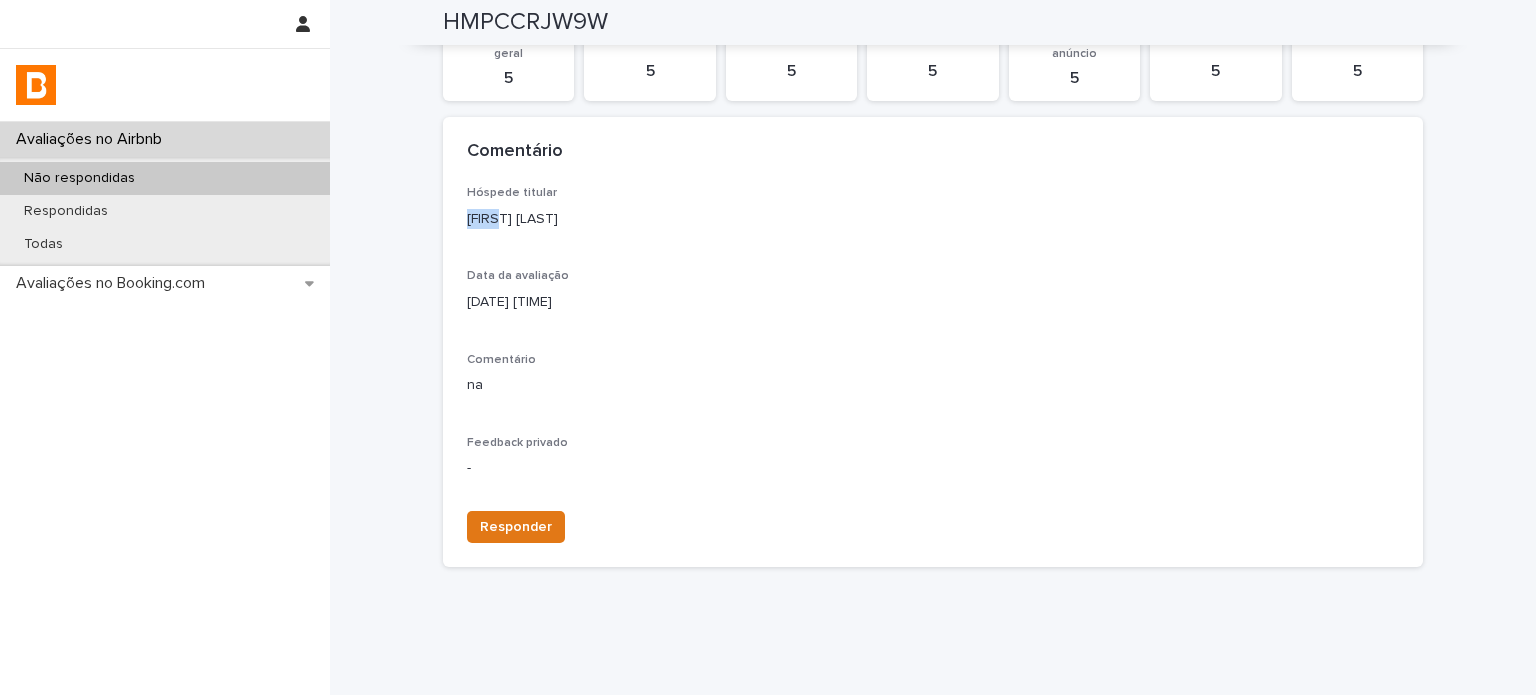 drag, startPoint x: 492, startPoint y: 221, endPoint x: 448, endPoint y: 227, distance: 44.407207 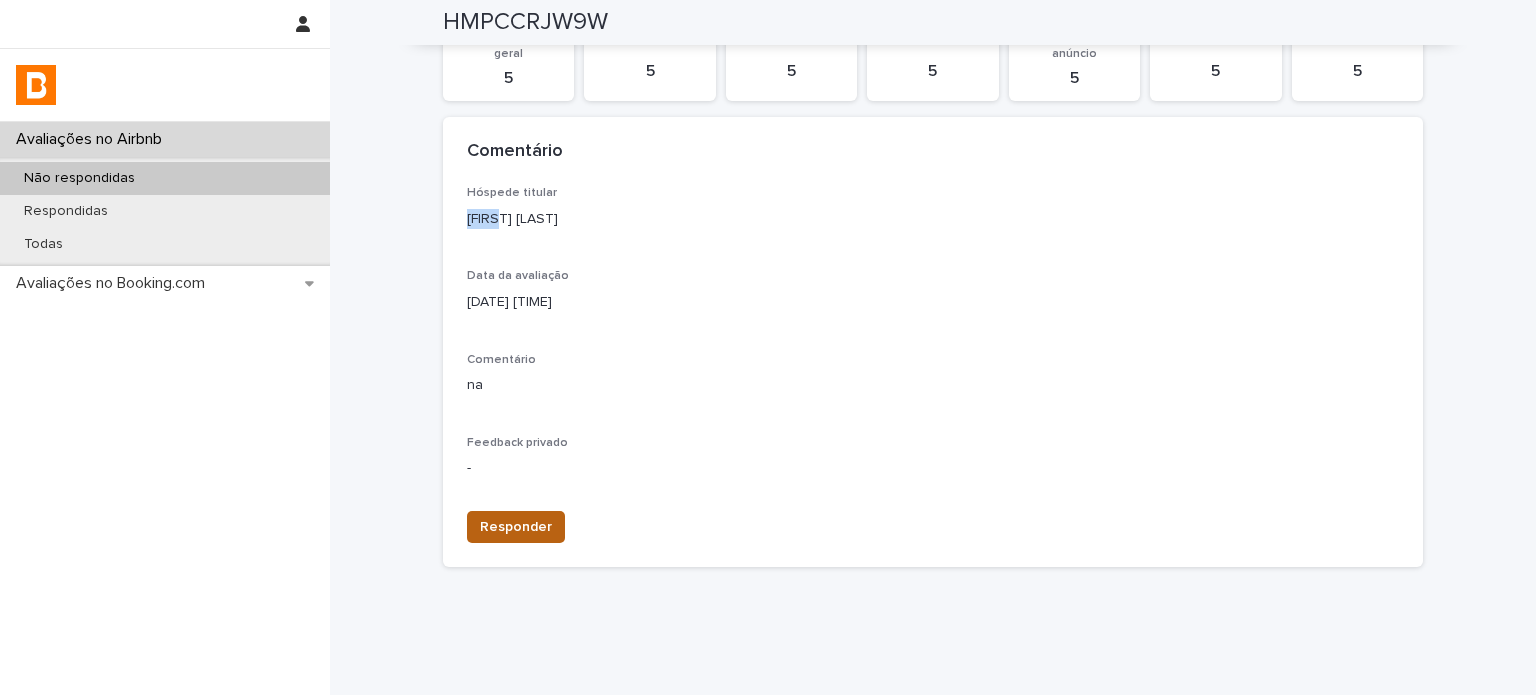 click on "Responder" at bounding box center [516, 527] 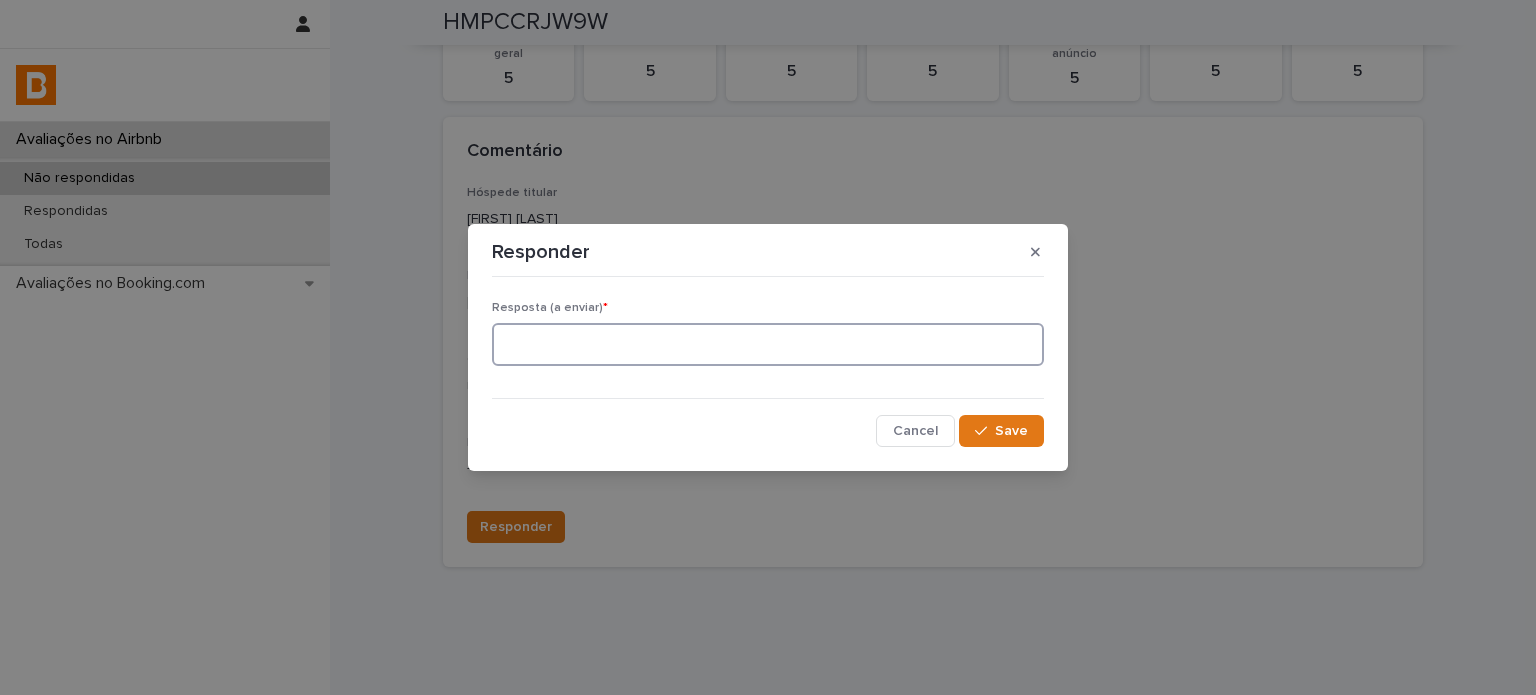 click at bounding box center [768, 344] 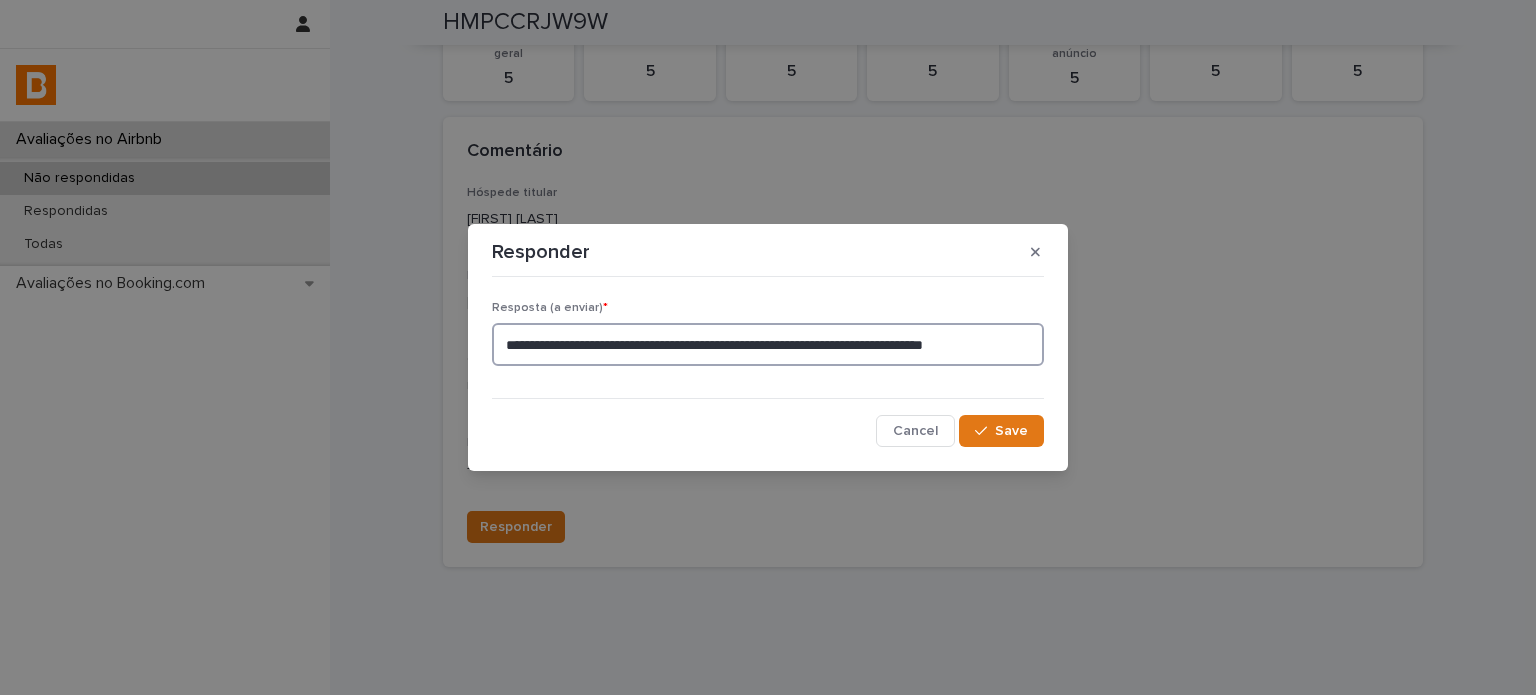 click on "**********" at bounding box center (768, 344) 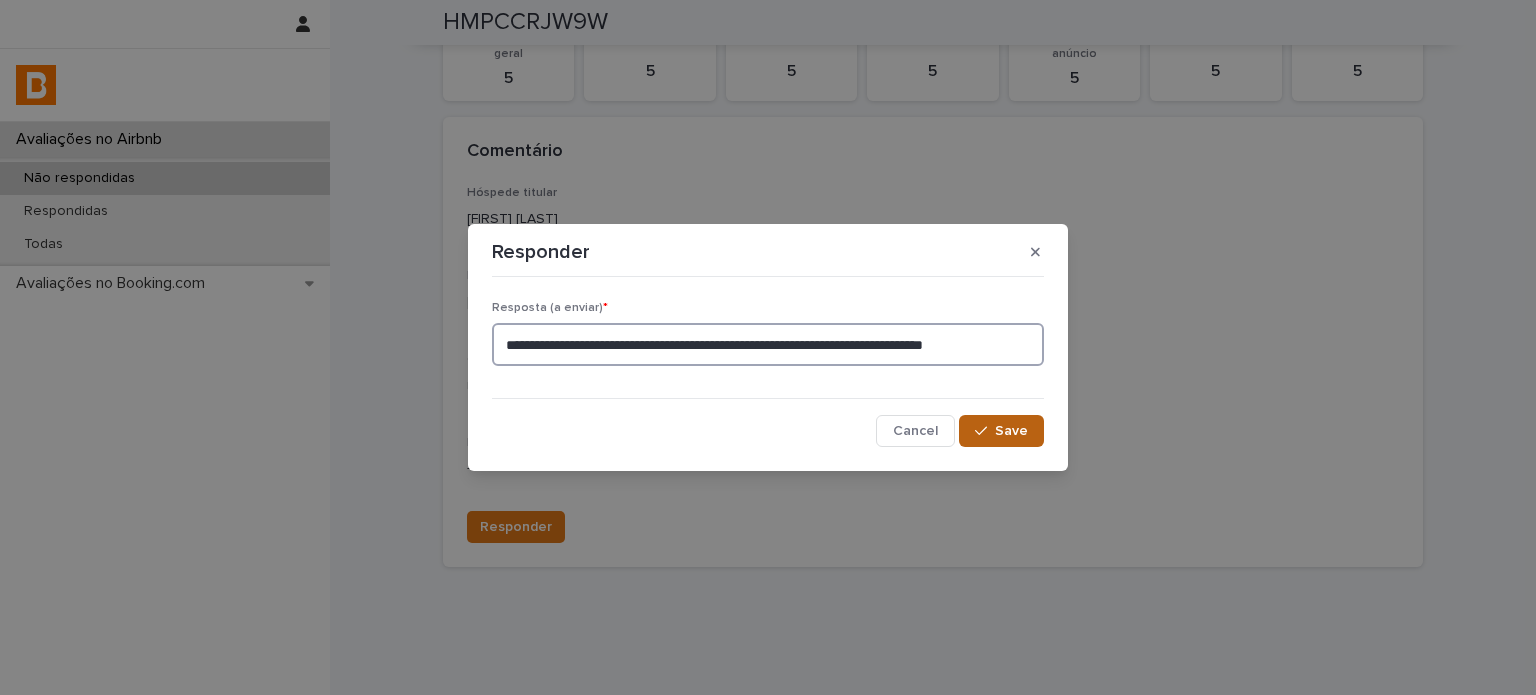 type on "**********" 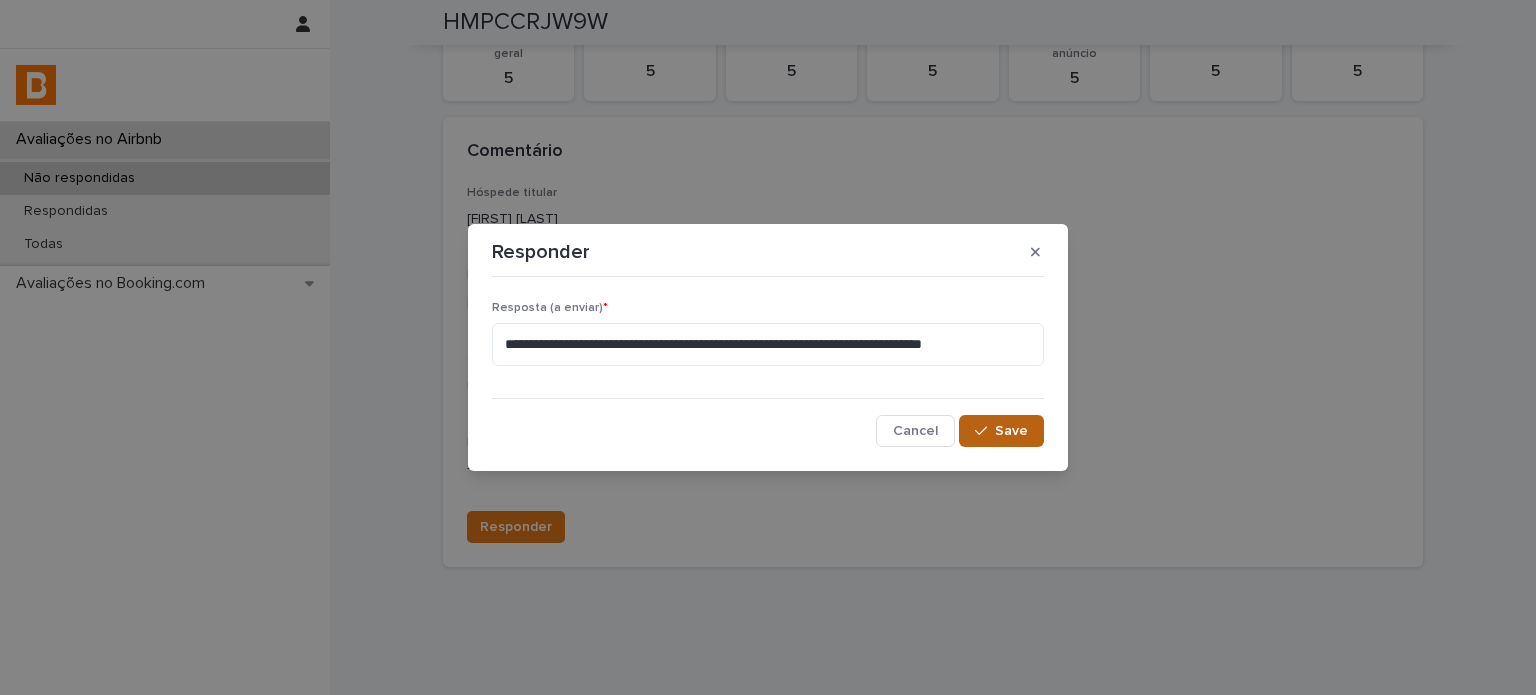 click on "Save" at bounding box center (1011, 431) 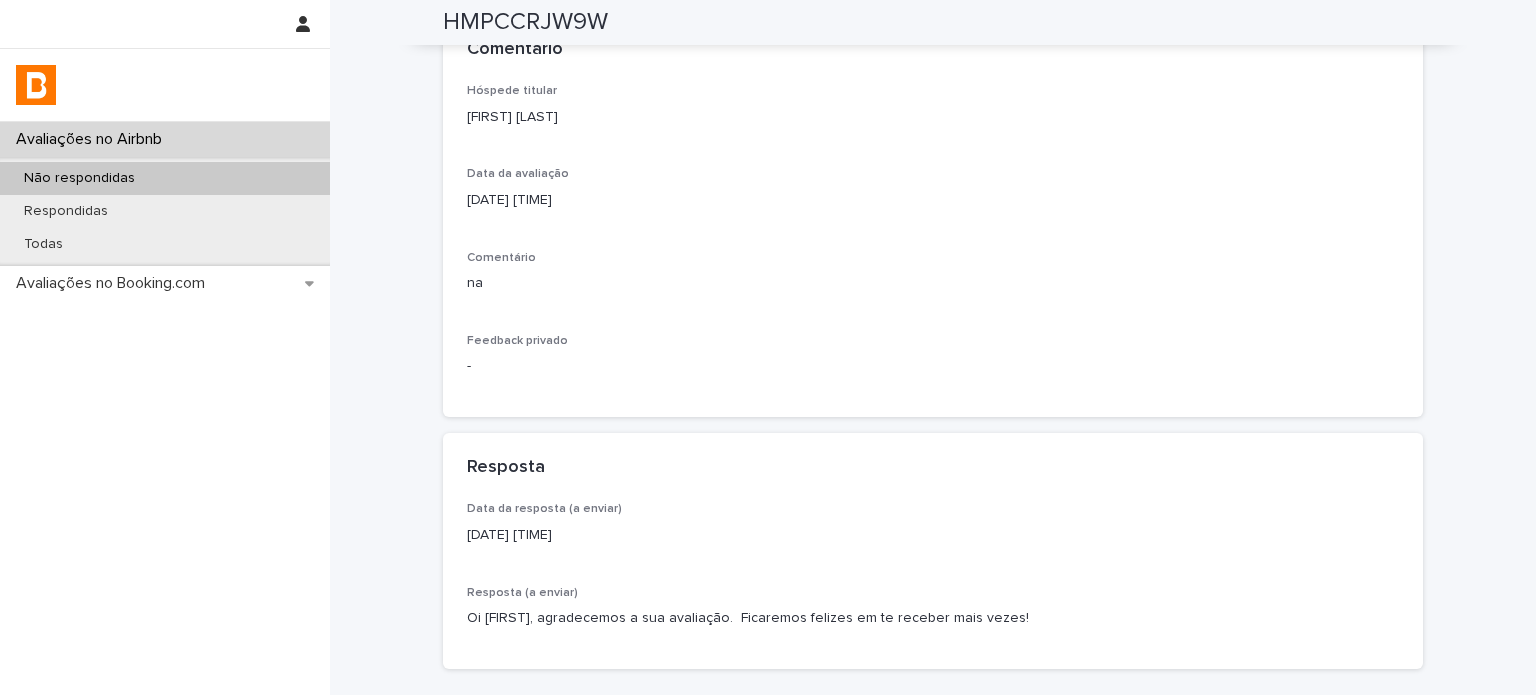 scroll, scrollTop: 402, scrollLeft: 0, axis: vertical 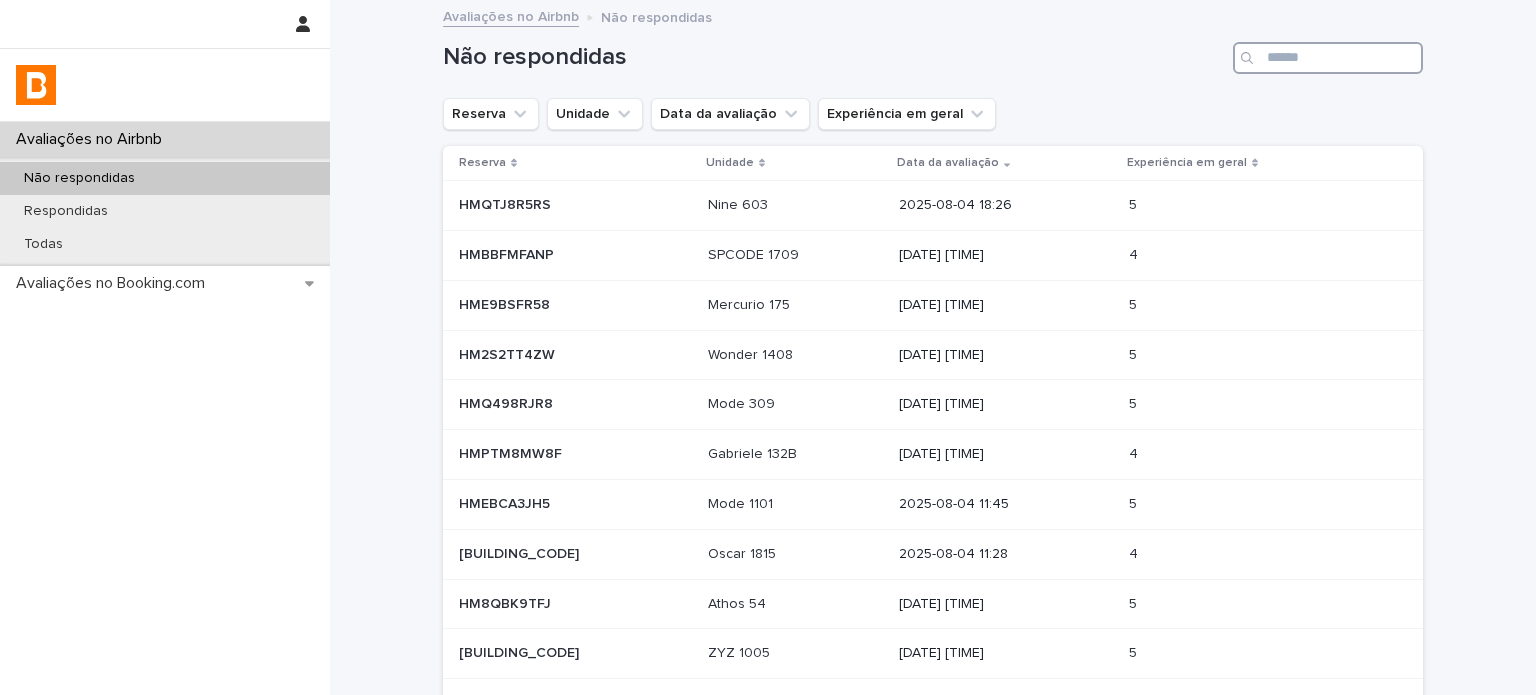 click at bounding box center (1328, 58) 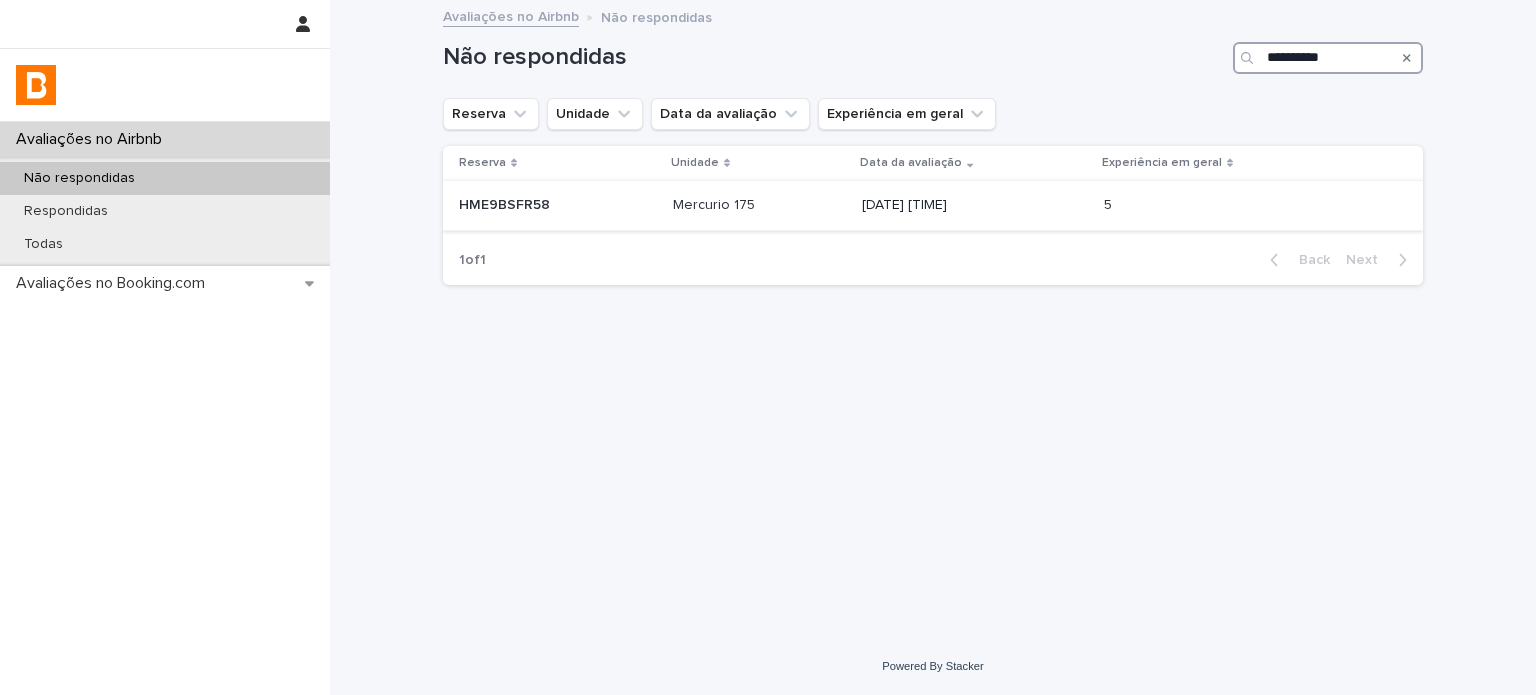 type on "**********" 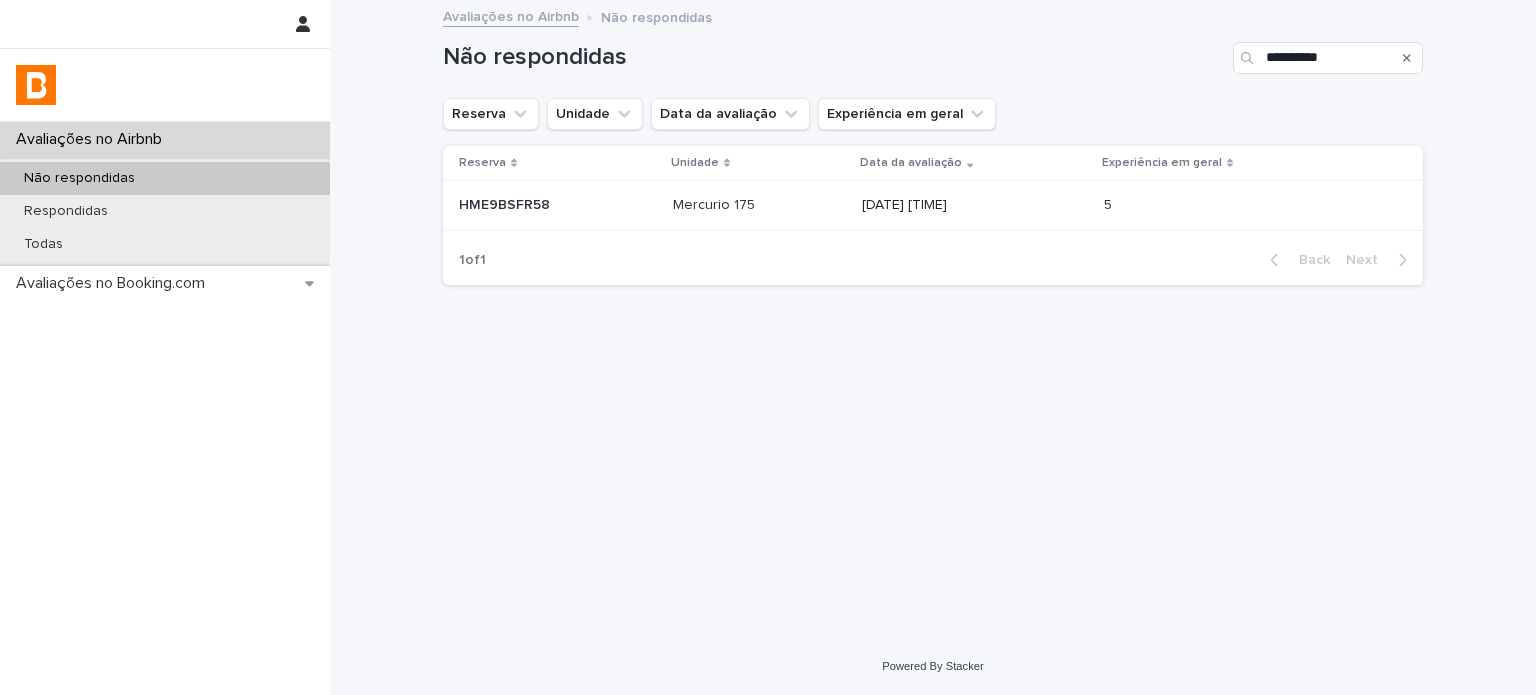 click on "[DATE] [TIME]" at bounding box center (975, 205) 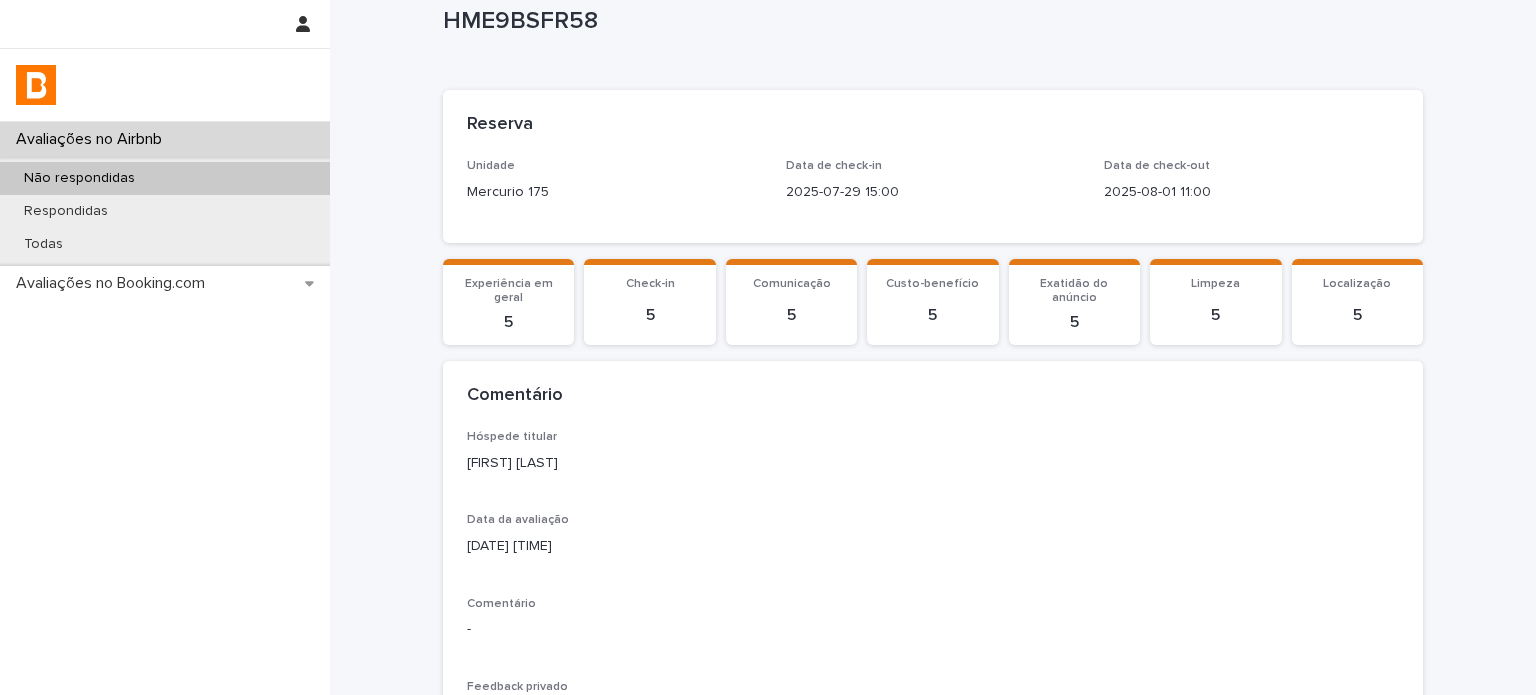 scroll, scrollTop: 100, scrollLeft: 0, axis: vertical 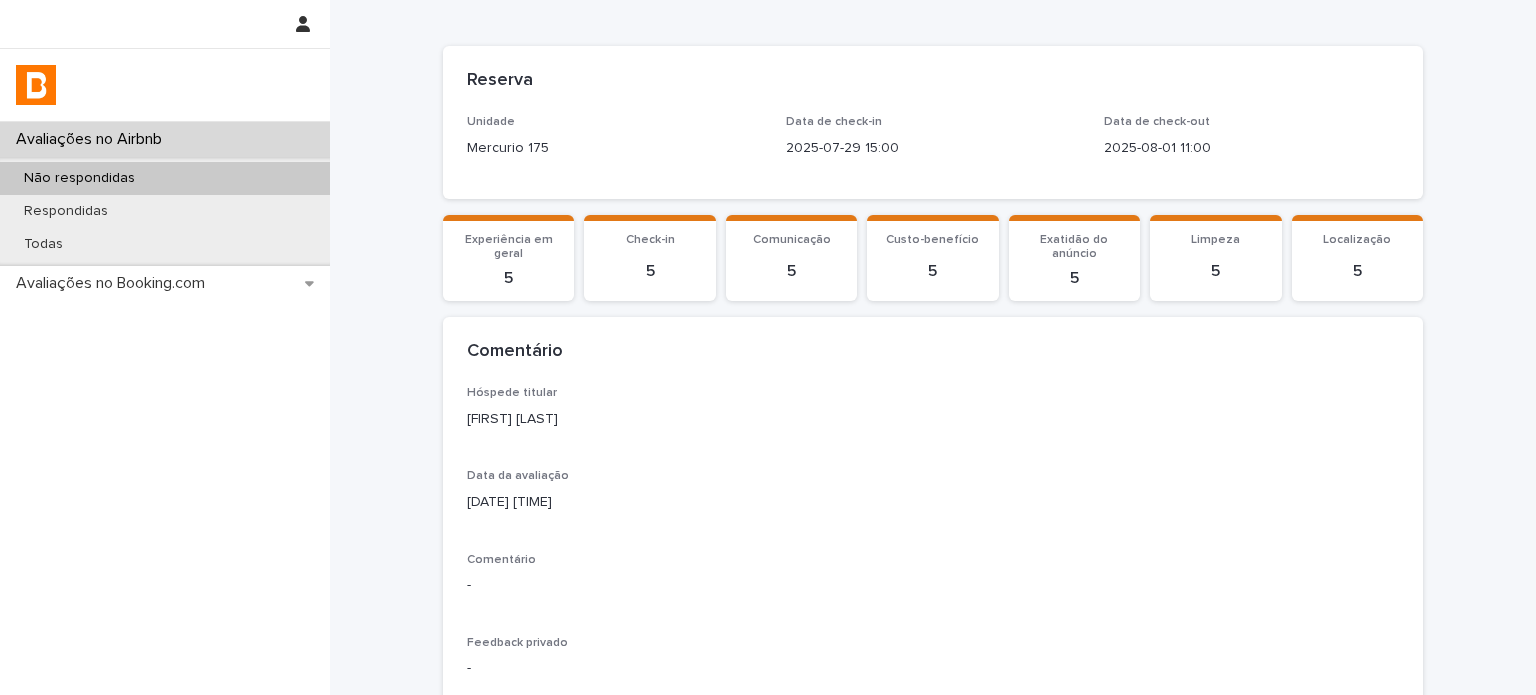 click on "[FIRST] [LAST]" at bounding box center [933, 419] 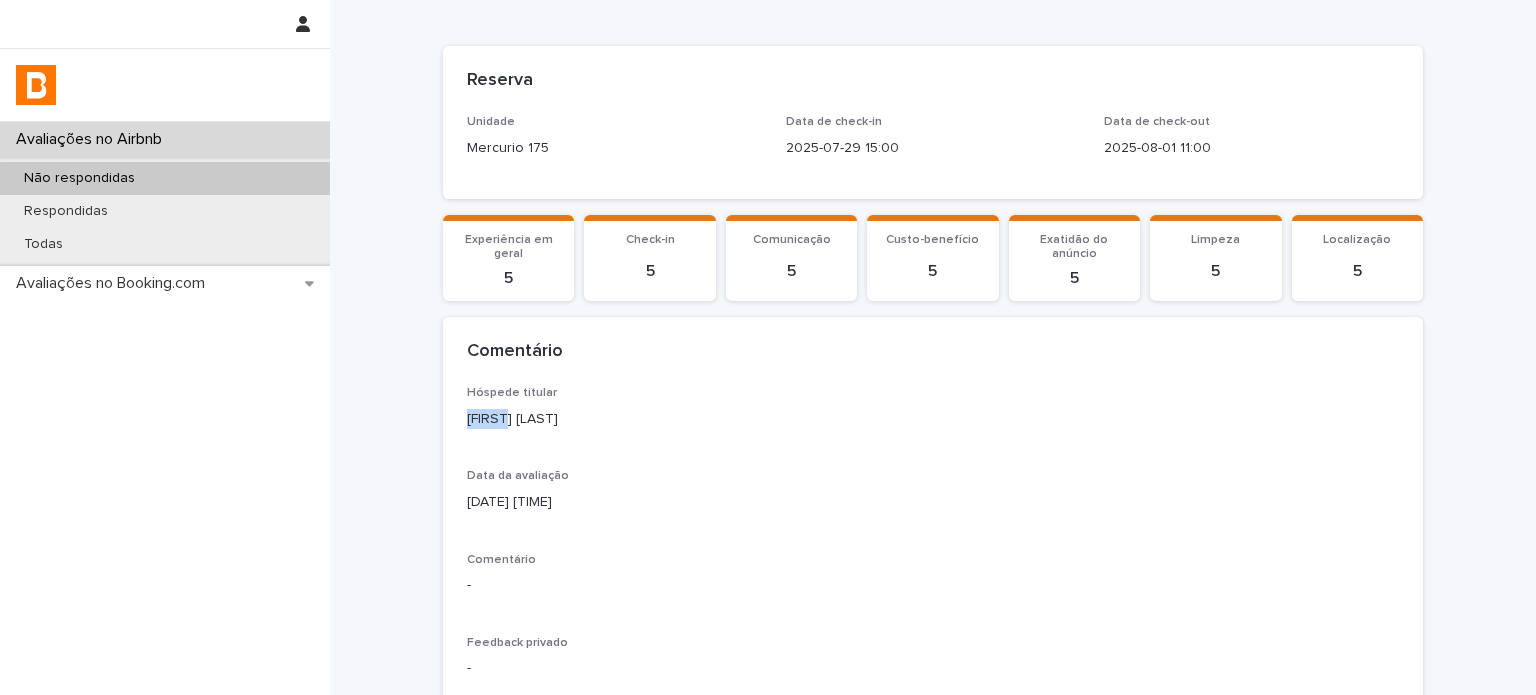 click on "[FIRST] [LAST]" at bounding box center (933, 419) 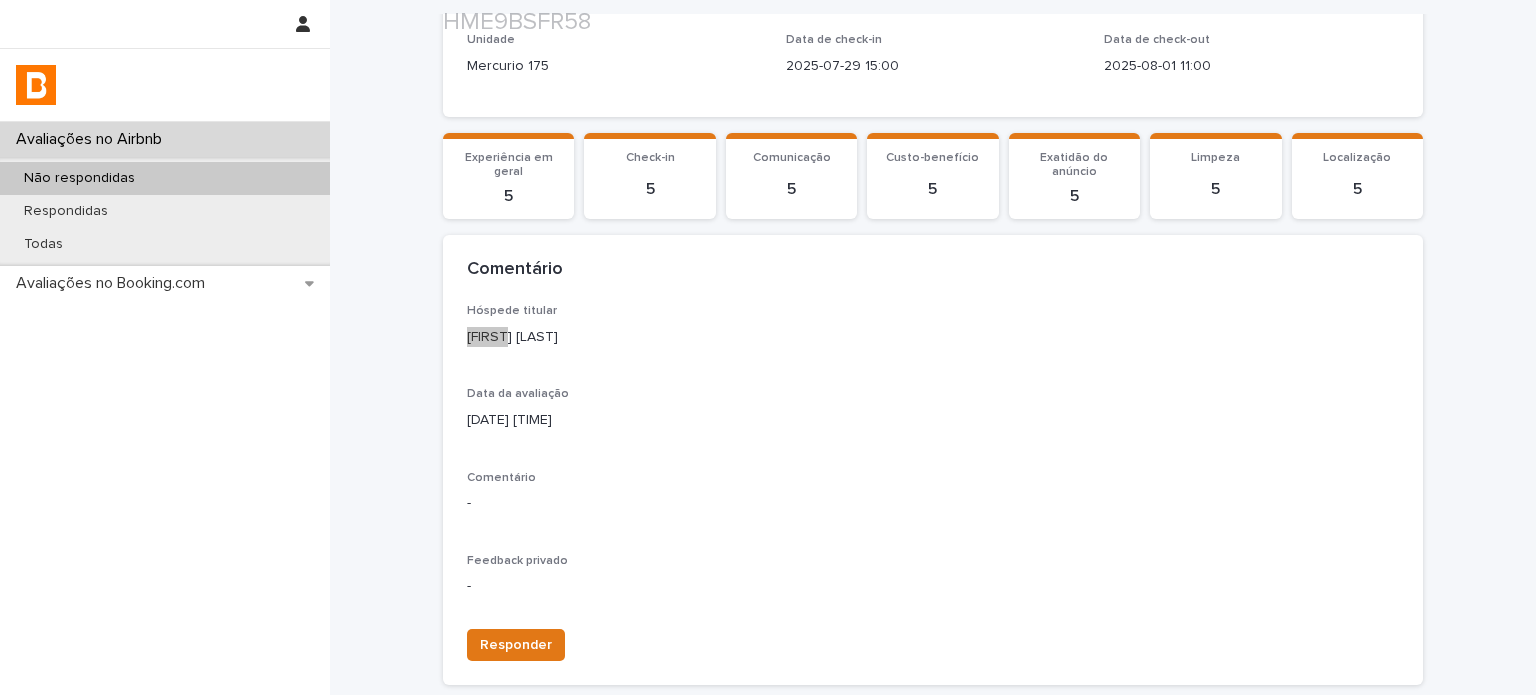 scroll, scrollTop: 344, scrollLeft: 0, axis: vertical 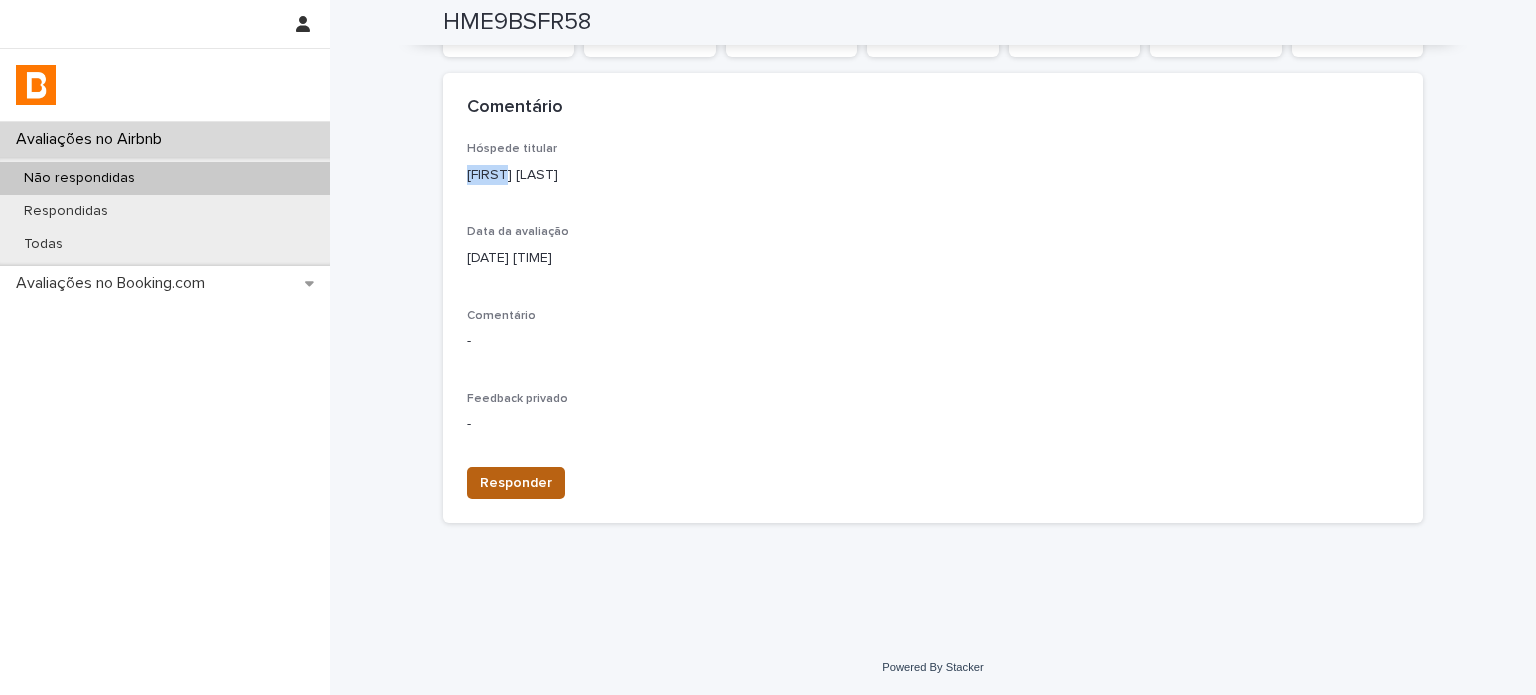 click on "Responder" at bounding box center [516, 483] 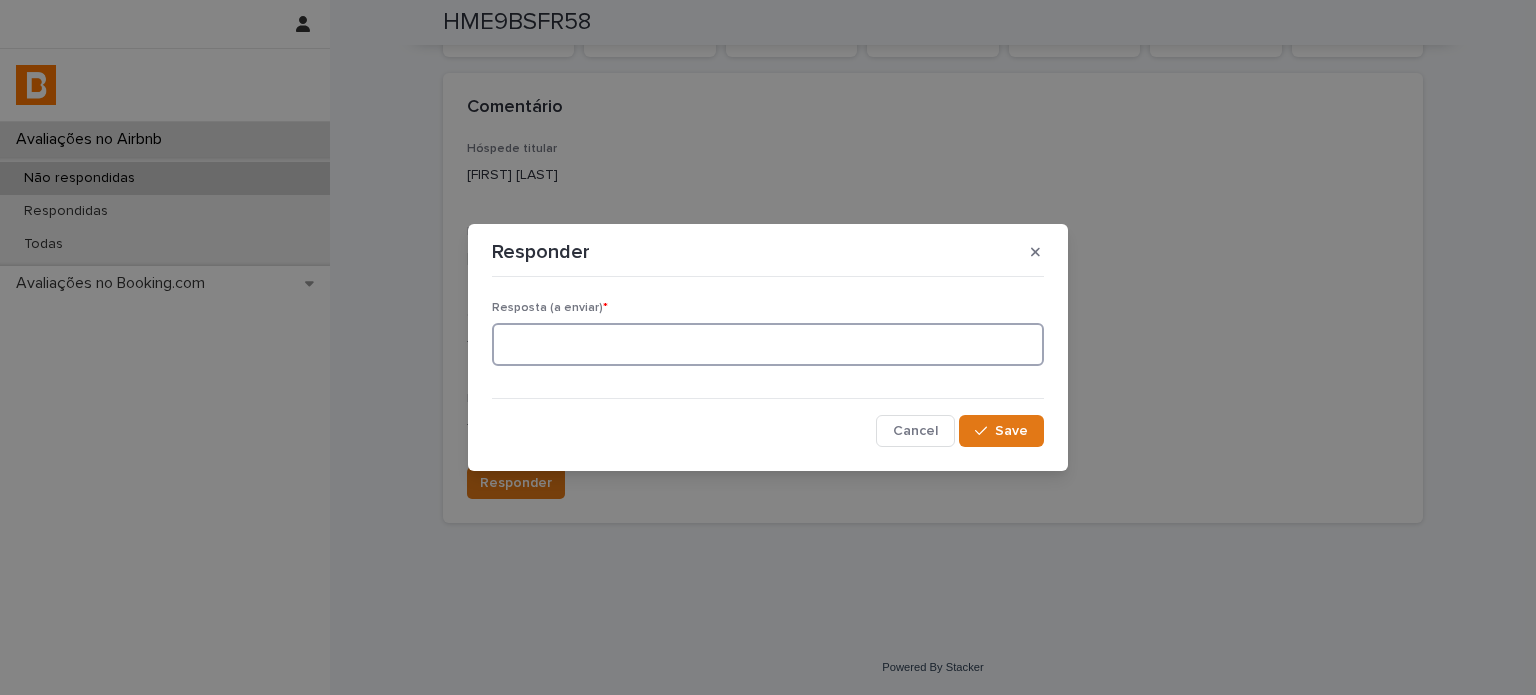 click at bounding box center [768, 344] 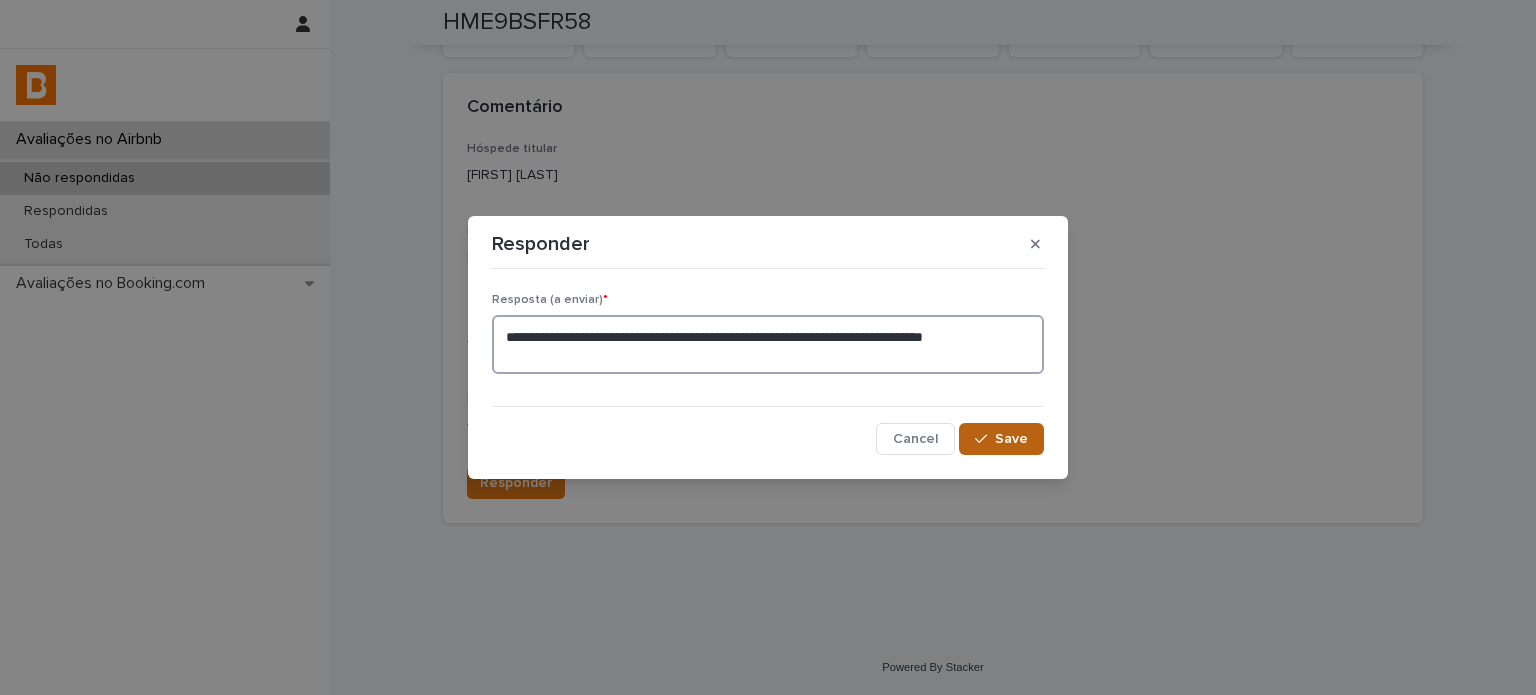 type on "**********" 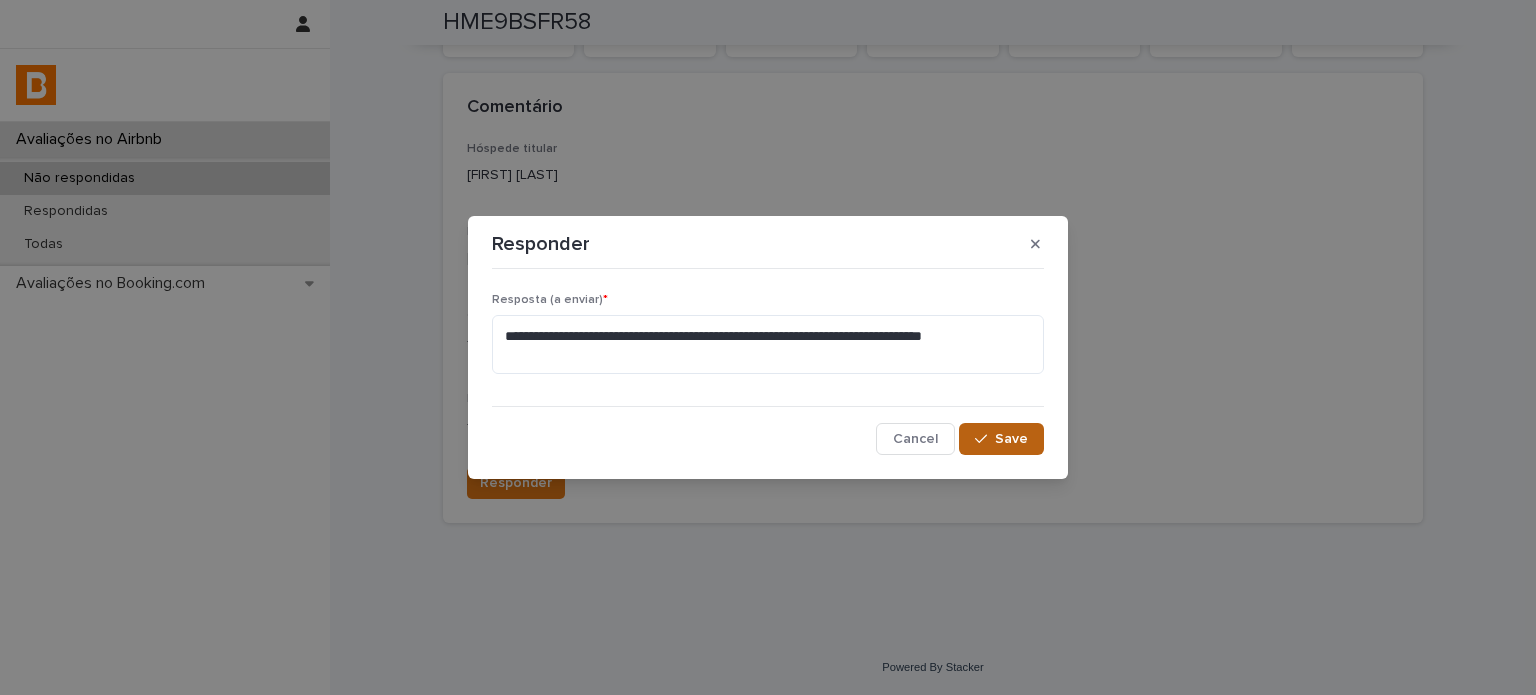 click on "Save" at bounding box center (1011, 439) 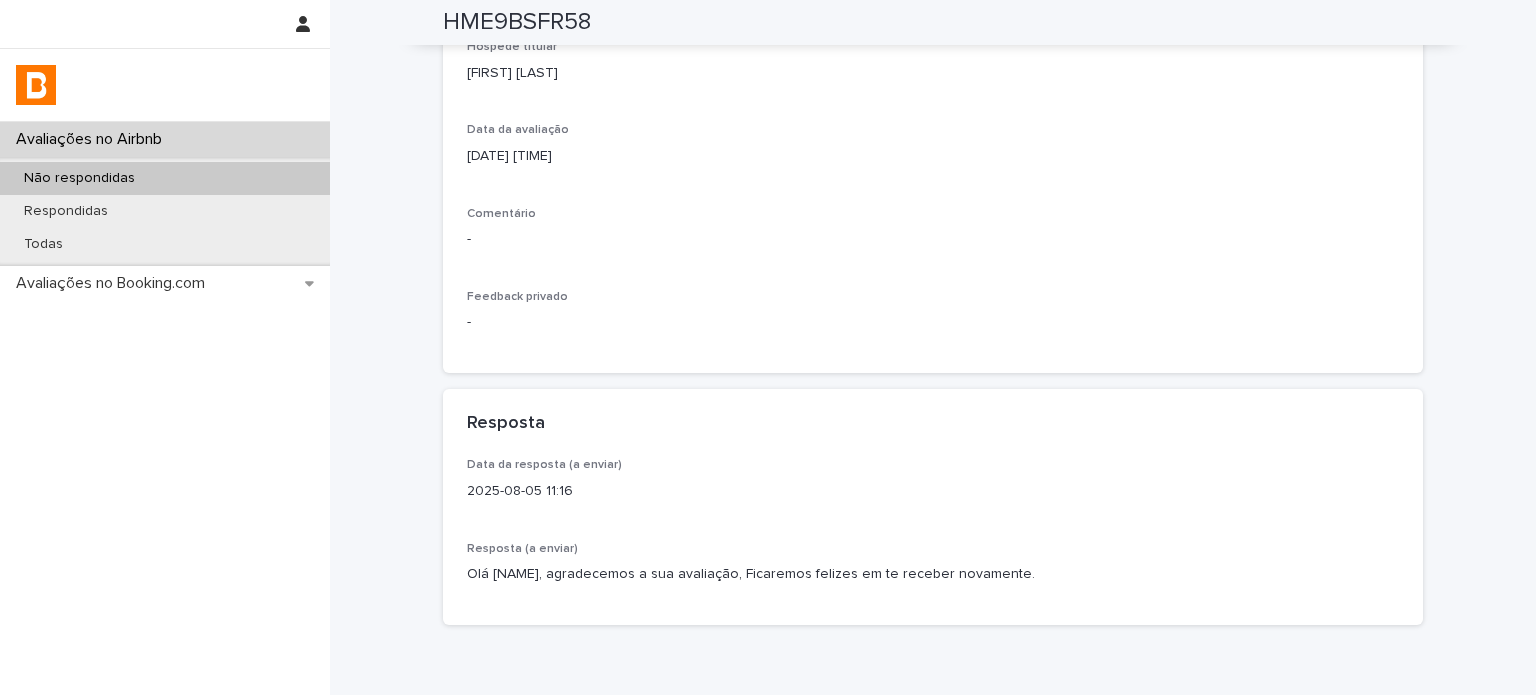 scroll, scrollTop: 446, scrollLeft: 0, axis: vertical 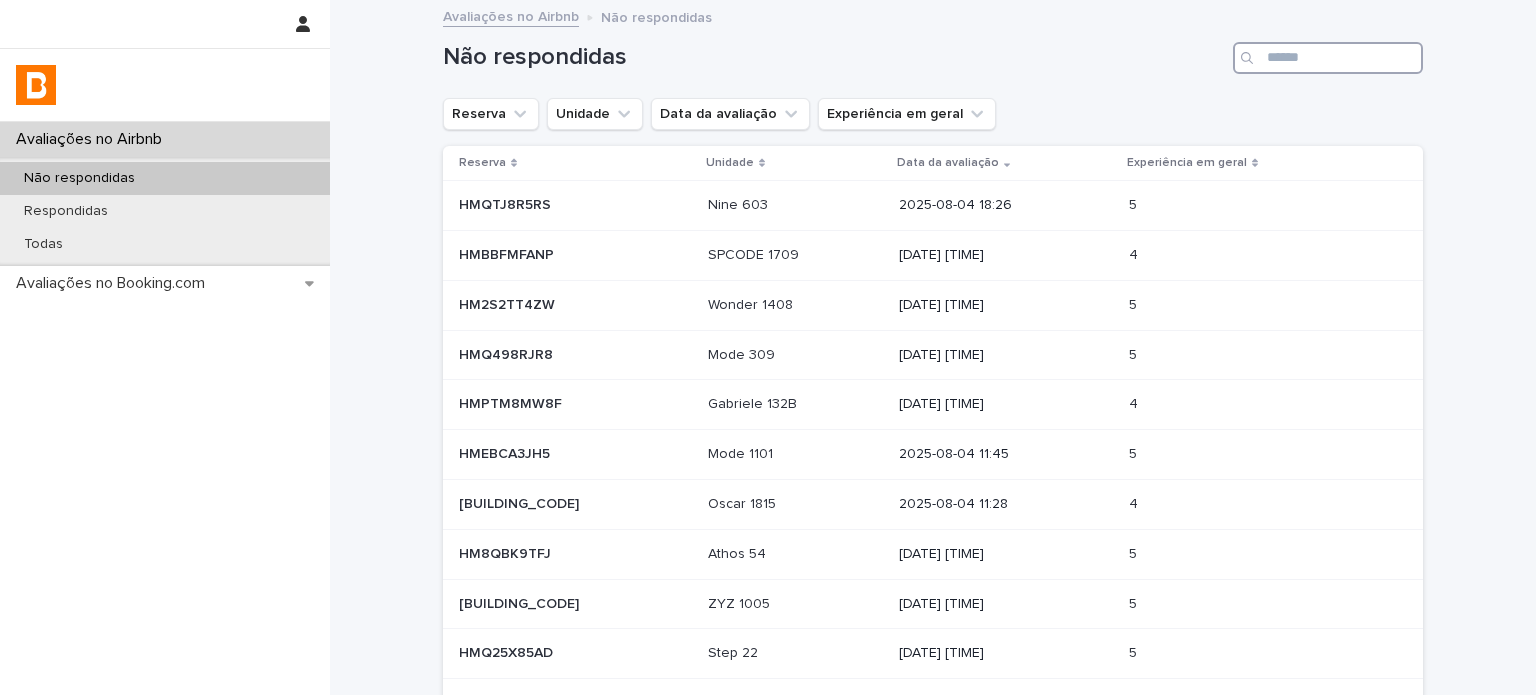 click at bounding box center [1328, 58] 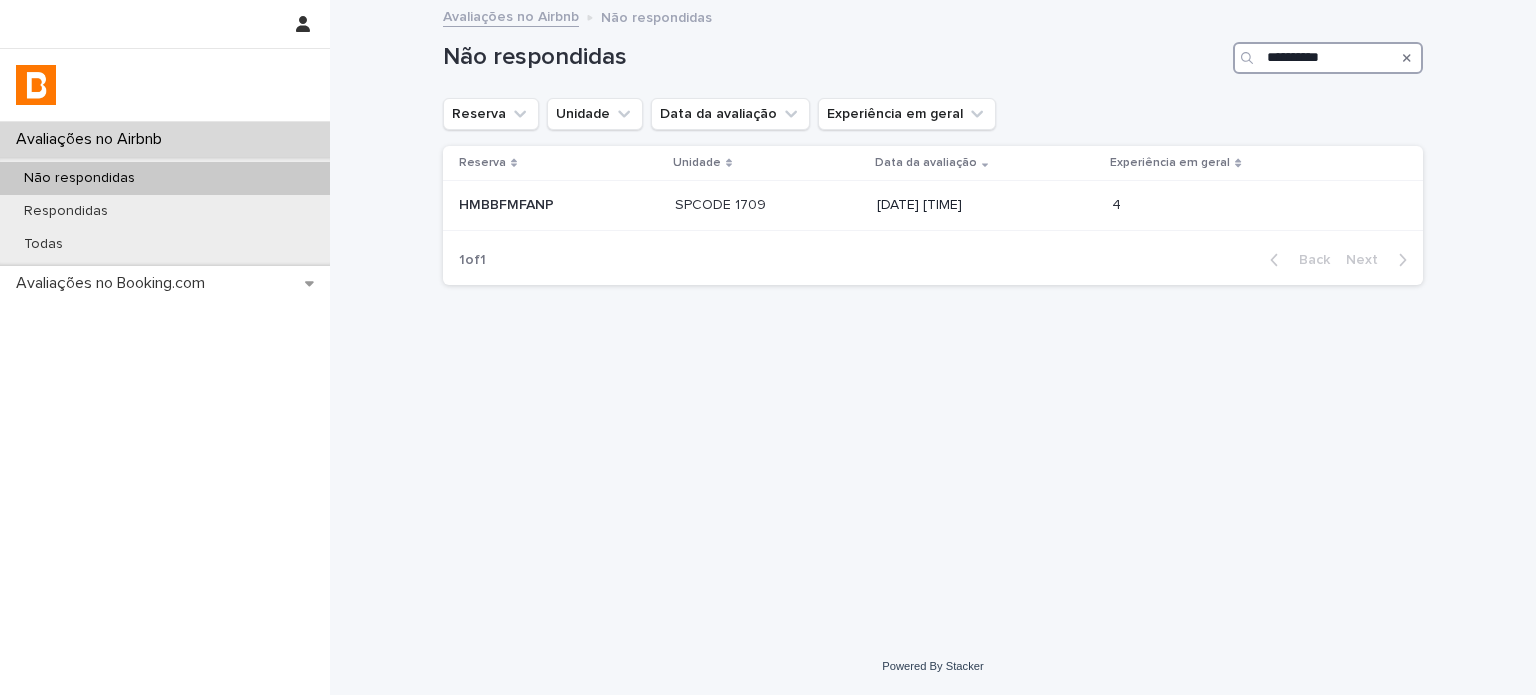 type on "**********" 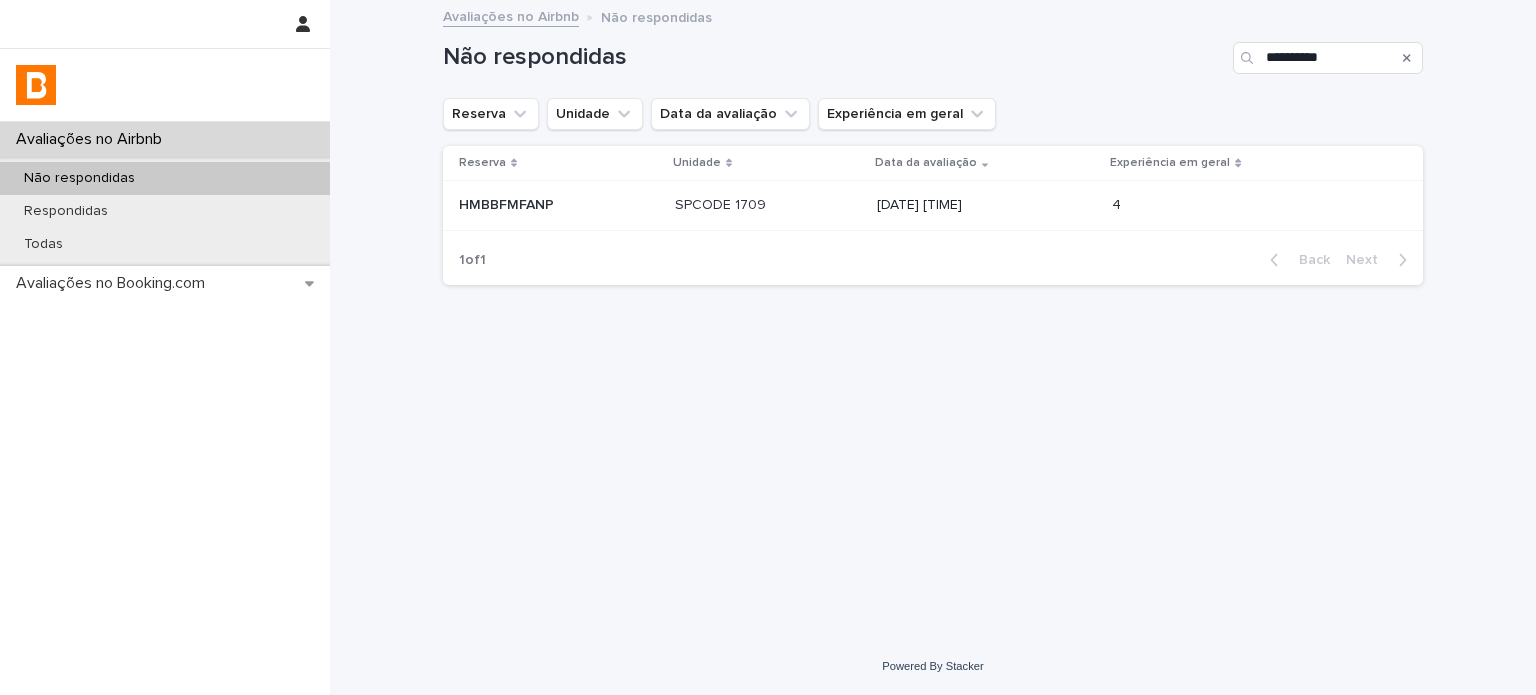 click at bounding box center (559, 205) 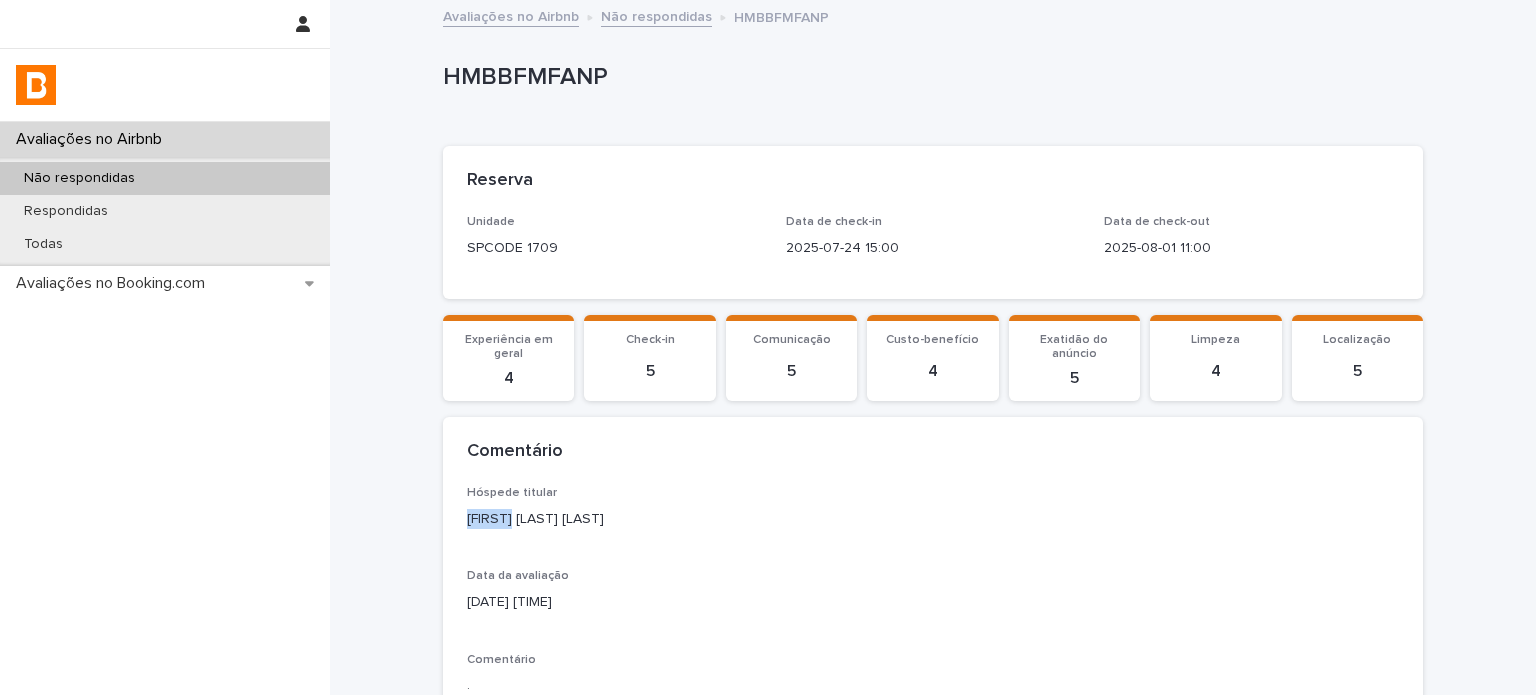 drag, startPoint x: 499, startPoint y: 519, endPoint x: 420, endPoint y: 523, distance: 79.101204 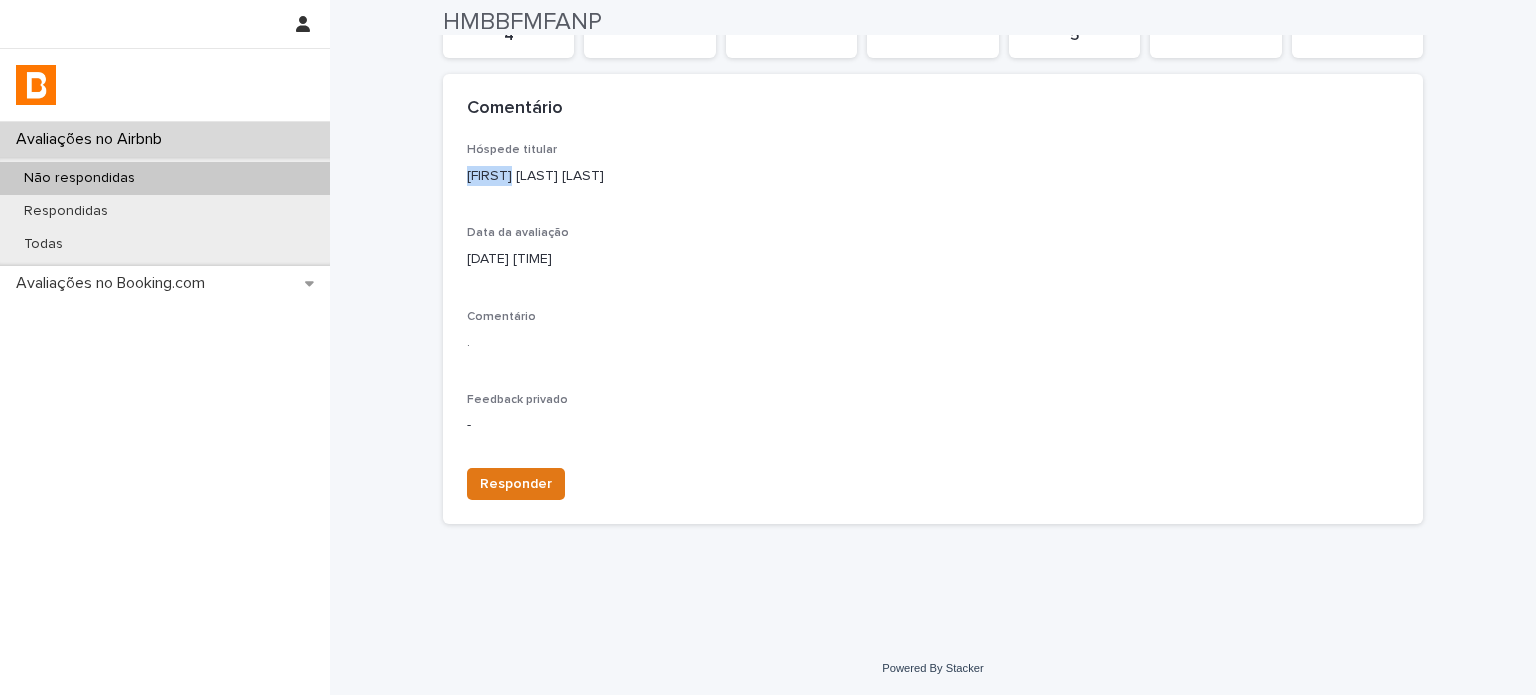 scroll, scrollTop: 344, scrollLeft: 0, axis: vertical 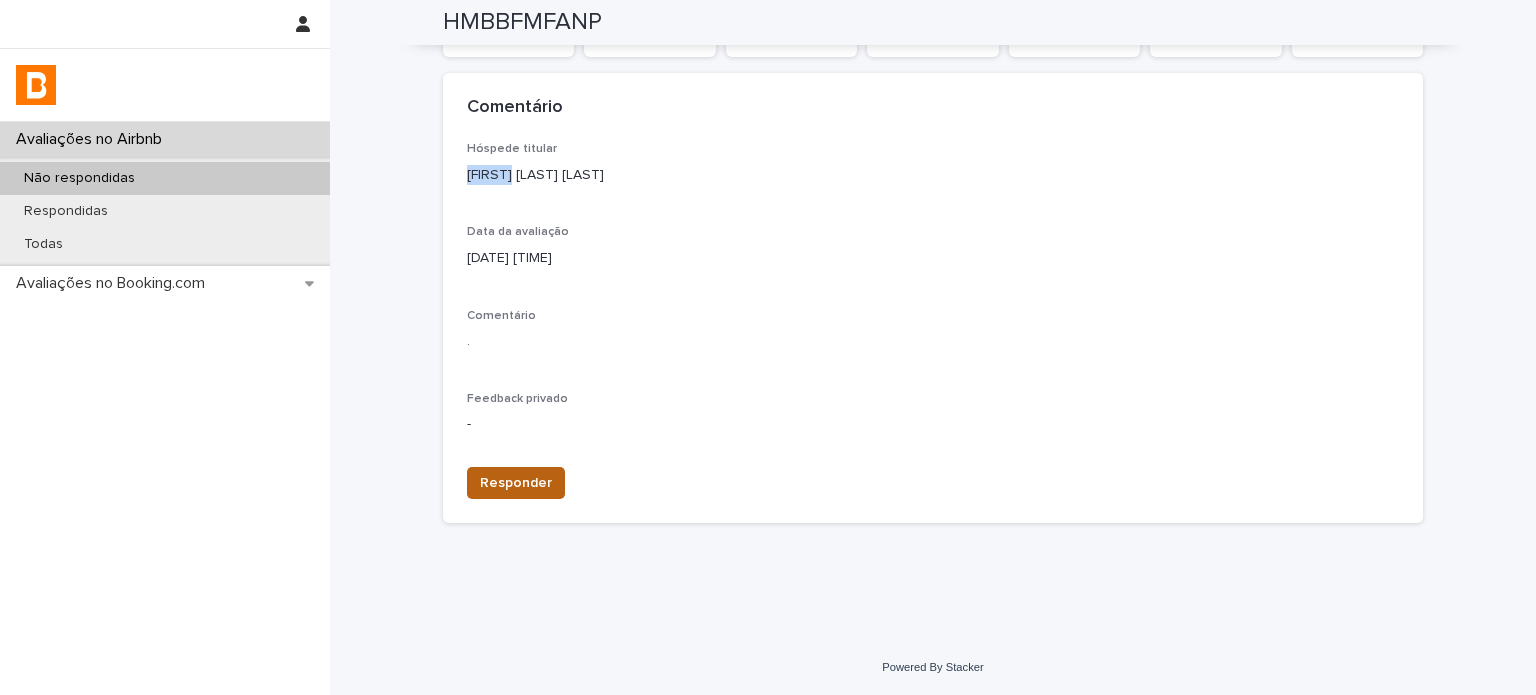click on "Responder" at bounding box center (516, 483) 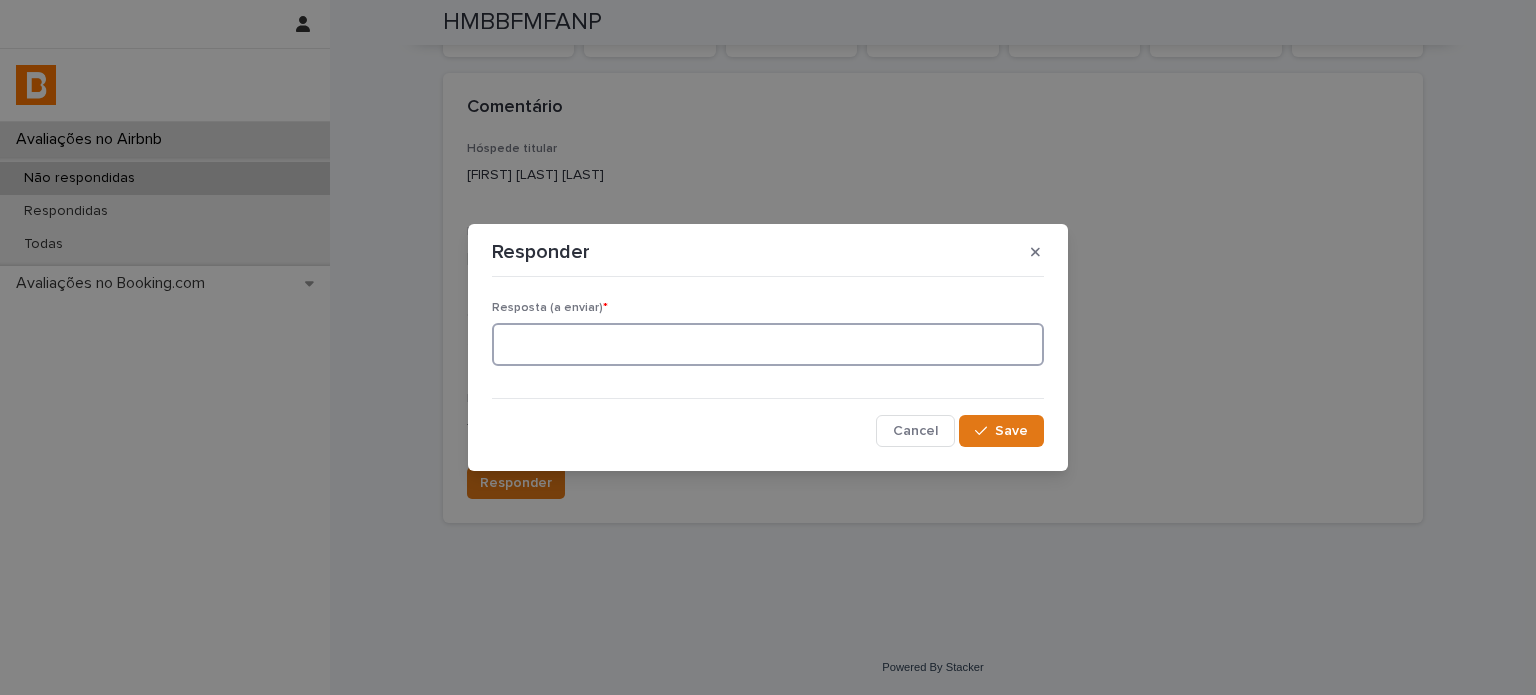 click at bounding box center (768, 344) 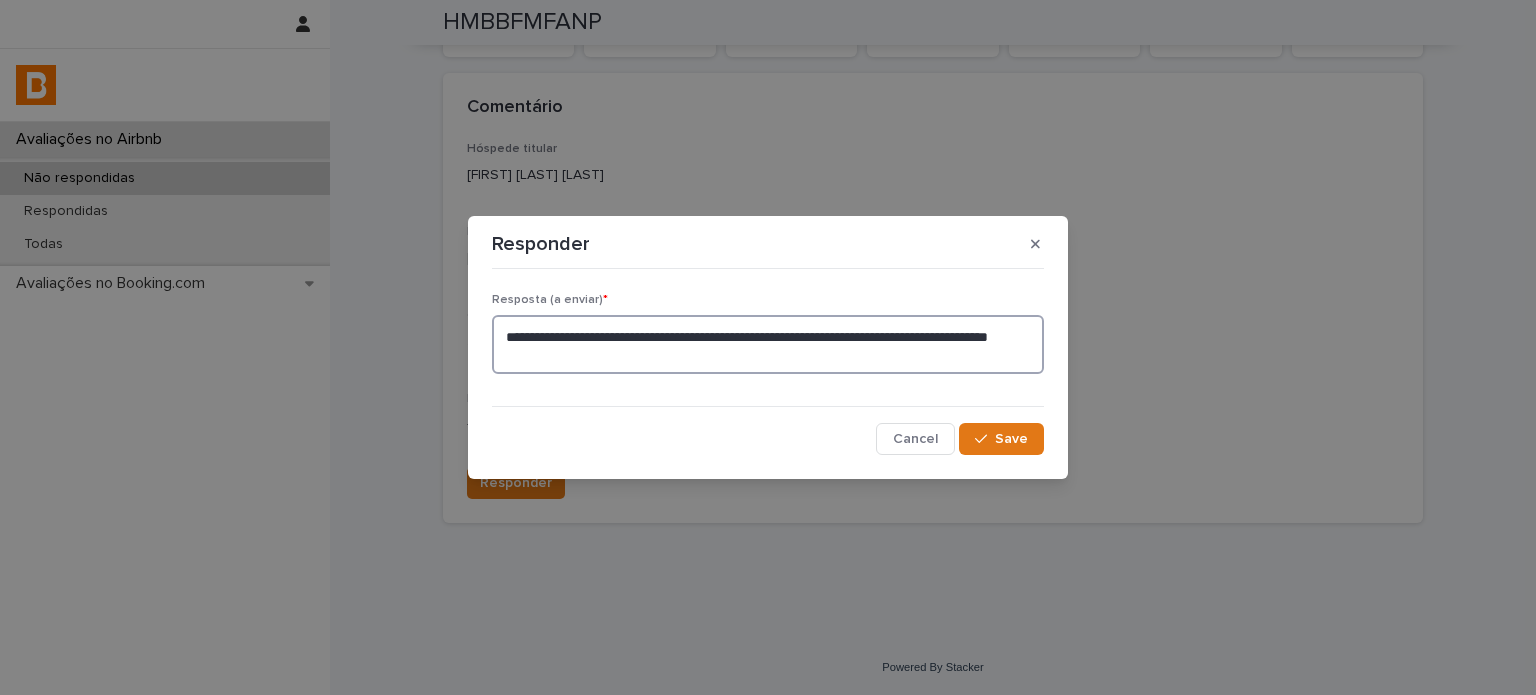 type on "**********" 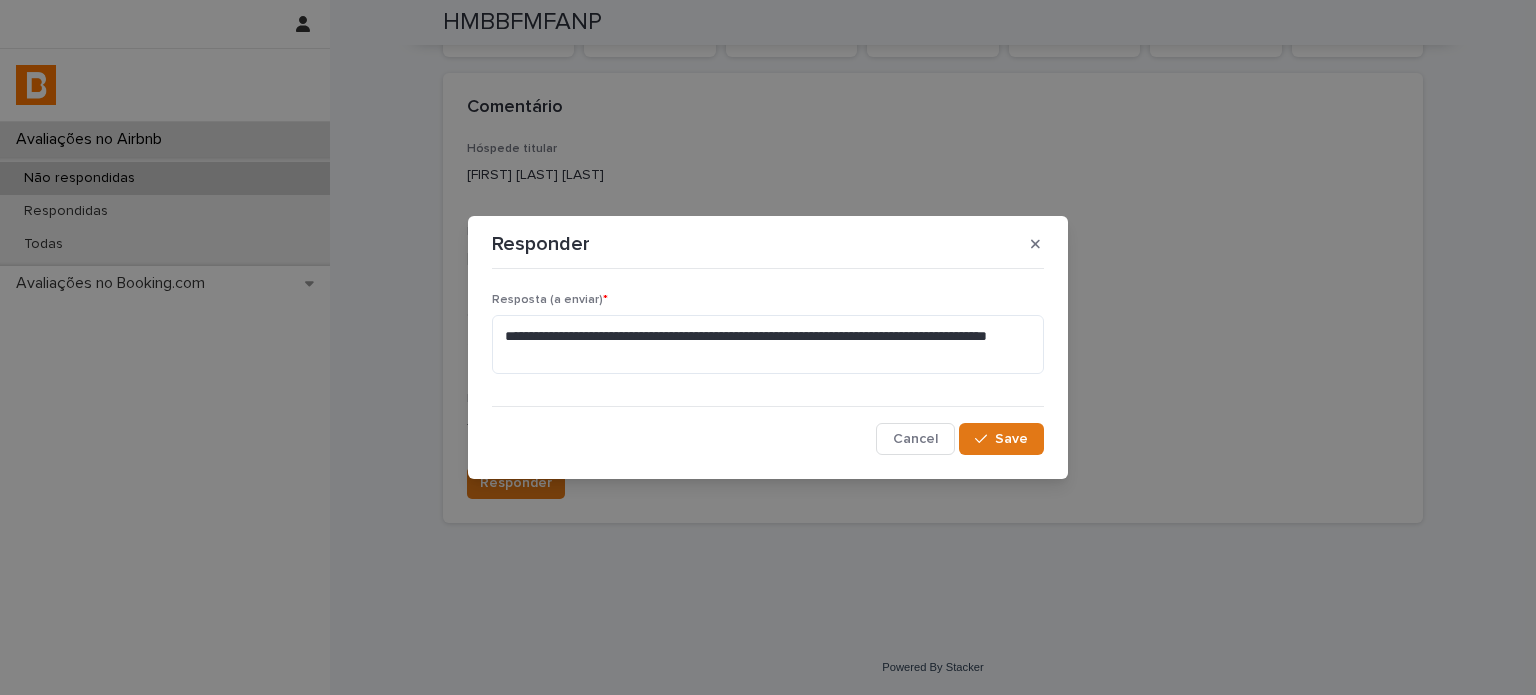 drag, startPoint x: 1035, startPoint y: 443, endPoint x: 1139, endPoint y: 435, distance: 104.307236 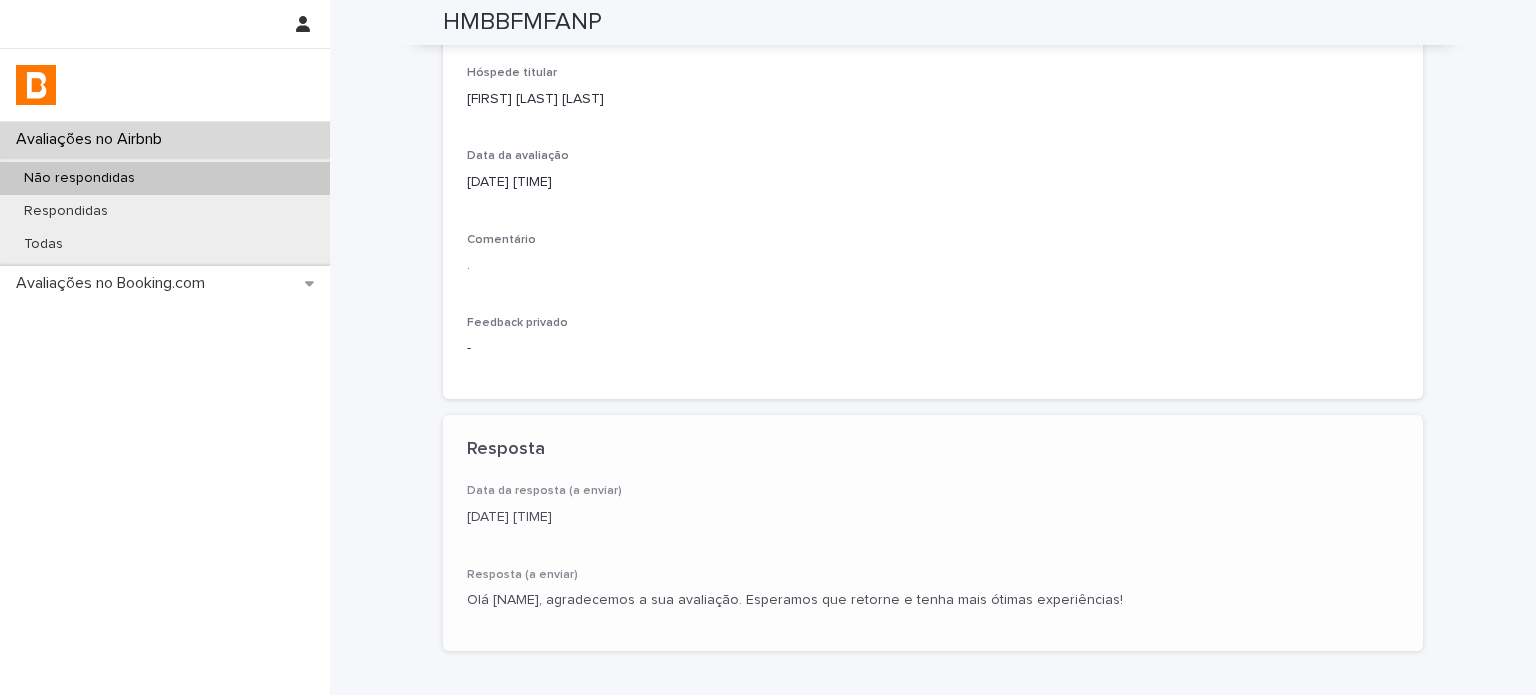 scroll, scrollTop: 446, scrollLeft: 0, axis: vertical 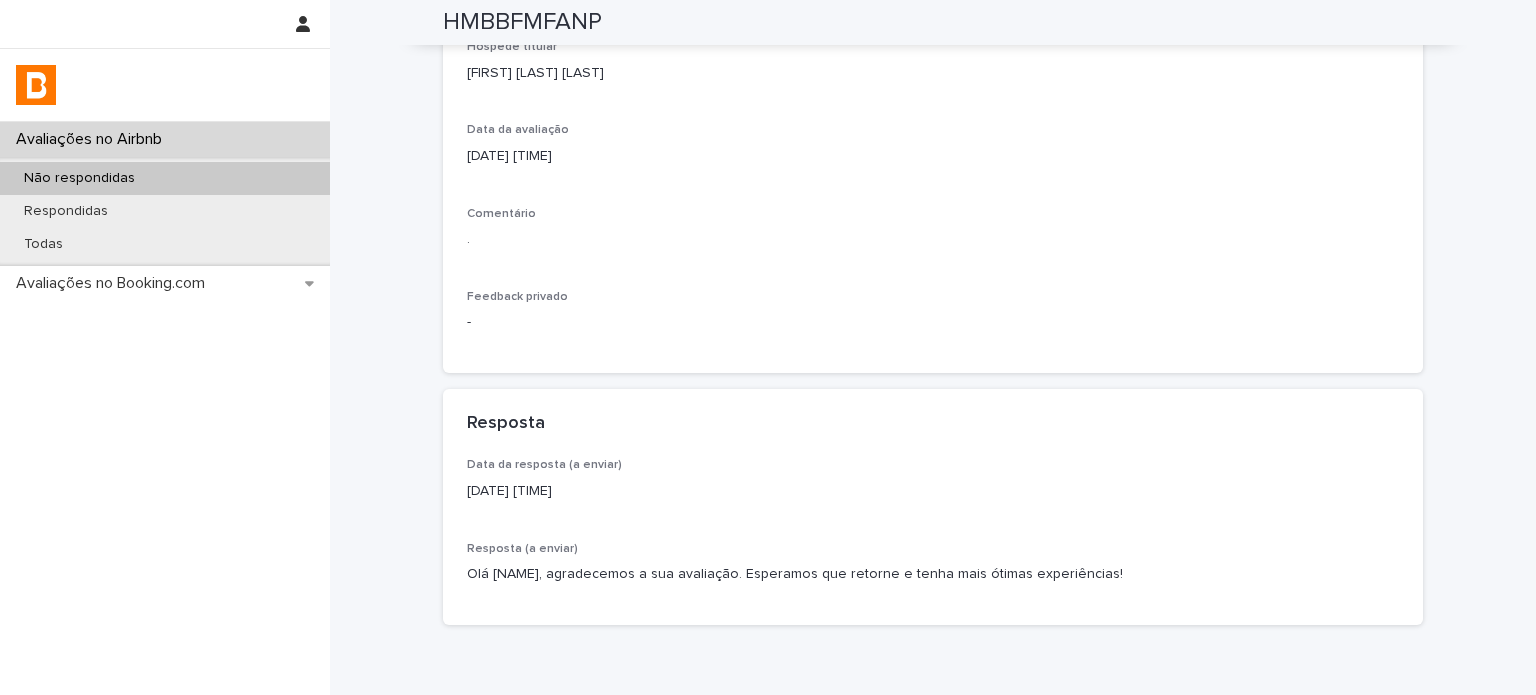 click on "Não respondidas" at bounding box center (165, 178) 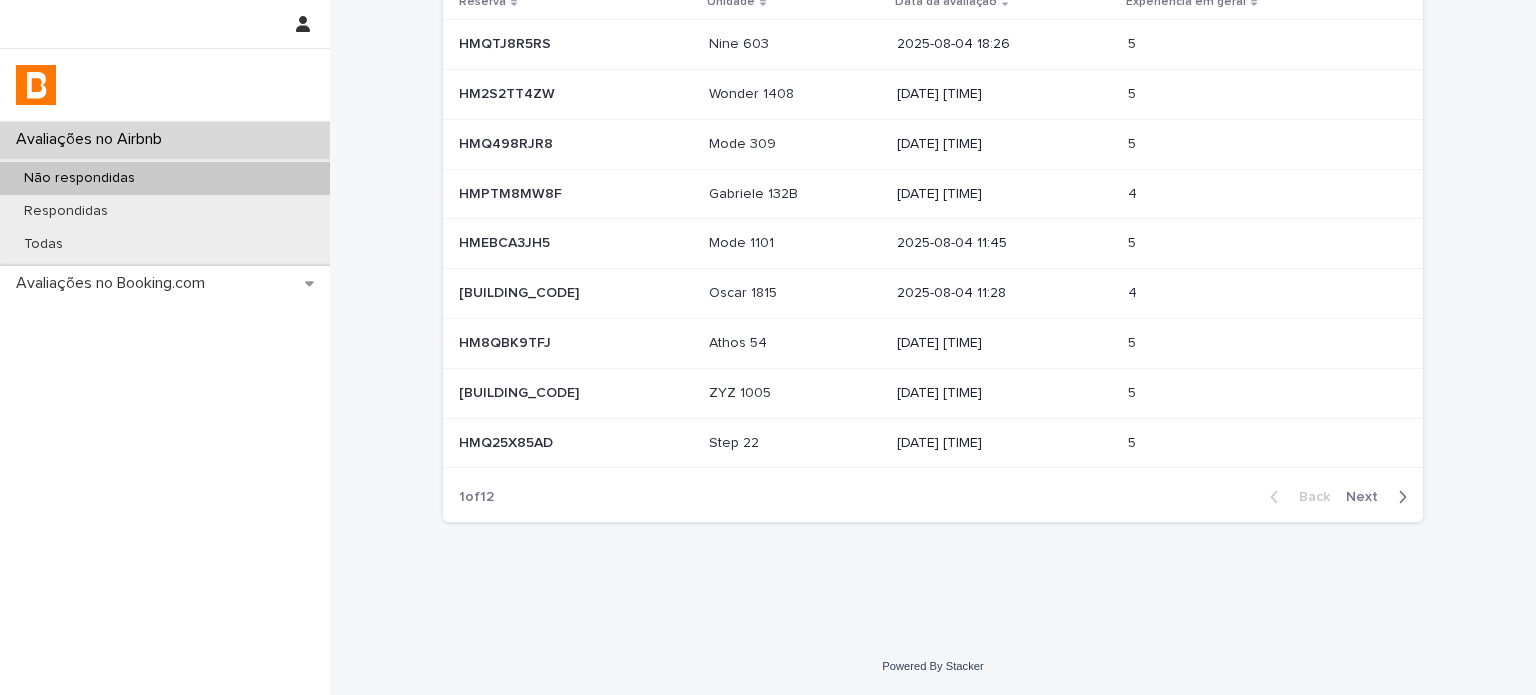 scroll, scrollTop: 0, scrollLeft: 0, axis: both 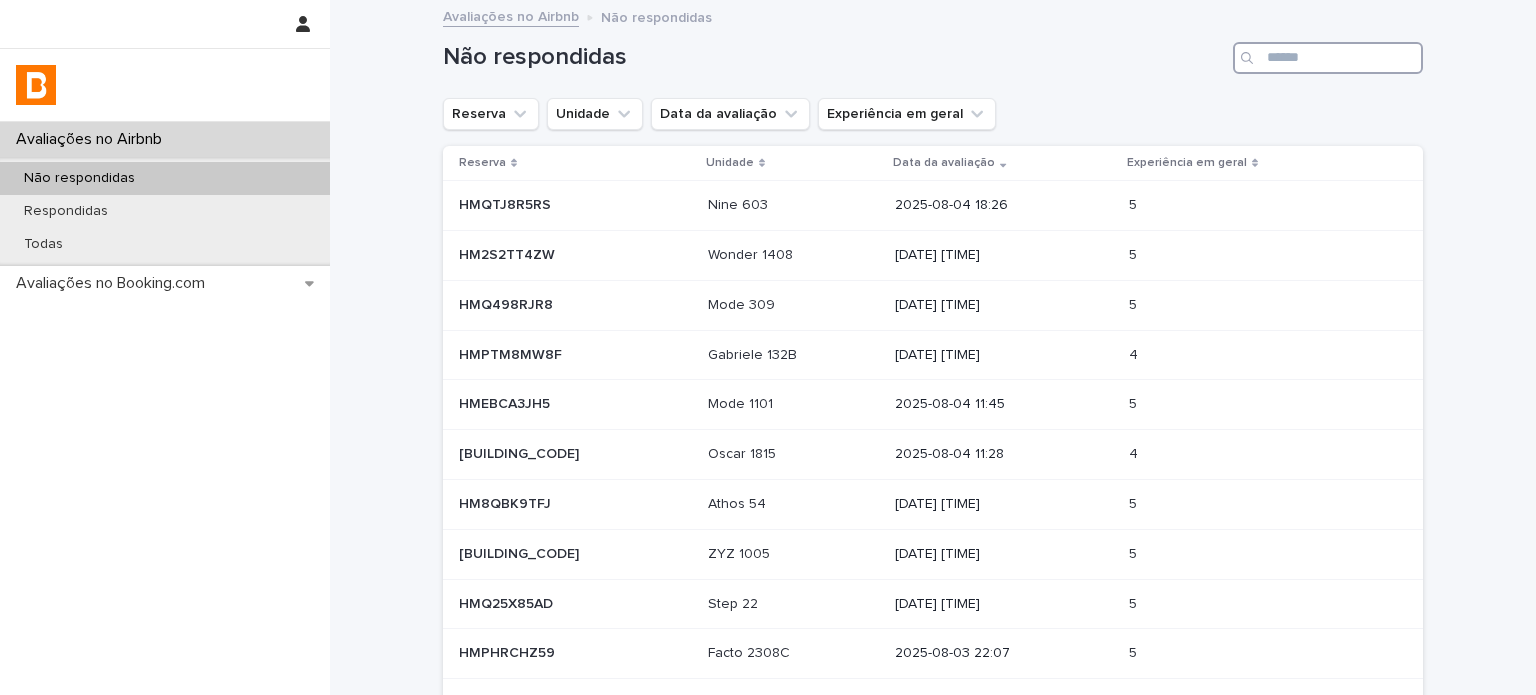 click at bounding box center (1328, 58) 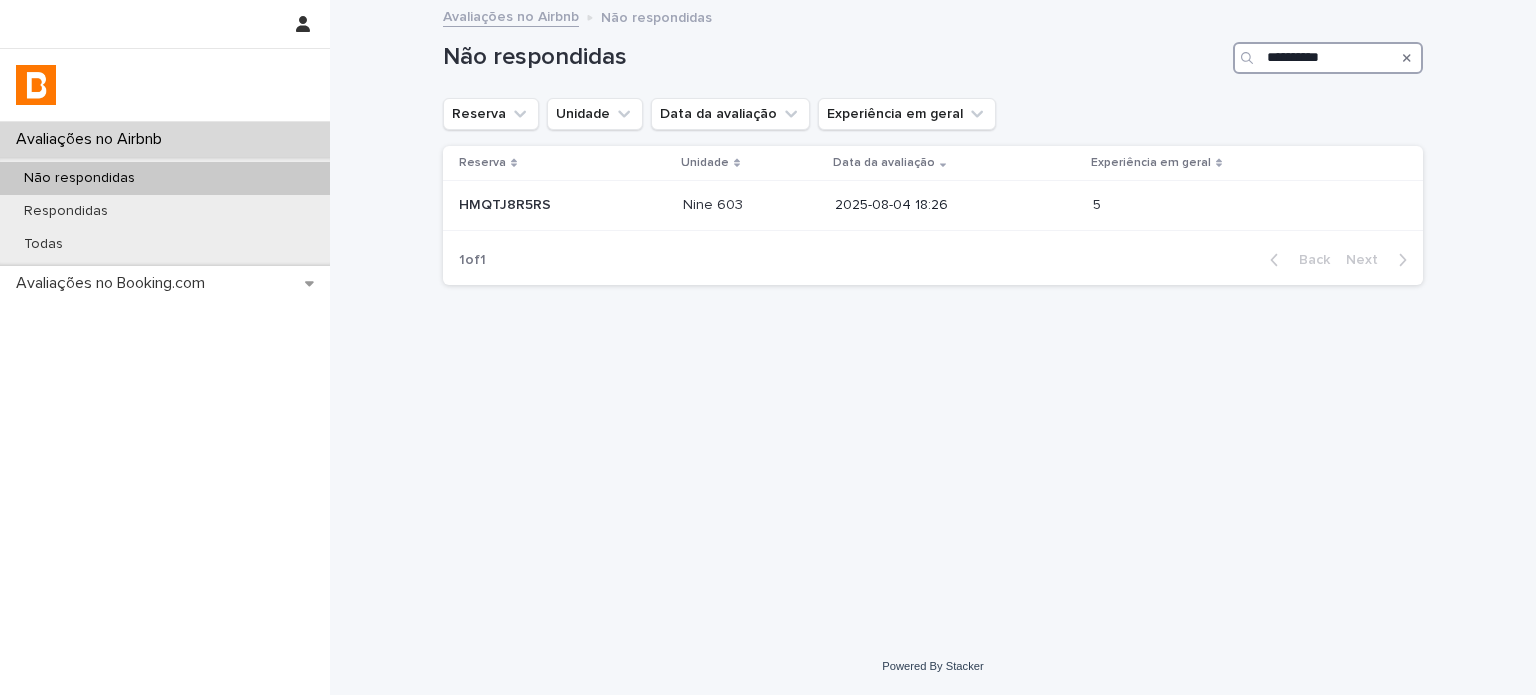 type on "**********" 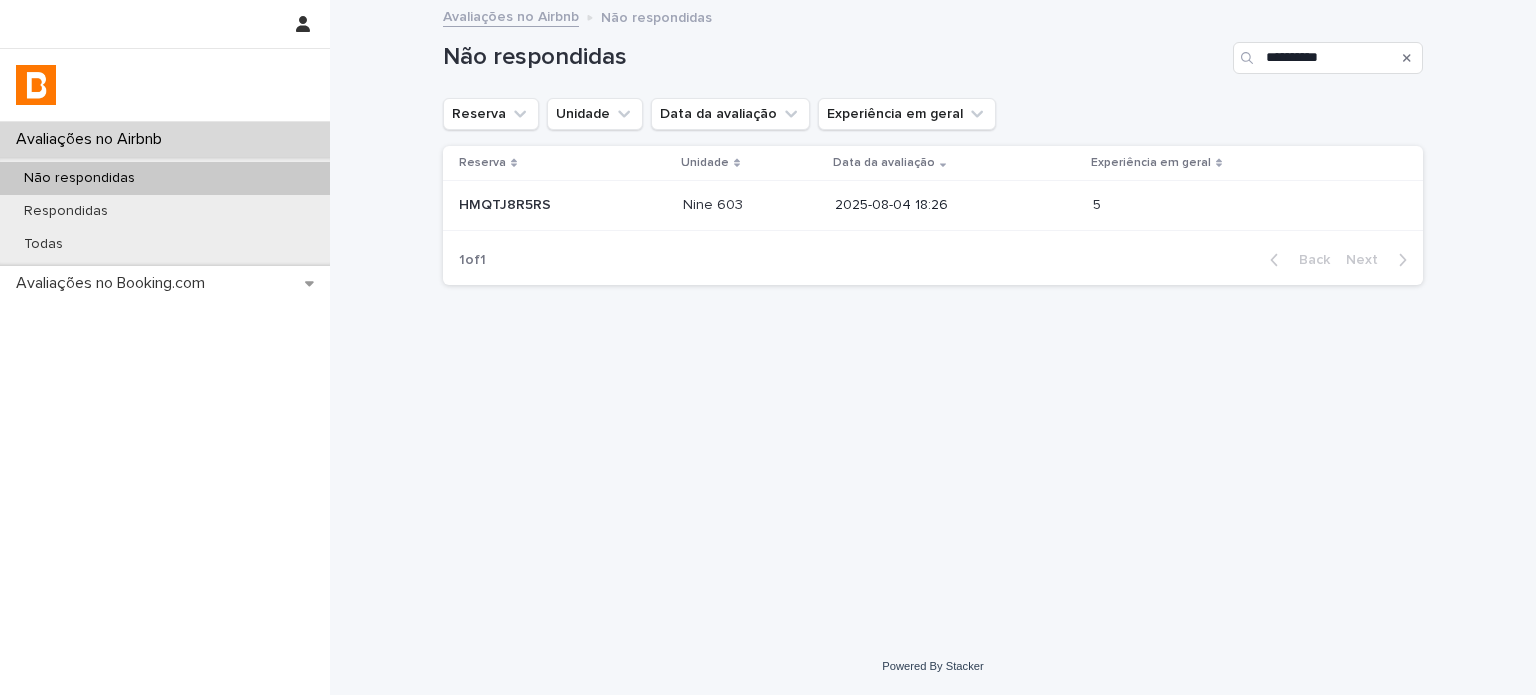 click on "2025-08-04 18:26" at bounding box center (956, 205) 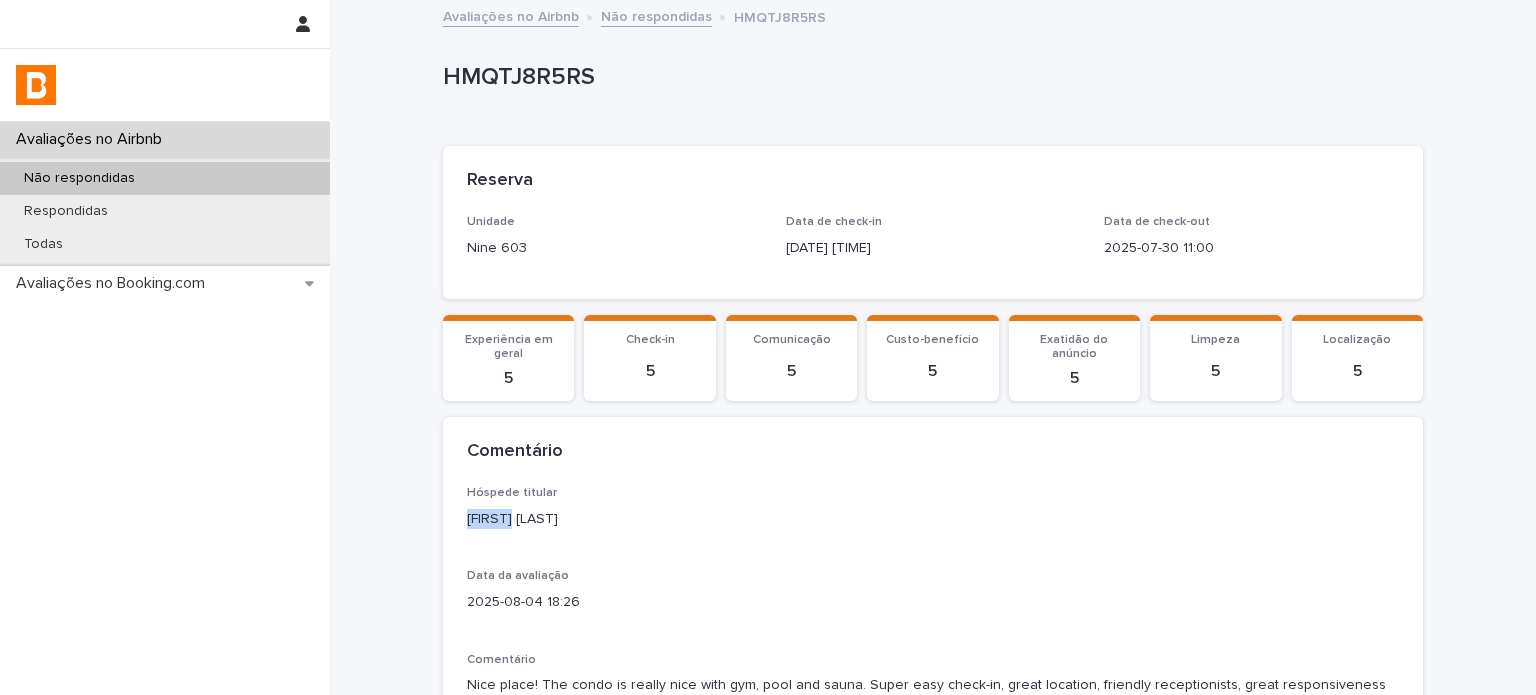 drag, startPoint x: 501, startPoint y: 517, endPoint x: 421, endPoint y: 516, distance: 80.00625 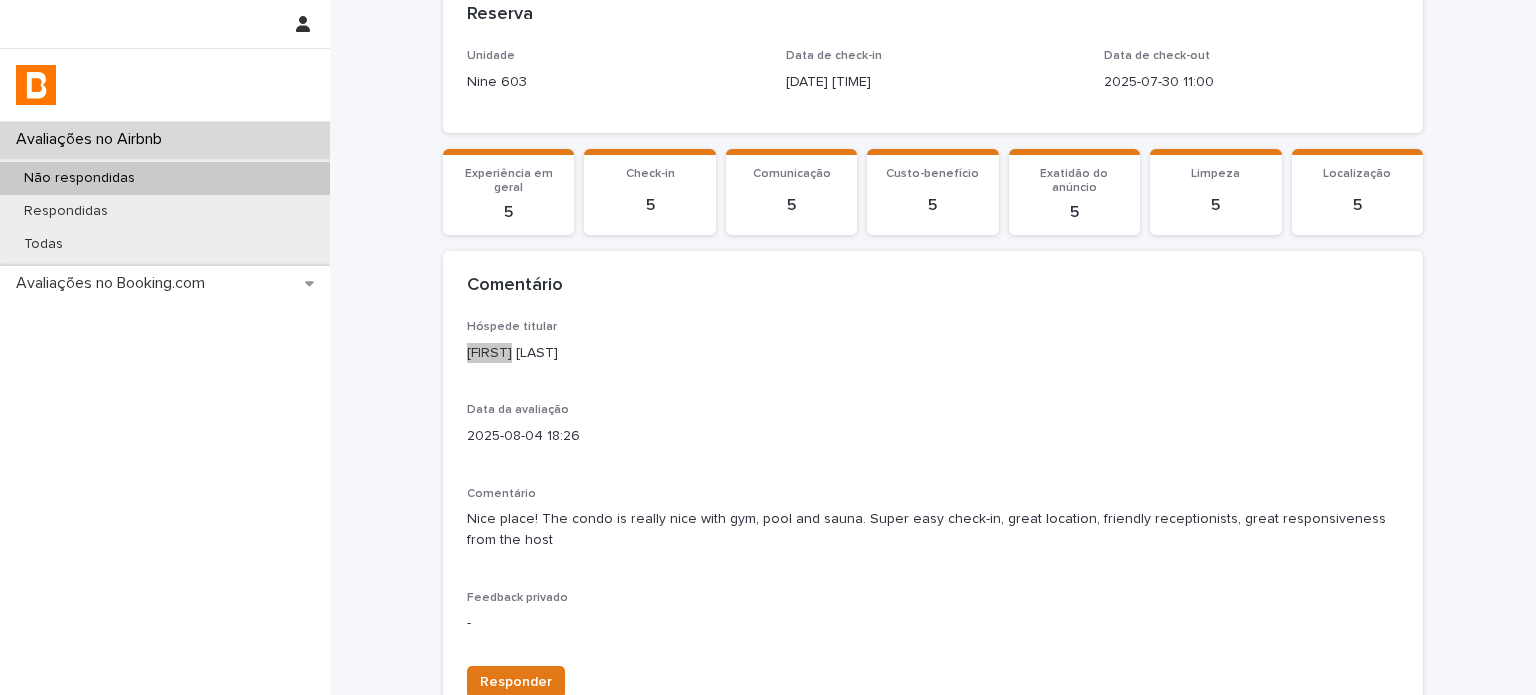 scroll, scrollTop: 364, scrollLeft: 0, axis: vertical 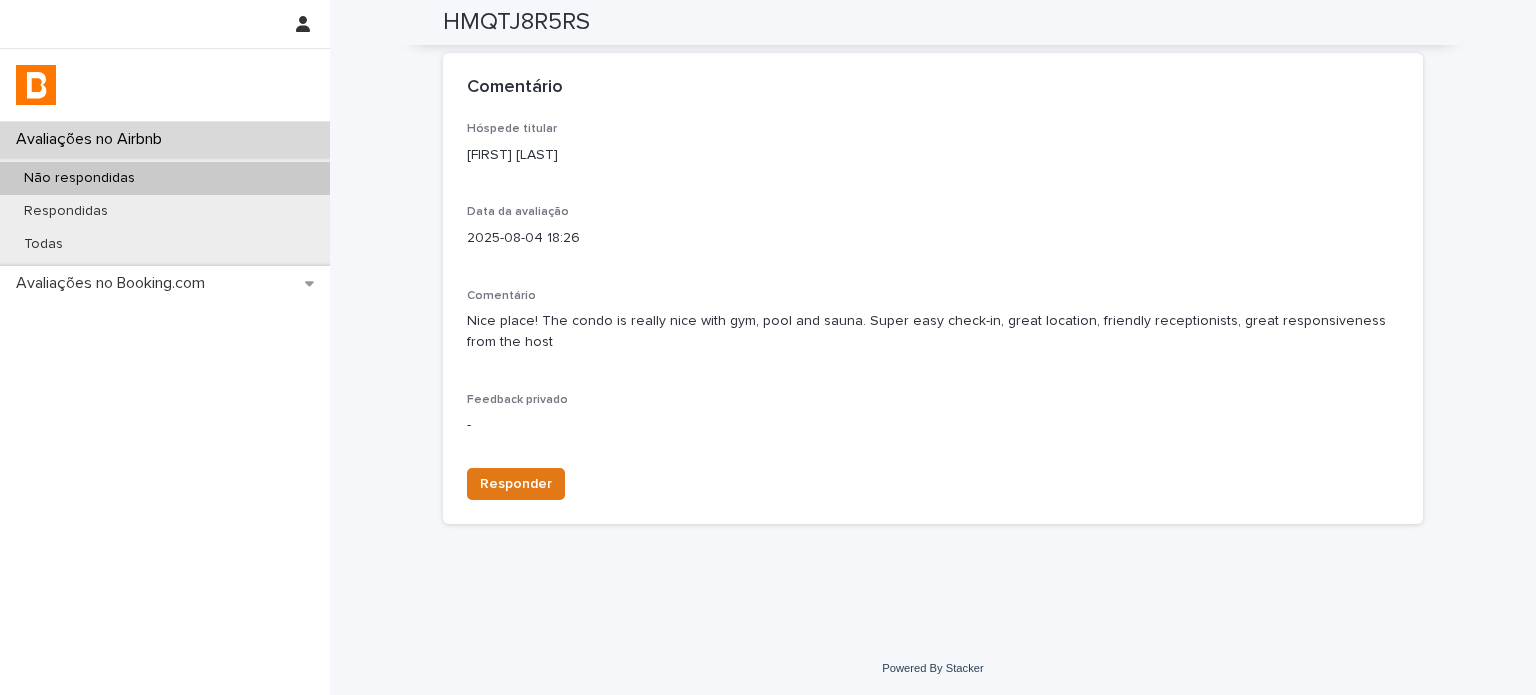 click on "Responder" at bounding box center (933, 480) 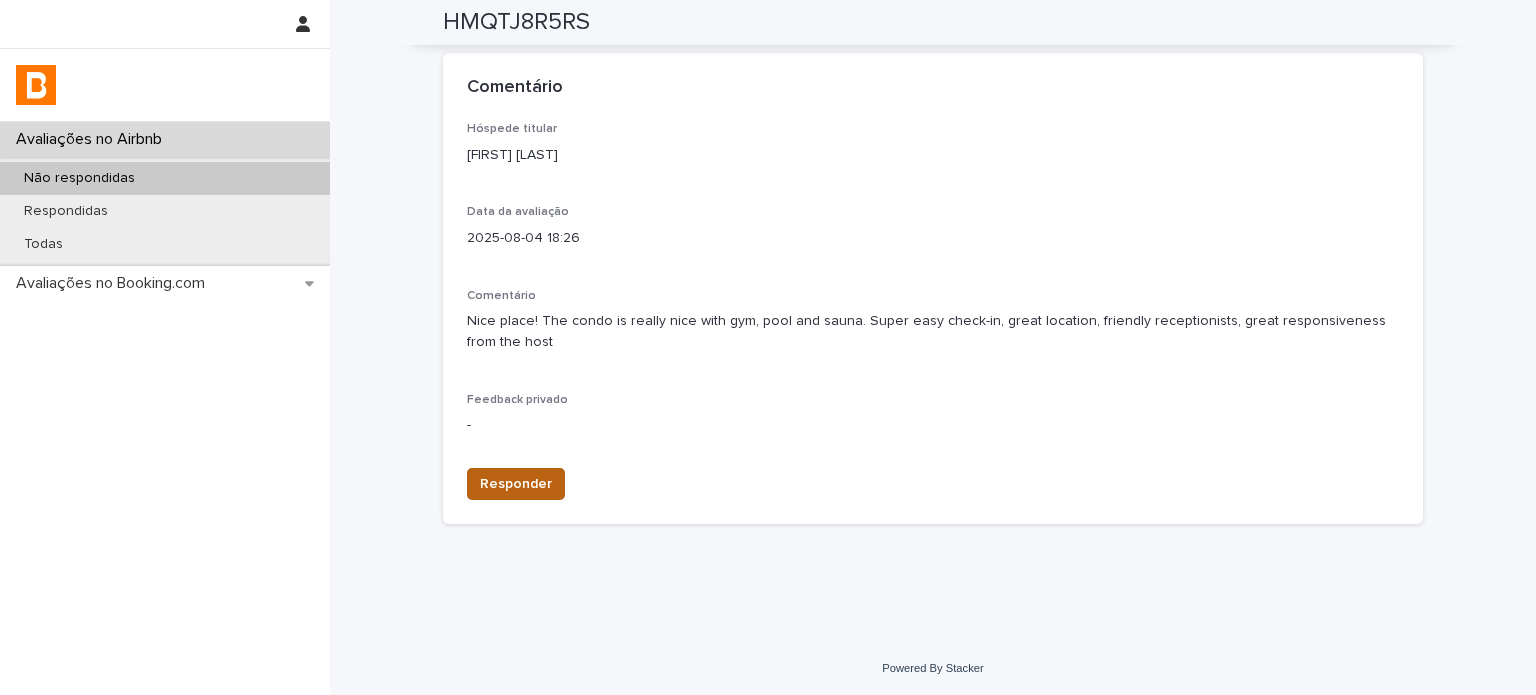 click on "Responder" at bounding box center (516, 484) 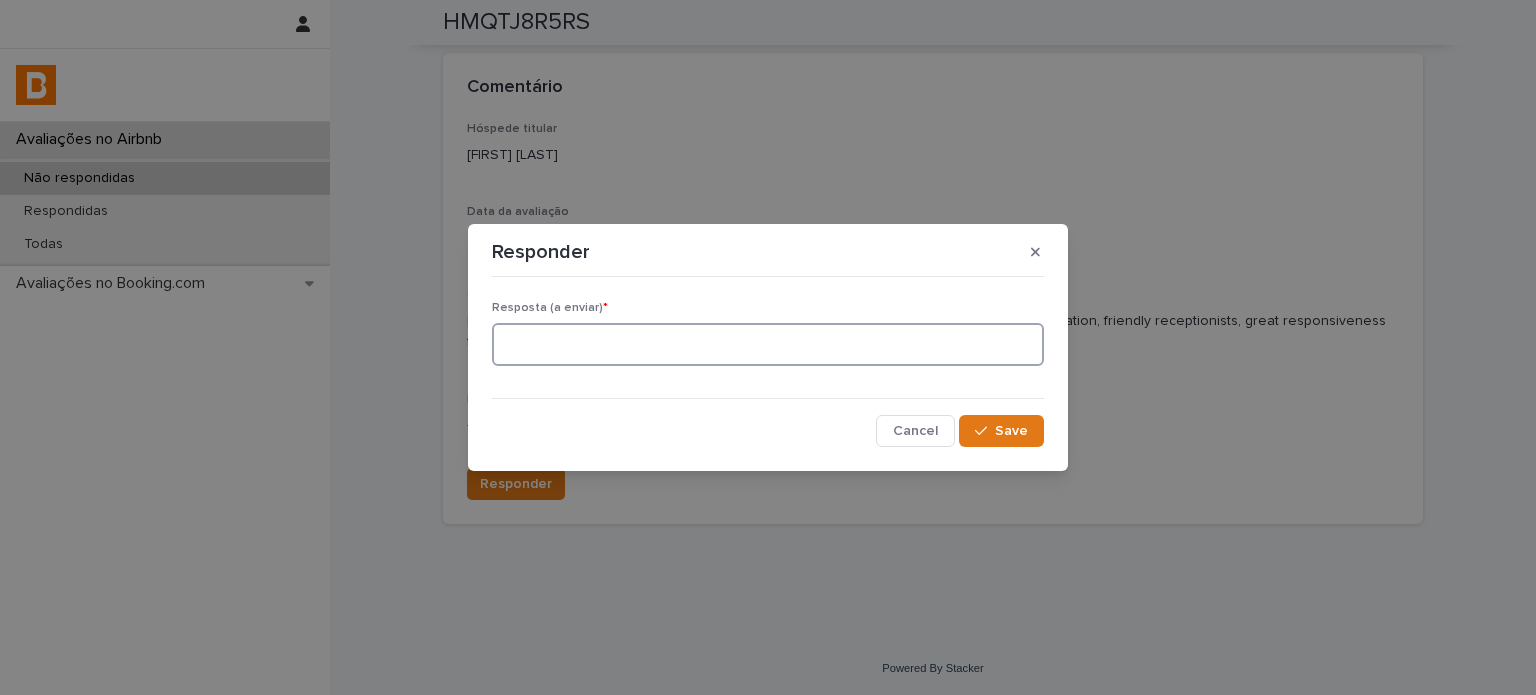 click at bounding box center [768, 344] 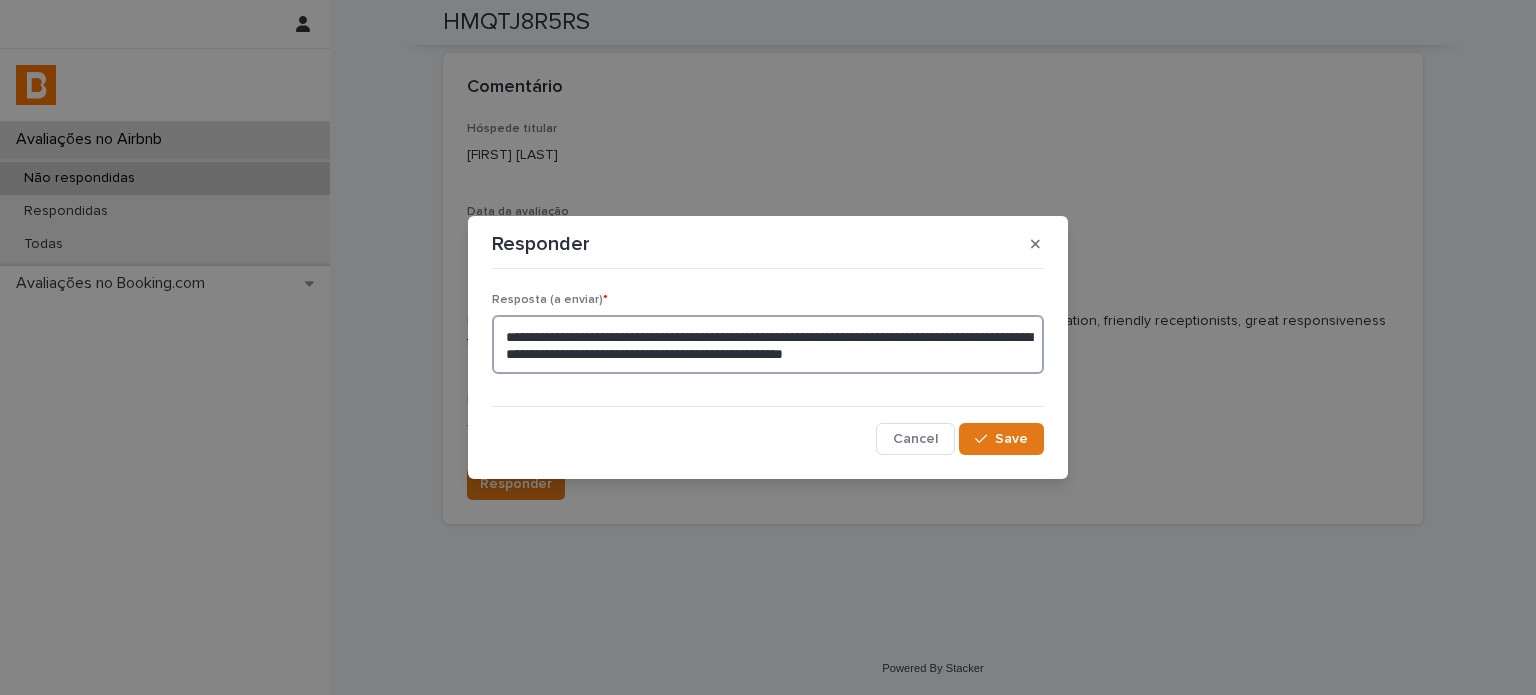 type on "**********" 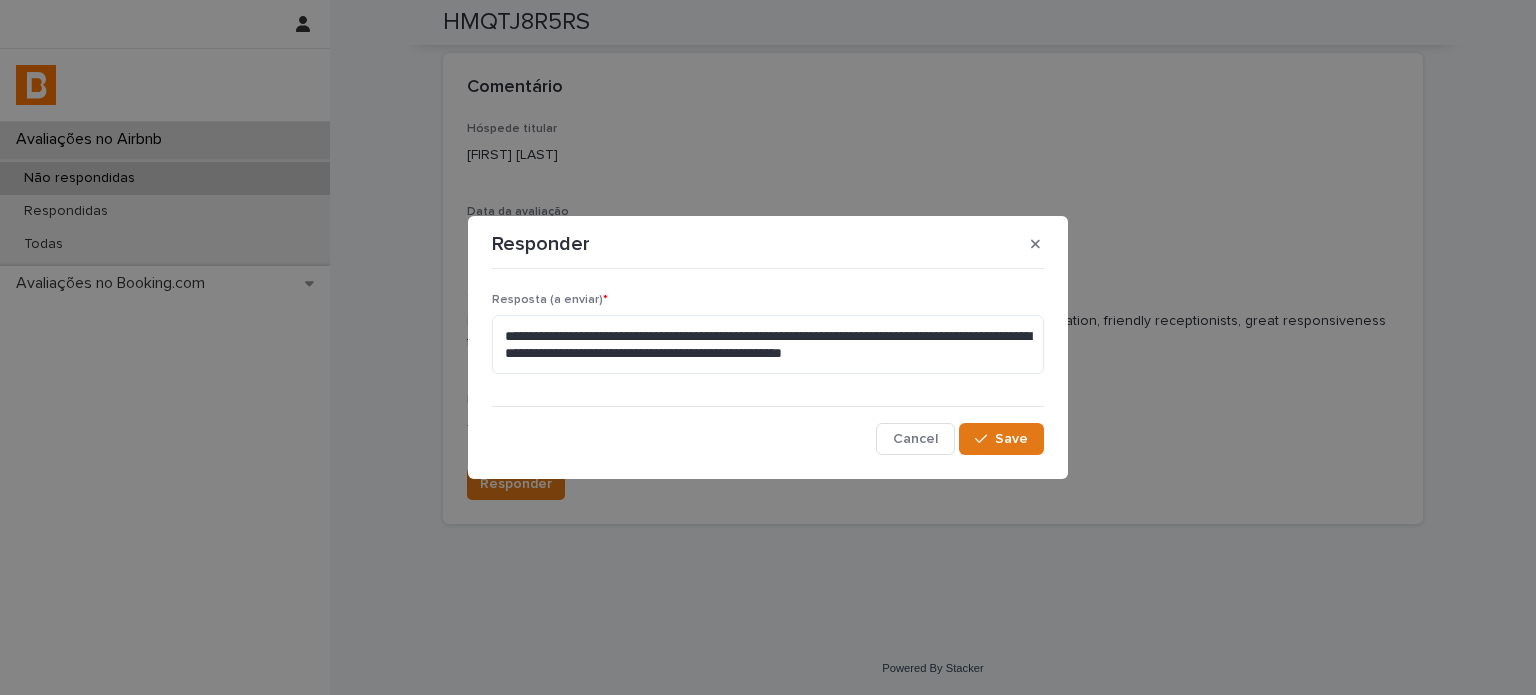 click on "Save" at bounding box center [1001, 439] 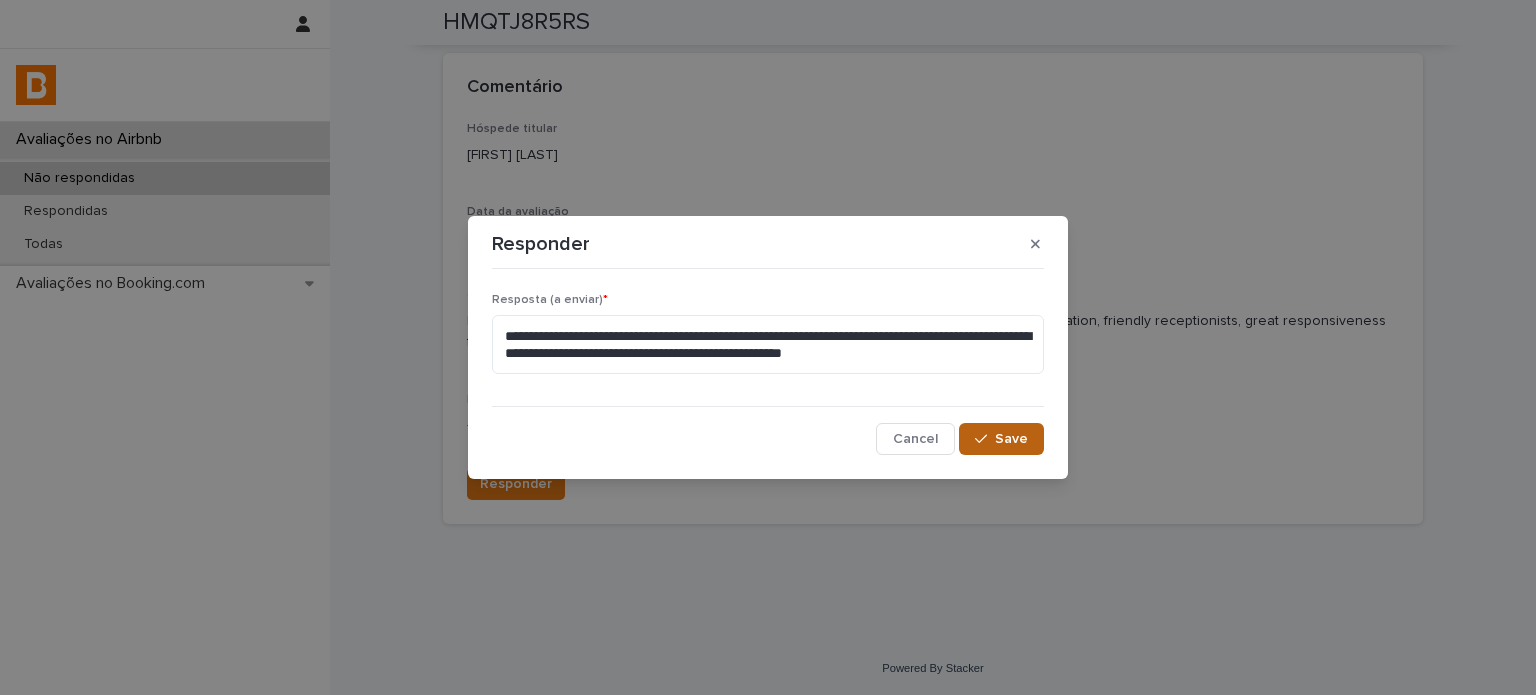 drag, startPoint x: 992, startPoint y: 431, endPoint x: 1030, endPoint y: 428, distance: 38.118237 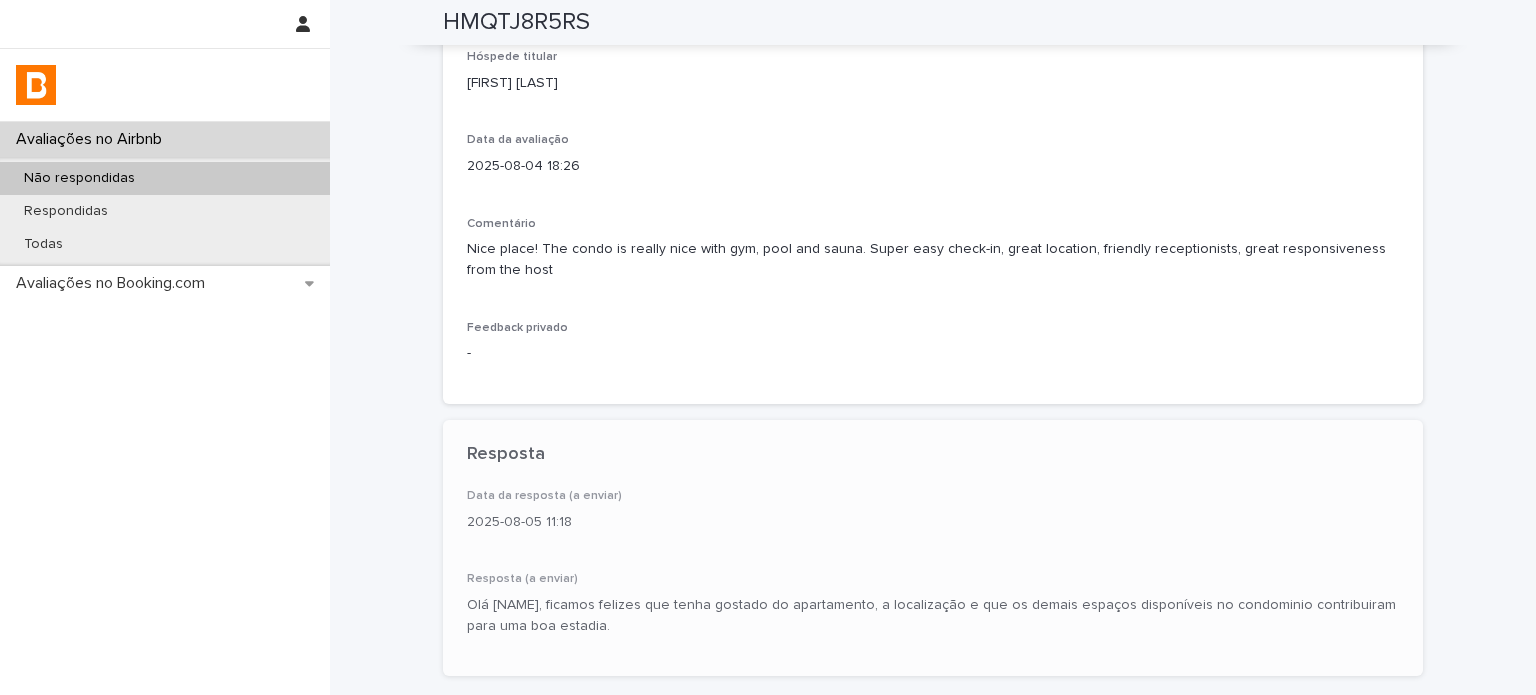 scroll, scrollTop: 477, scrollLeft: 0, axis: vertical 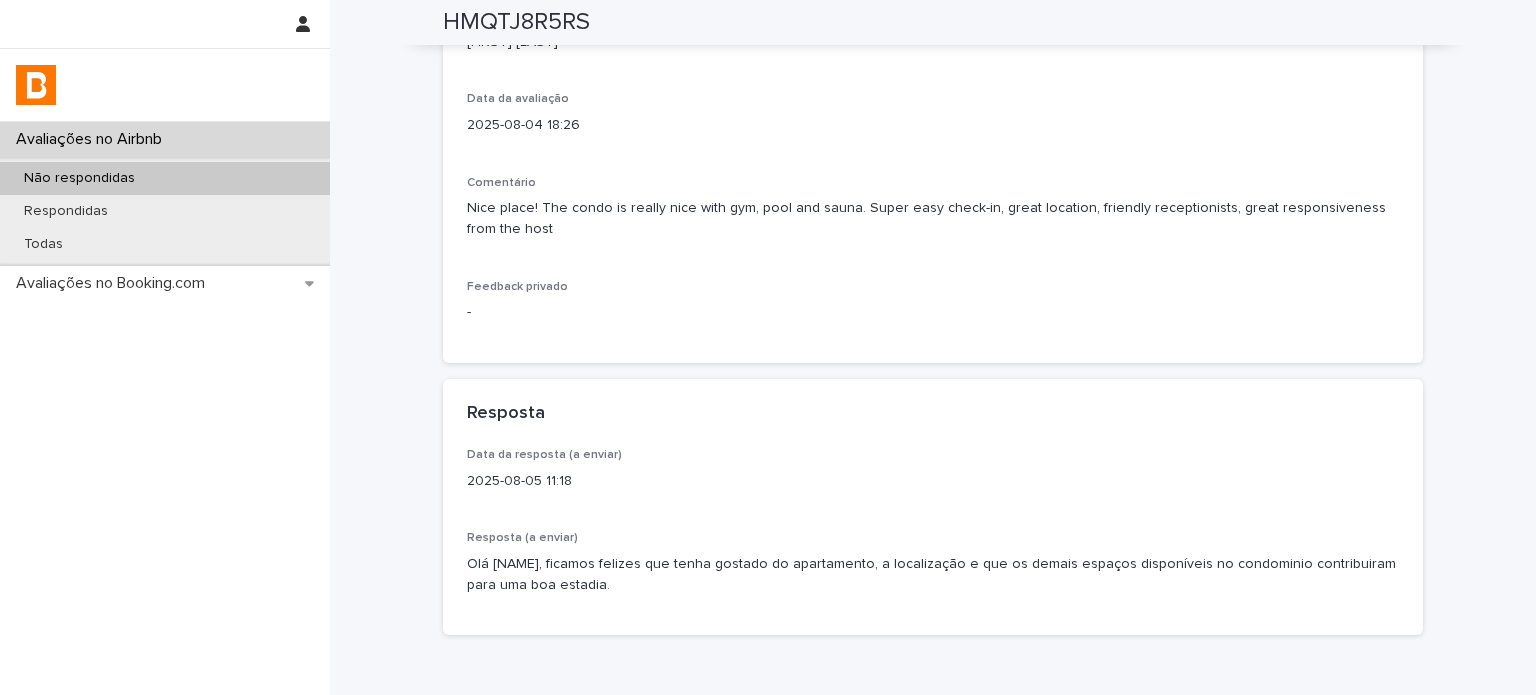 click on "Não respondidas" at bounding box center (165, 178) 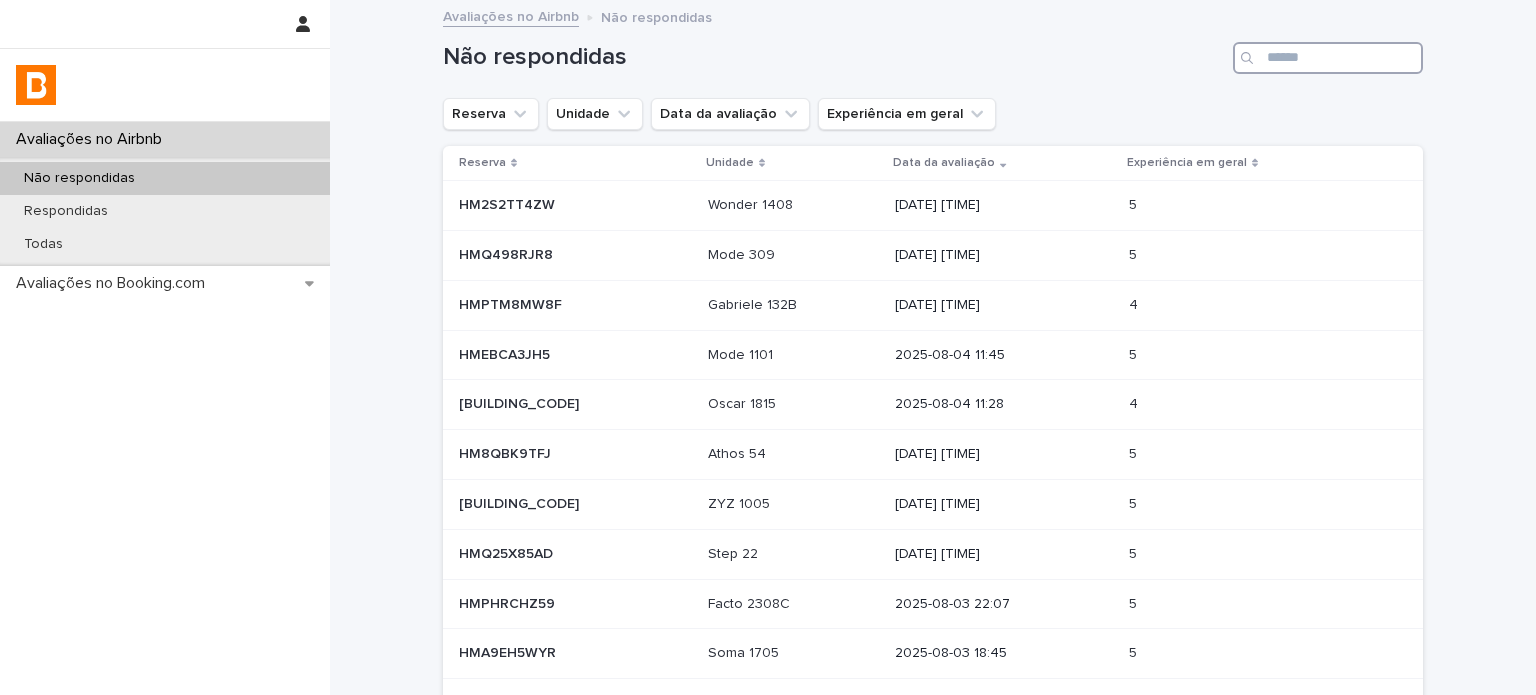 click at bounding box center (1328, 58) 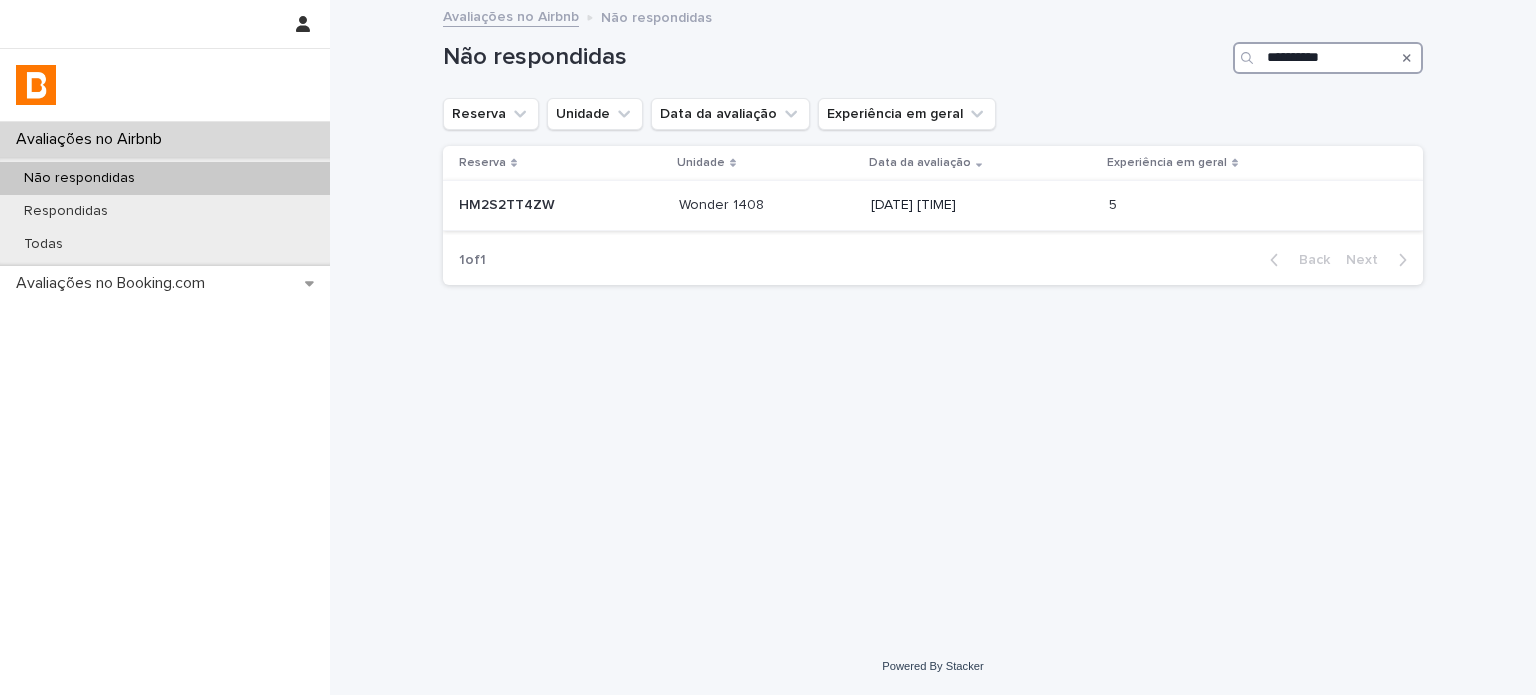 type on "**********" 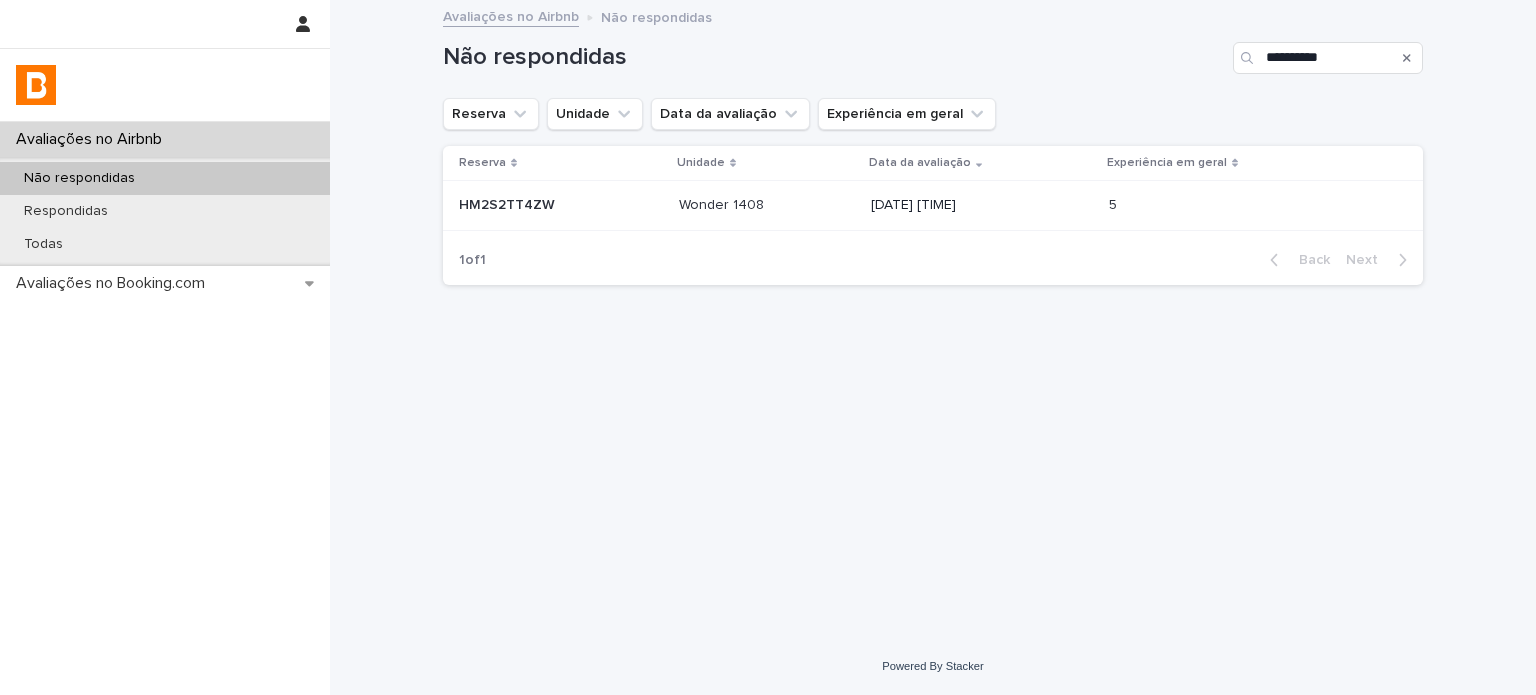 click on "Wonder 1408 Wonder 1408" at bounding box center (767, 206) 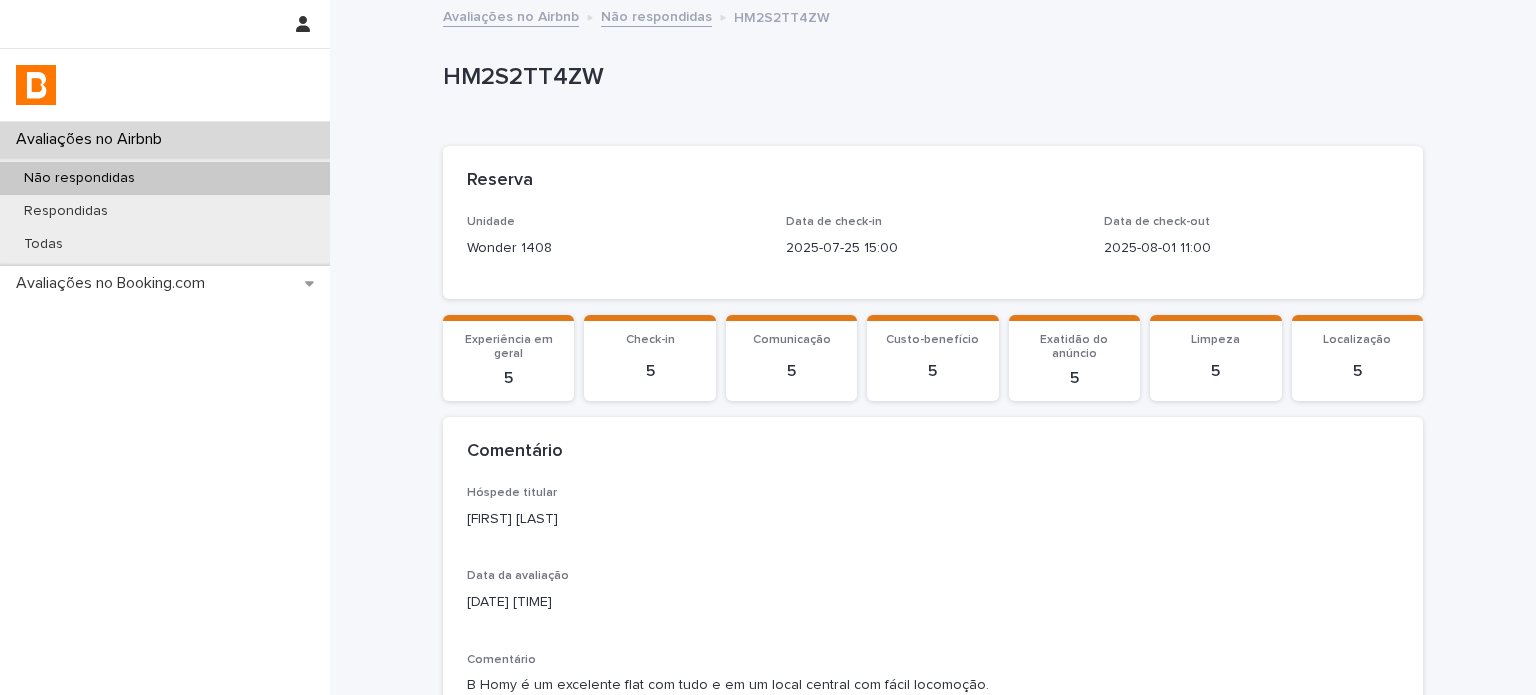click on "[FIRST] [LAST]" at bounding box center [933, 519] 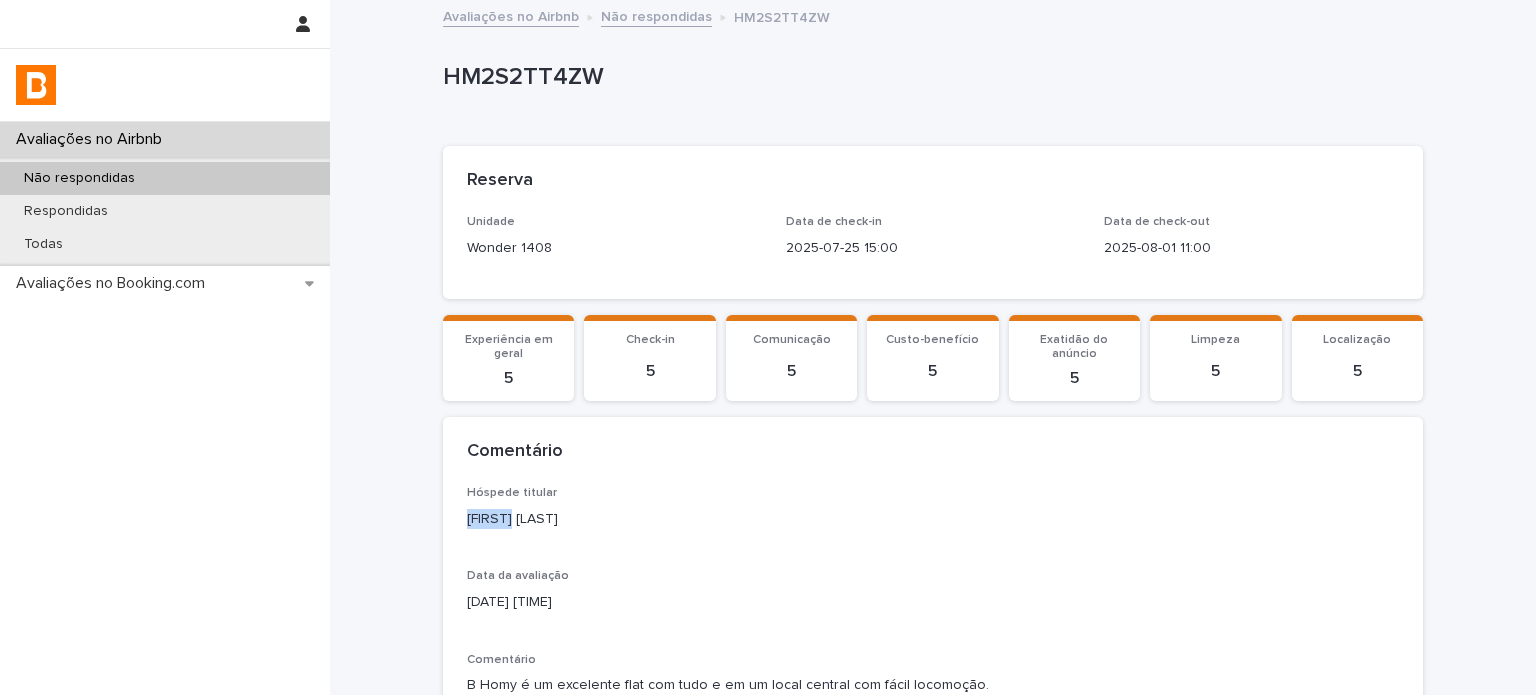 click on "[FIRST] [LAST]" at bounding box center [933, 519] 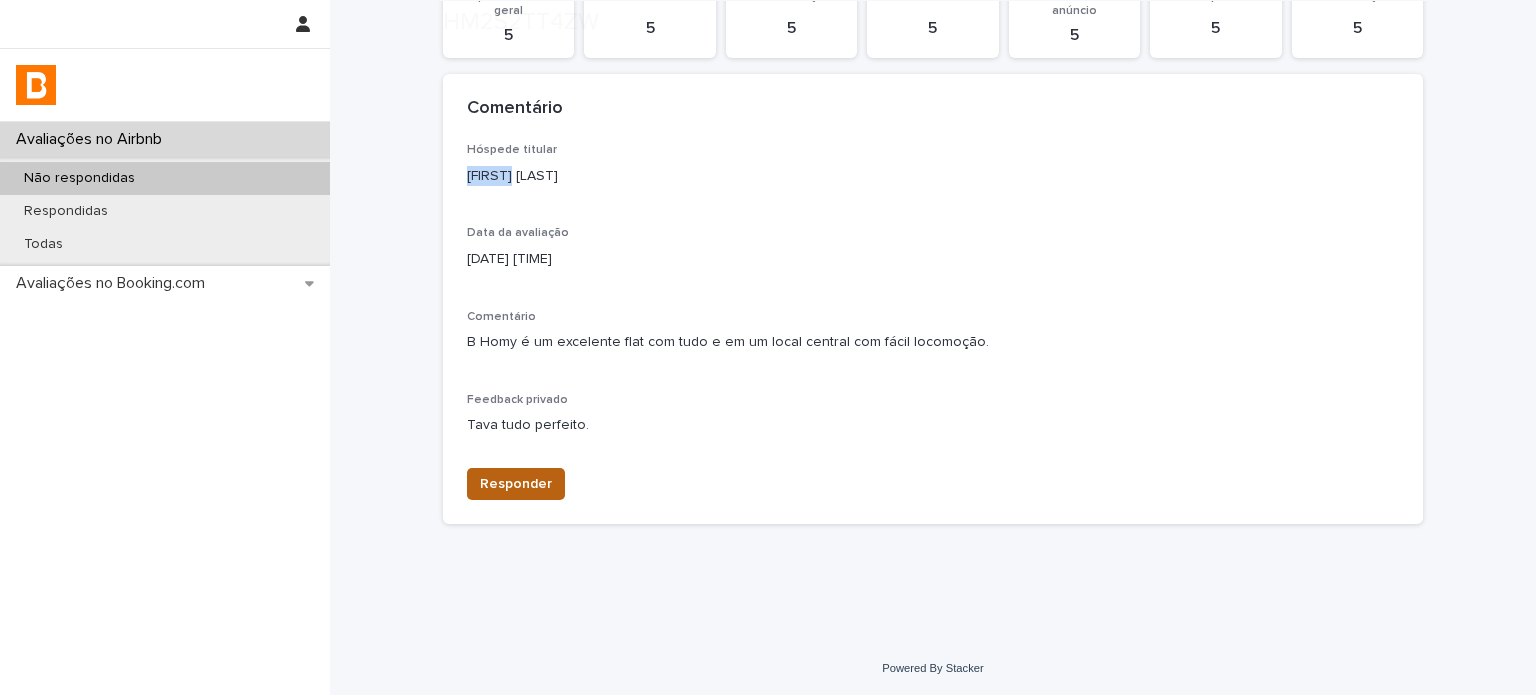 scroll, scrollTop: 344, scrollLeft: 0, axis: vertical 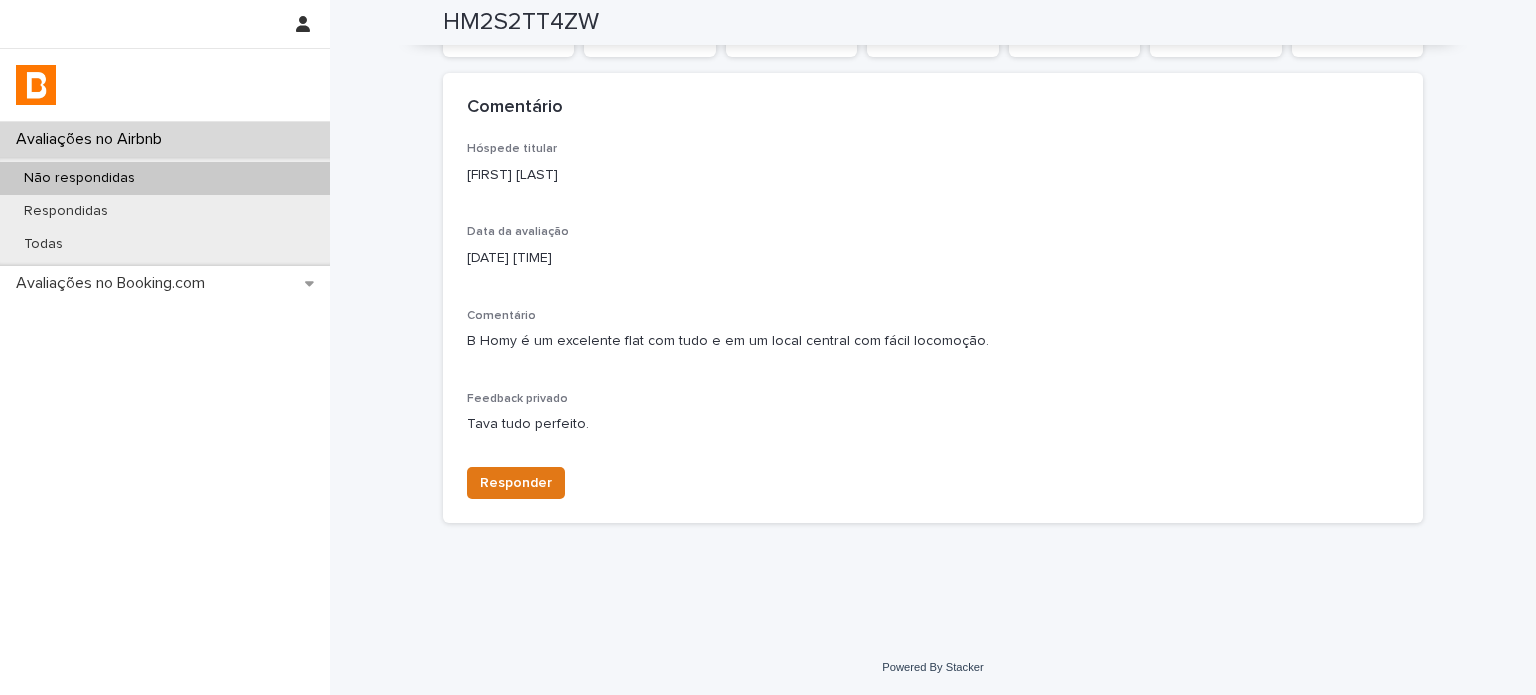 click on "Responder" at bounding box center [933, 479] 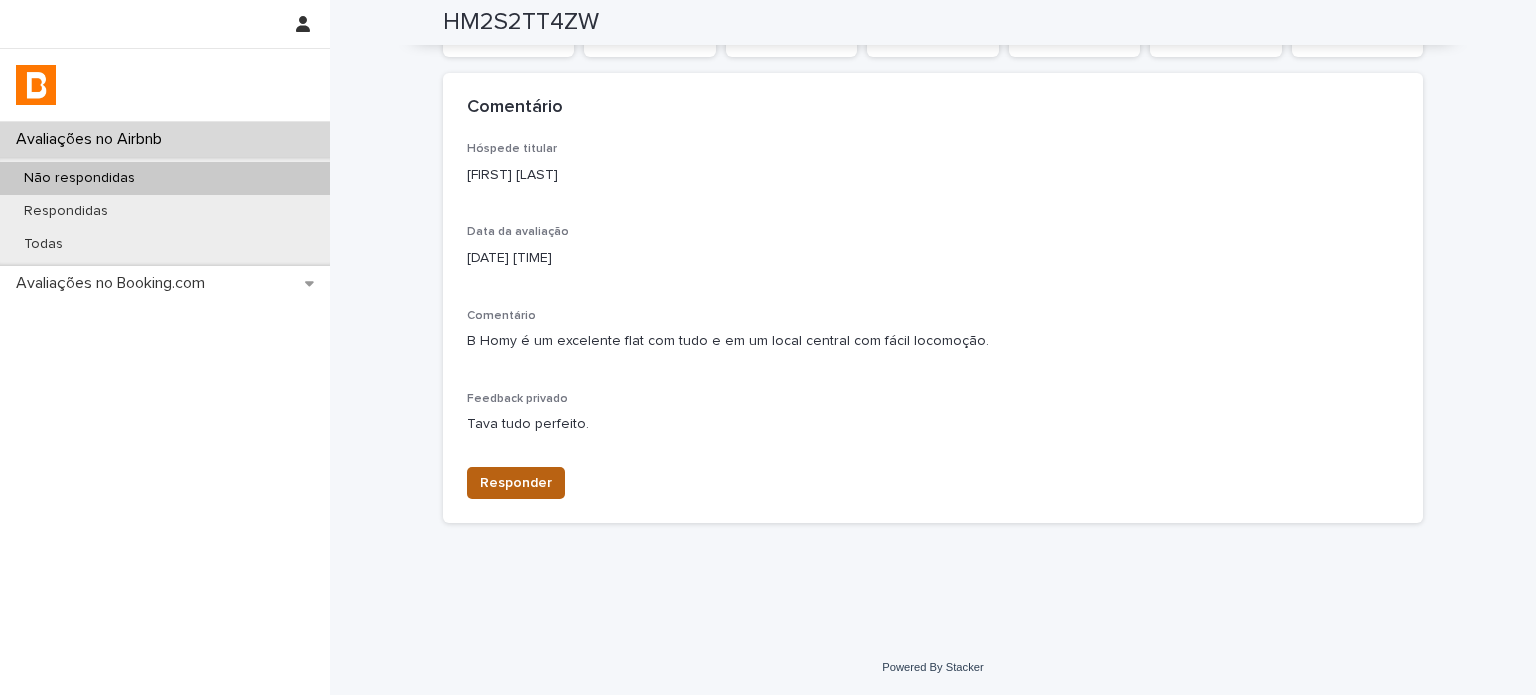click on "Responder" at bounding box center [516, 483] 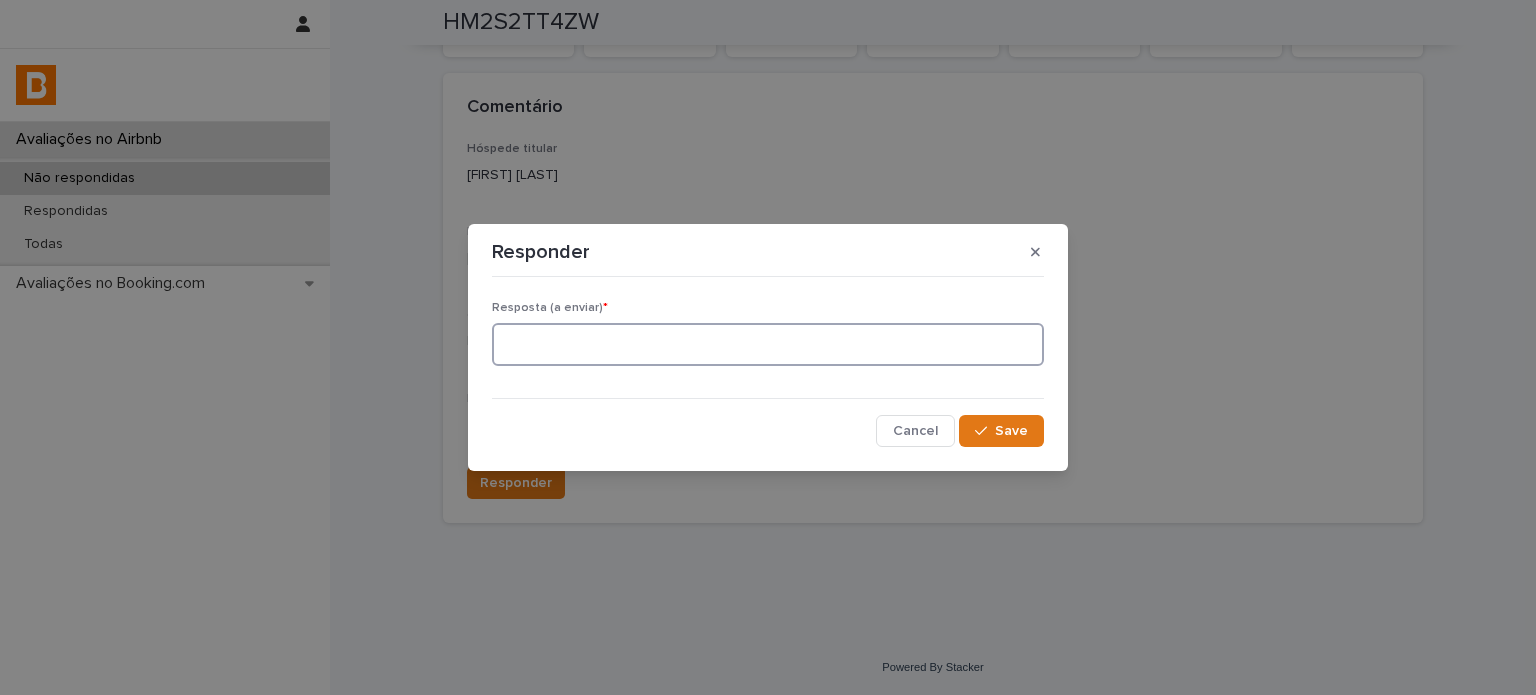 click at bounding box center (768, 344) 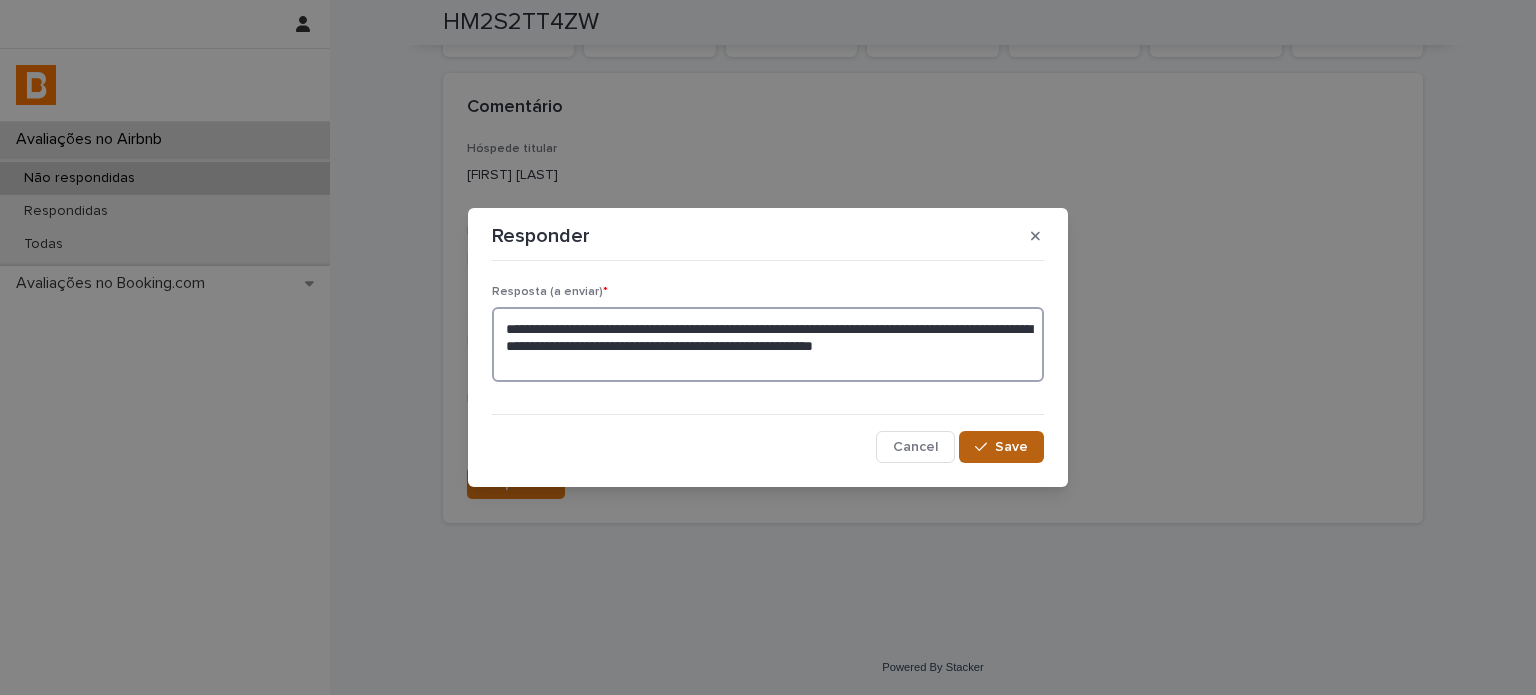 type on "**********" 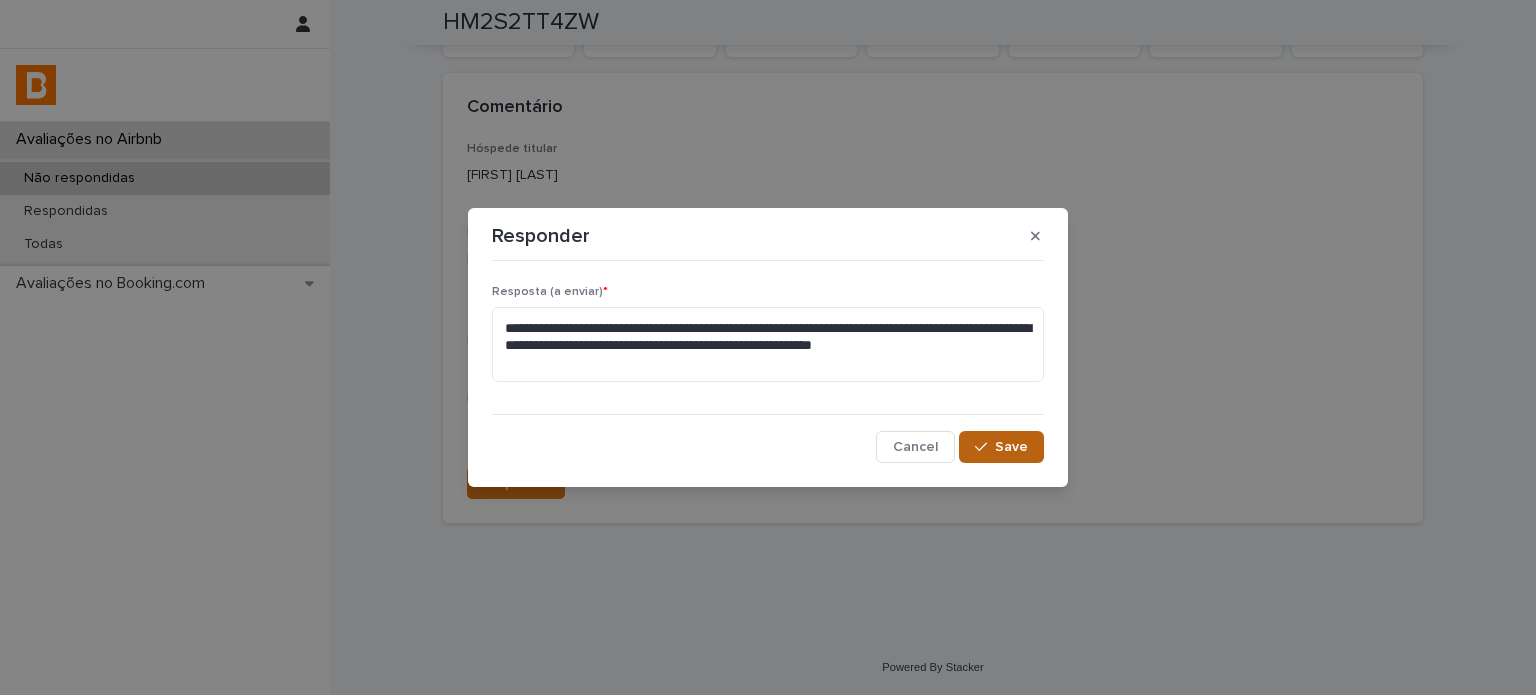 click at bounding box center [985, 447] 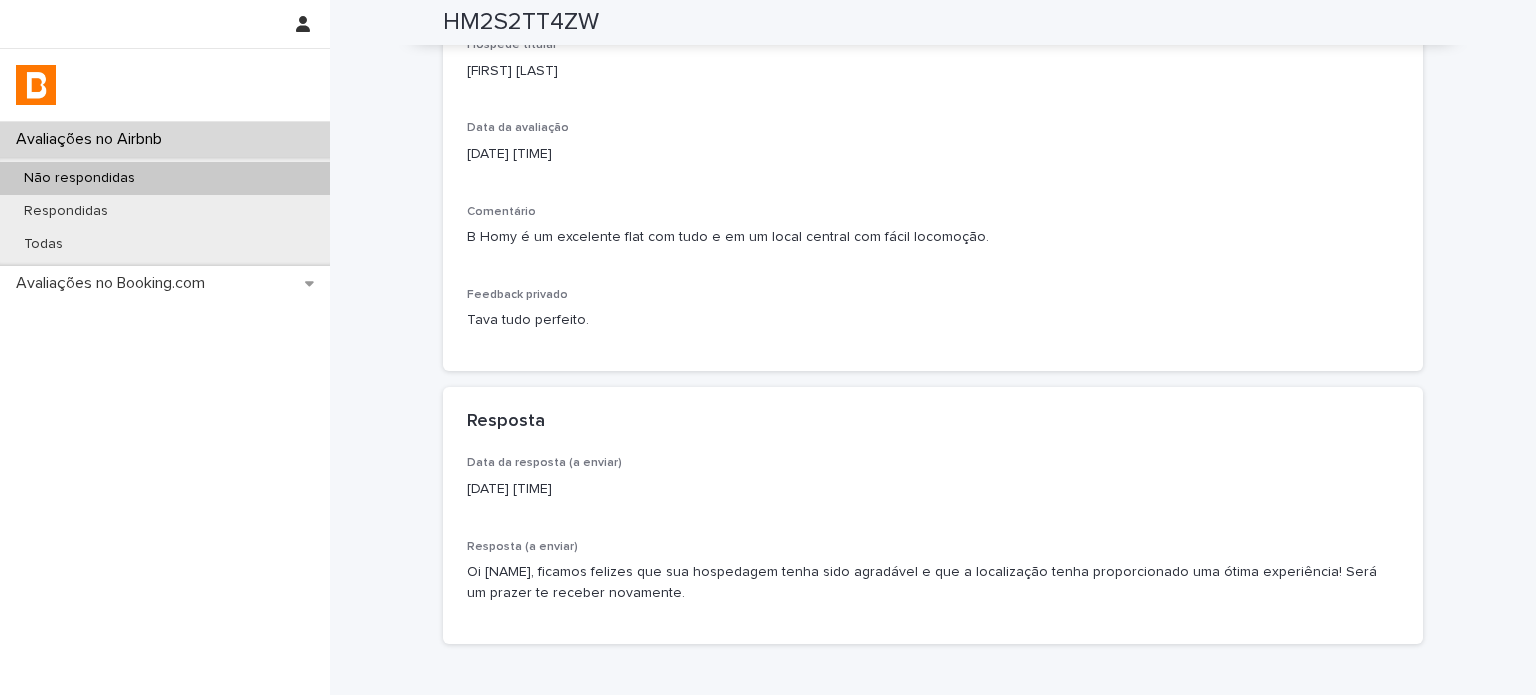 scroll, scrollTop: 456, scrollLeft: 0, axis: vertical 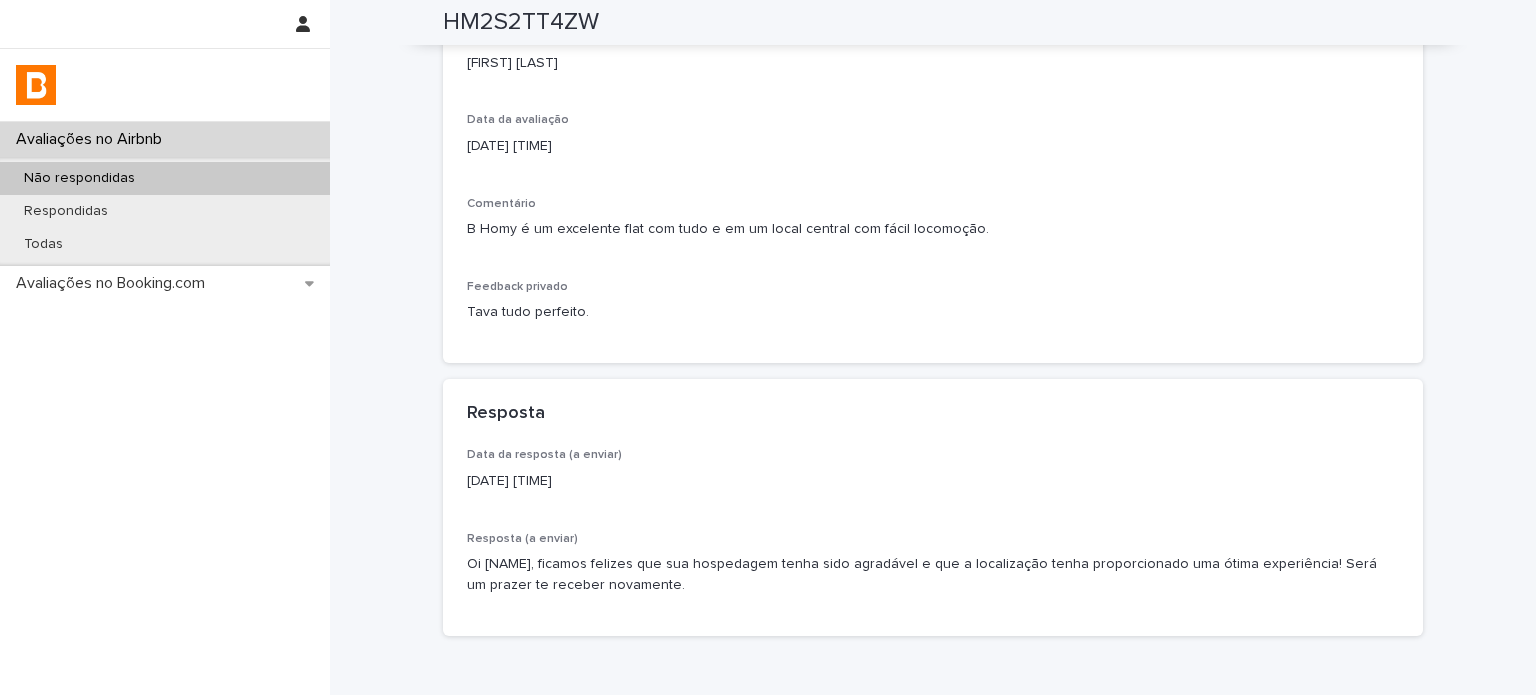 click on "Não respondidas" at bounding box center [165, 178] 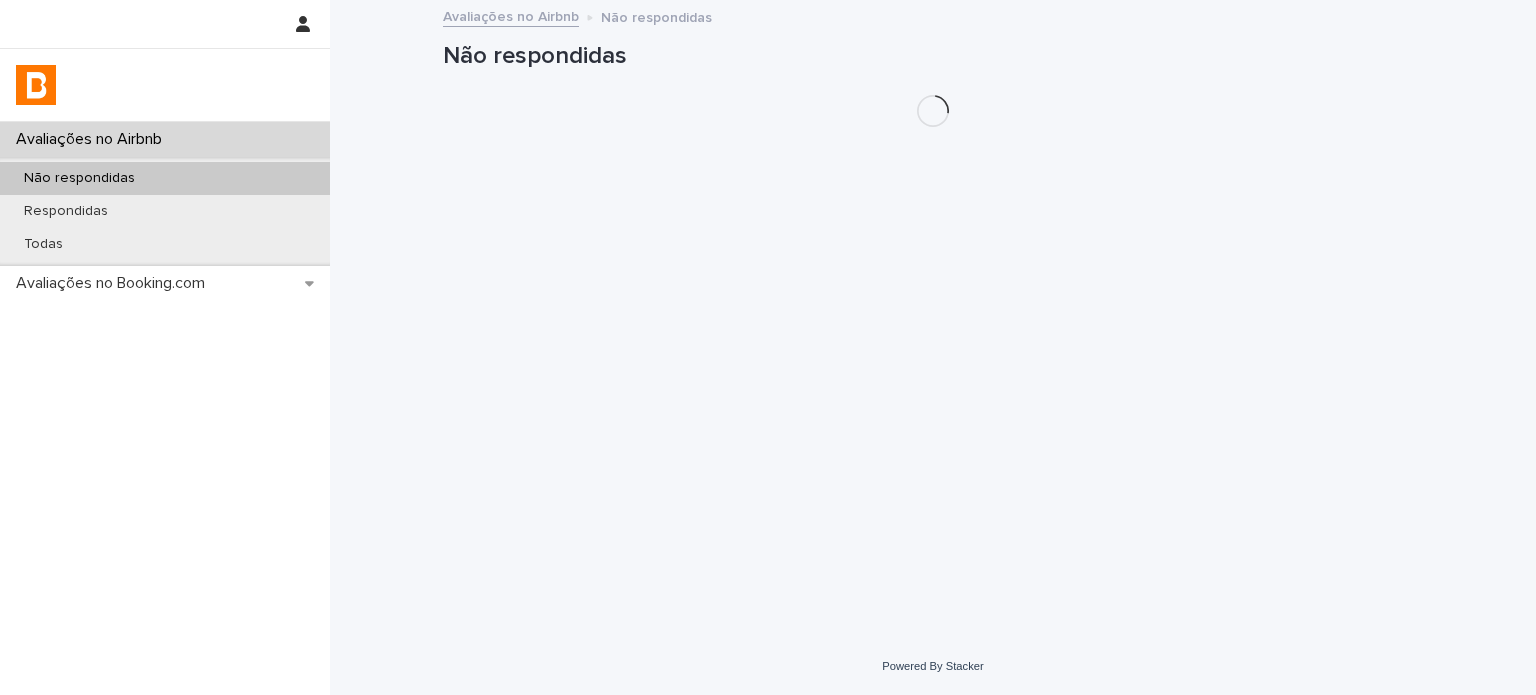 scroll, scrollTop: 0, scrollLeft: 0, axis: both 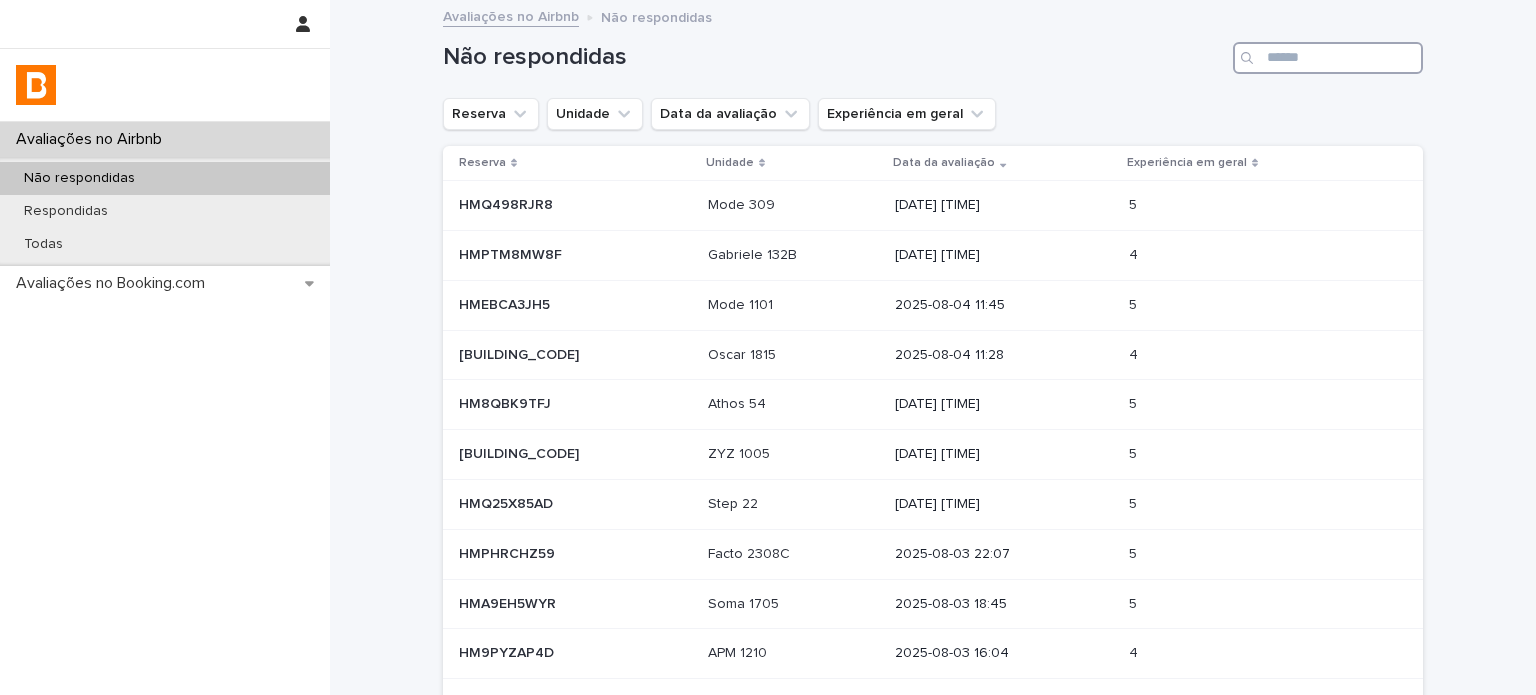 click at bounding box center [1328, 58] 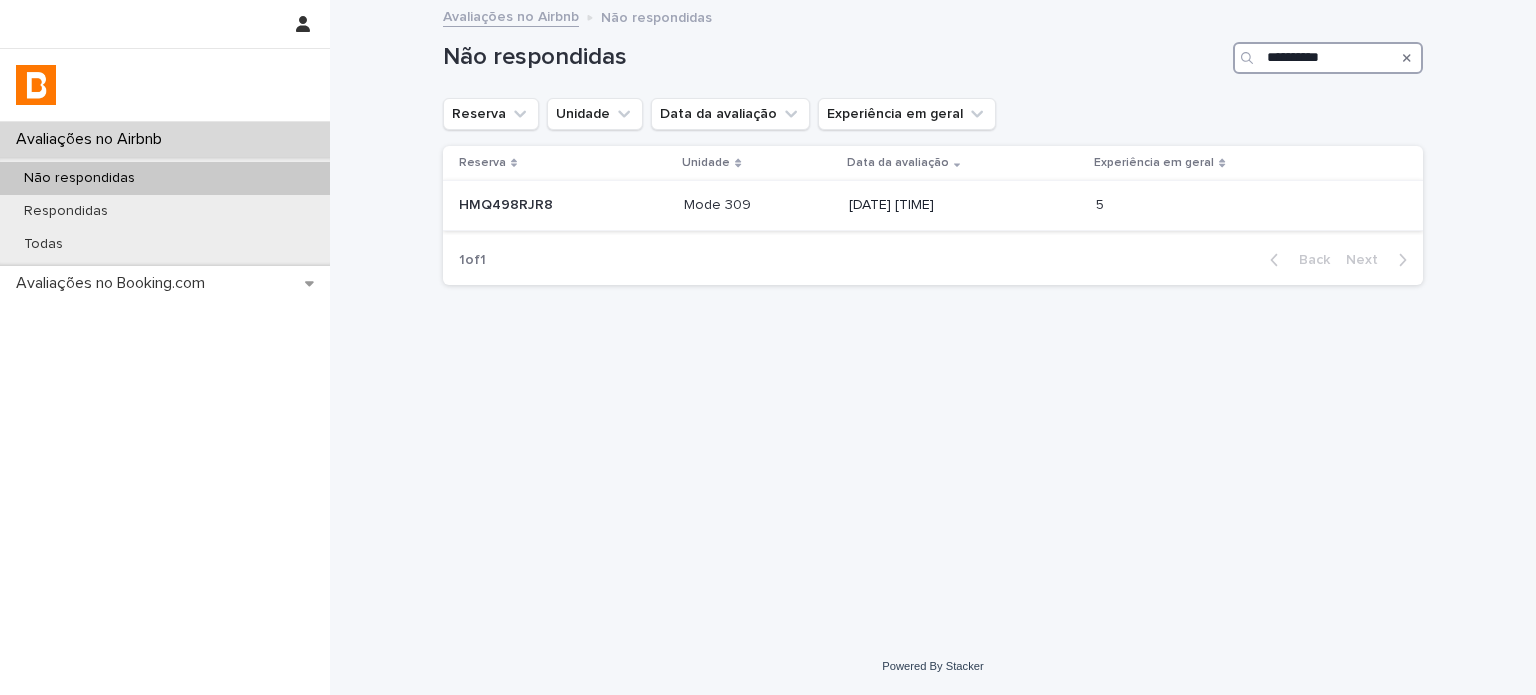 type on "**********" 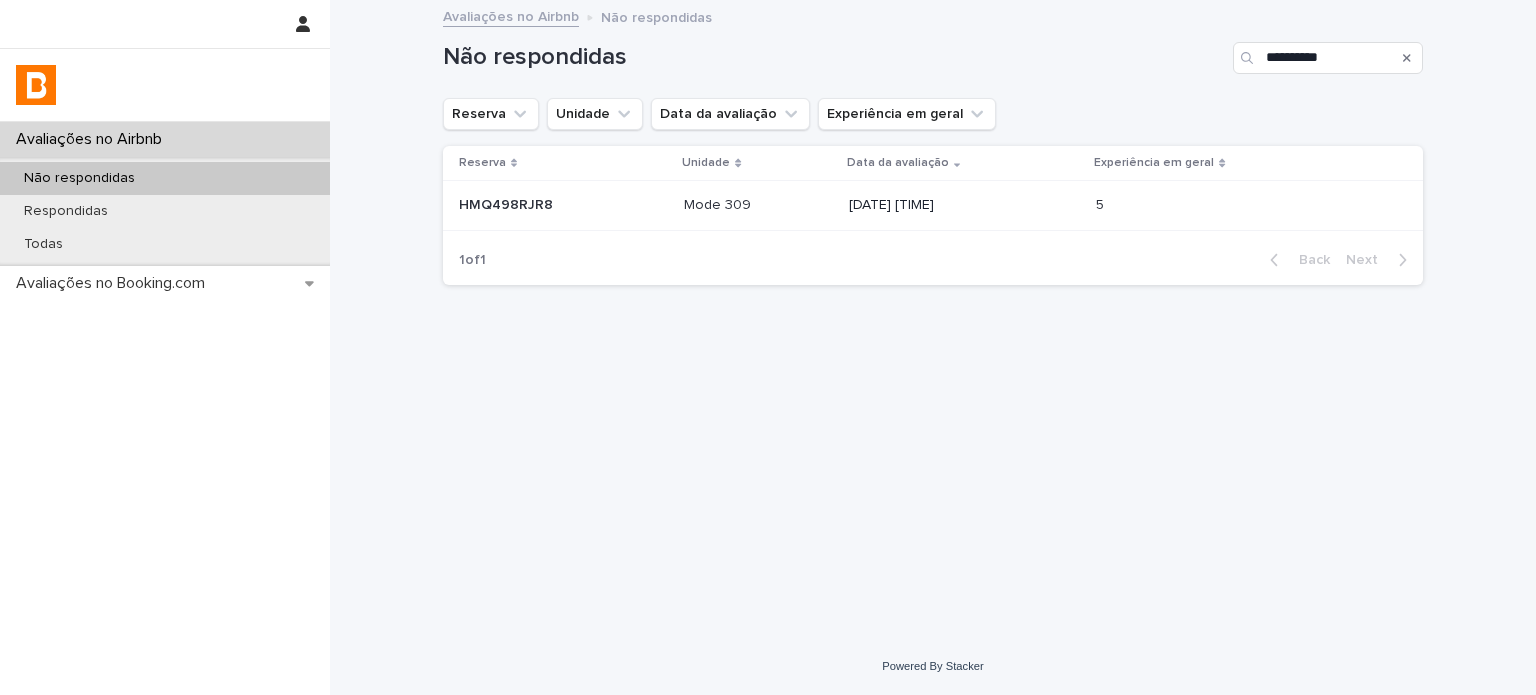 click at bounding box center (1158, 205) 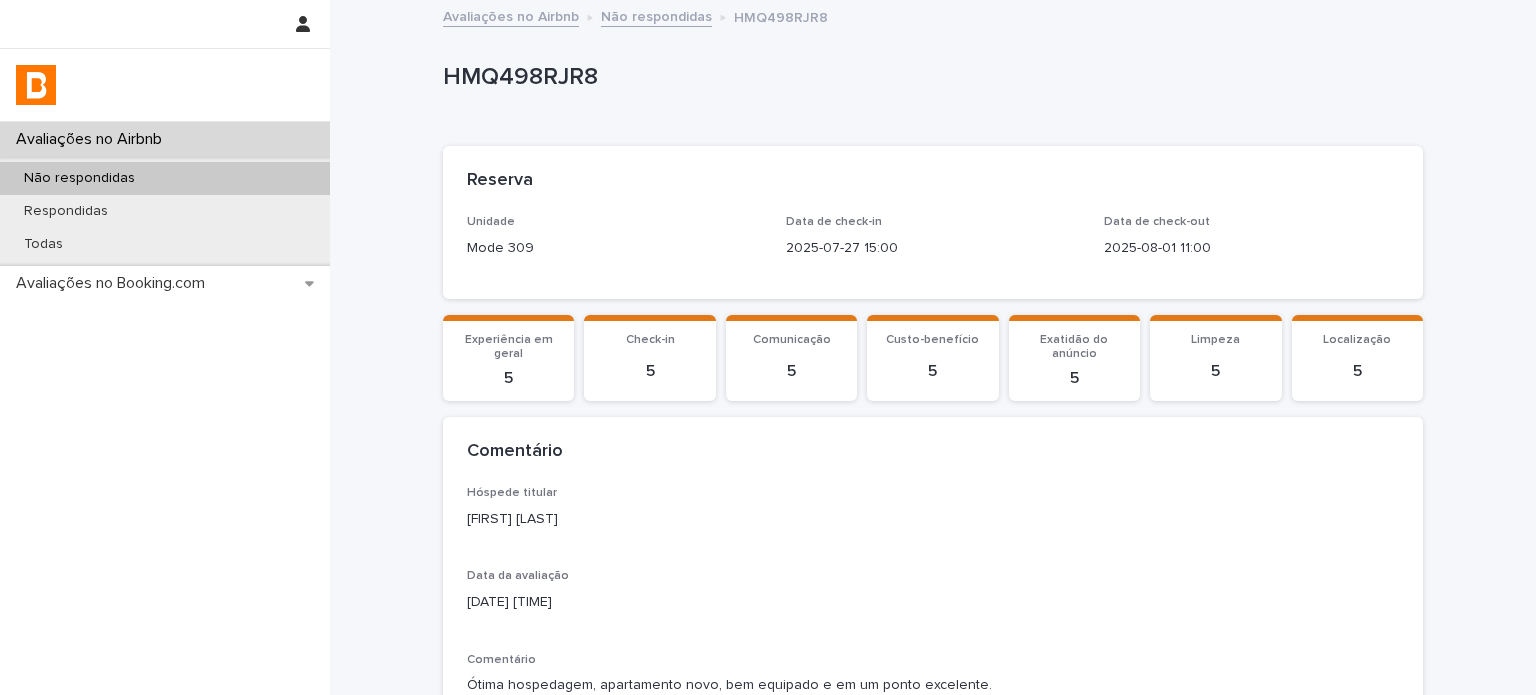 click on "[FIRST] [LAST]" at bounding box center (933, 519) 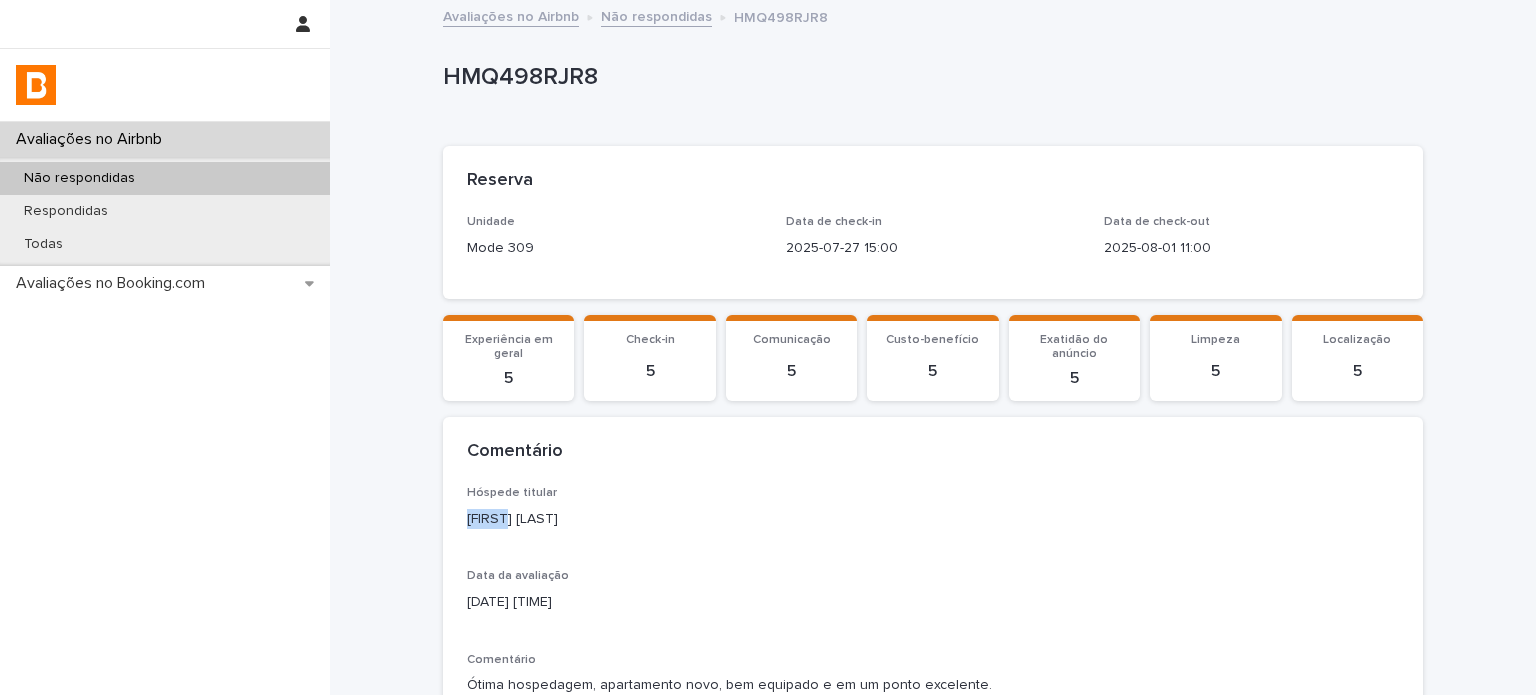click on "[FIRST] [LAST]" at bounding box center (933, 519) 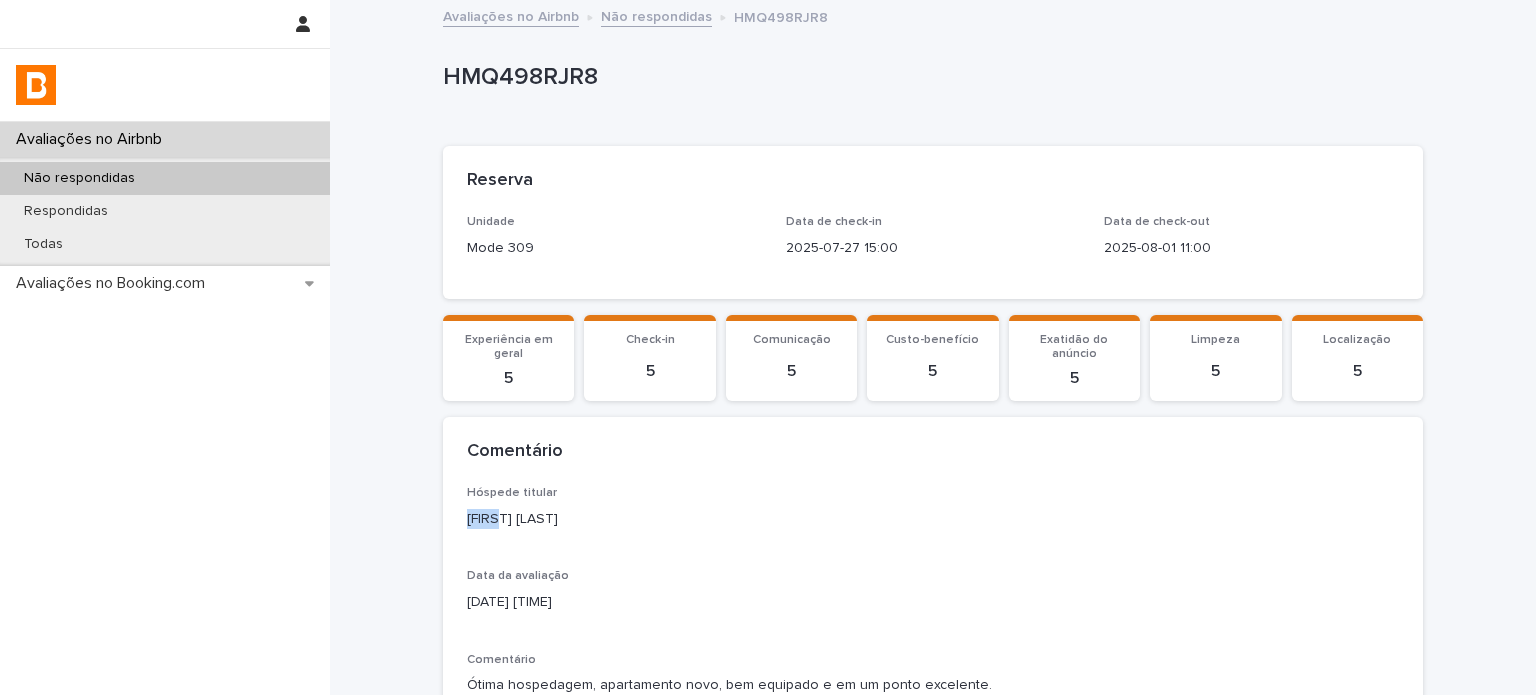 copy on "[FIRST]" 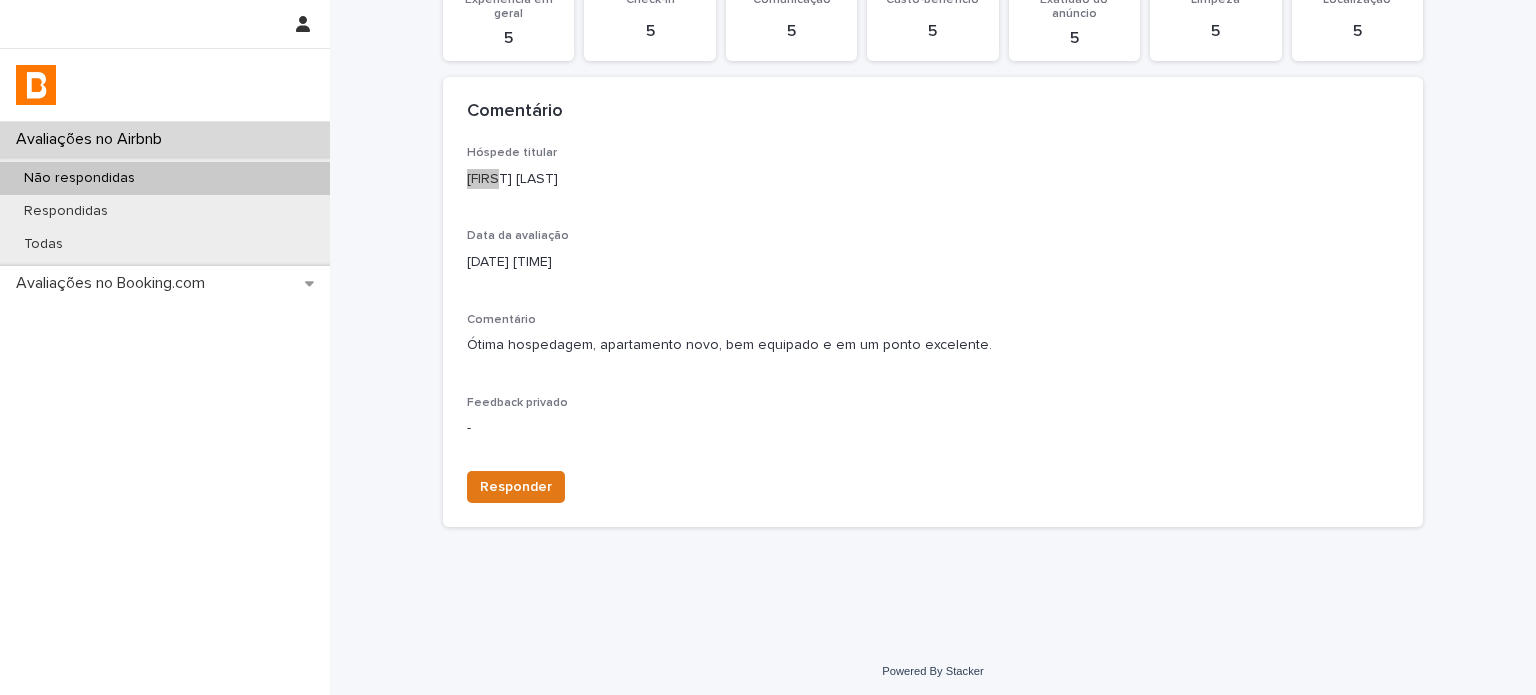 scroll, scrollTop: 344, scrollLeft: 0, axis: vertical 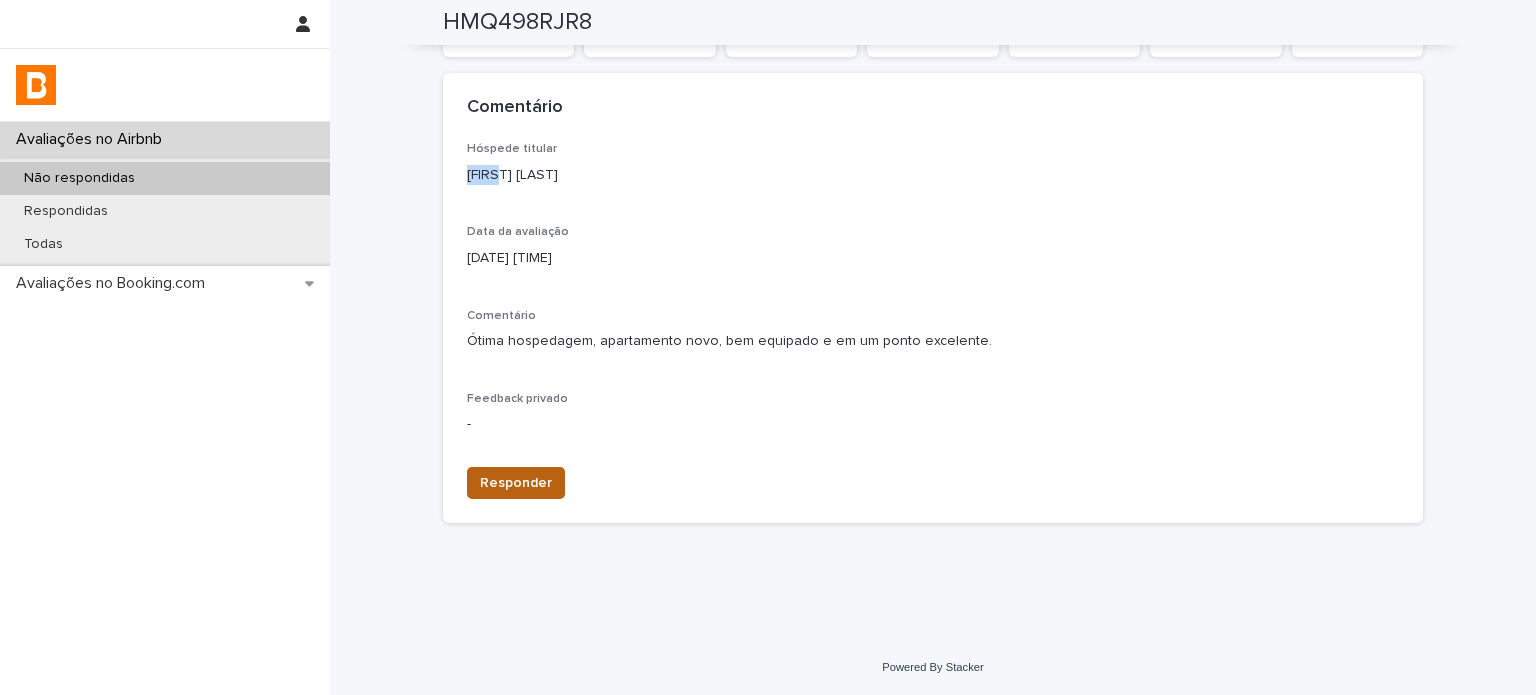 click on "Responder" at bounding box center (516, 483) 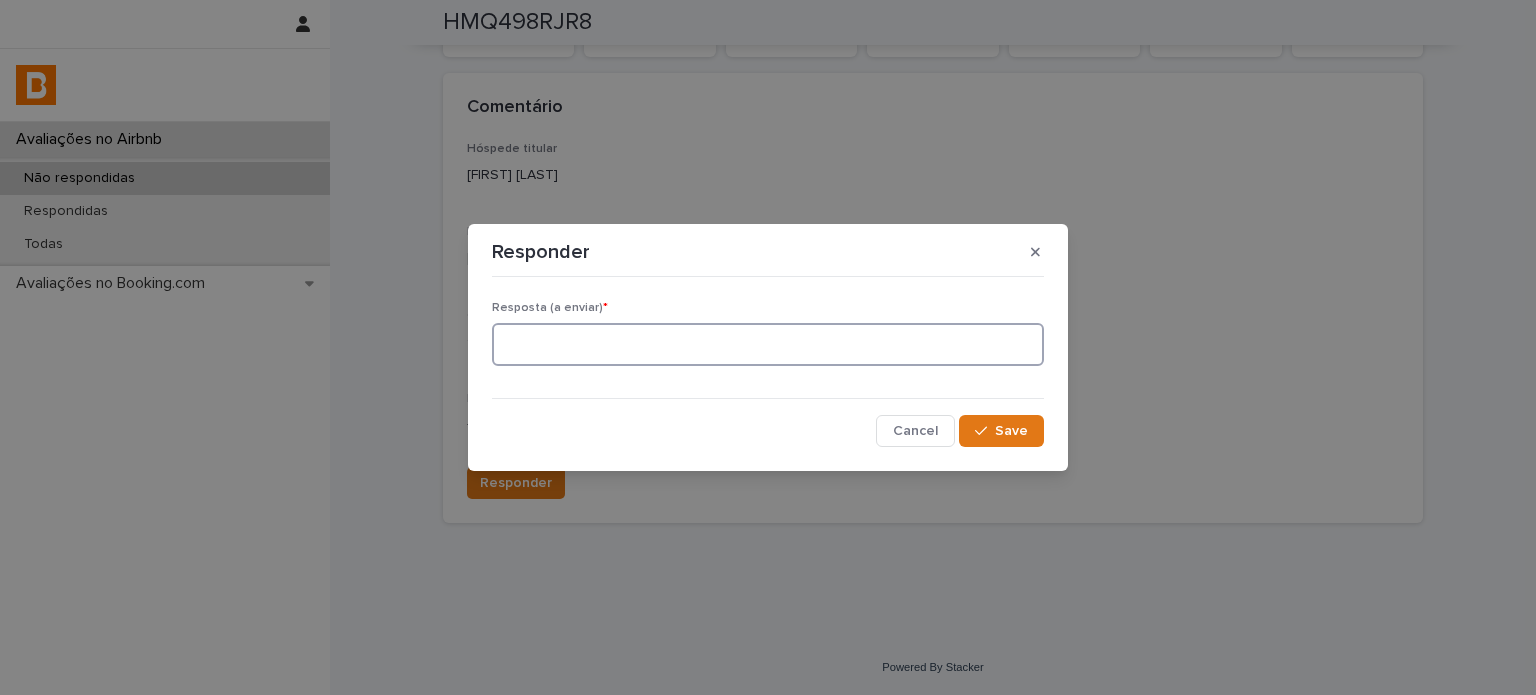 click at bounding box center (768, 344) 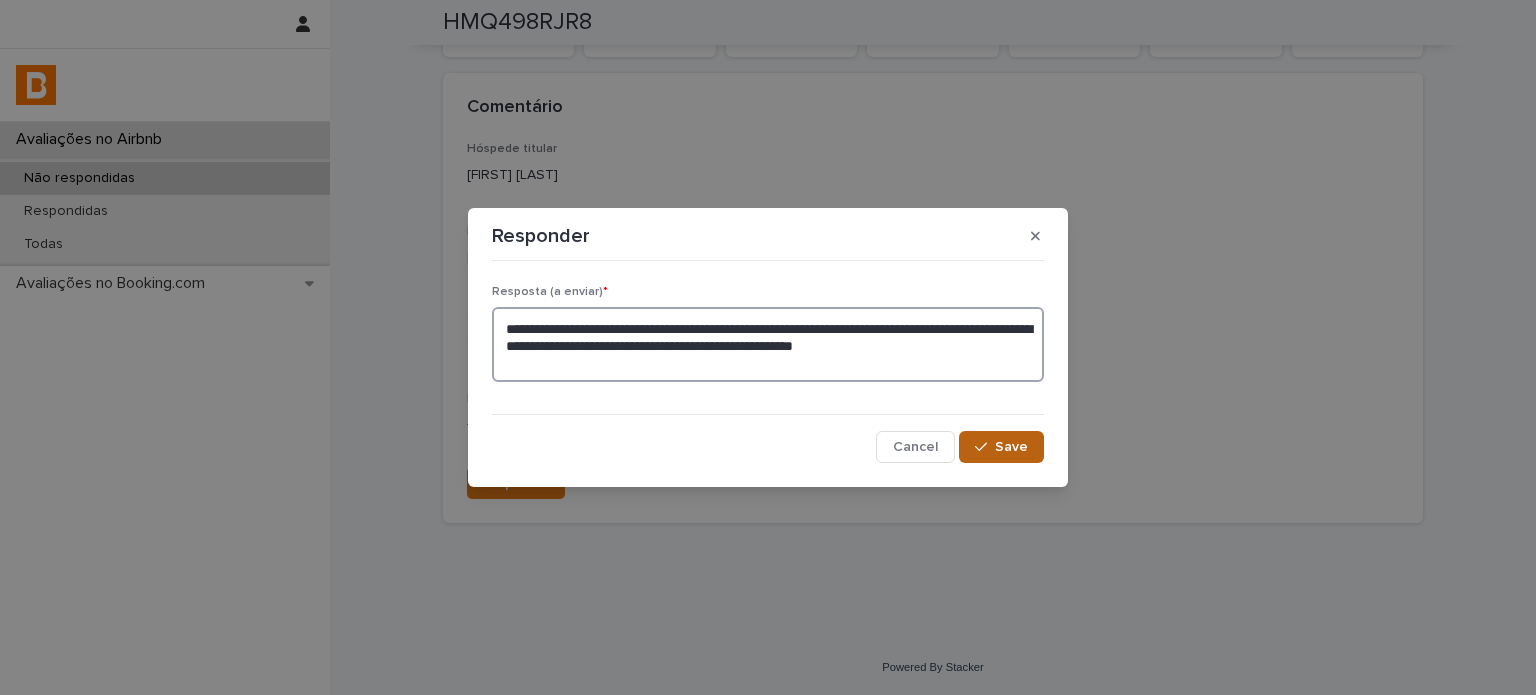 type on "**********" 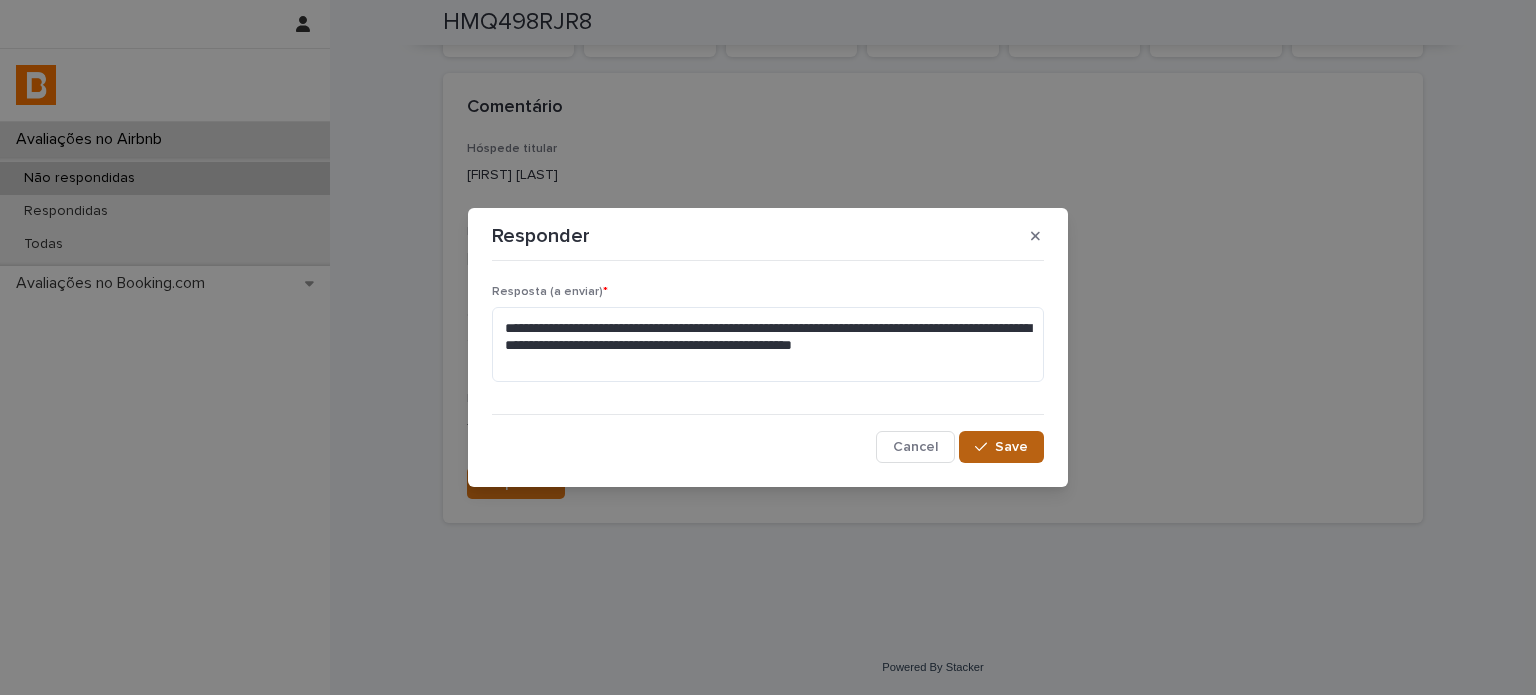 click 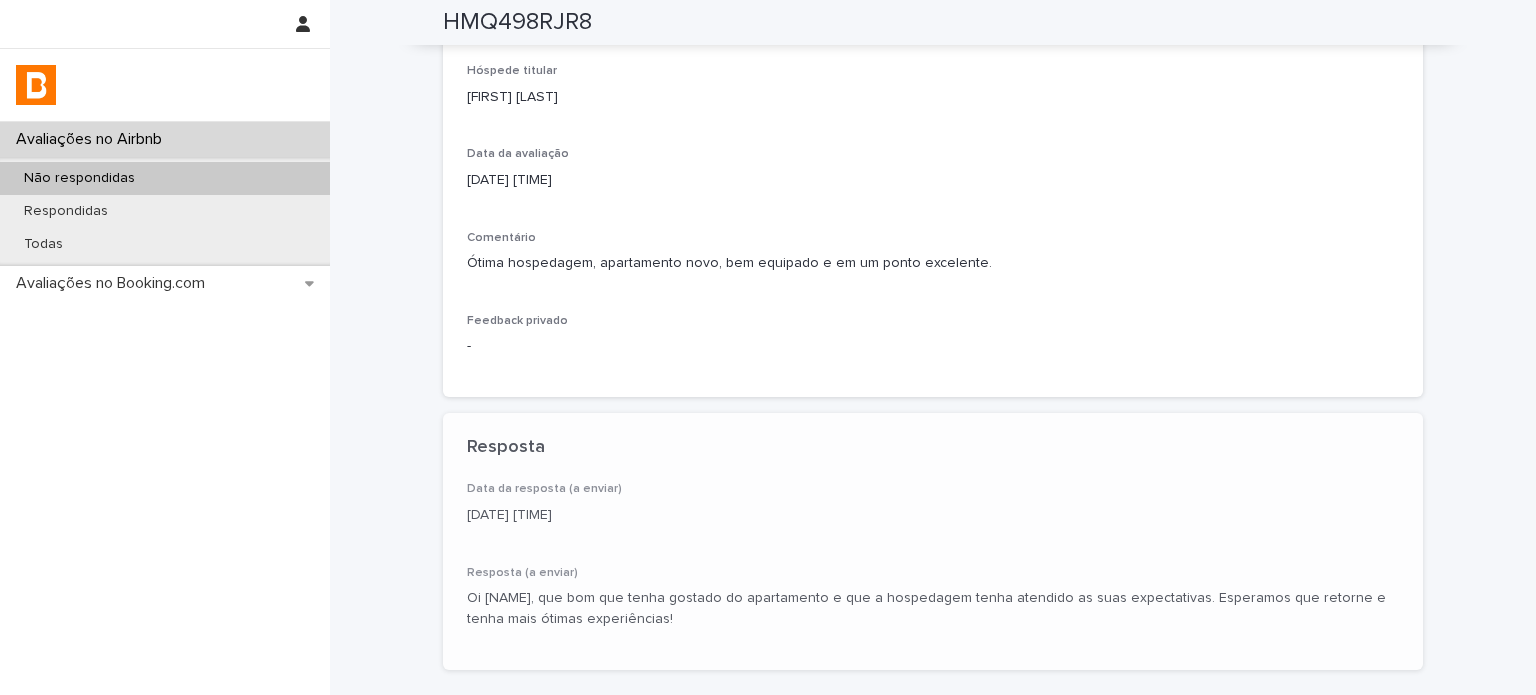 scroll, scrollTop: 456, scrollLeft: 0, axis: vertical 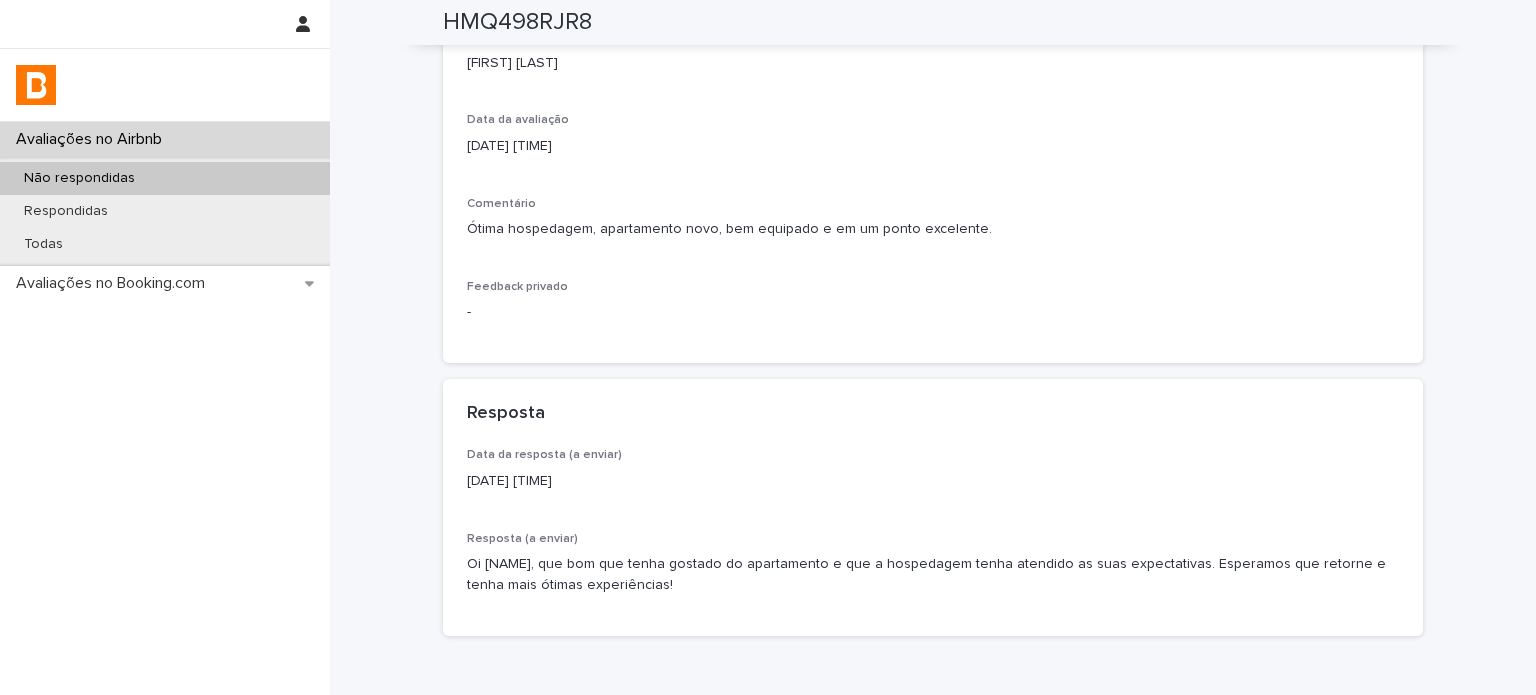 click on "Não respondidas" at bounding box center (165, 178) 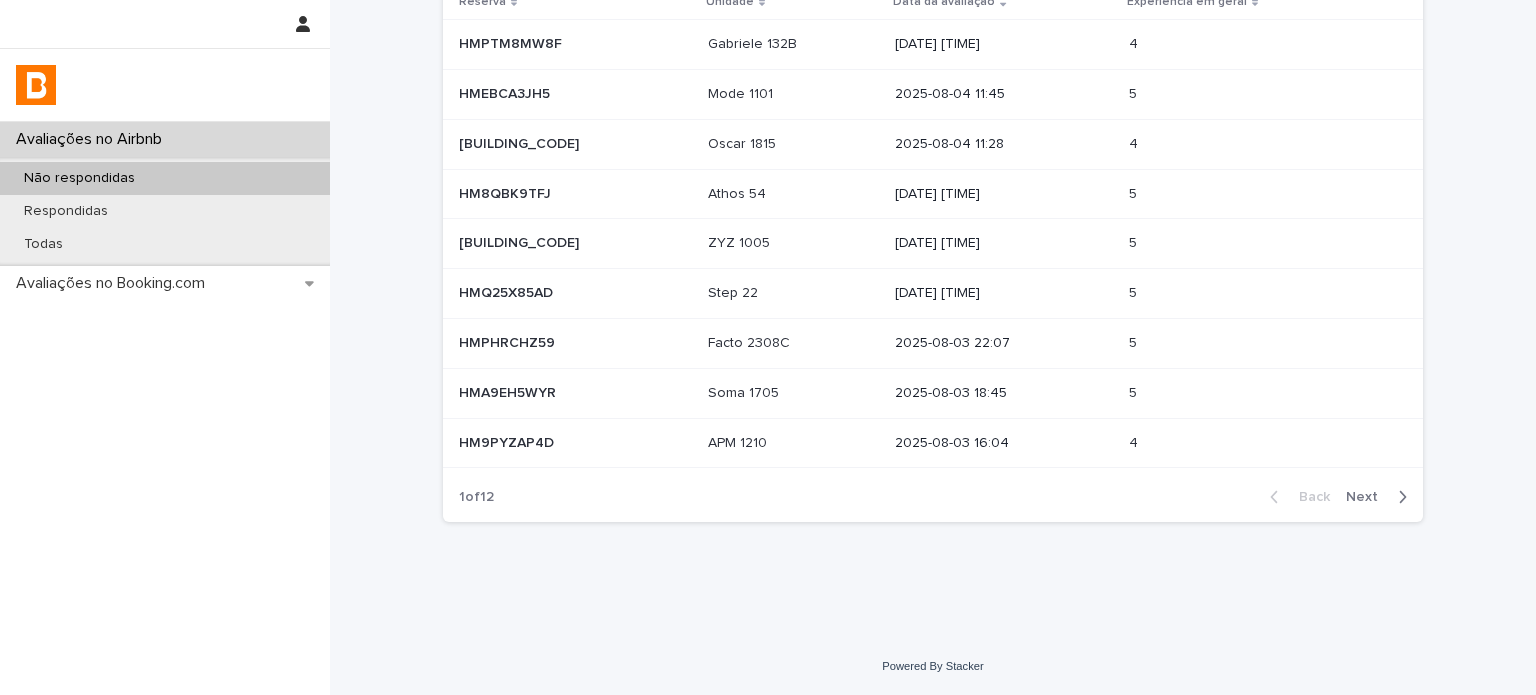 scroll, scrollTop: 0, scrollLeft: 0, axis: both 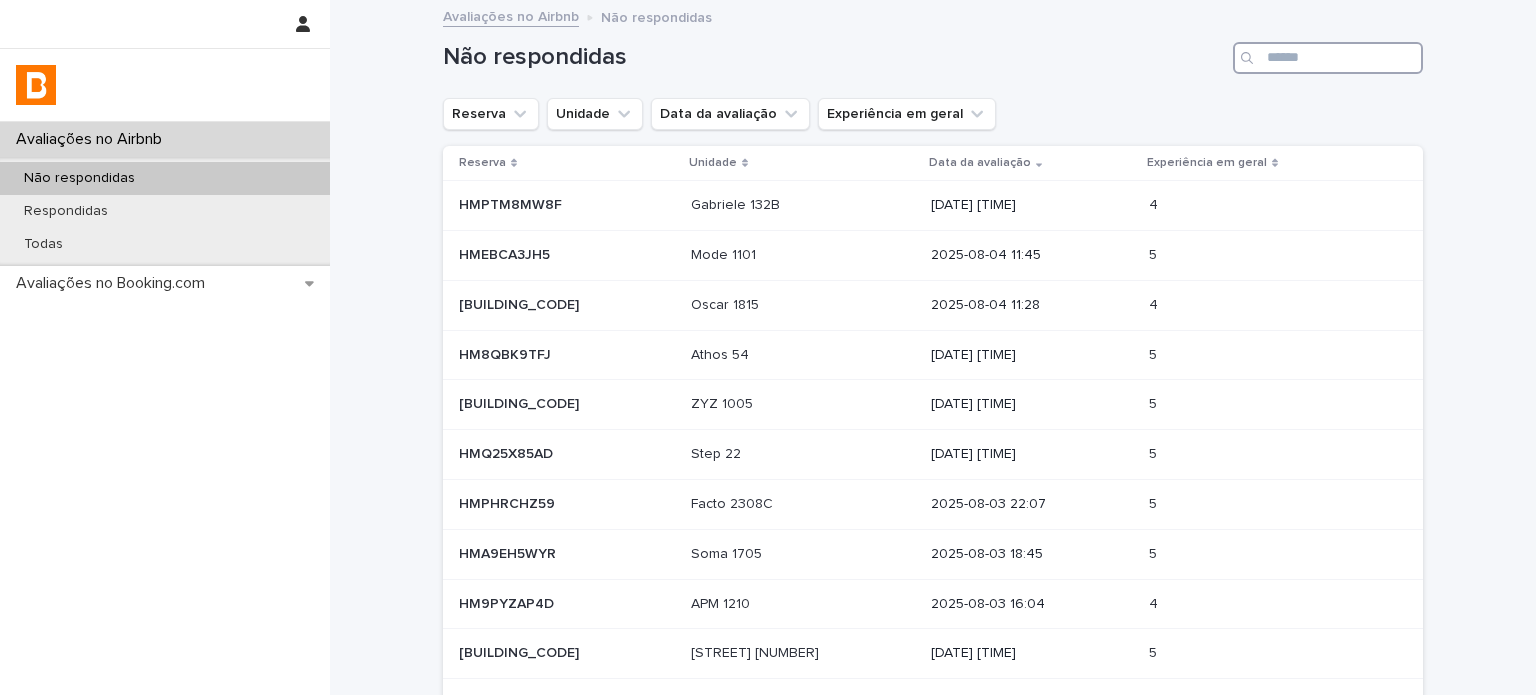 click at bounding box center [1328, 58] 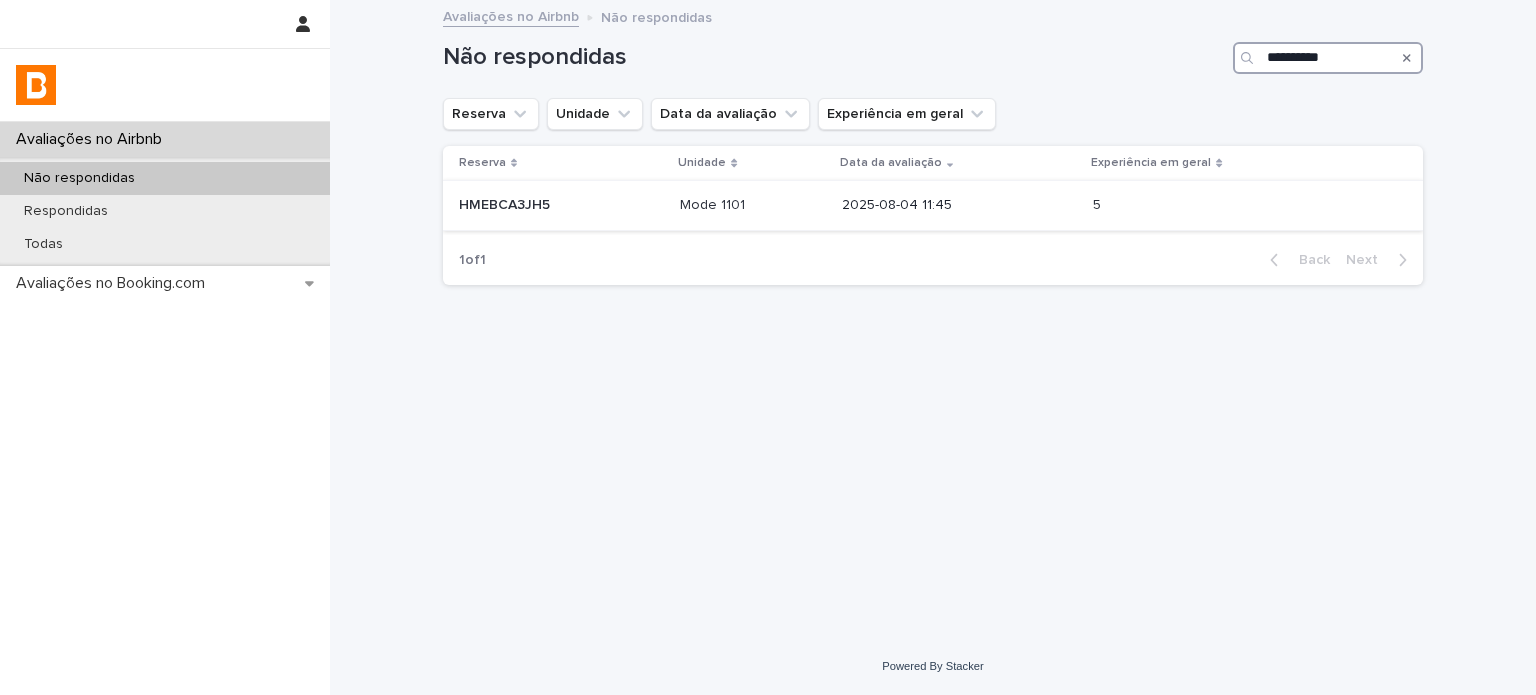 type on "**********" 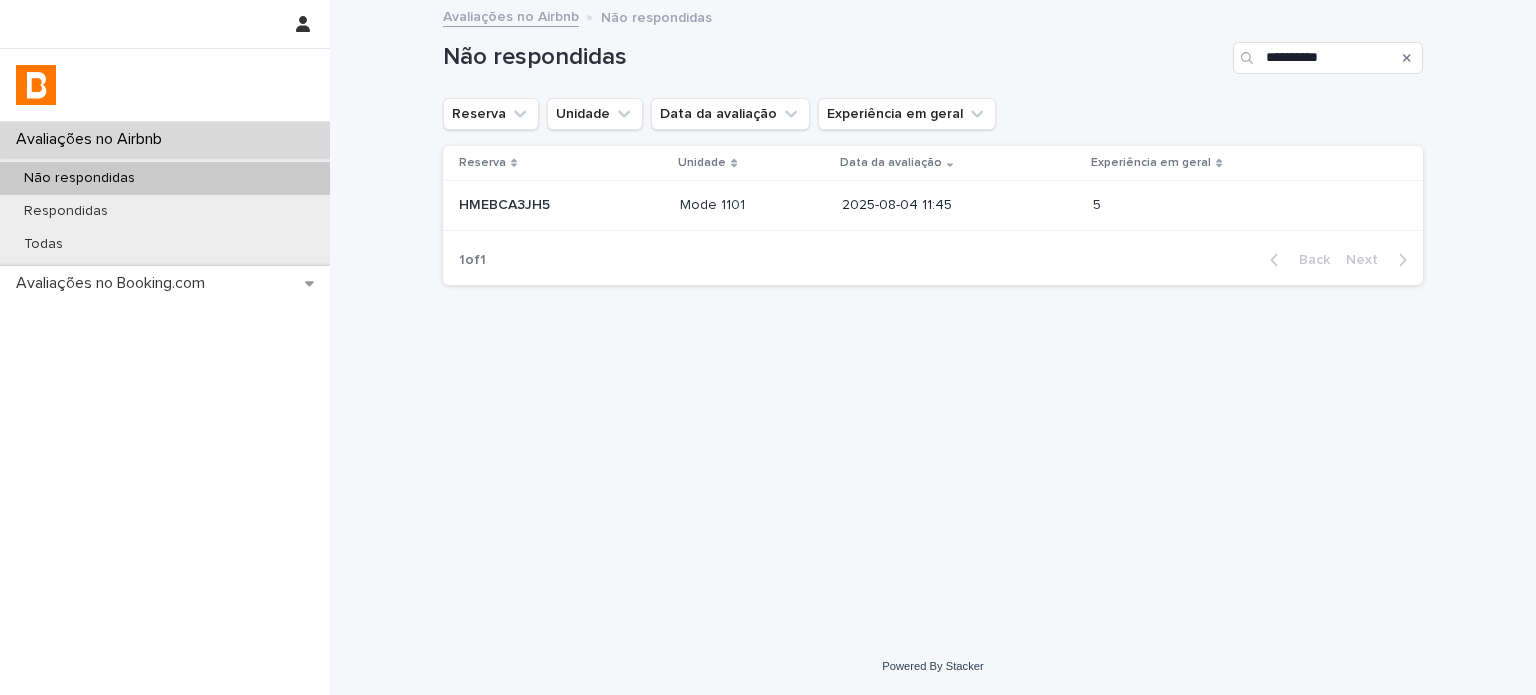 click on "2025-08-04 11:45" at bounding box center [959, 205] 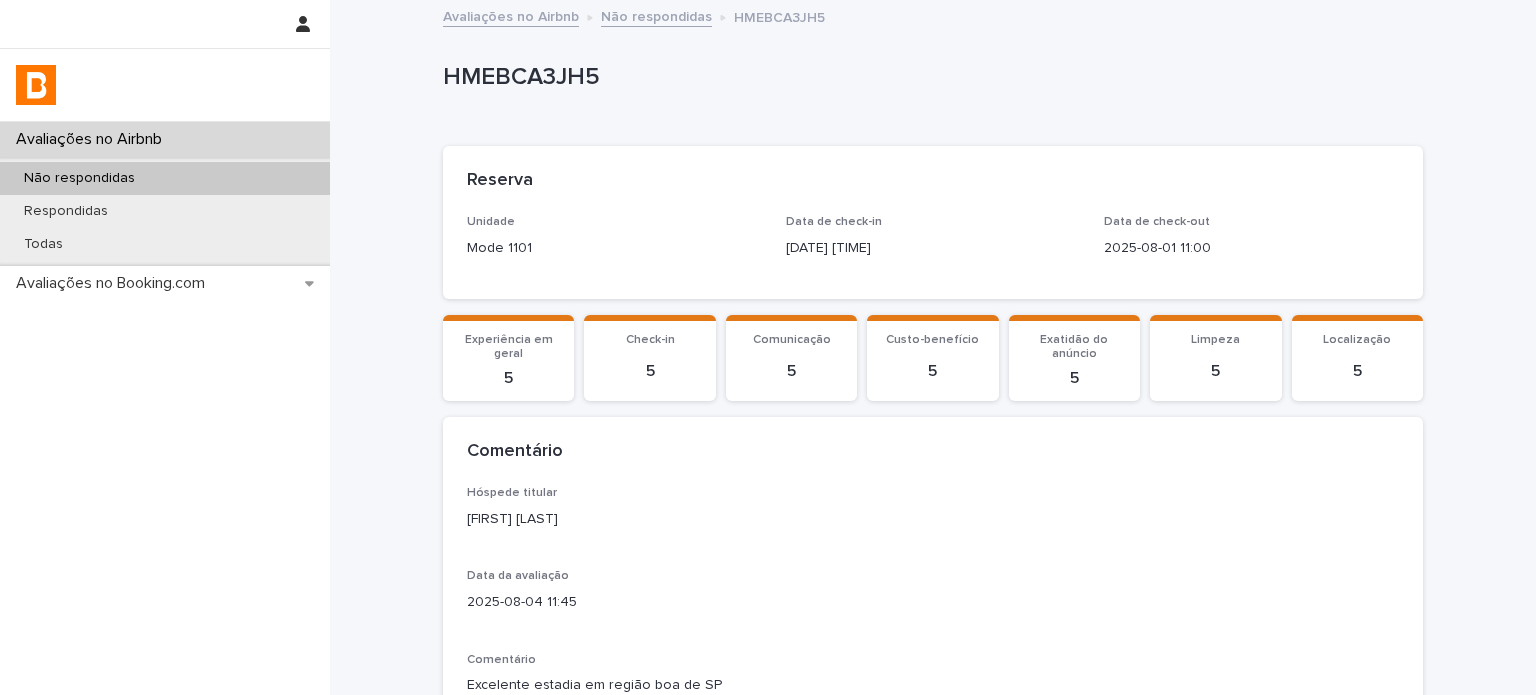 click on "[FIRST] [LAST]" at bounding box center (933, 519) 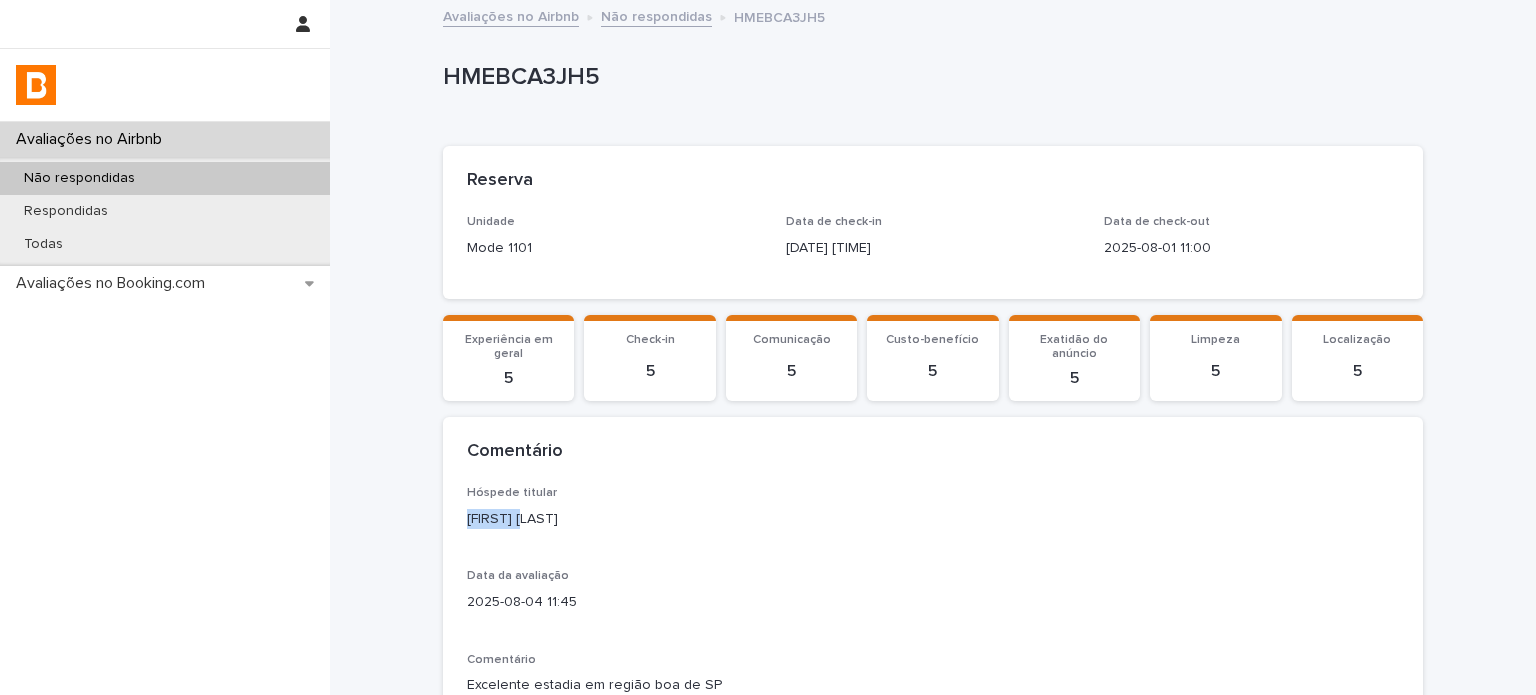 click on "[FIRST] [LAST]" at bounding box center (933, 519) 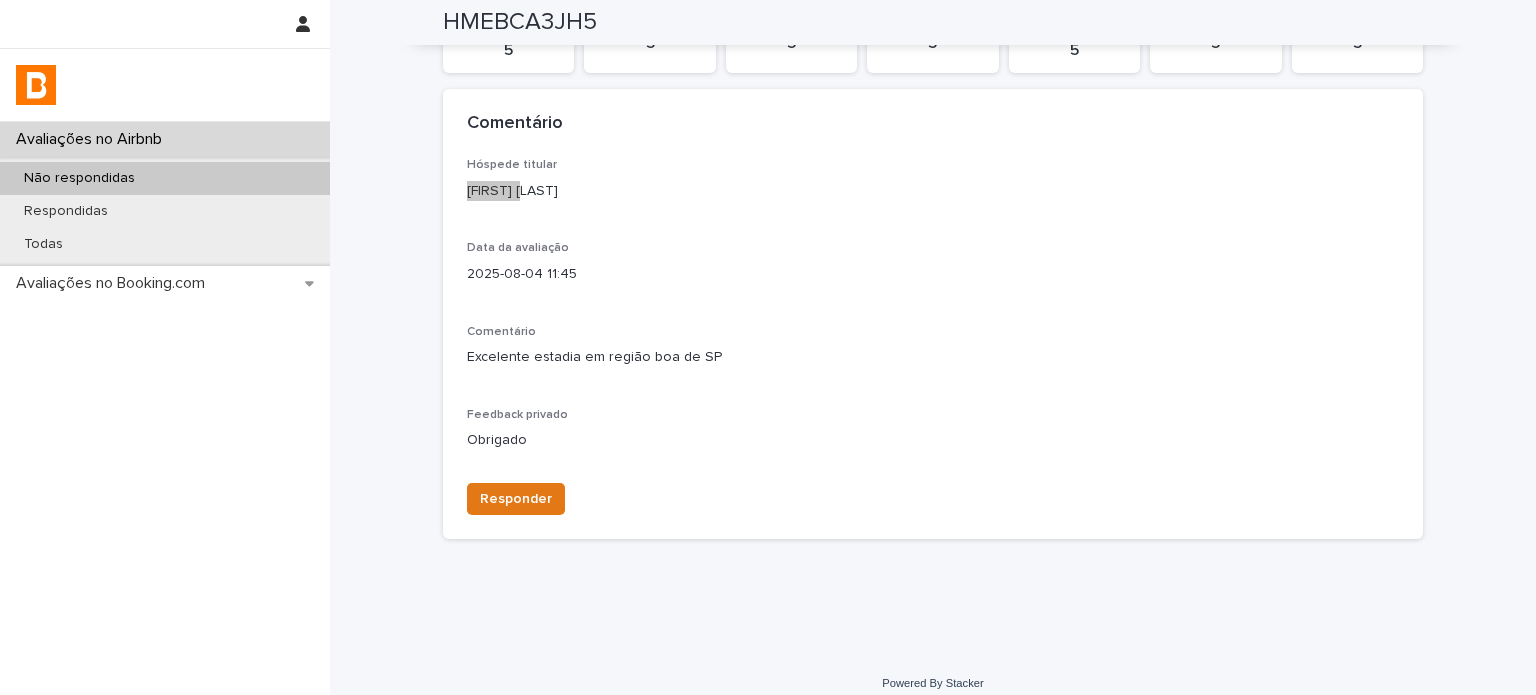 scroll, scrollTop: 344, scrollLeft: 0, axis: vertical 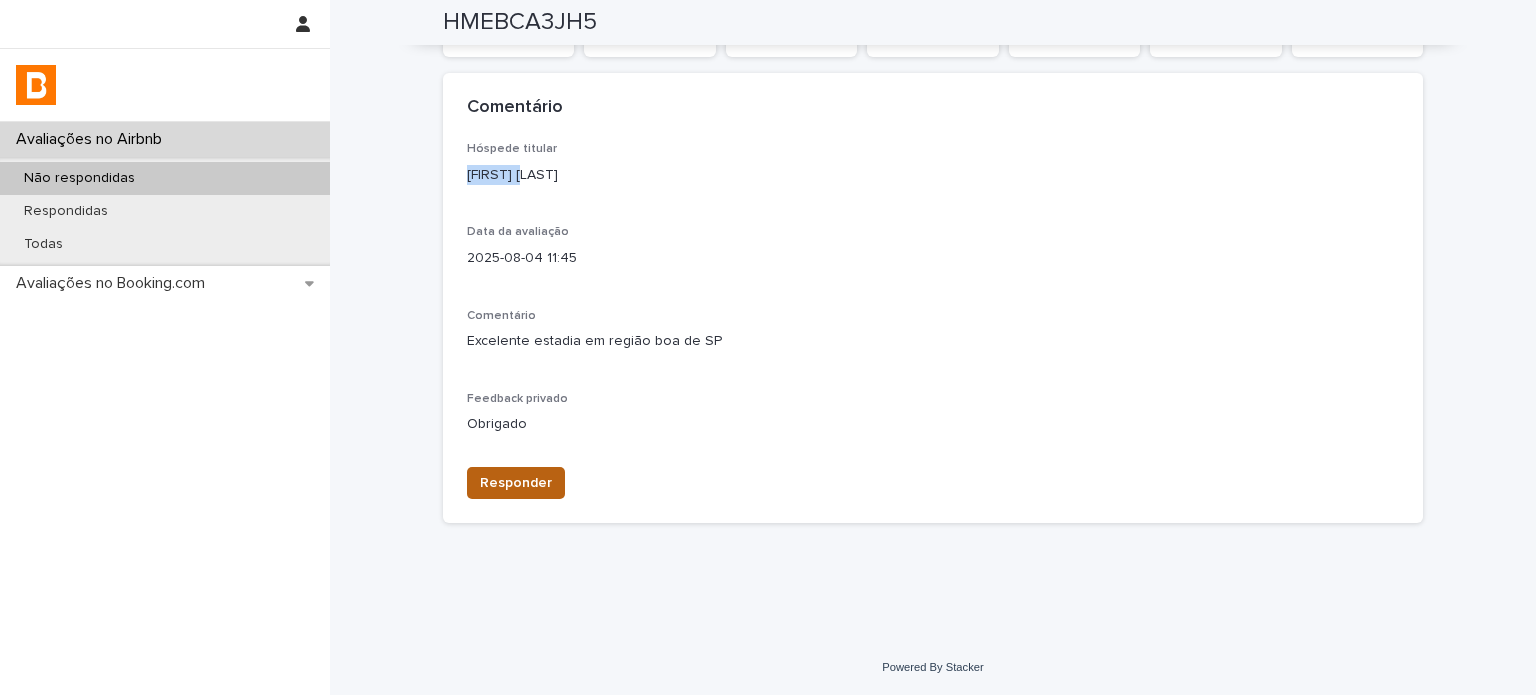 click on "Responder" at bounding box center (516, 483) 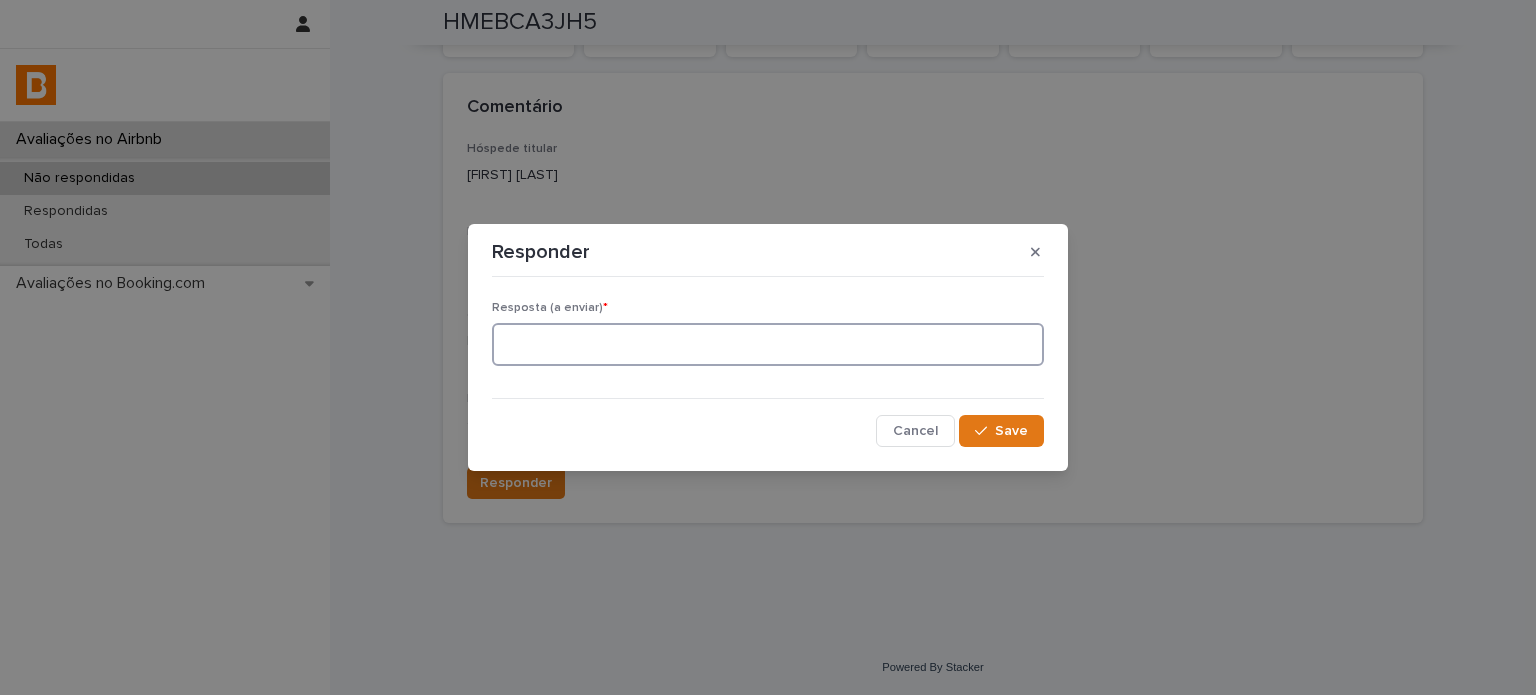 click at bounding box center [768, 344] 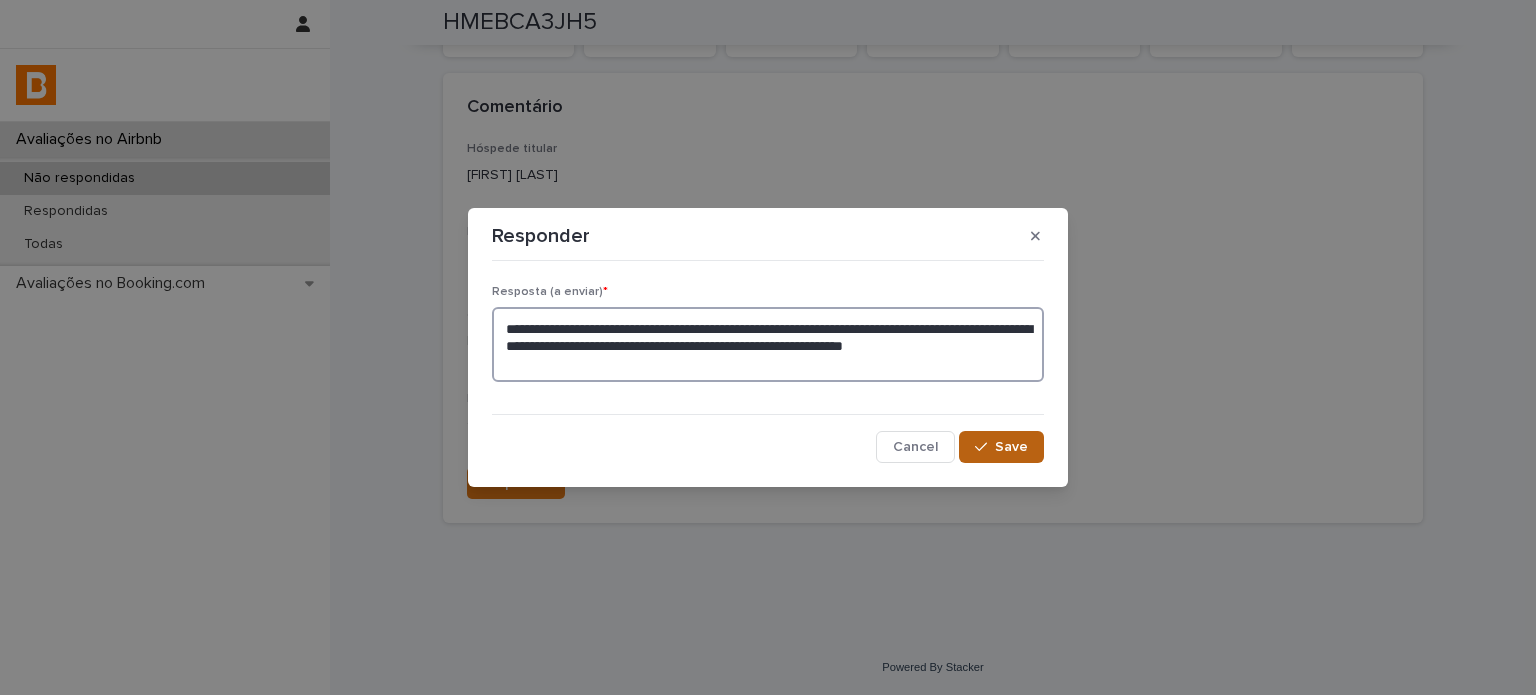 type on "**********" 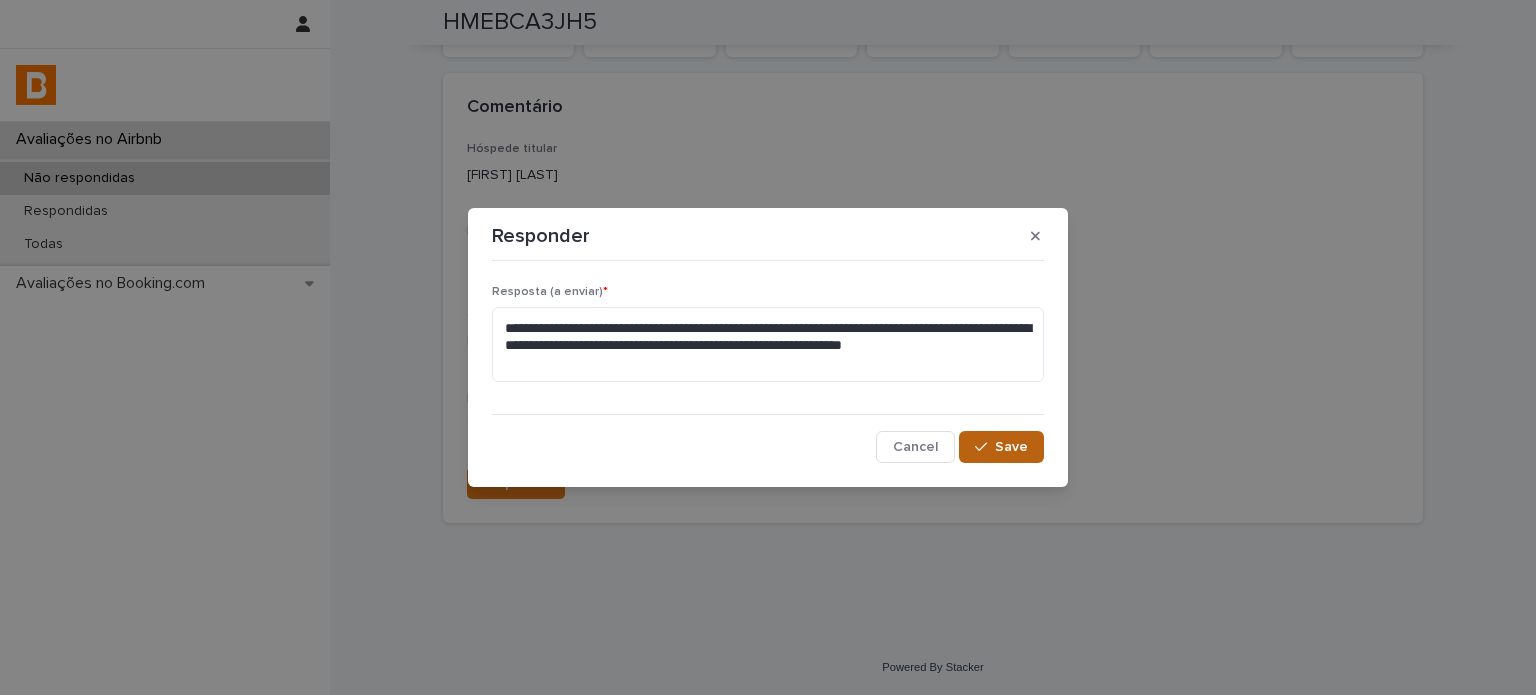 click on "Save" at bounding box center [1011, 447] 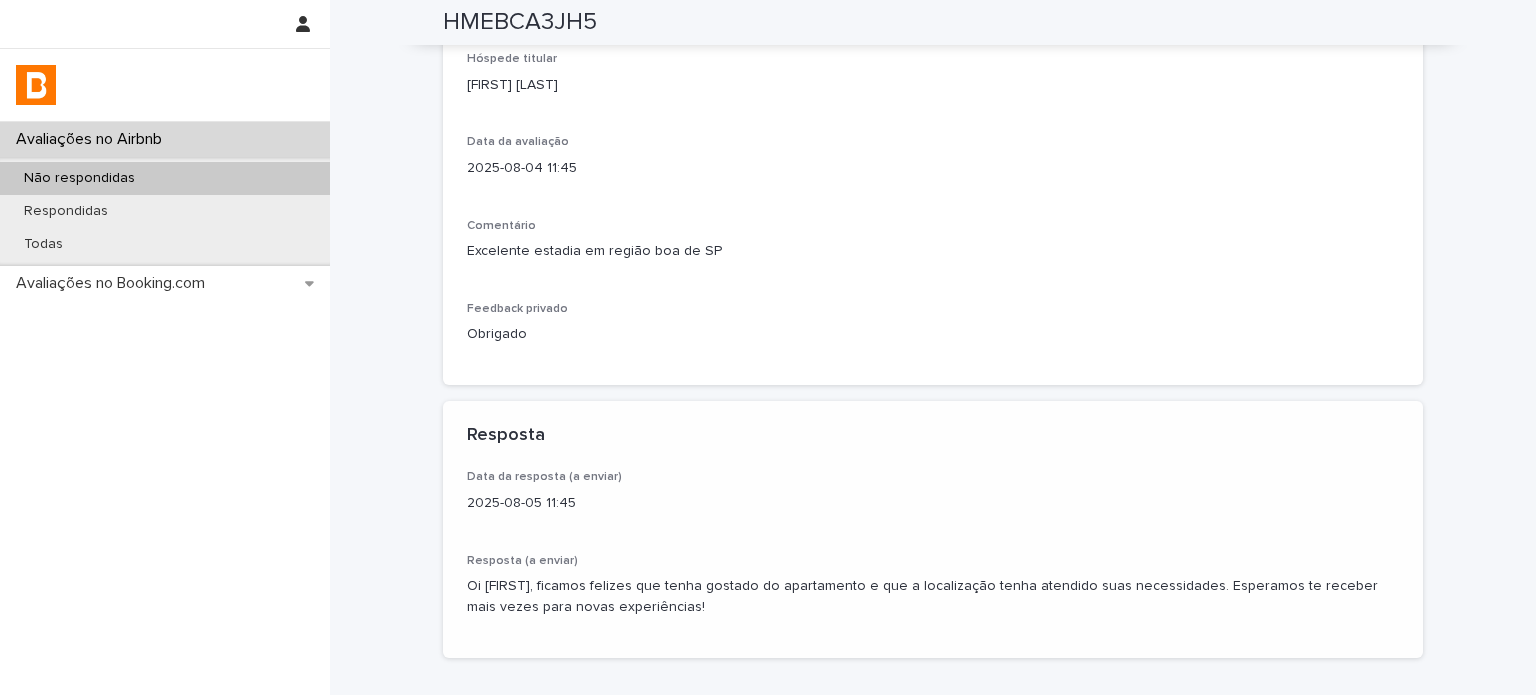 scroll, scrollTop: 456, scrollLeft: 0, axis: vertical 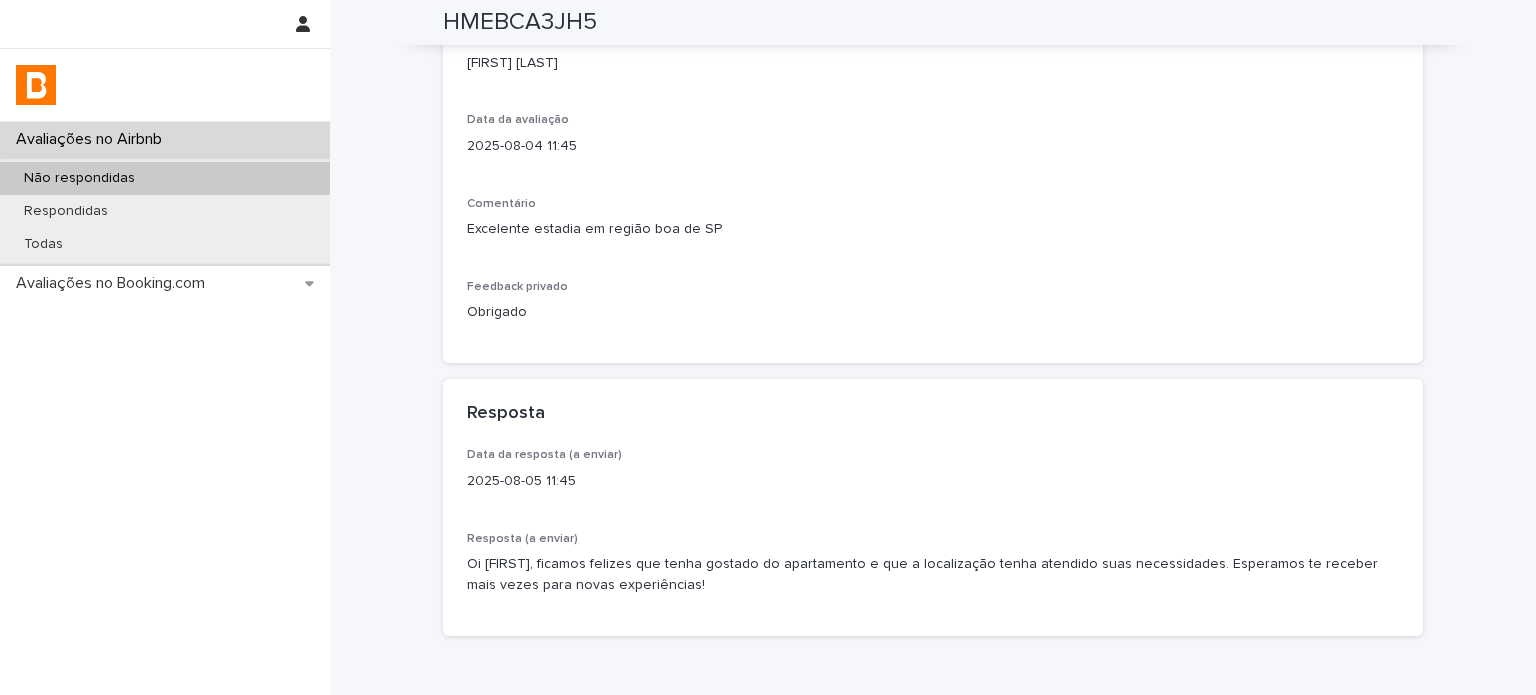 click on "Não respondidas" at bounding box center (165, 178) 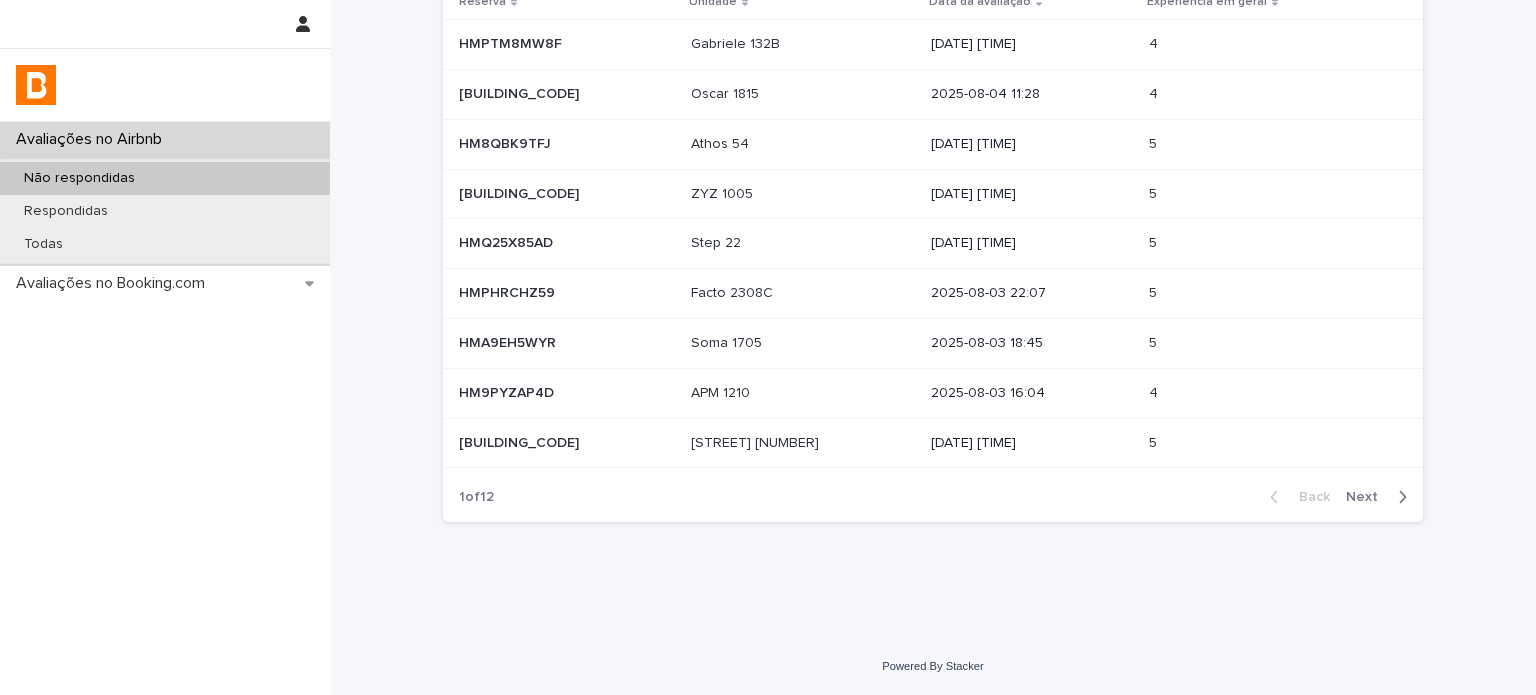 scroll, scrollTop: 0, scrollLeft: 0, axis: both 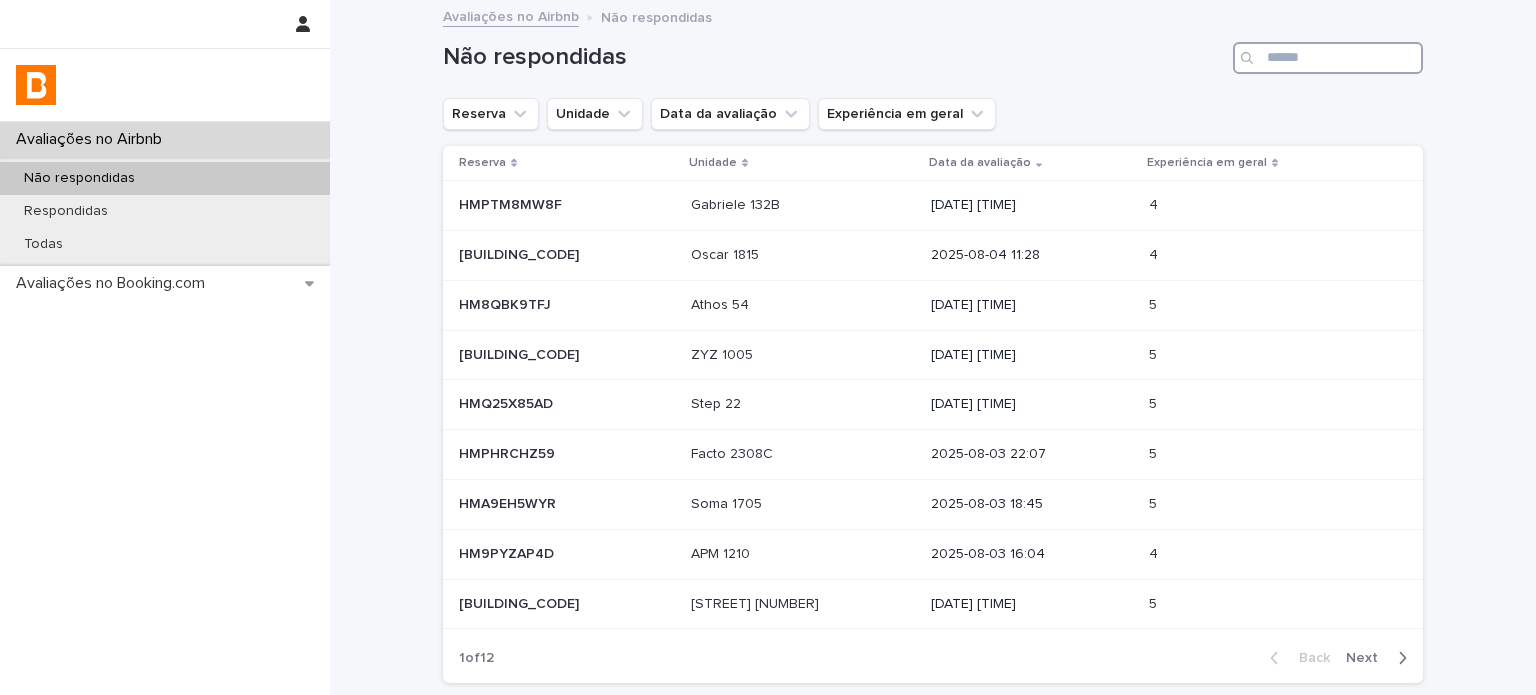 click at bounding box center (1328, 58) 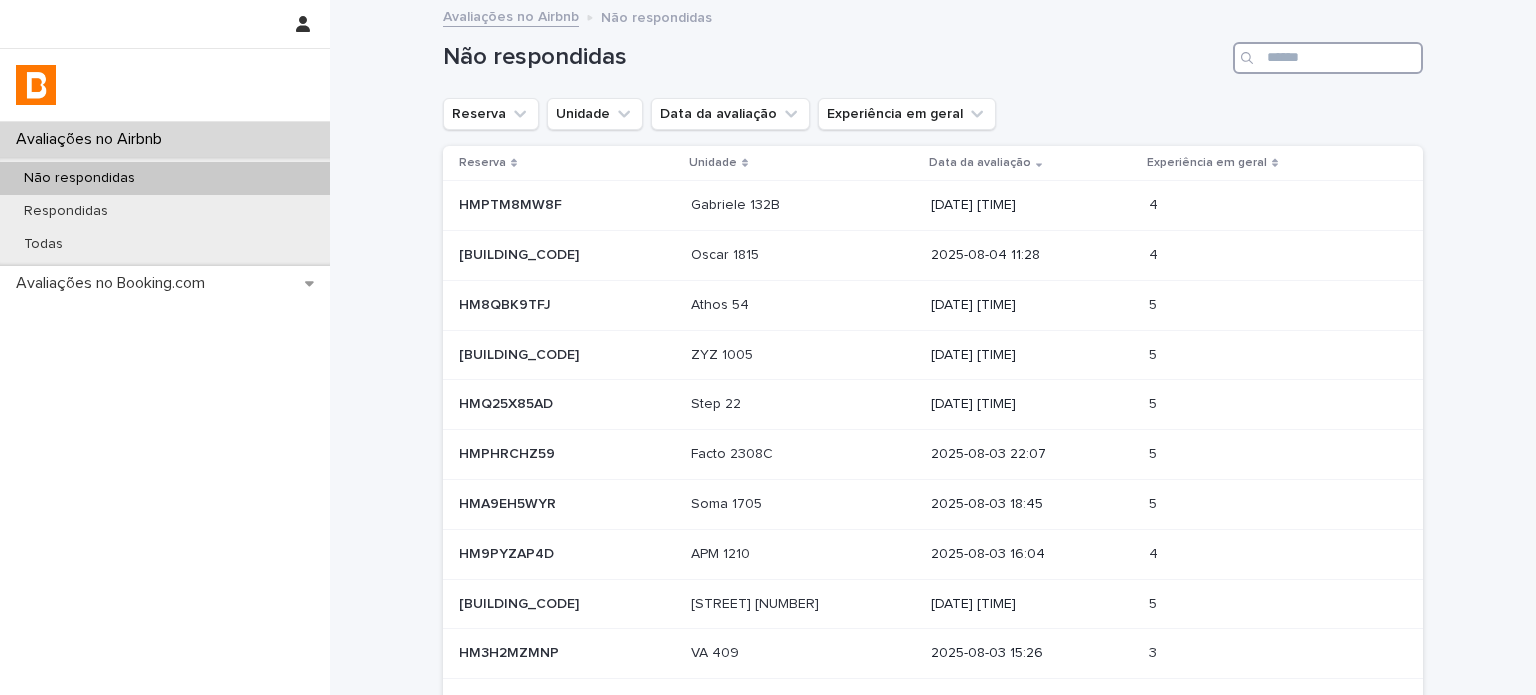 paste on "**********" 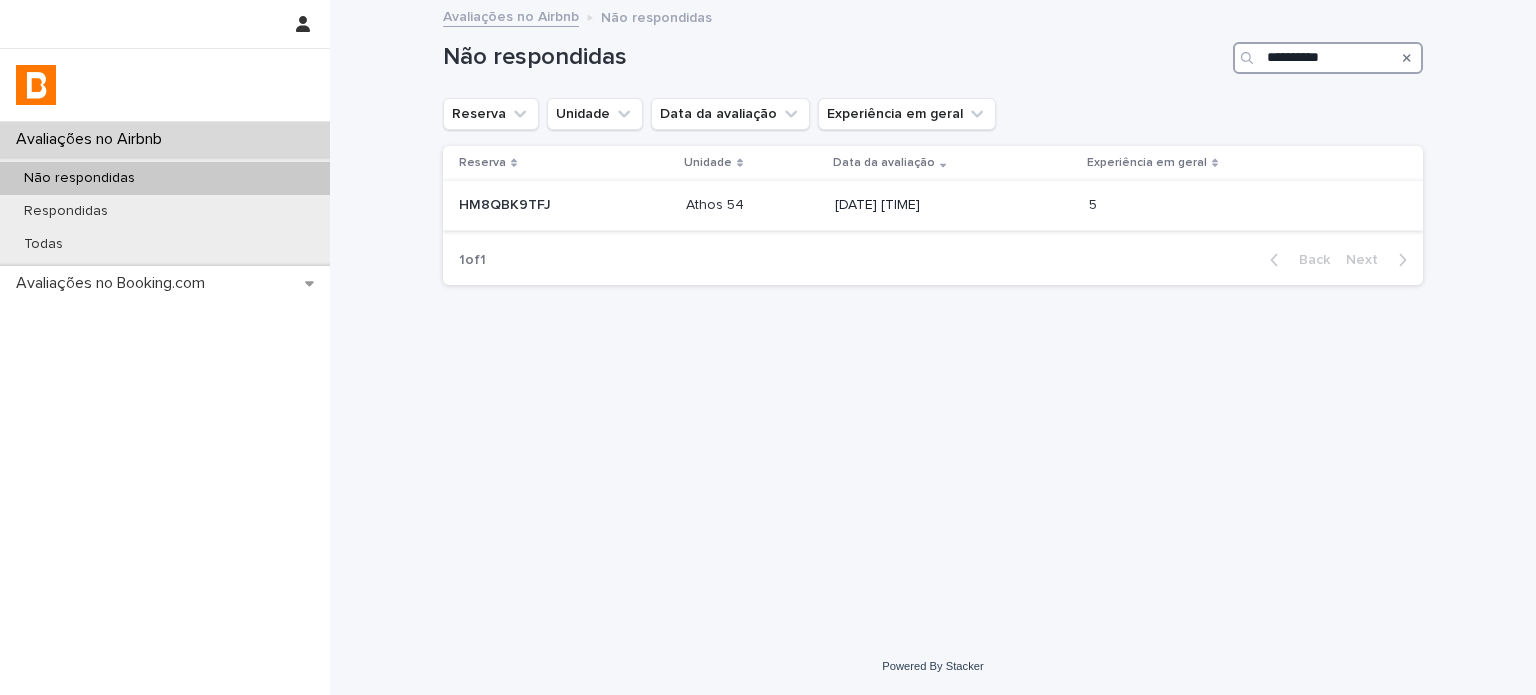 type on "**********" 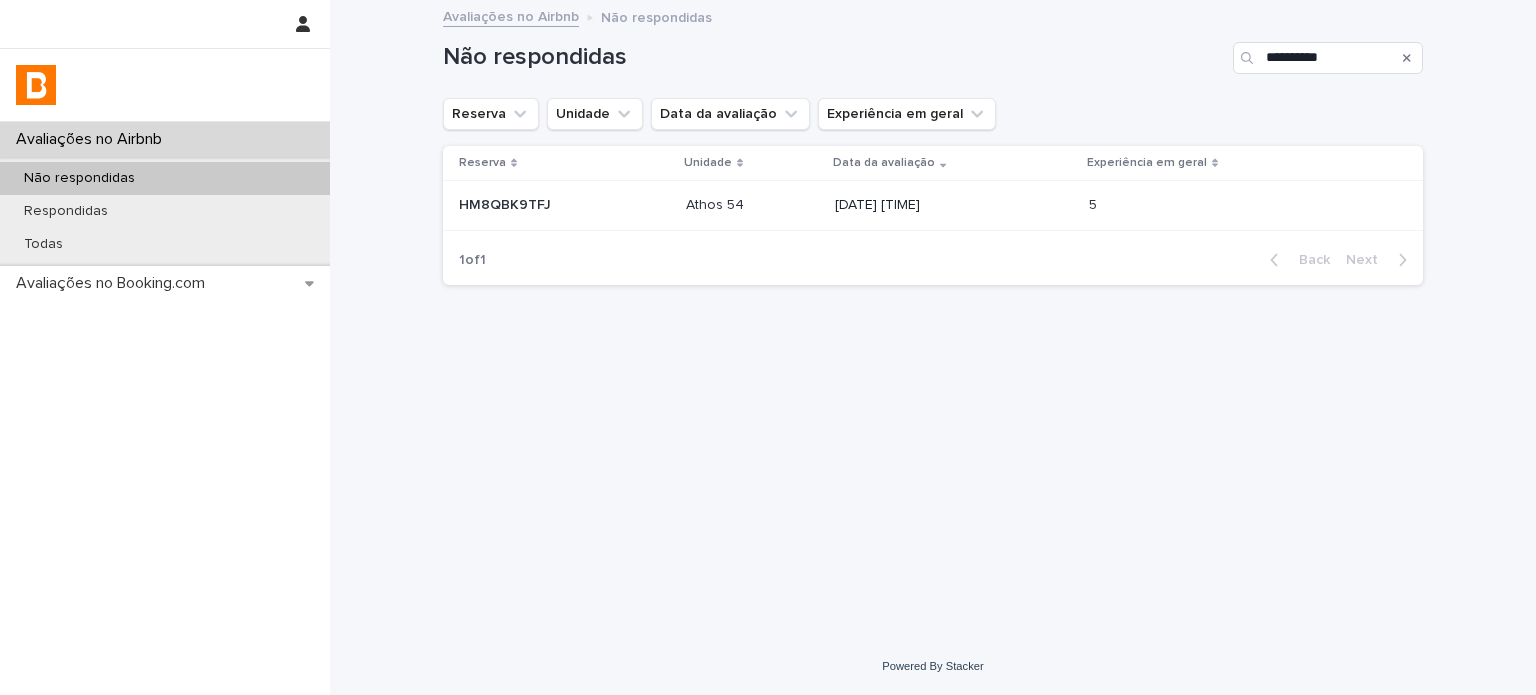 click at bounding box center (753, 205) 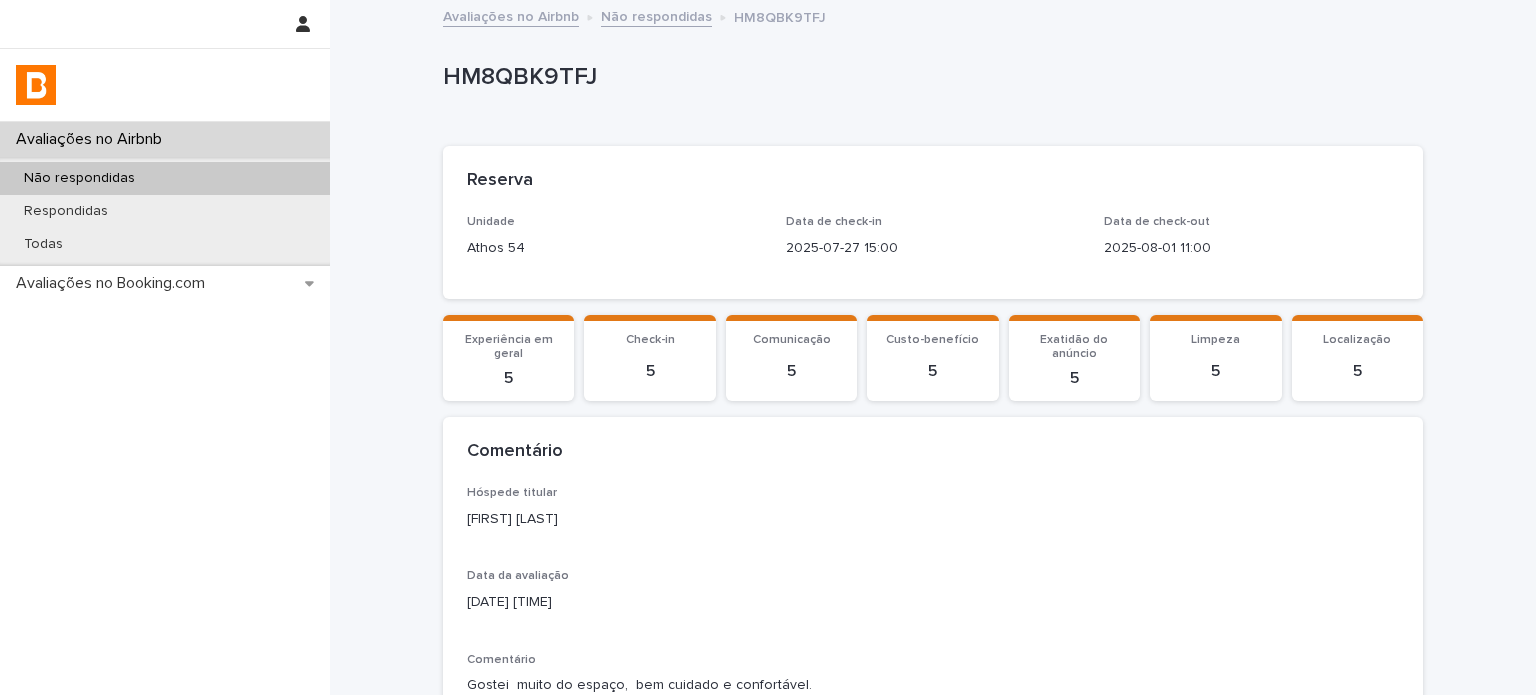 click on "[FIRST] [LAST]" at bounding box center [933, 519] 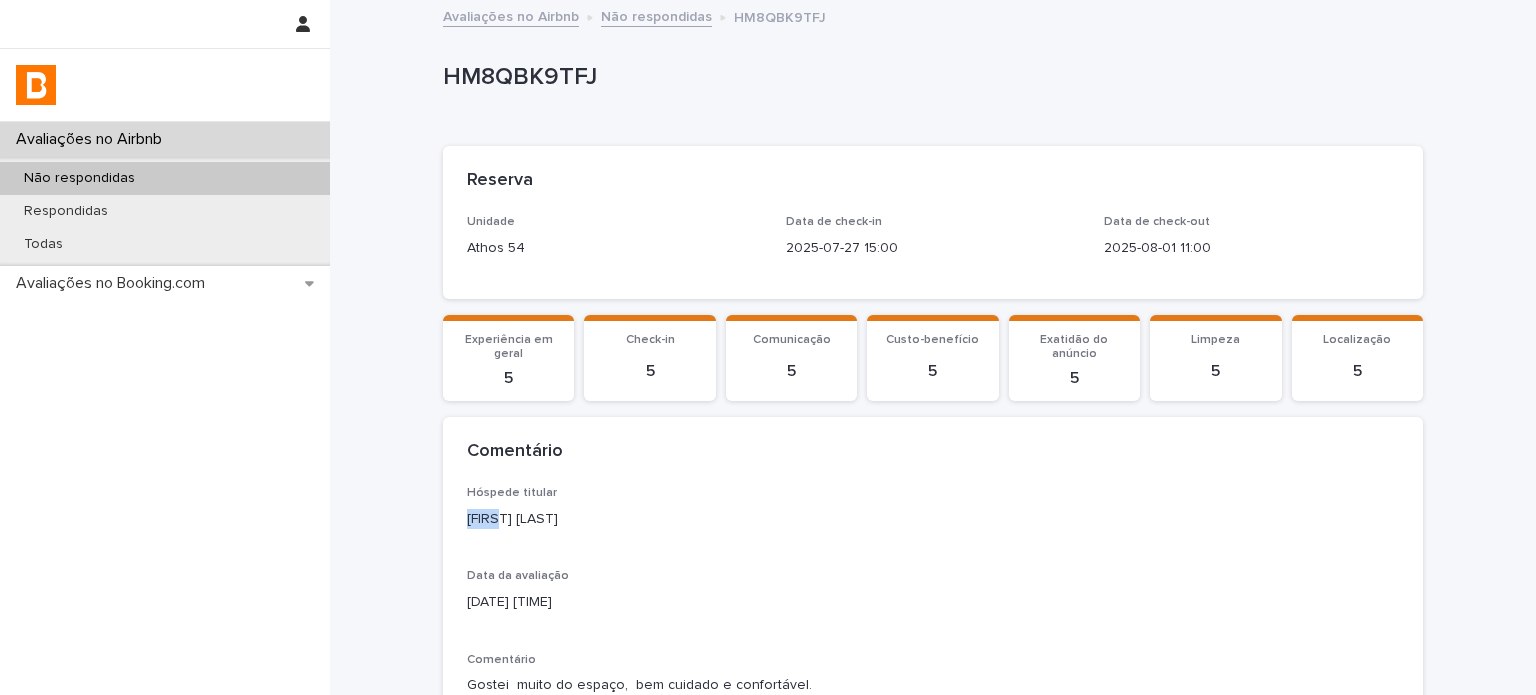 click on "[FIRST] [LAST]" at bounding box center (933, 519) 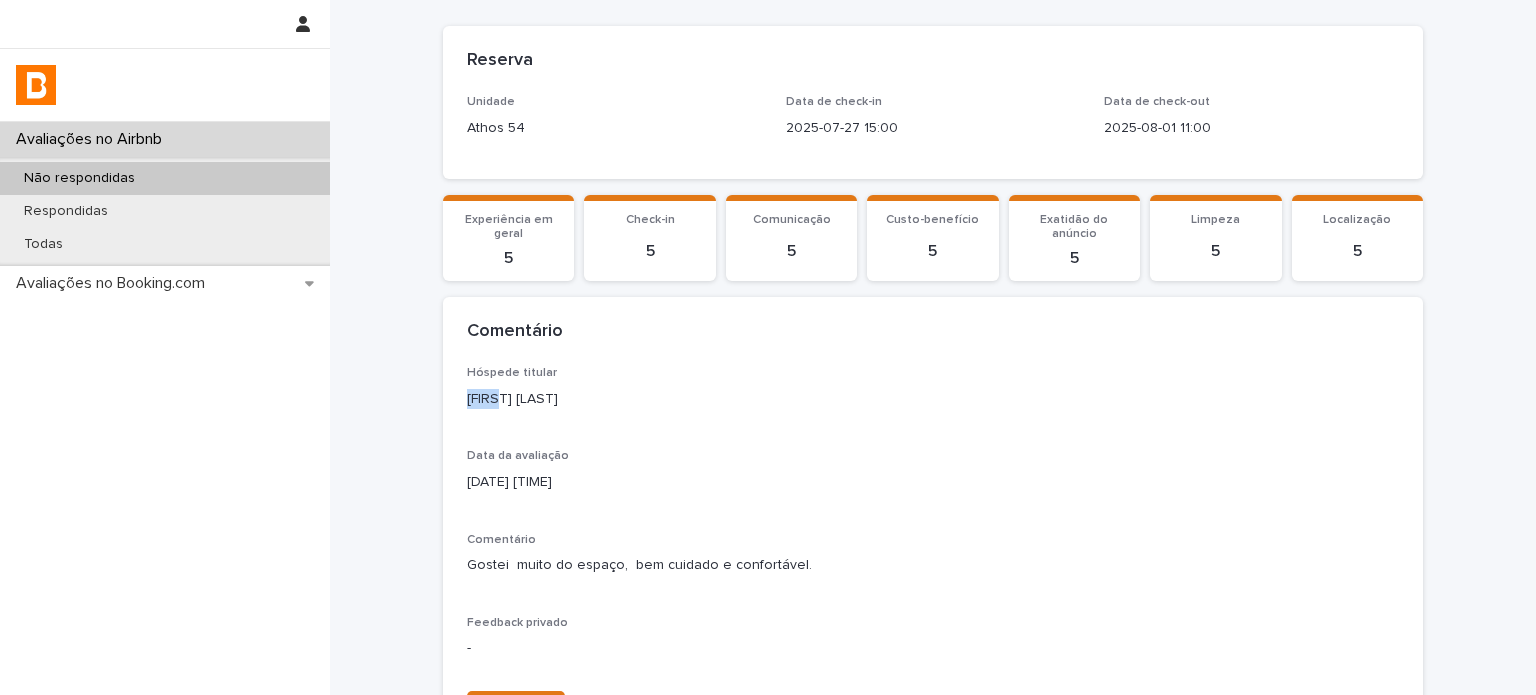 scroll, scrollTop: 344, scrollLeft: 0, axis: vertical 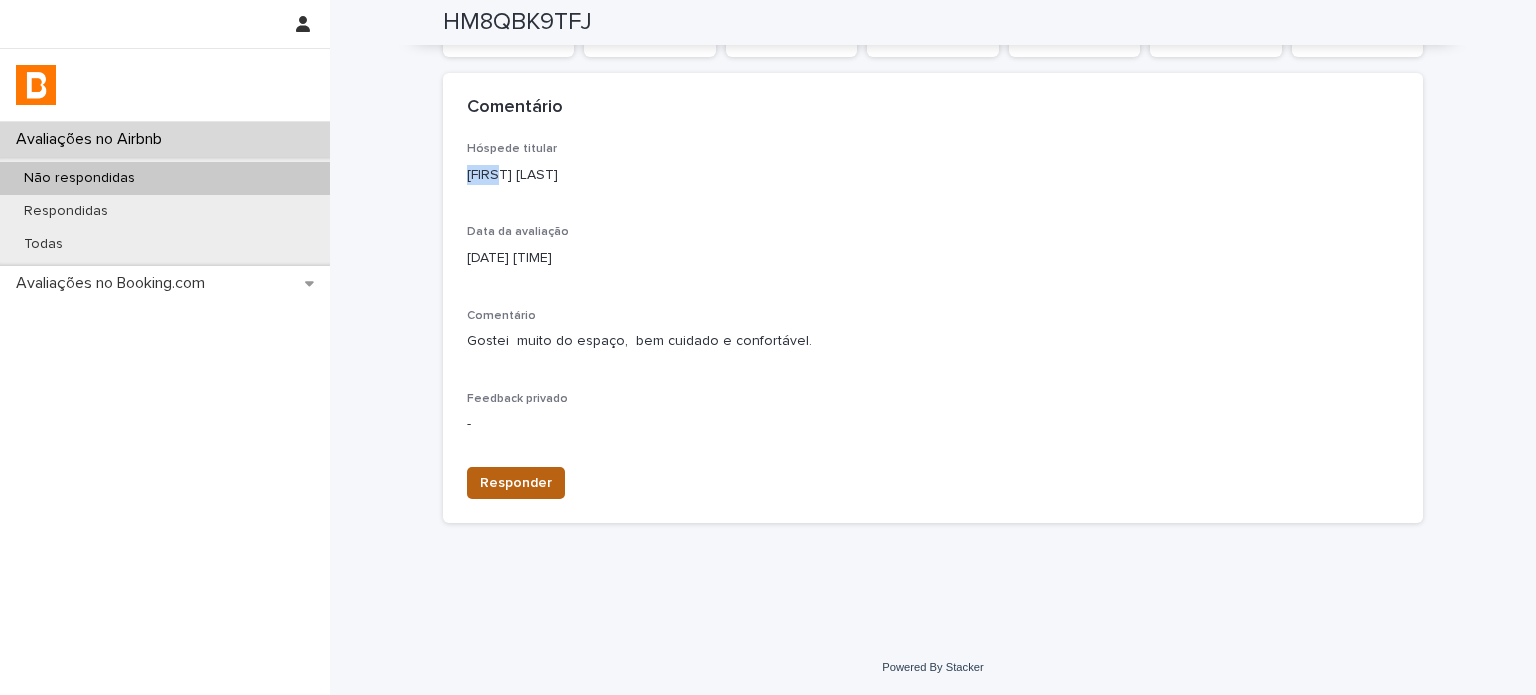 click on "Responder" at bounding box center (516, 483) 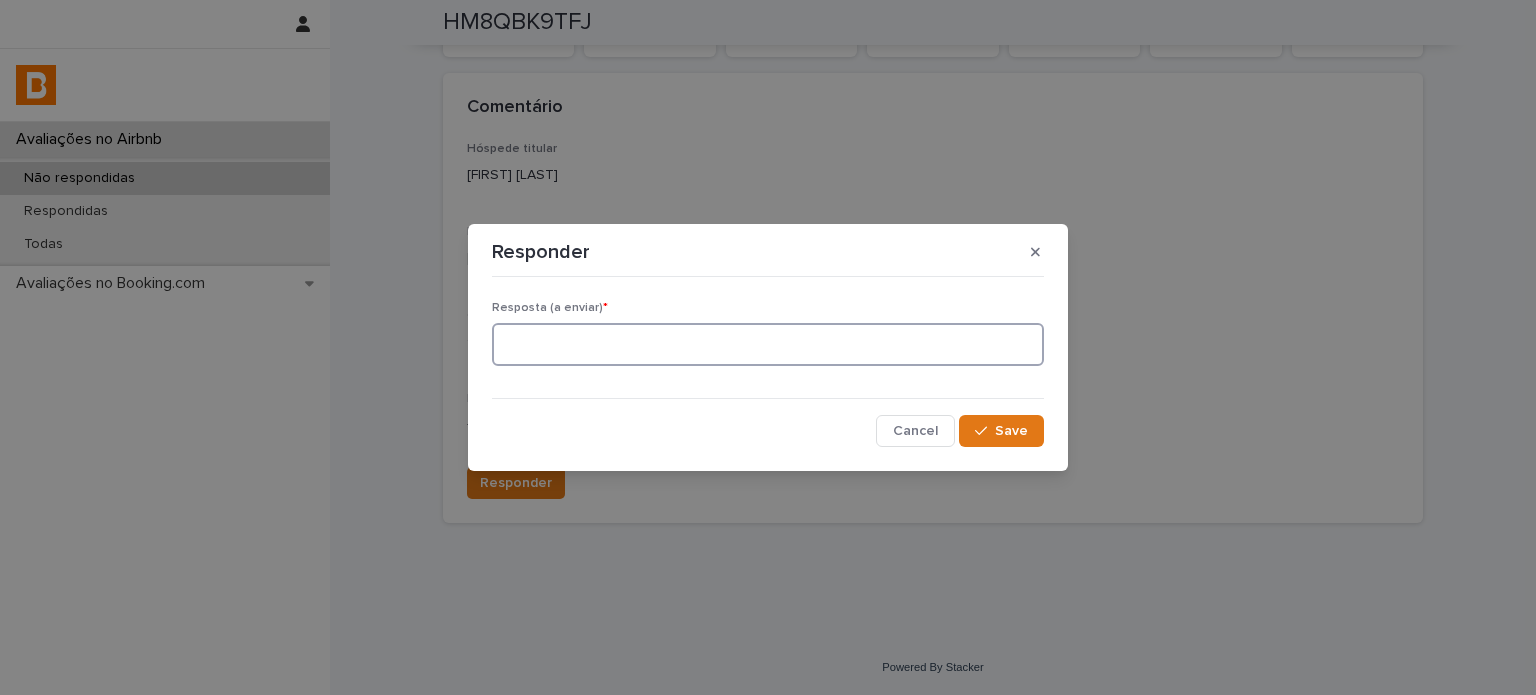 click at bounding box center [768, 344] 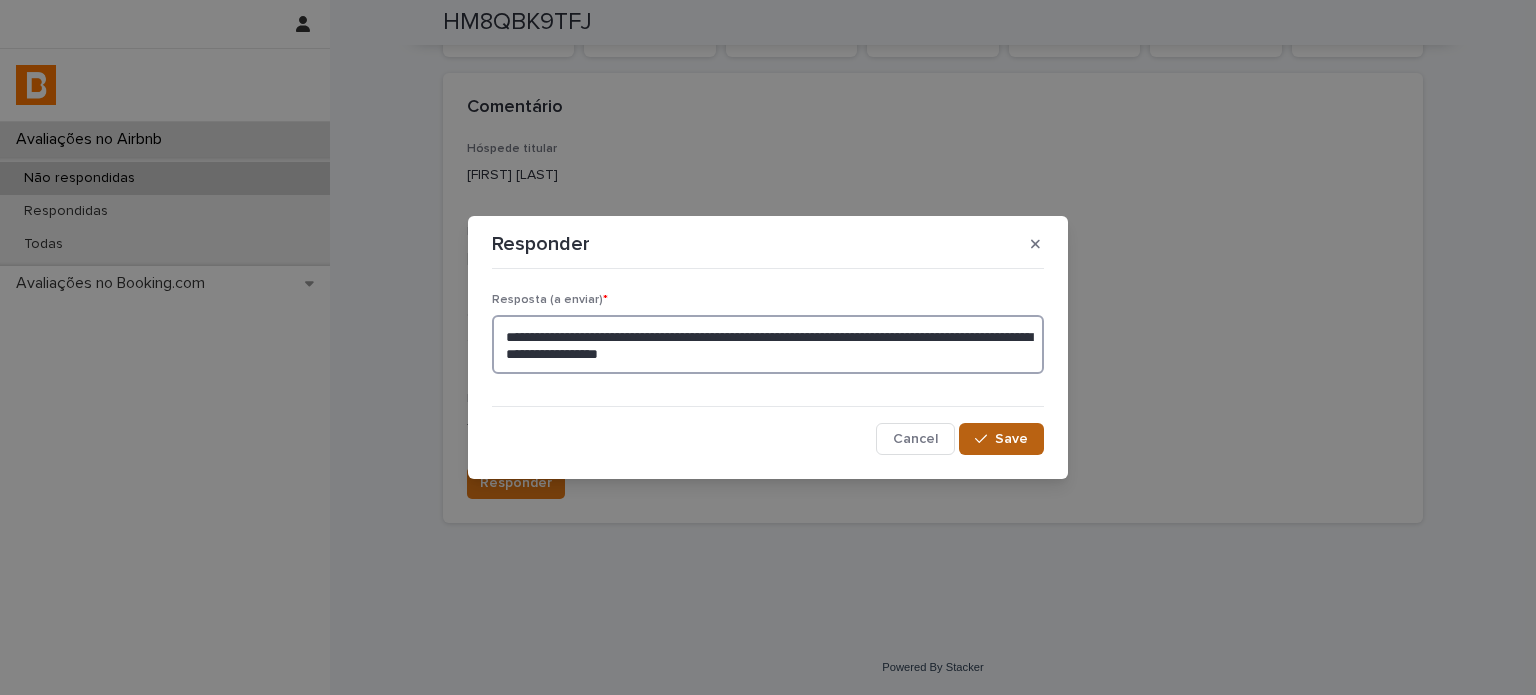 type on "**********" 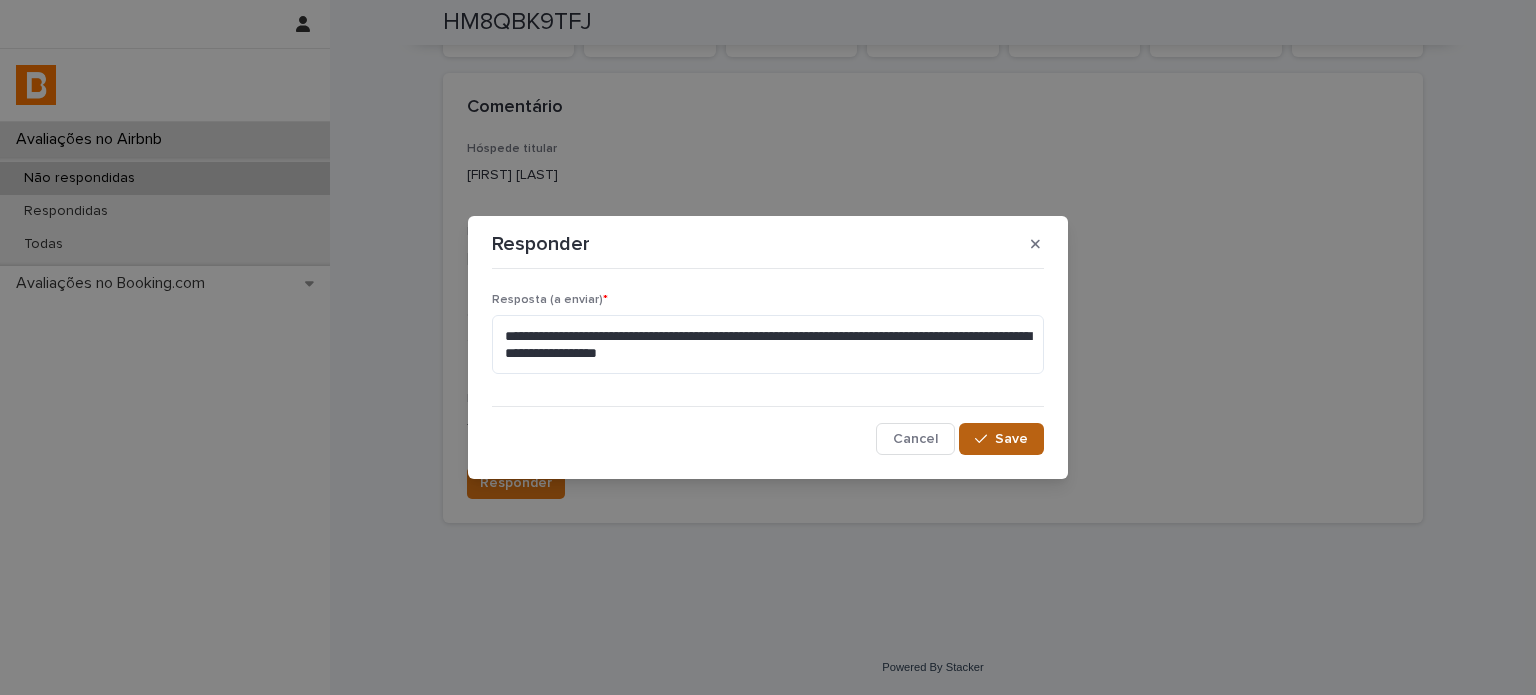 click on "Save" at bounding box center (1011, 439) 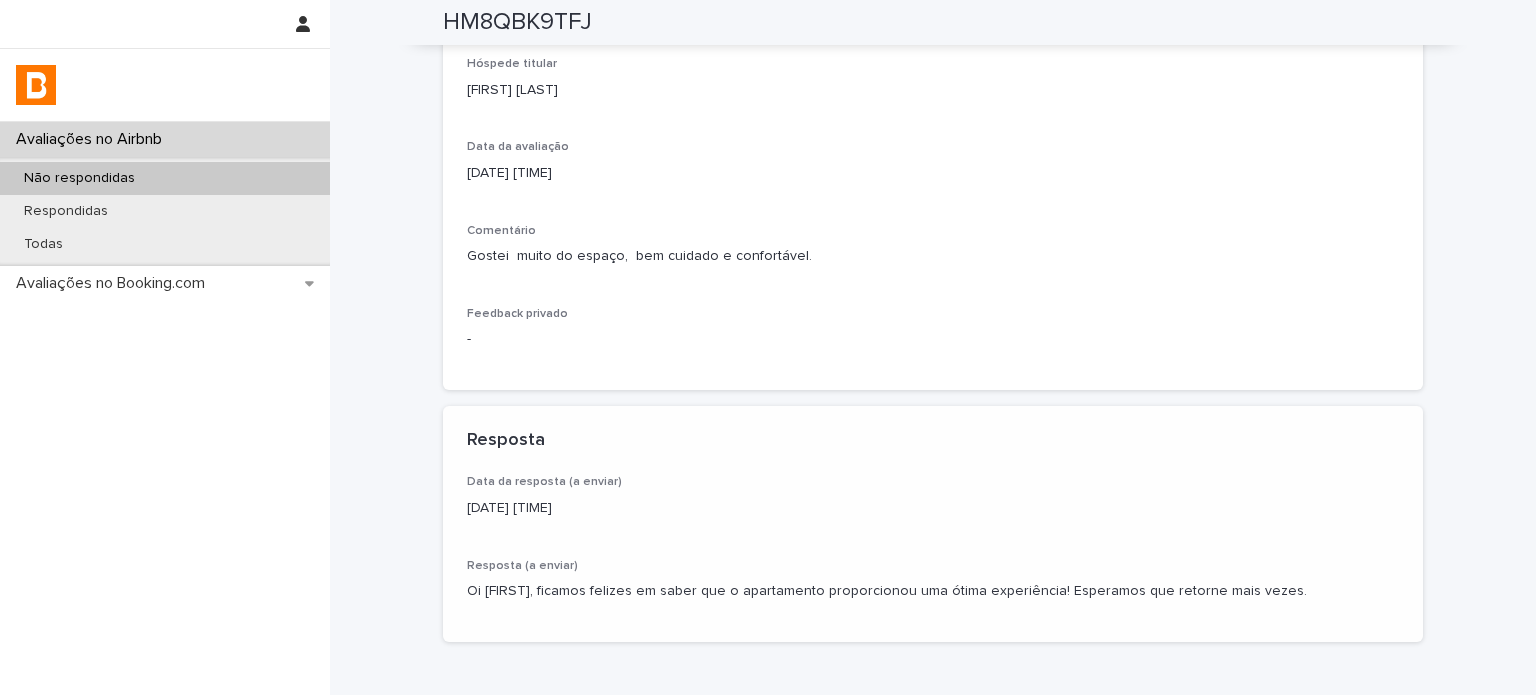 scroll, scrollTop: 446, scrollLeft: 0, axis: vertical 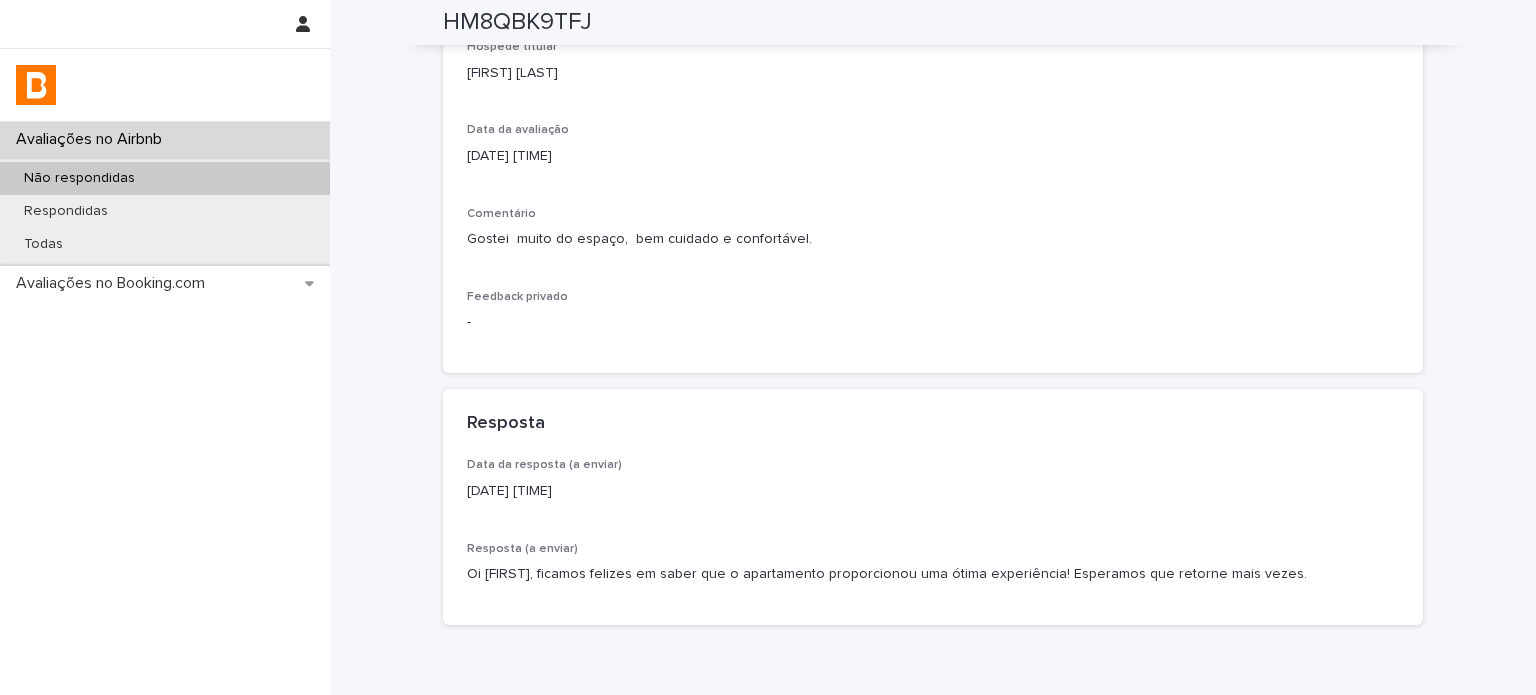 click on "Não respondidas" at bounding box center (165, 178) 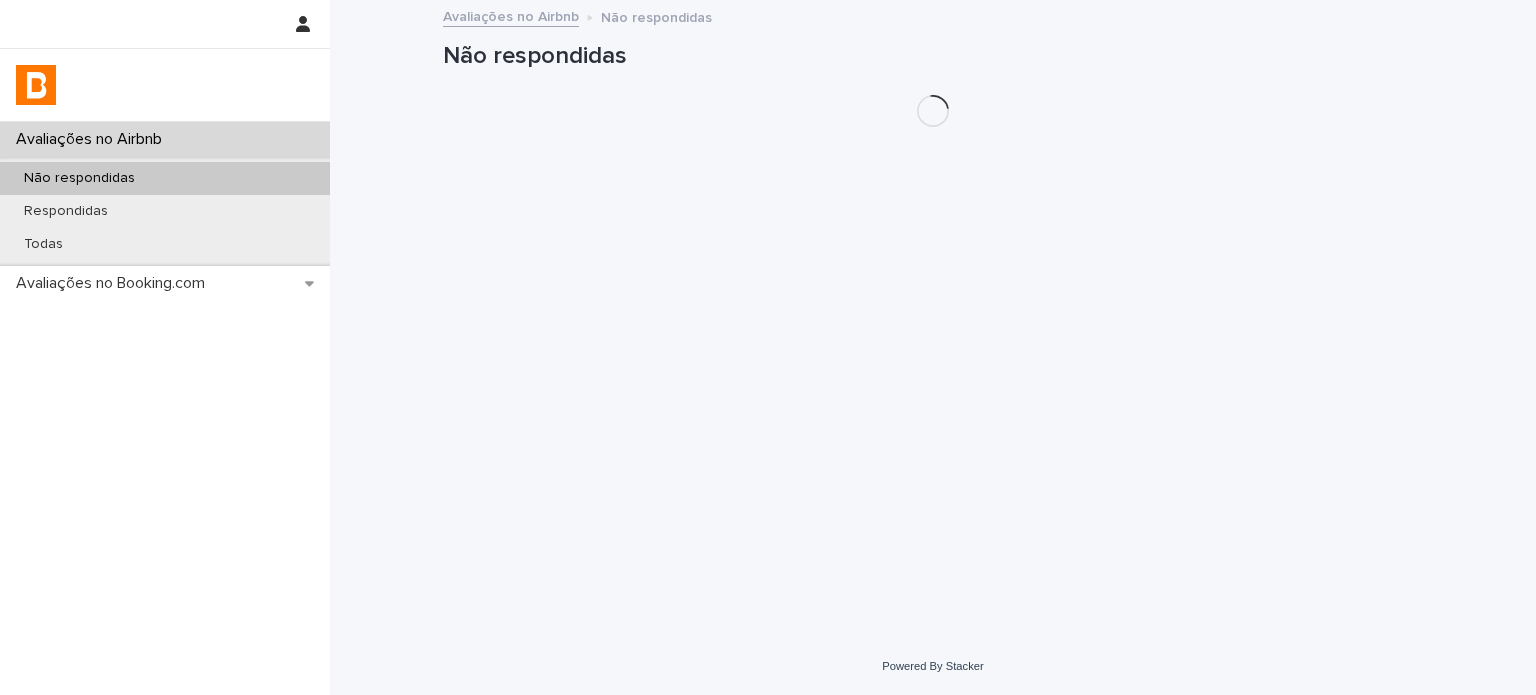 scroll, scrollTop: 0, scrollLeft: 0, axis: both 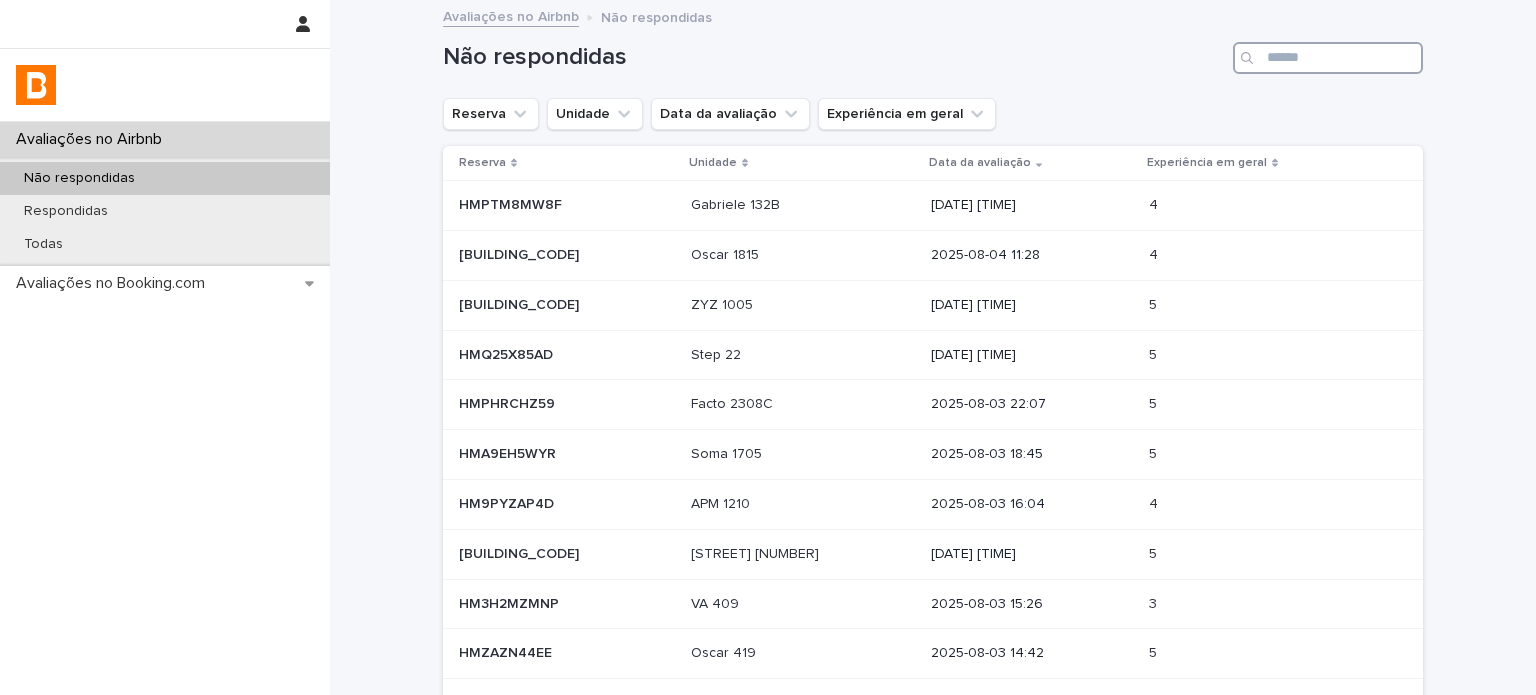 click at bounding box center (1328, 58) 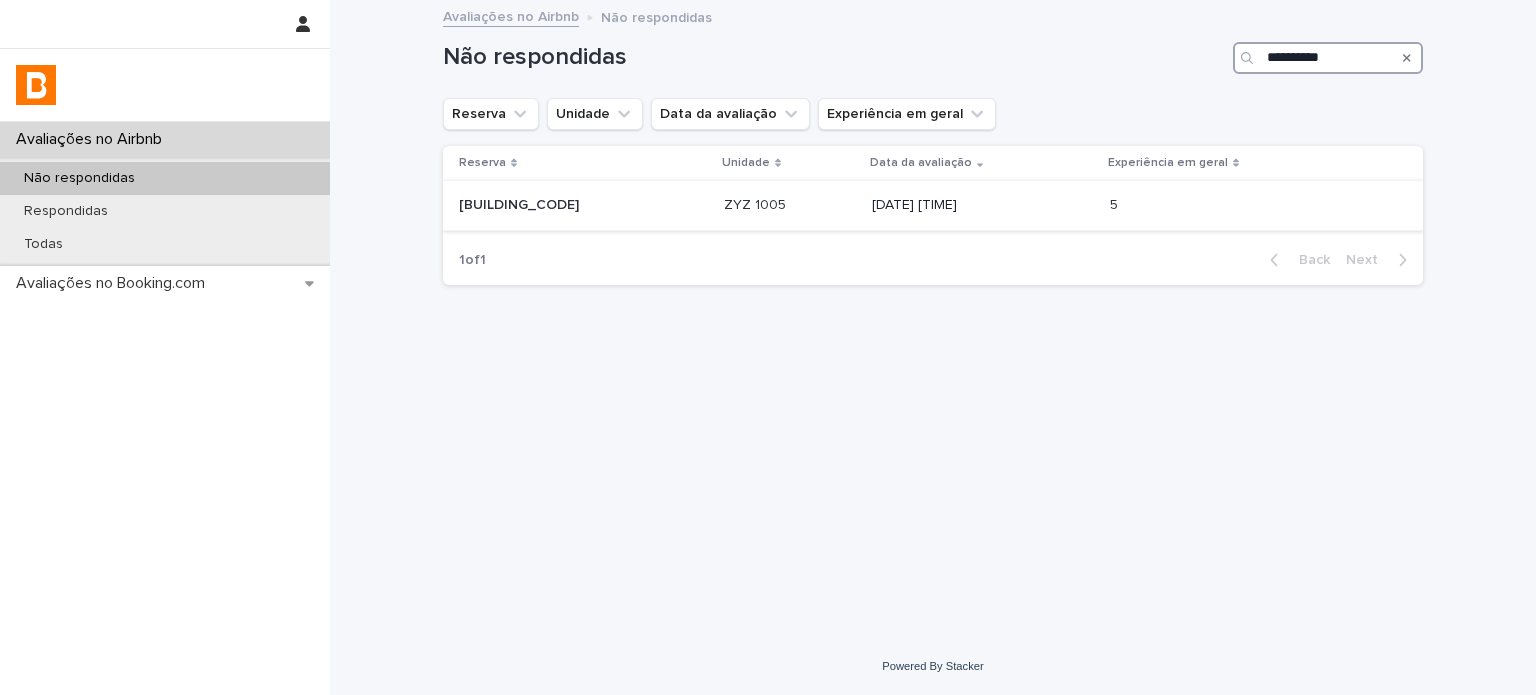 type on "**********" 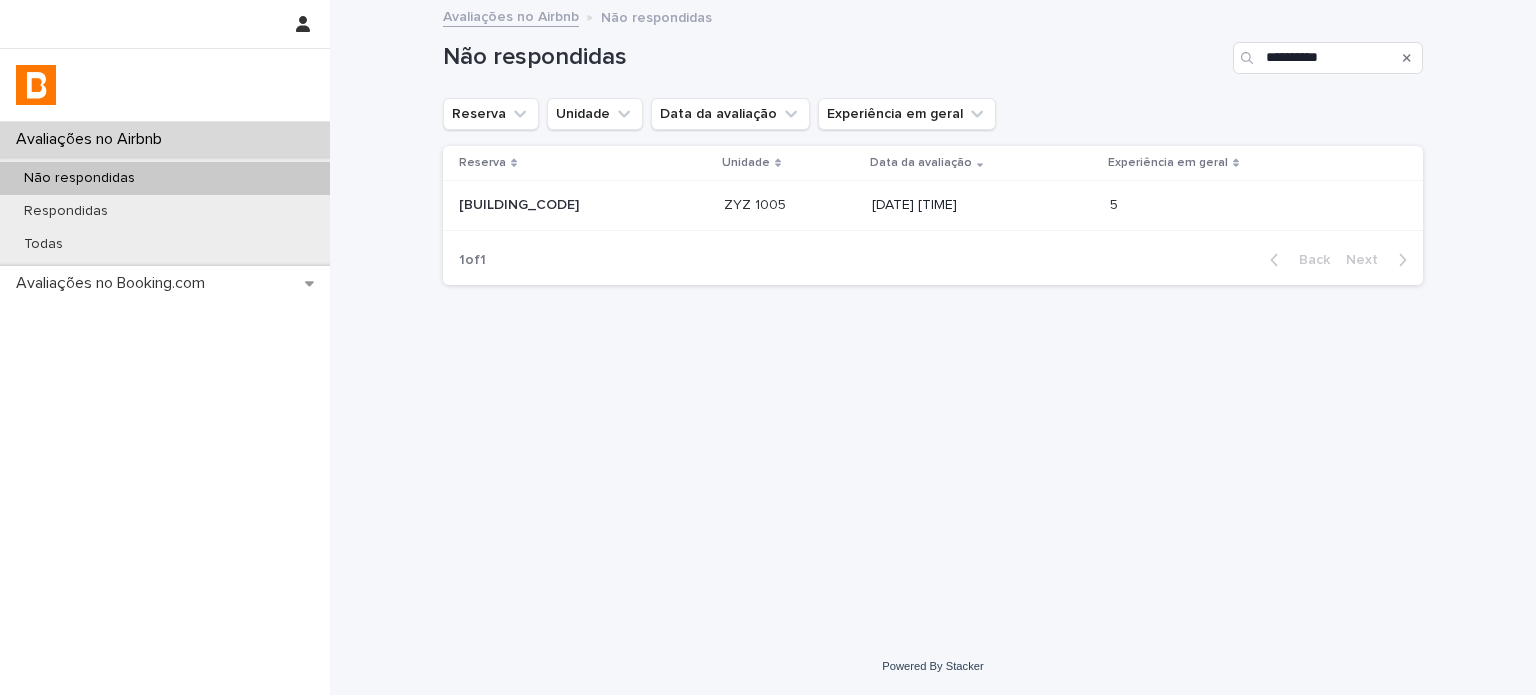 click on "5" at bounding box center (1116, 203) 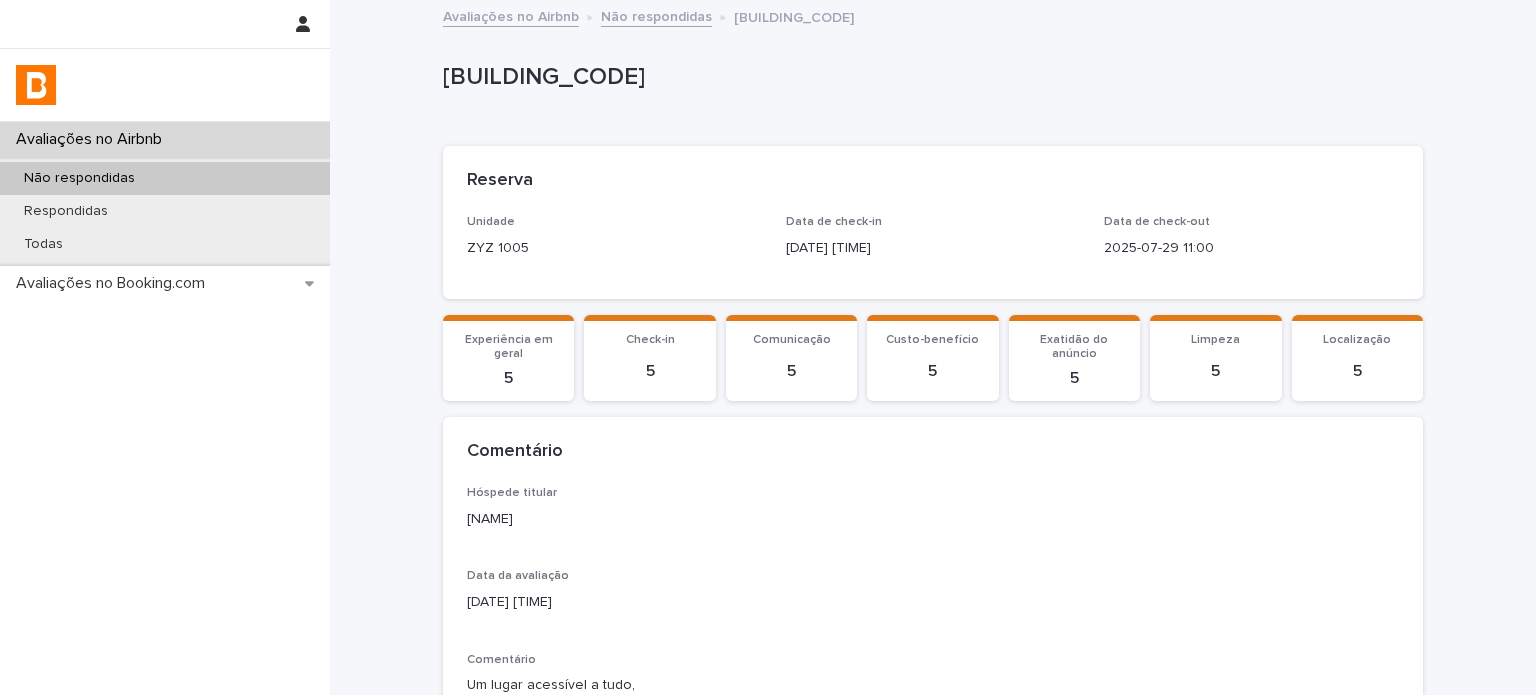 click on "[NAME]" at bounding box center (933, 519) 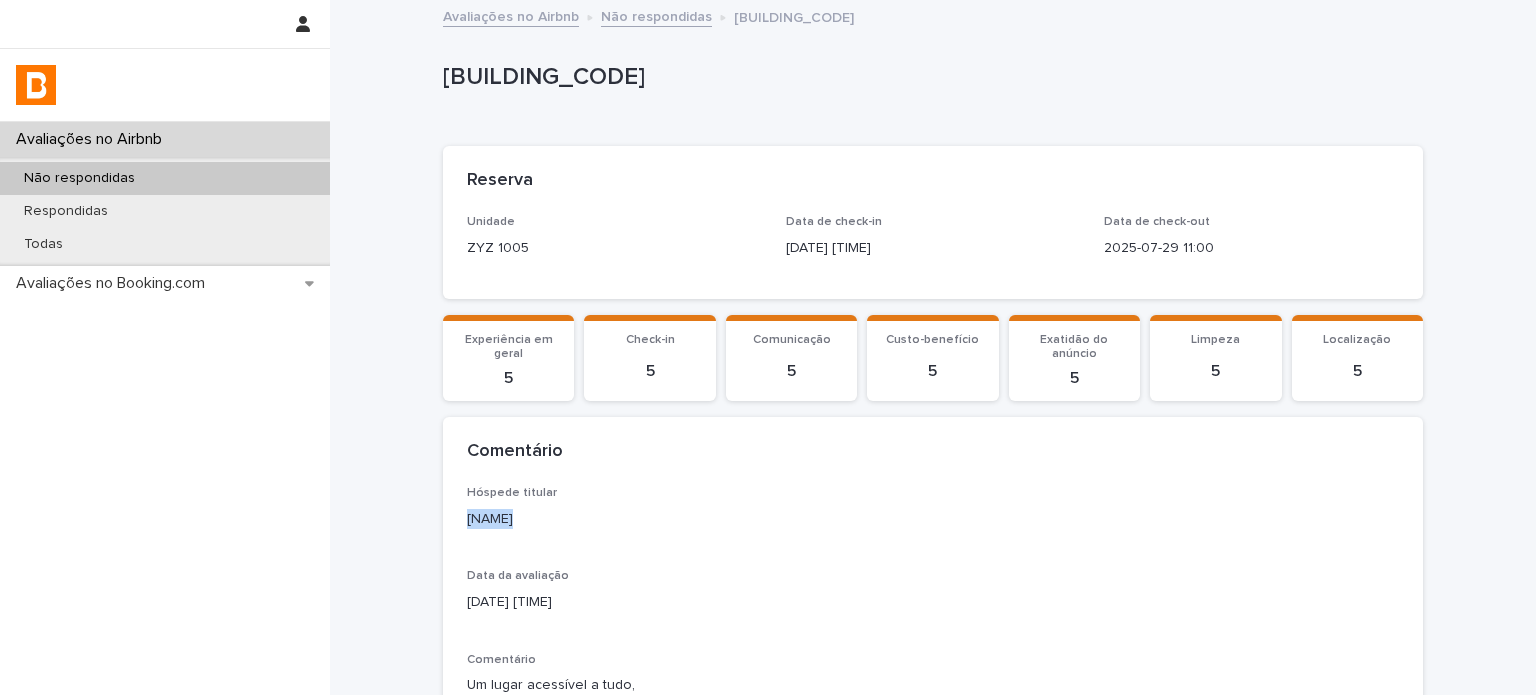 click on "[NAME]" at bounding box center [933, 519] 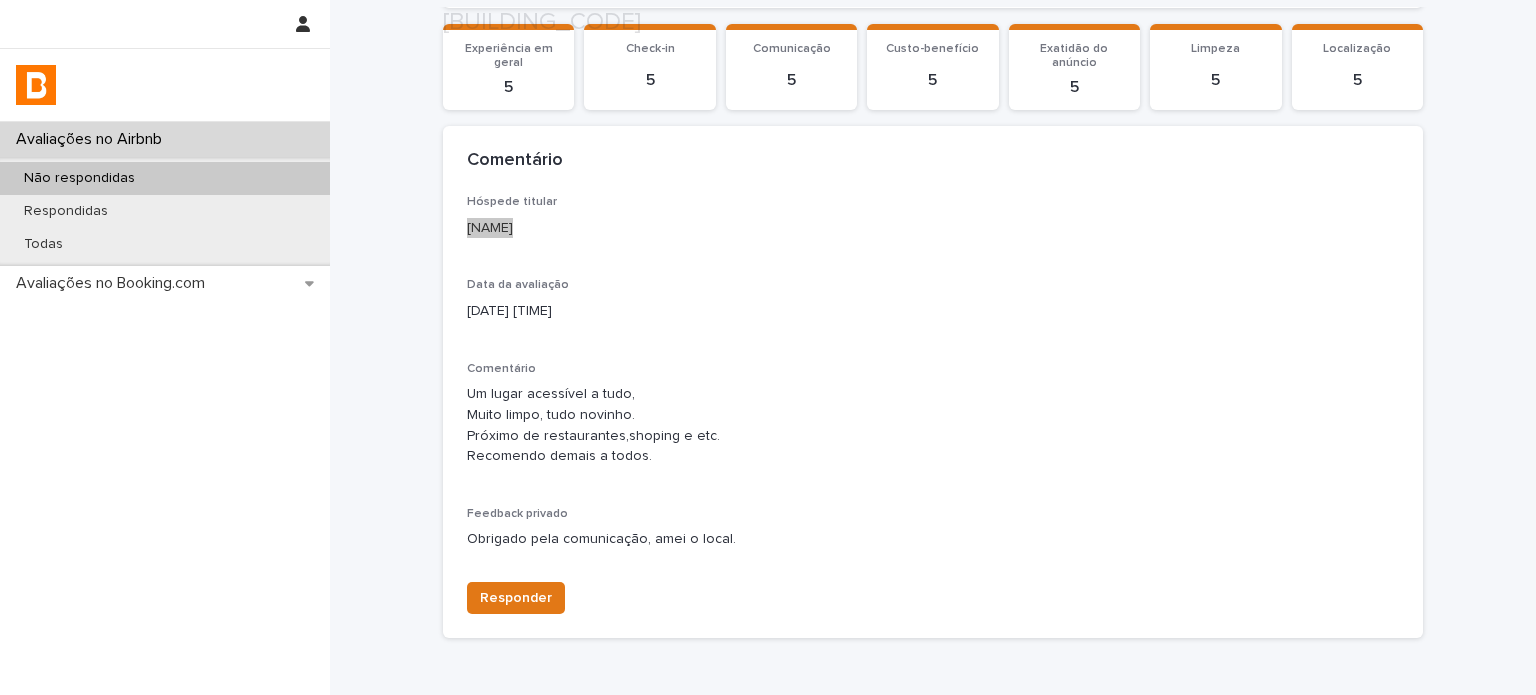 scroll, scrollTop: 400, scrollLeft: 0, axis: vertical 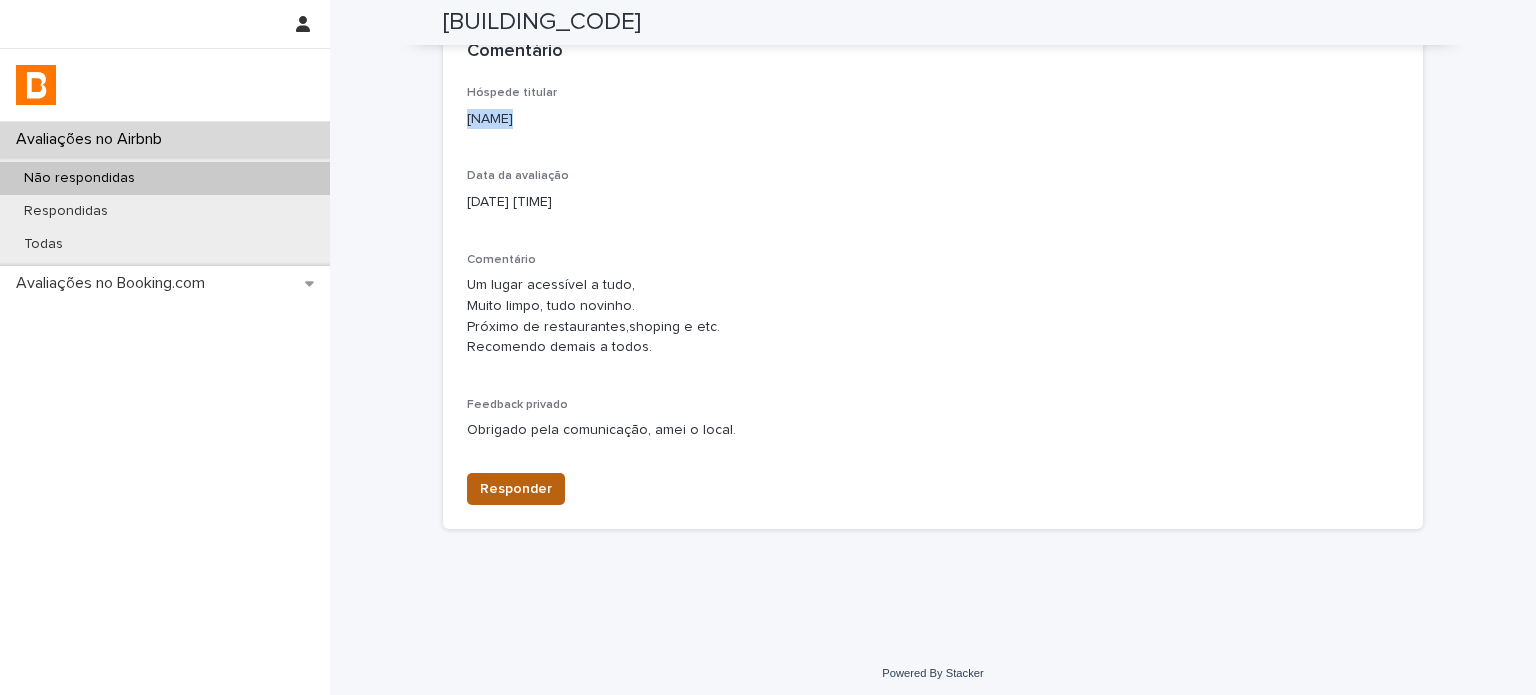 click on "Responder" at bounding box center [516, 489] 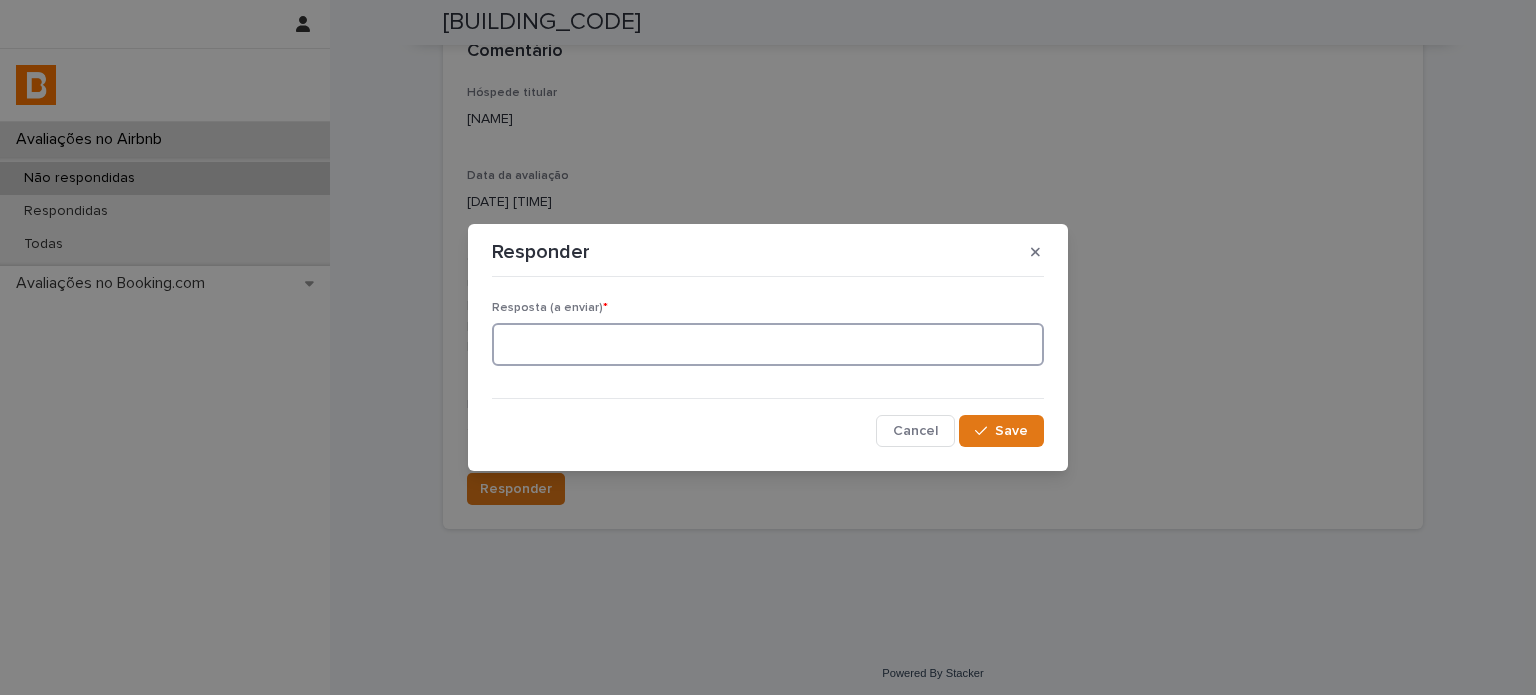 click at bounding box center (768, 344) 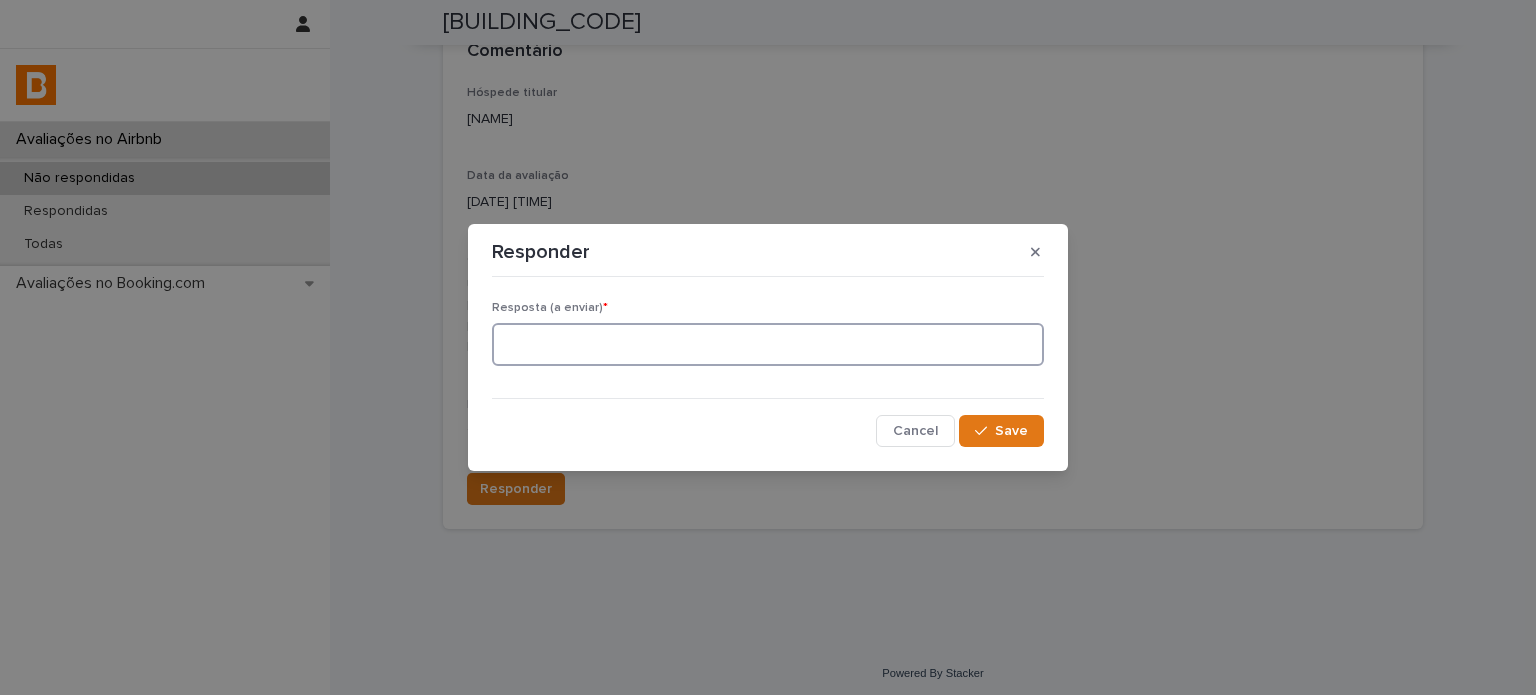 paste on "**********" 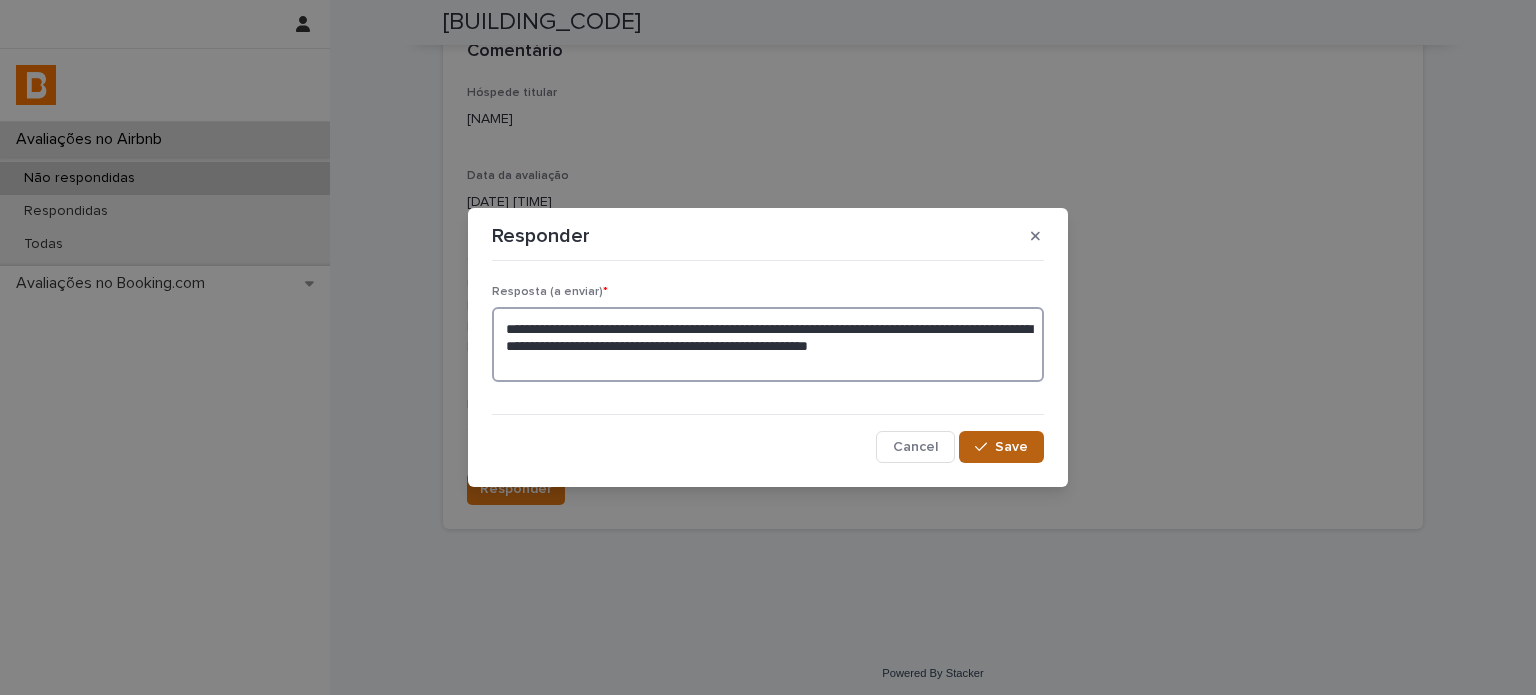 type on "**********" 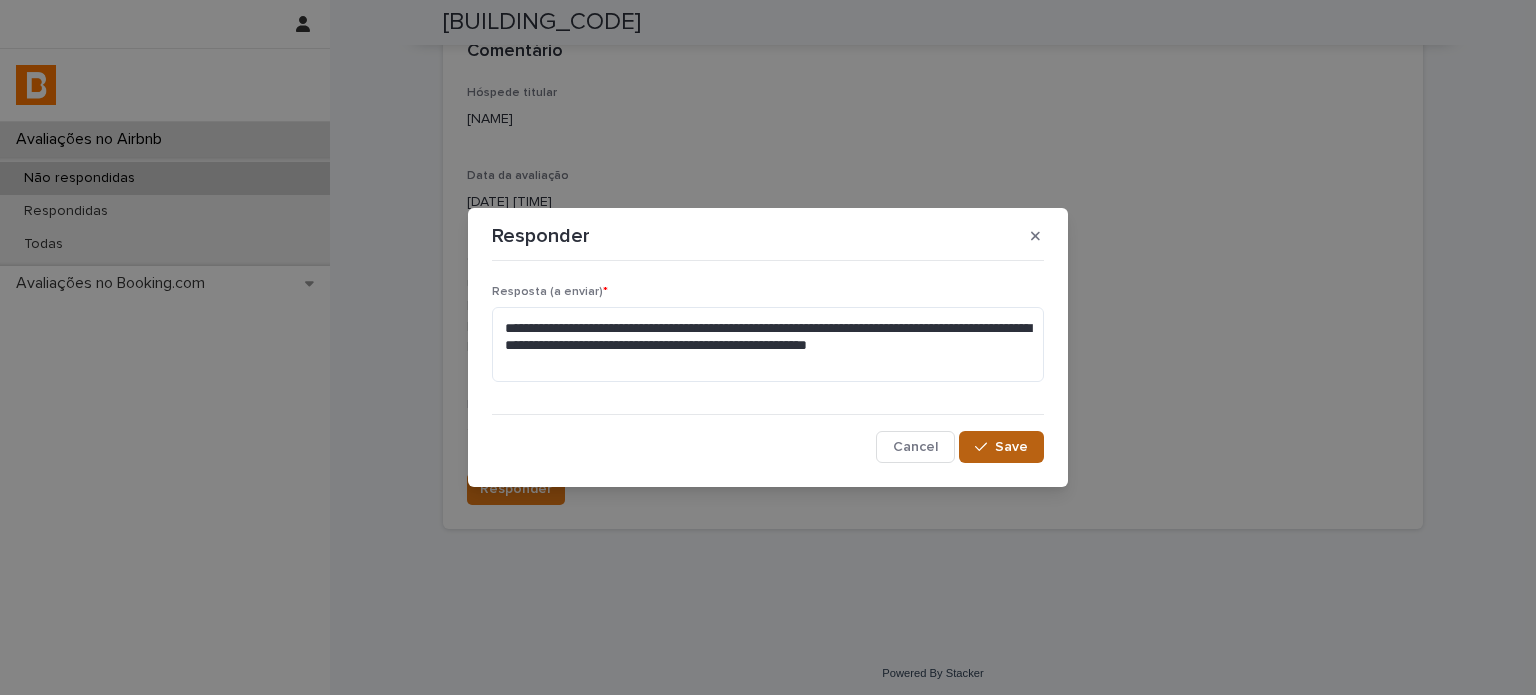 click on "Save" at bounding box center [1011, 447] 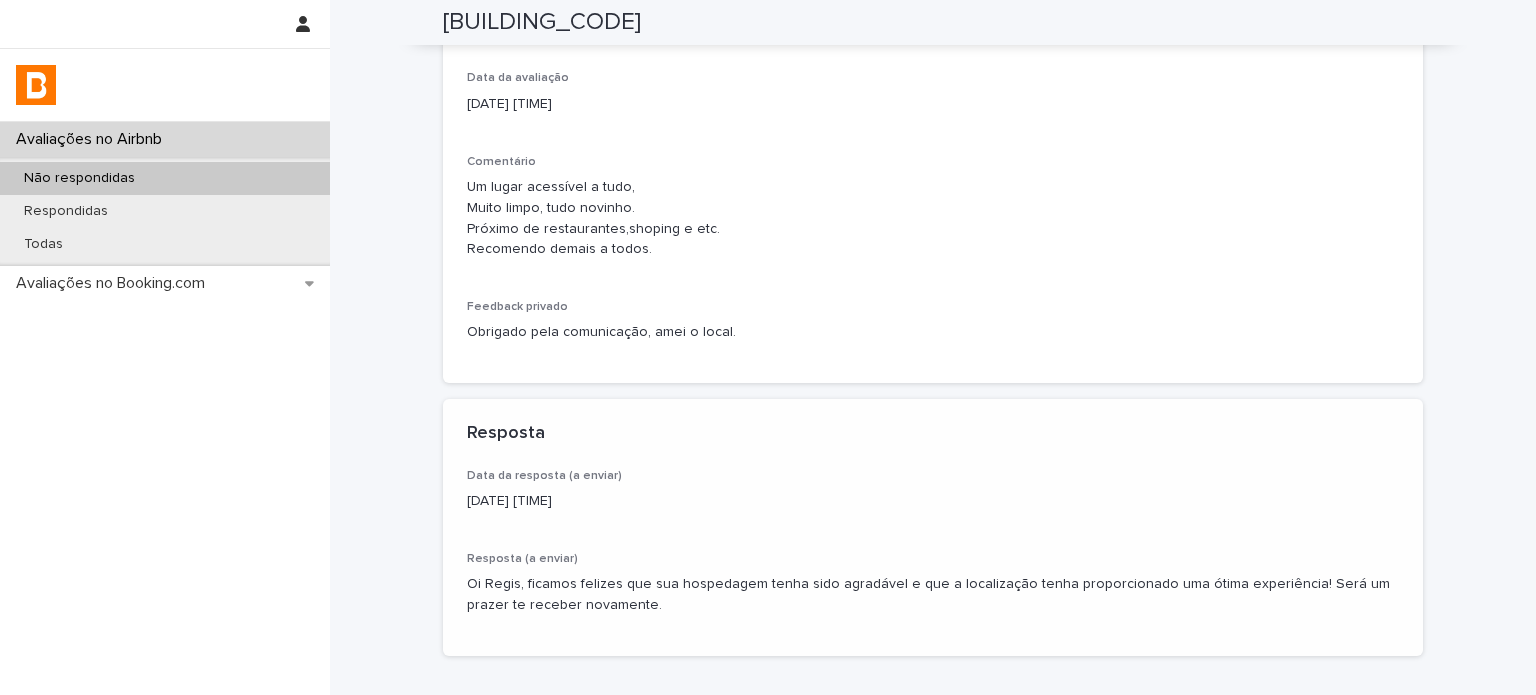 scroll, scrollTop: 512, scrollLeft: 0, axis: vertical 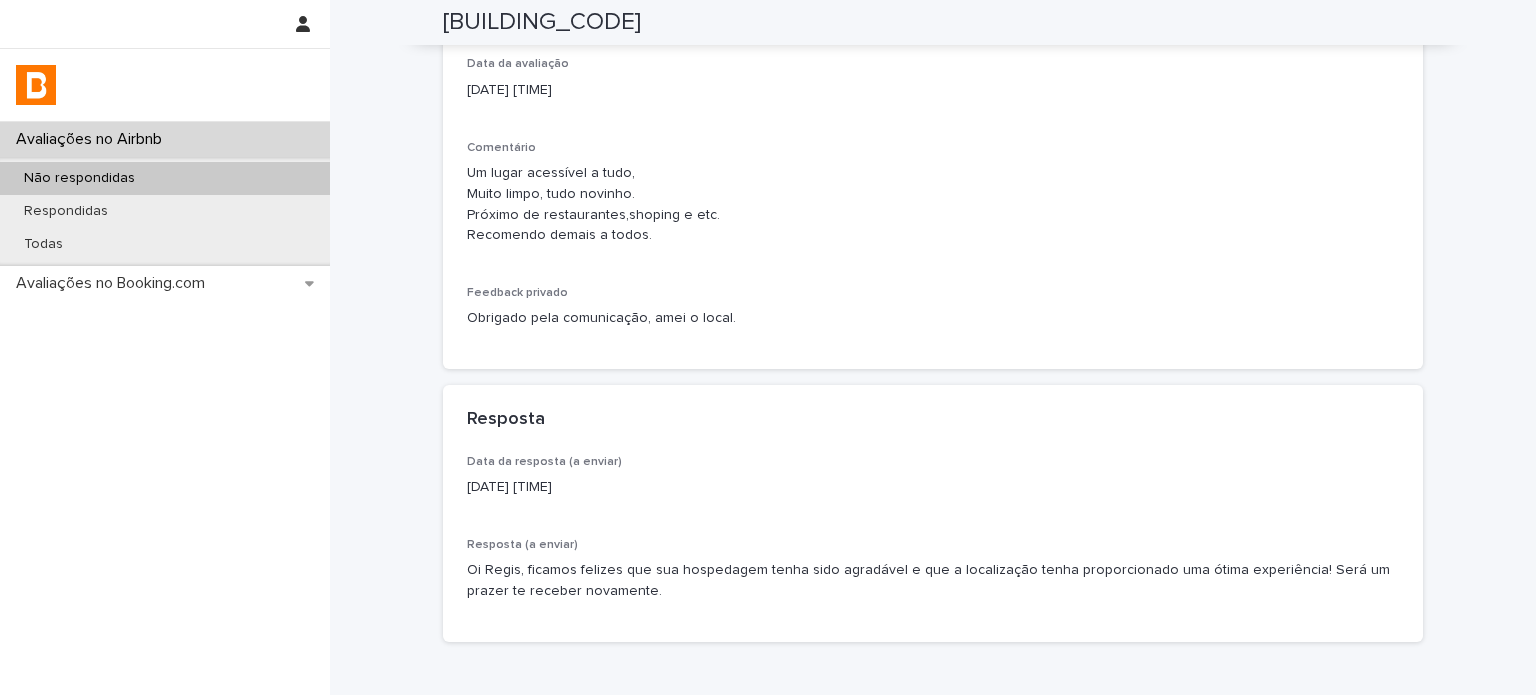 click on "Não respondidas" at bounding box center (165, 178) 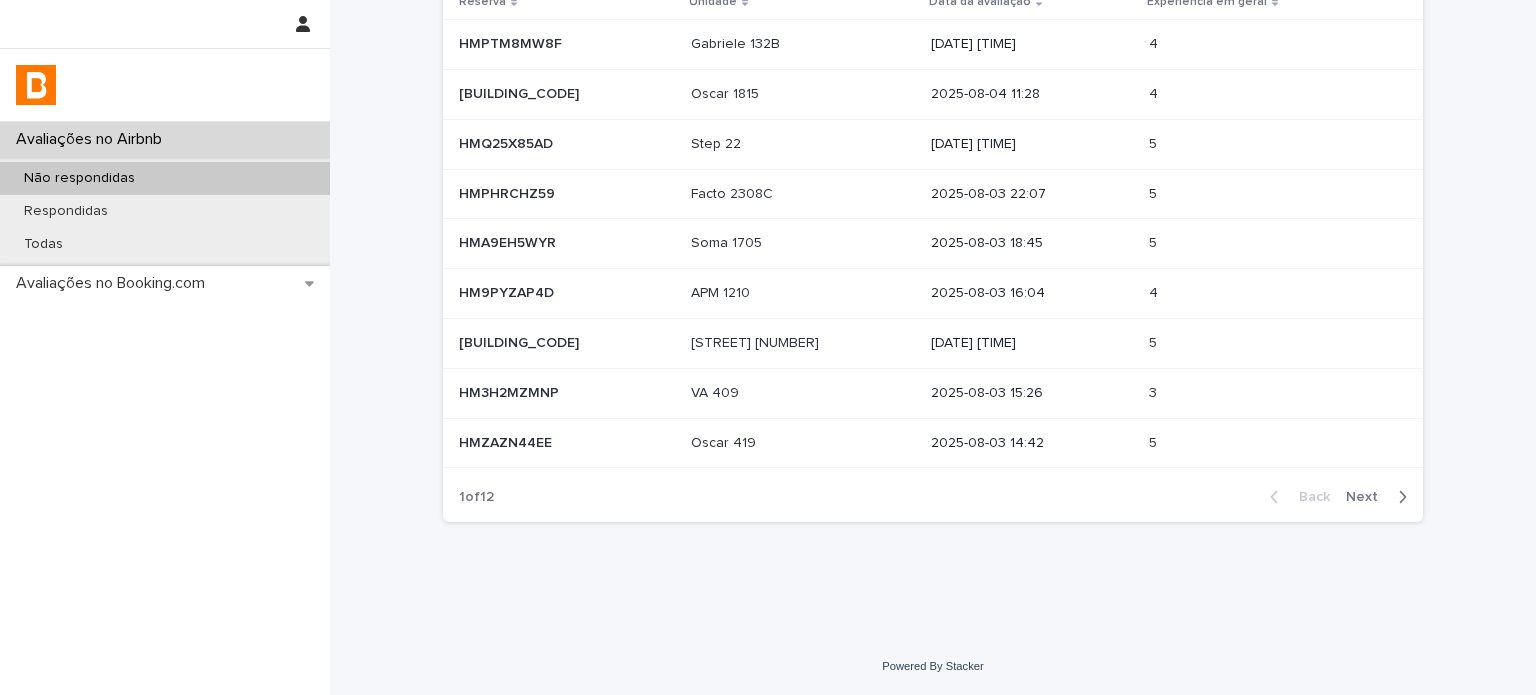 scroll, scrollTop: 0, scrollLeft: 0, axis: both 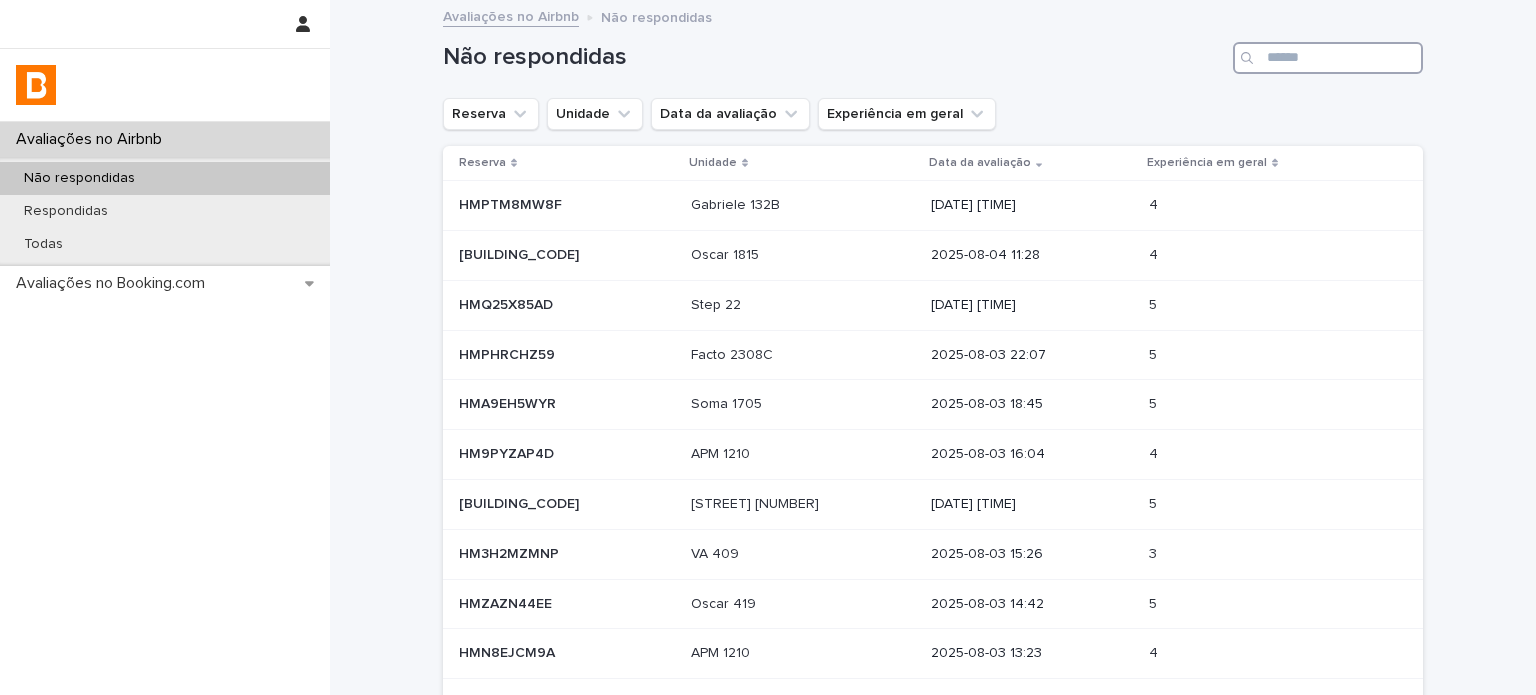 click at bounding box center [1328, 58] 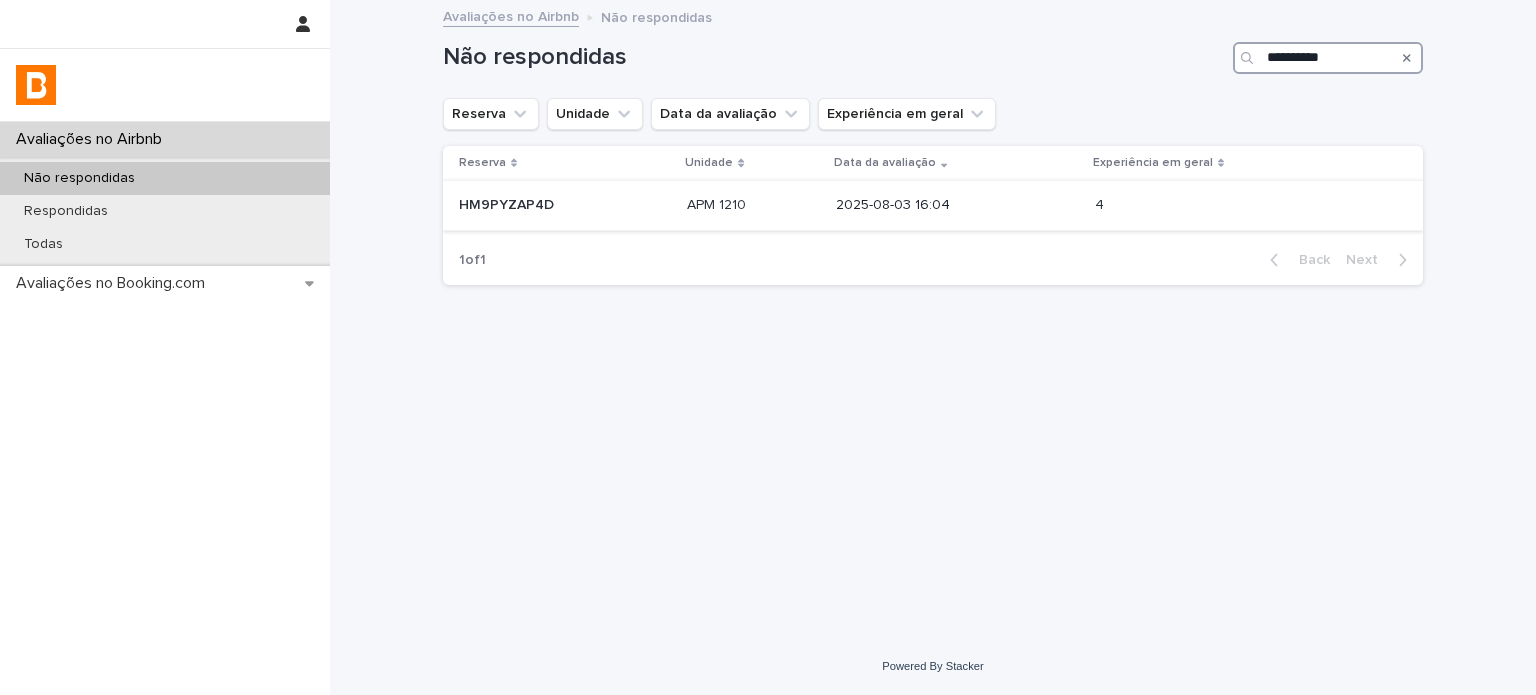 type on "**********" 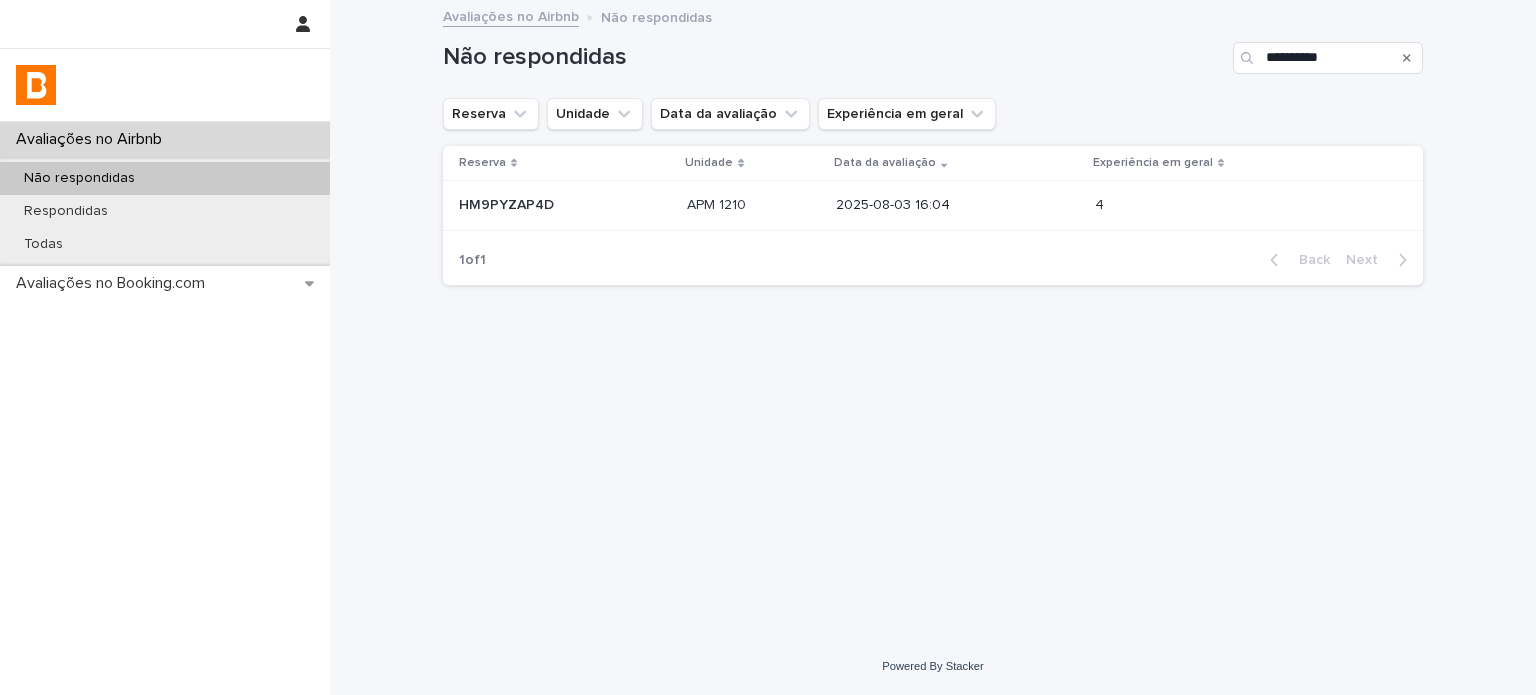 click on "APM 1210 APM 1210" at bounding box center [753, 206] 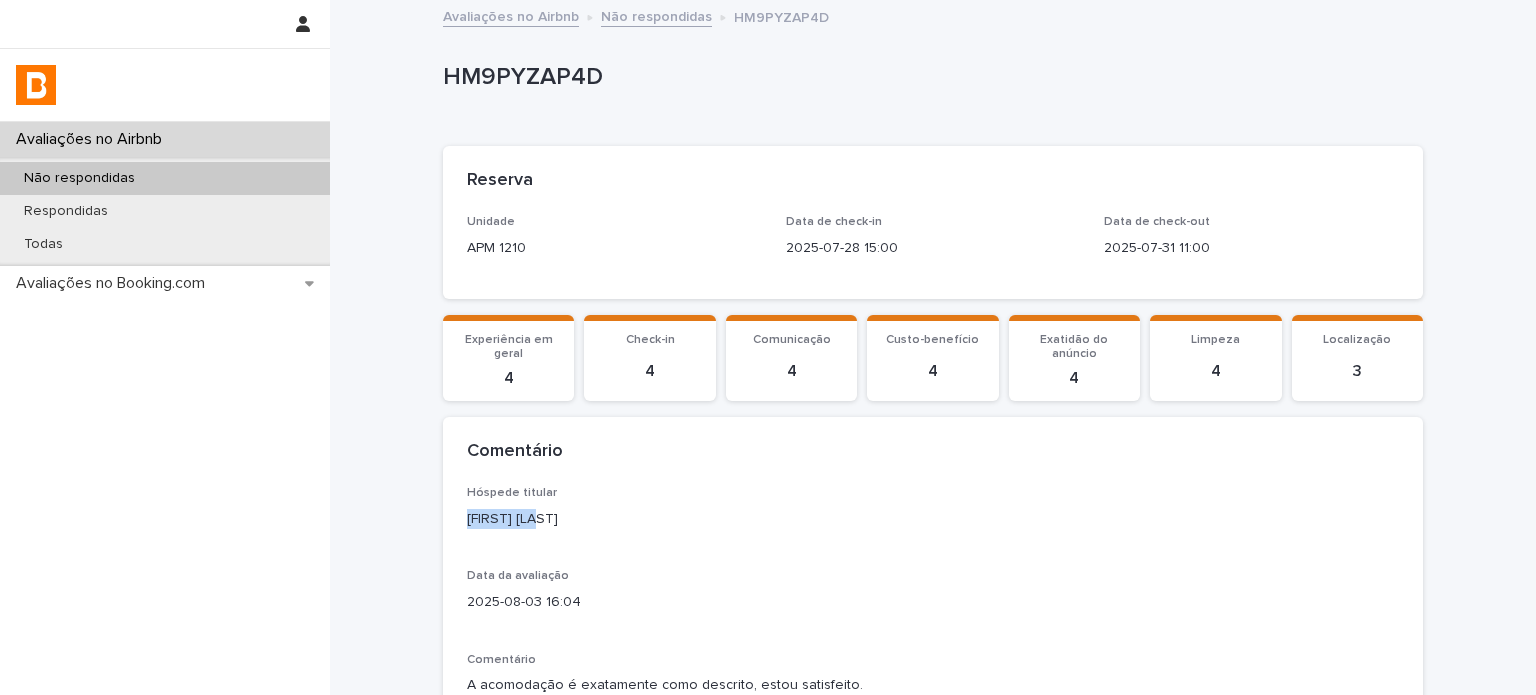drag, startPoint x: 532, startPoint y: 523, endPoint x: 400, endPoint y: 523, distance: 132 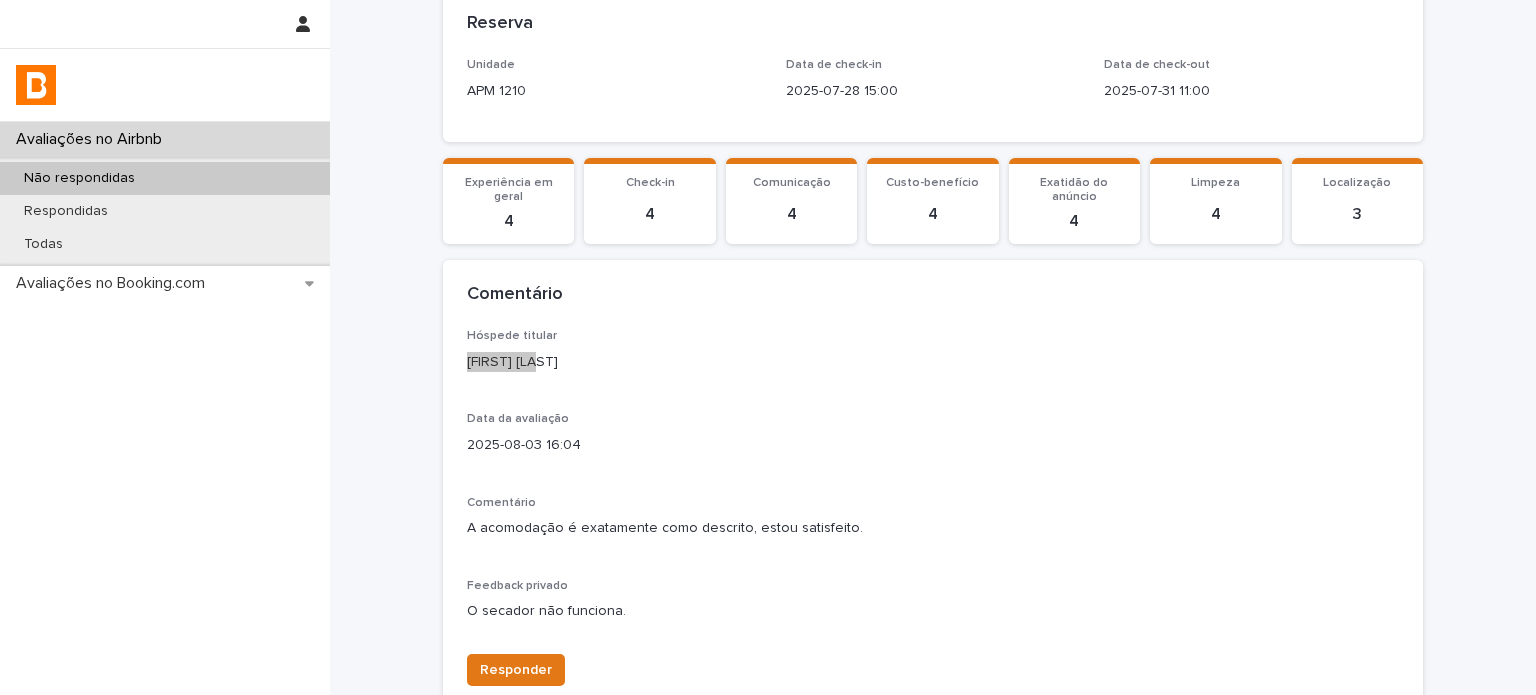 scroll, scrollTop: 300, scrollLeft: 0, axis: vertical 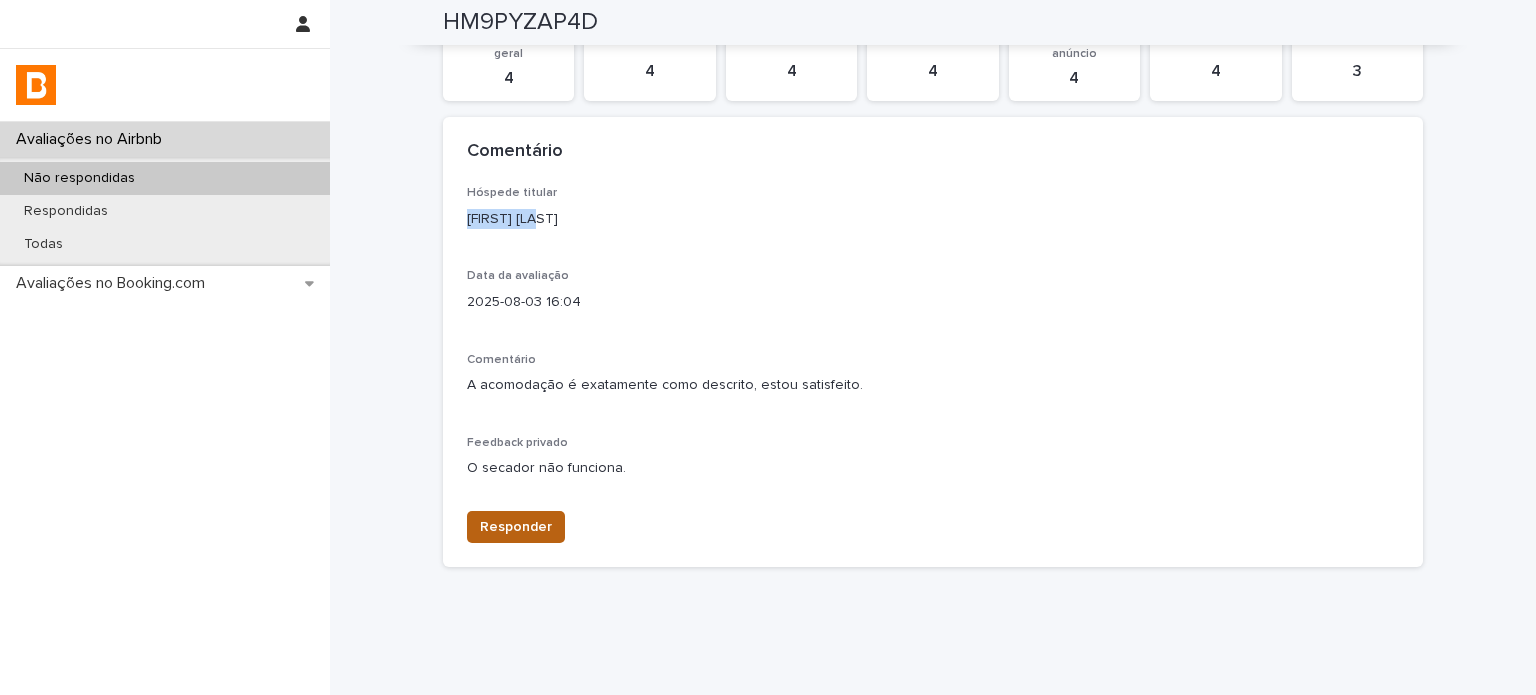 click on "Responder" at bounding box center (516, 527) 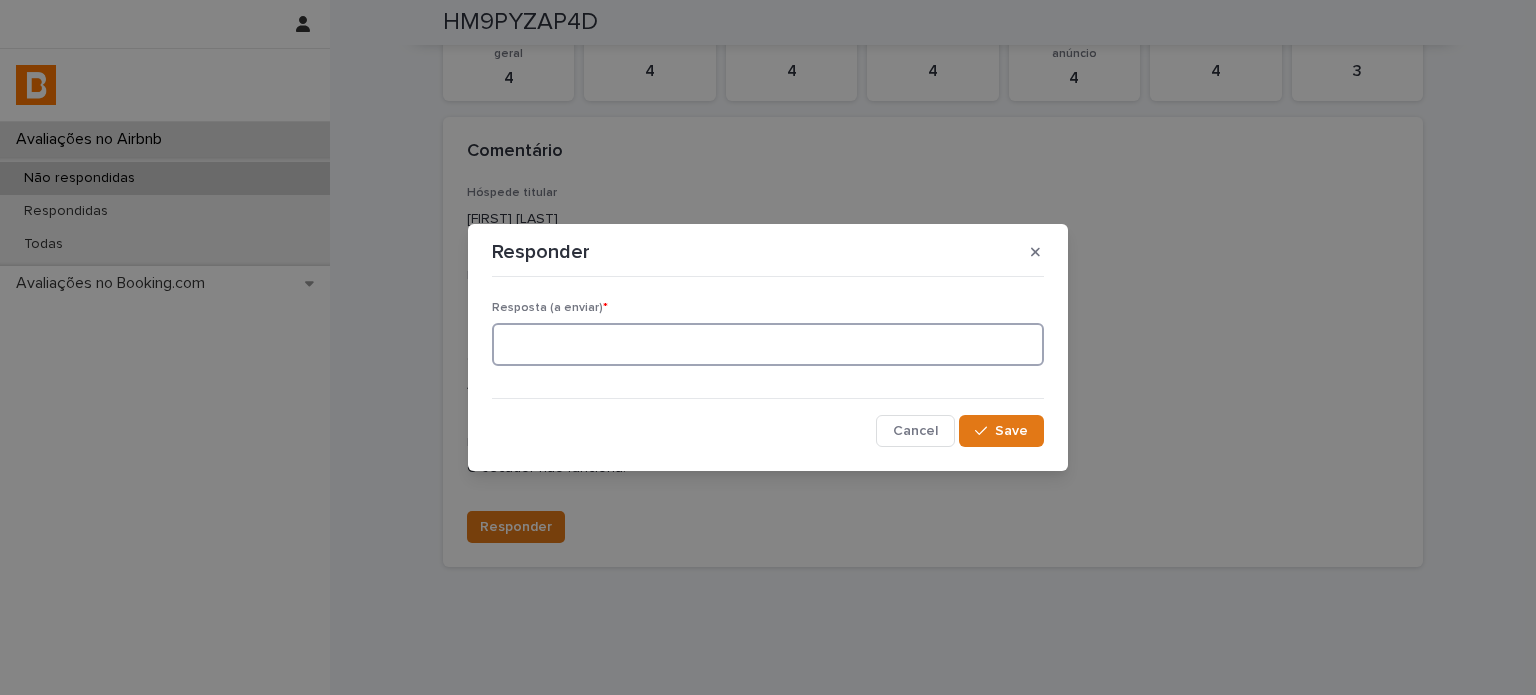 click at bounding box center (768, 344) 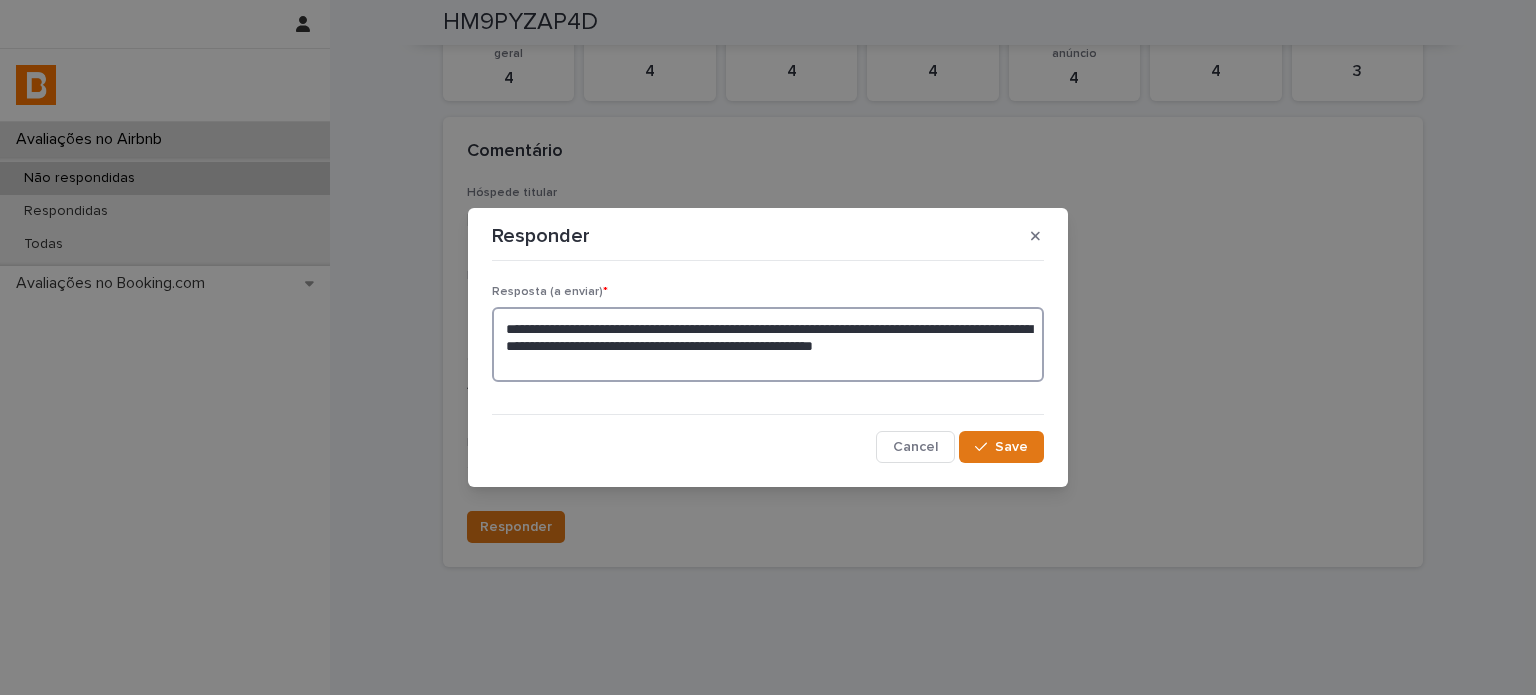type on "**********" 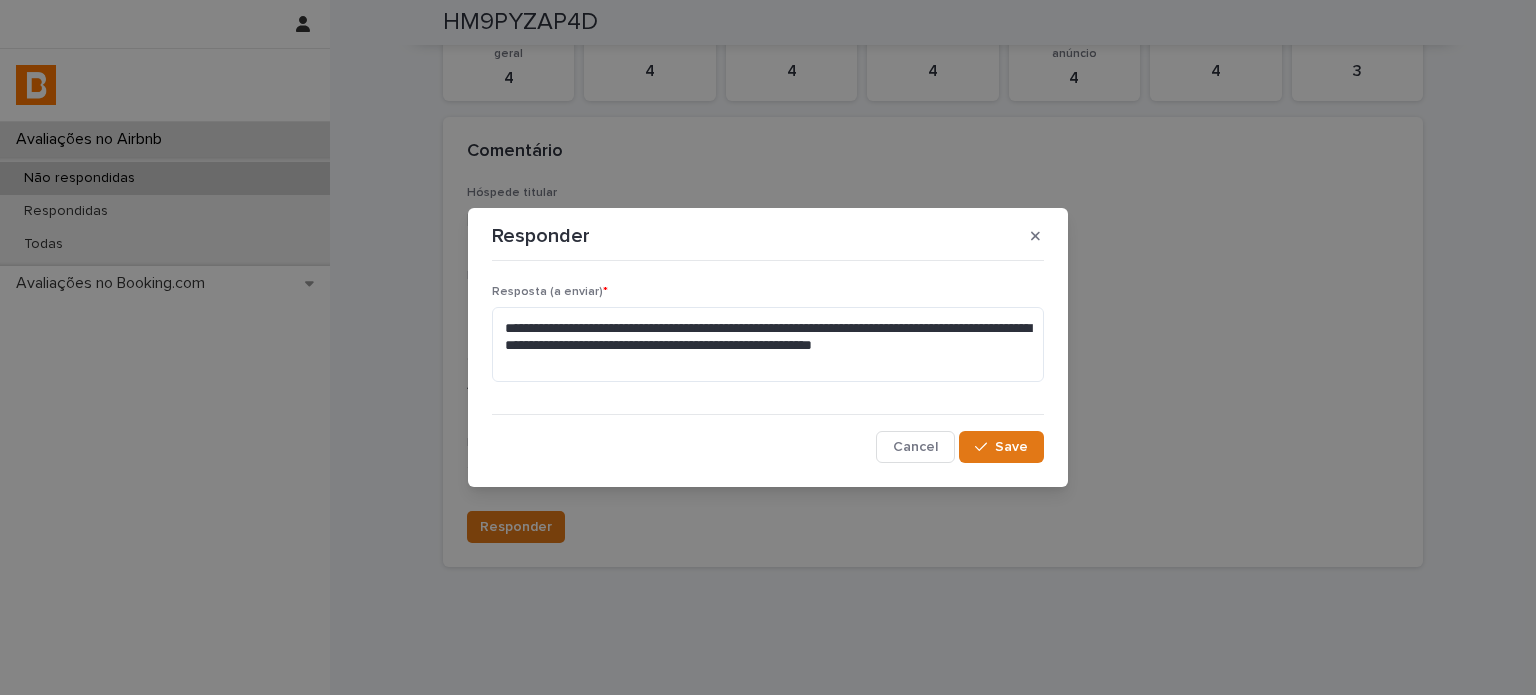 drag, startPoint x: 1001, startPoint y: 451, endPoint x: 1192, endPoint y: 450, distance: 191.00262 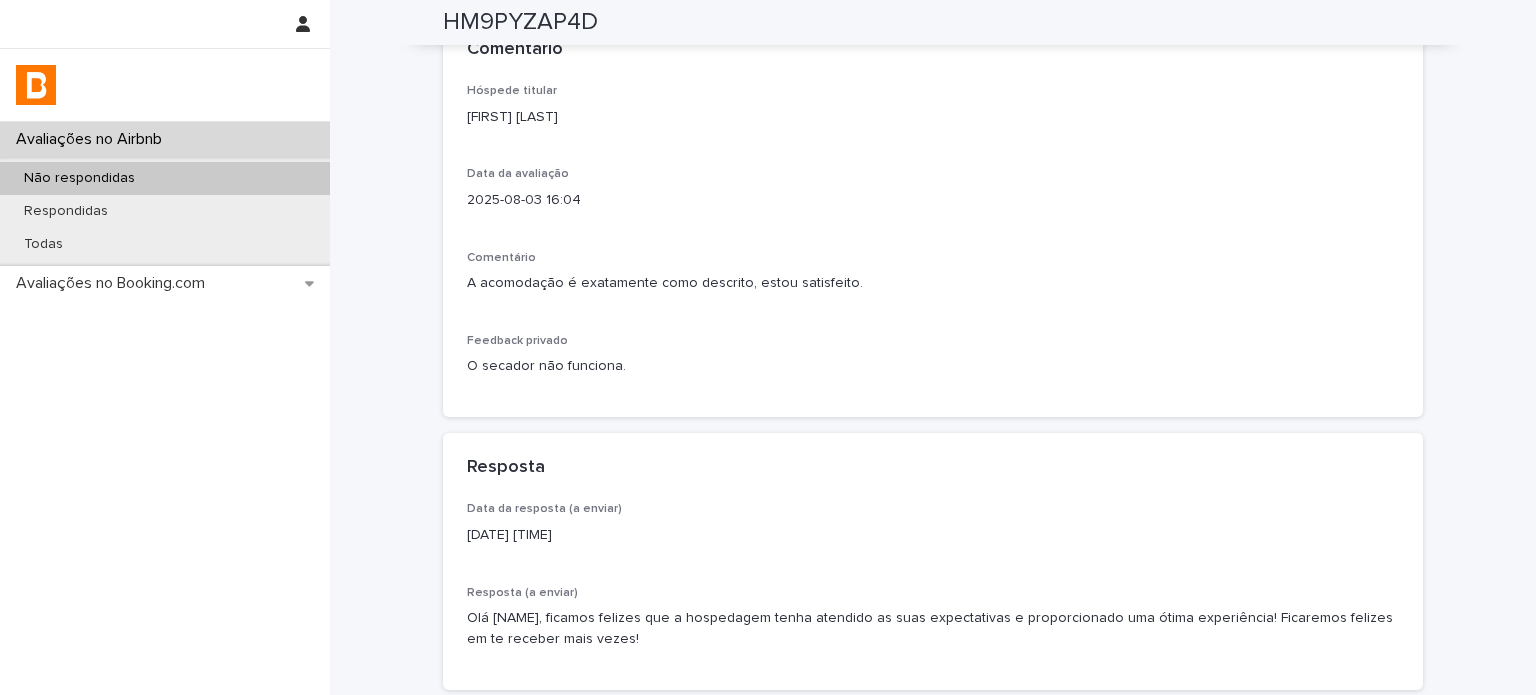 scroll, scrollTop: 412, scrollLeft: 0, axis: vertical 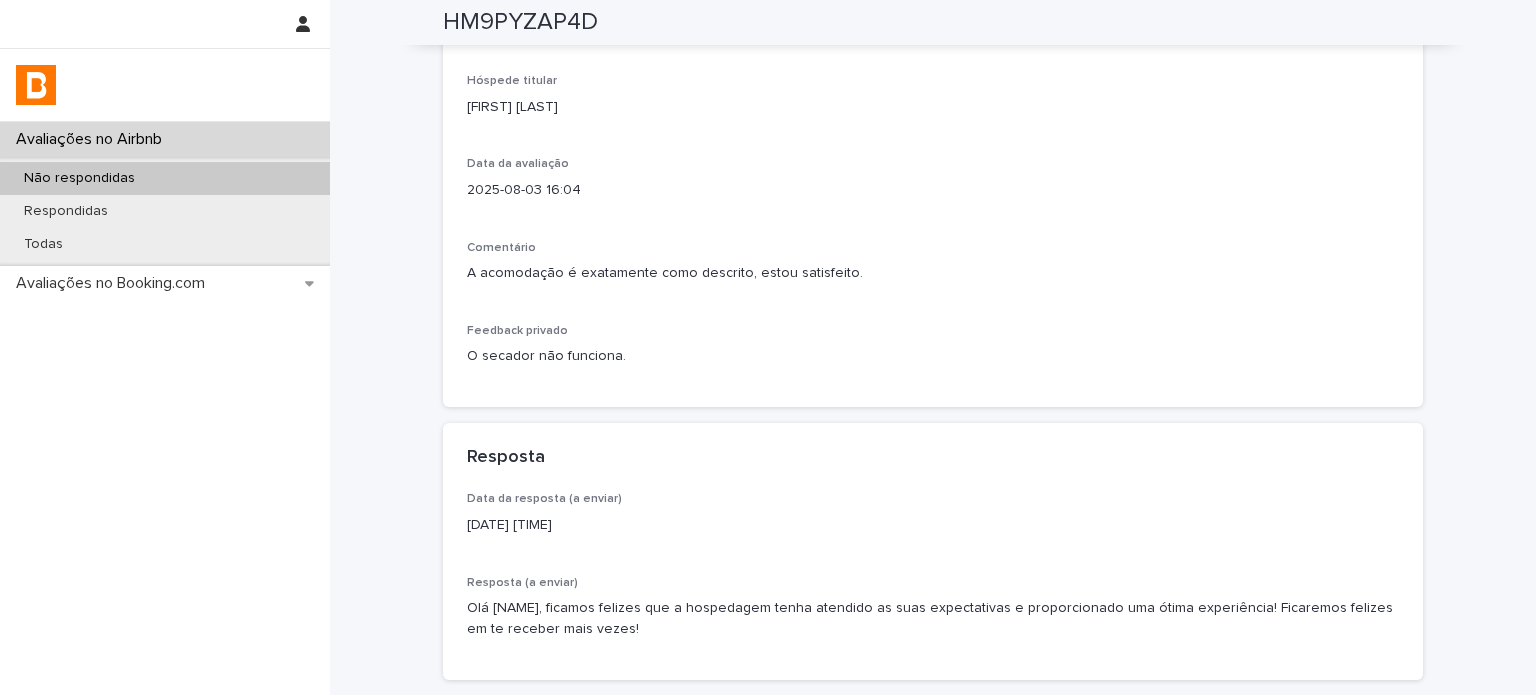 click on "Não respondidas" at bounding box center [165, 178] 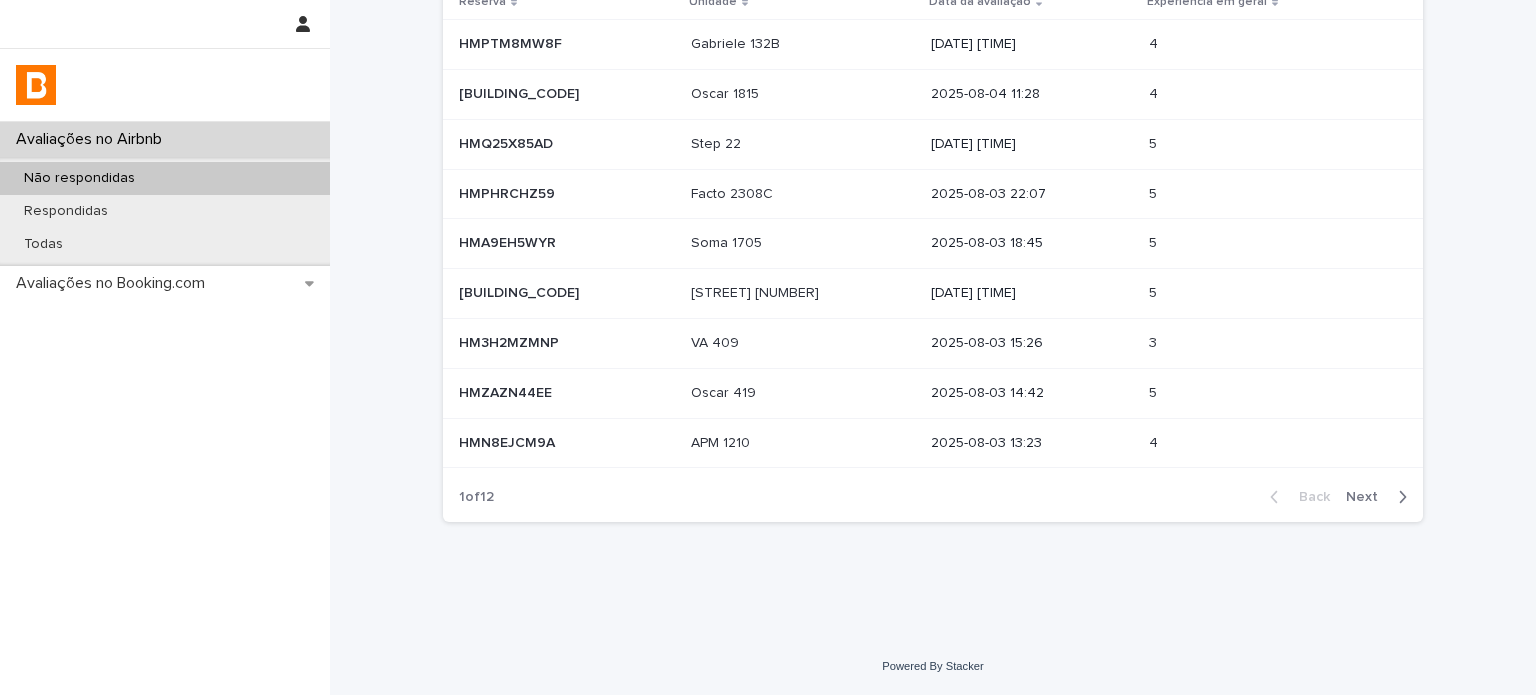 scroll, scrollTop: 0, scrollLeft: 0, axis: both 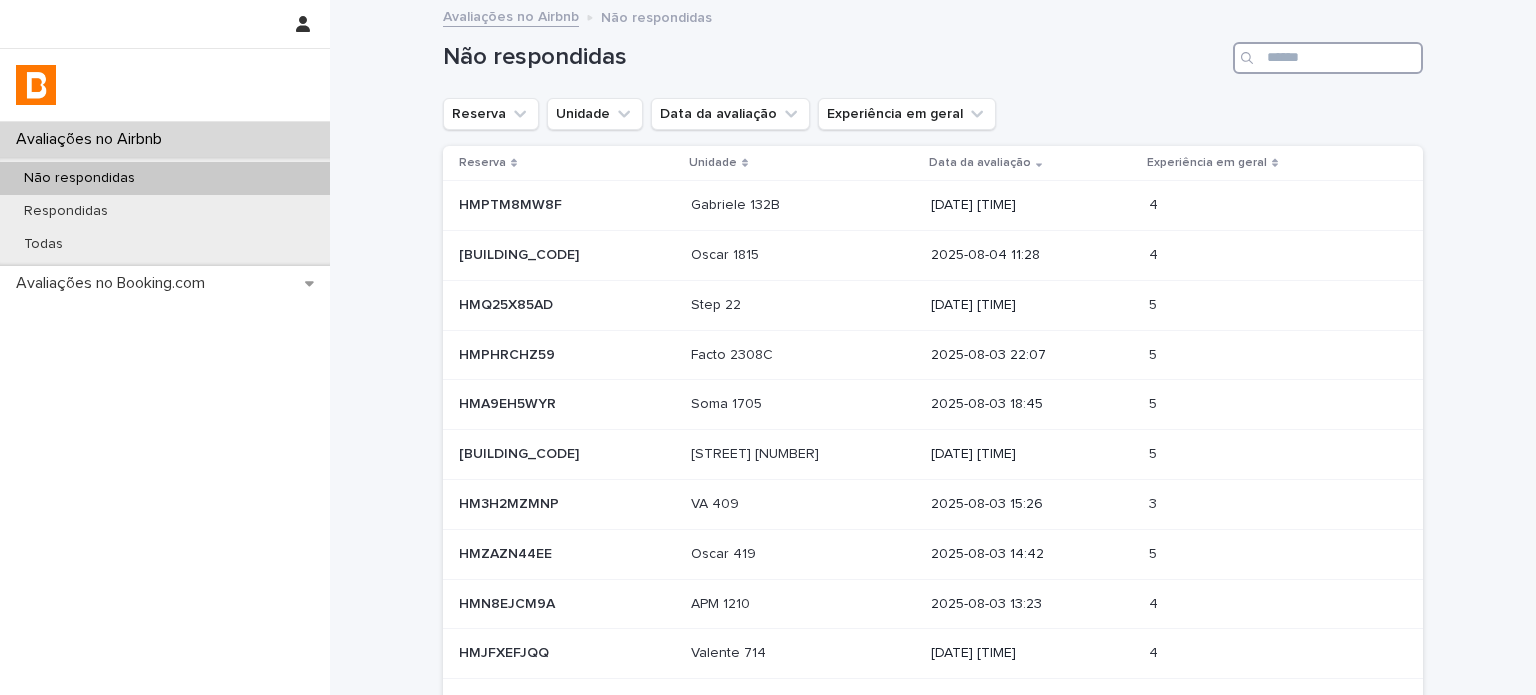 click at bounding box center (1328, 58) 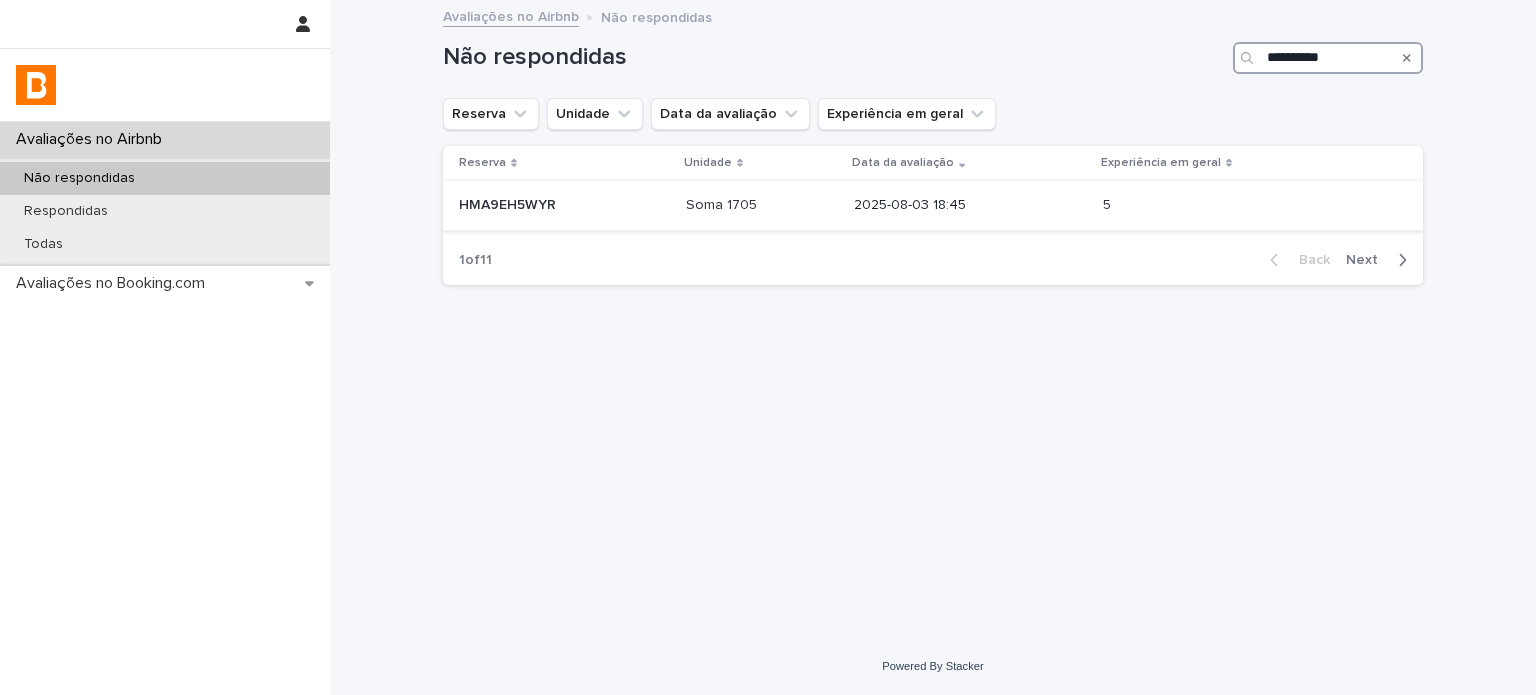 type on "**********" 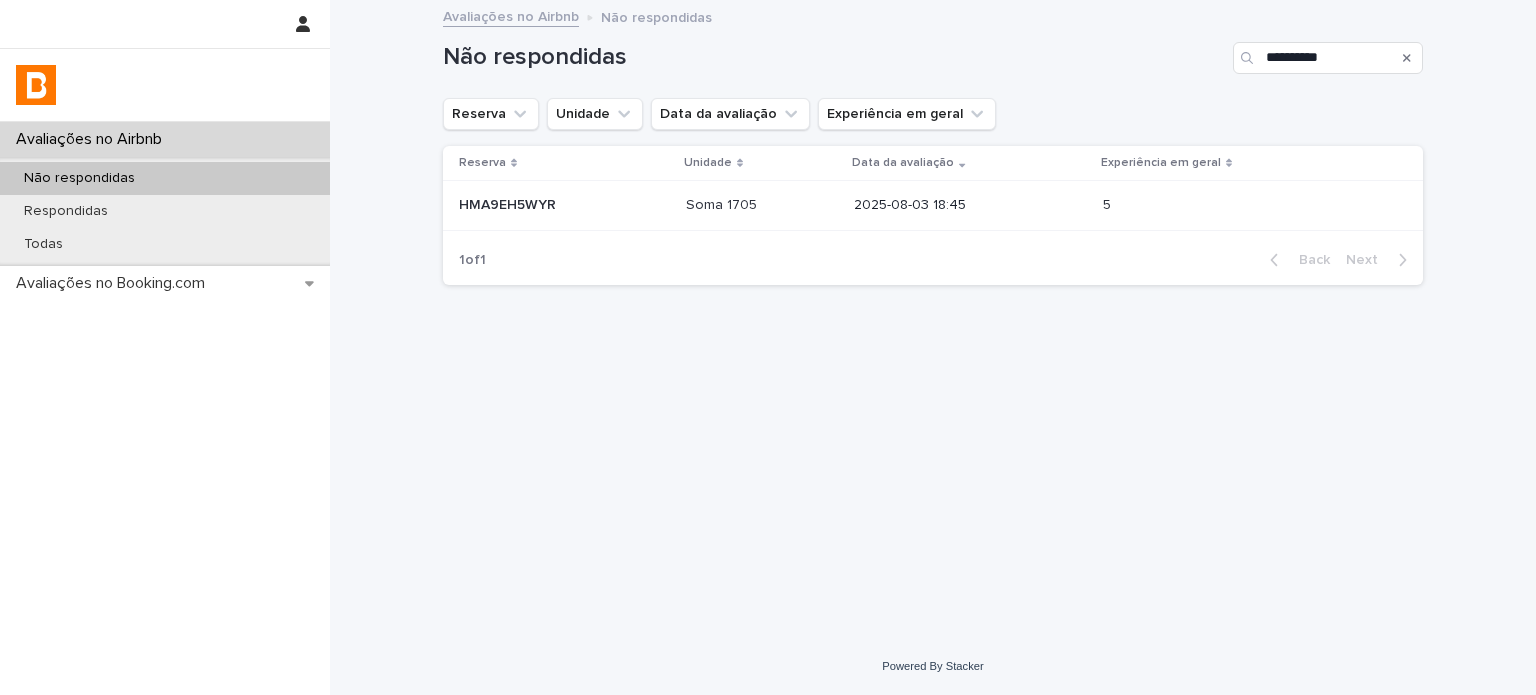 click at bounding box center [564, 205] 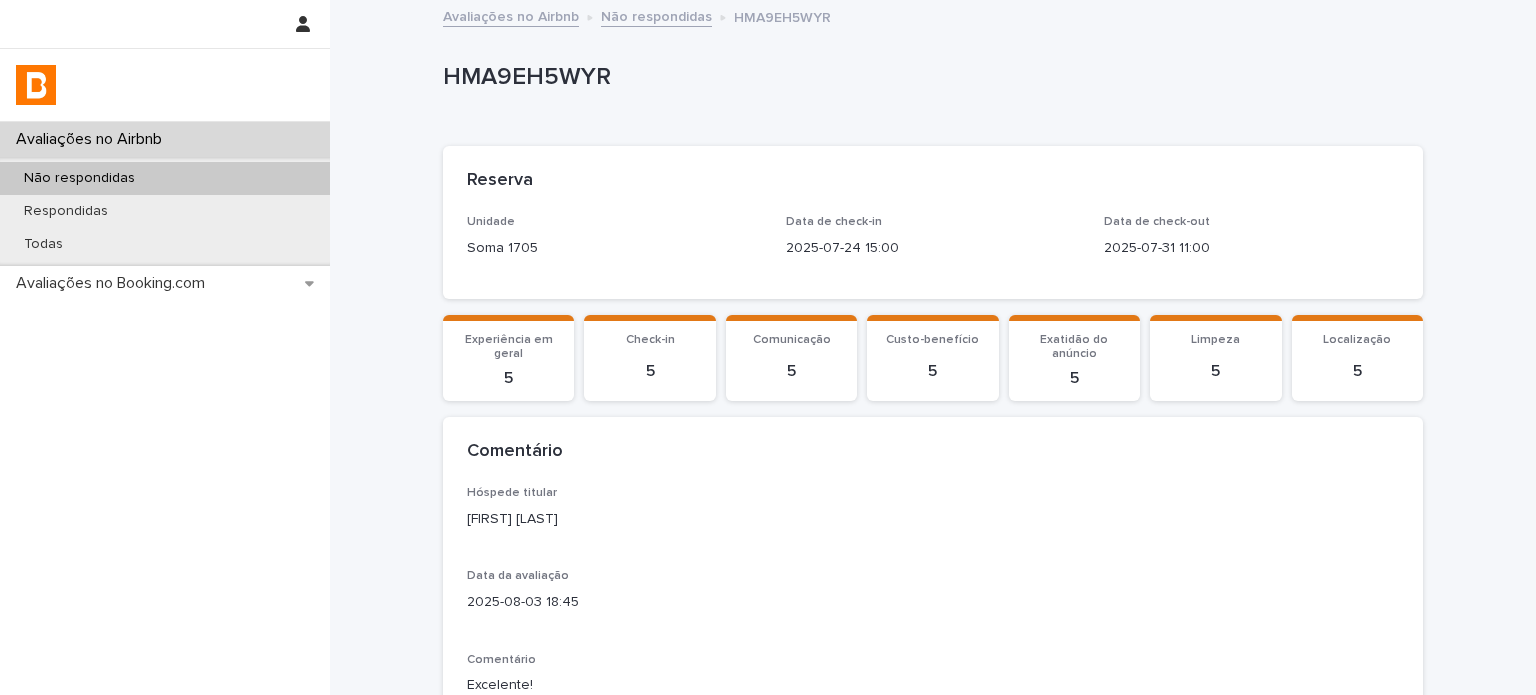 click on "[FIRST] [LAST]" at bounding box center (933, 519) 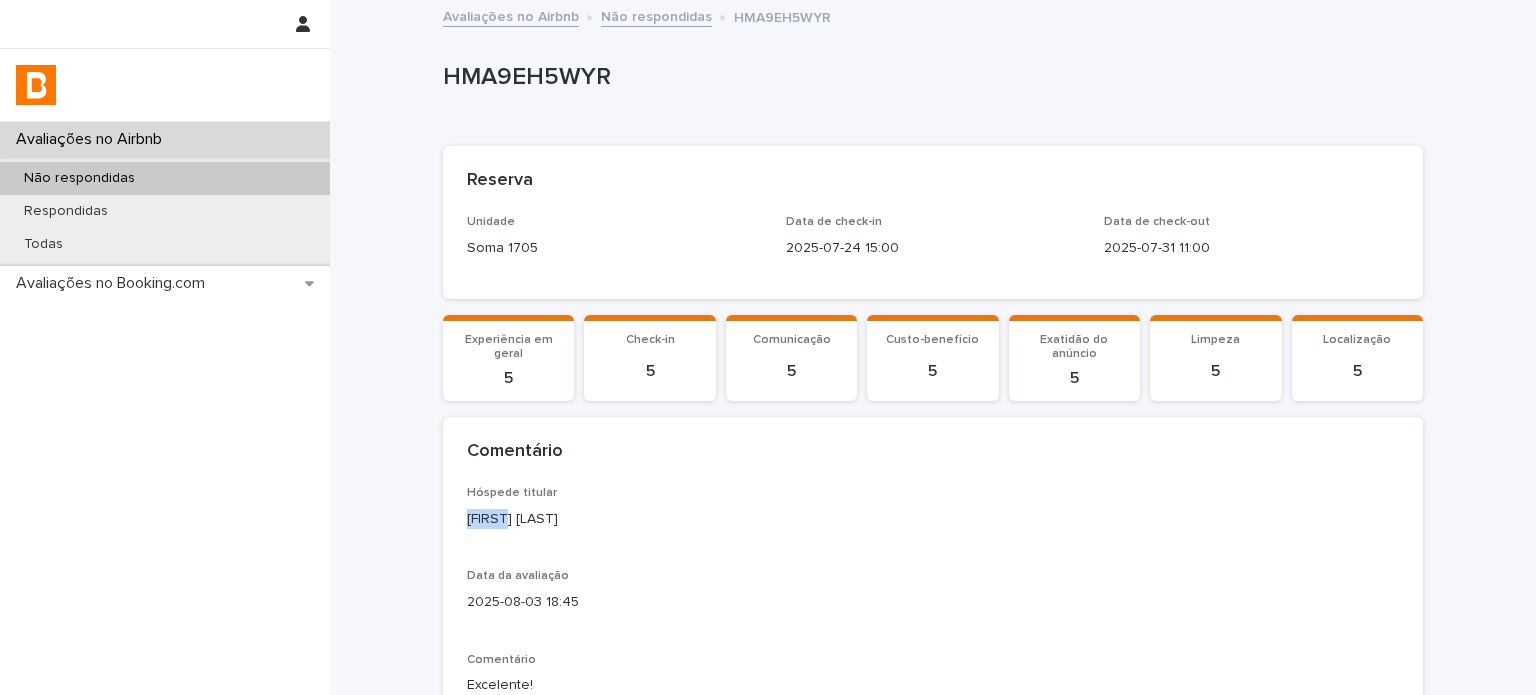 click on "[FIRST] [LAST]" at bounding box center [933, 519] 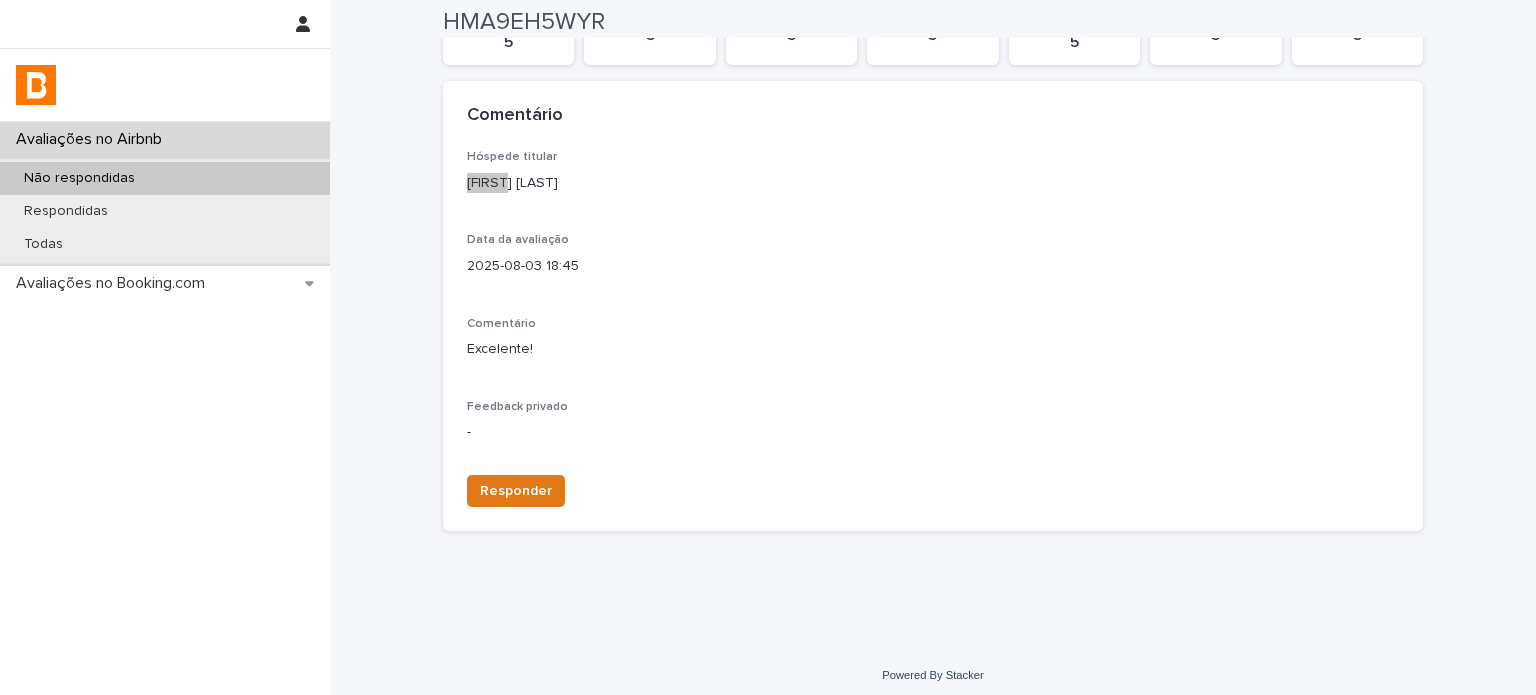 scroll, scrollTop: 344, scrollLeft: 0, axis: vertical 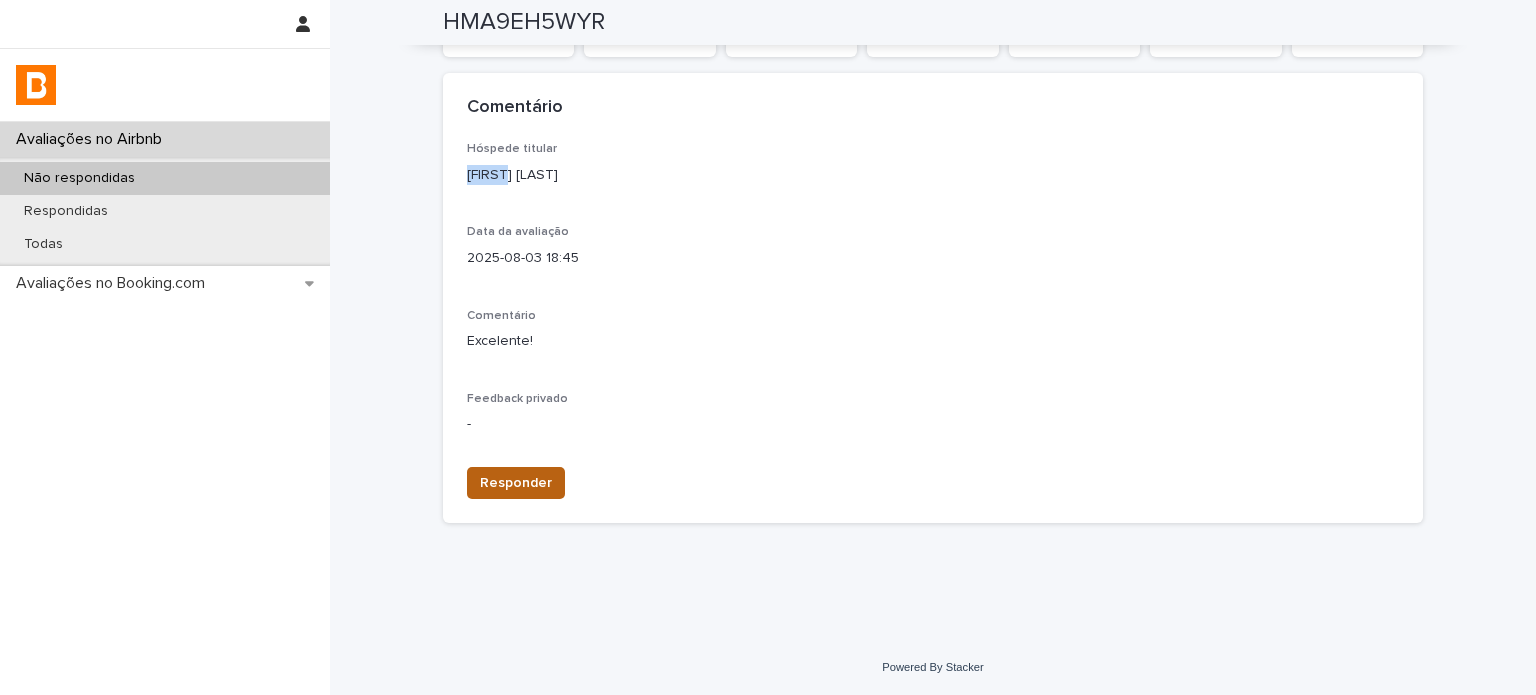click on "Responder" at bounding box center (516, 483) 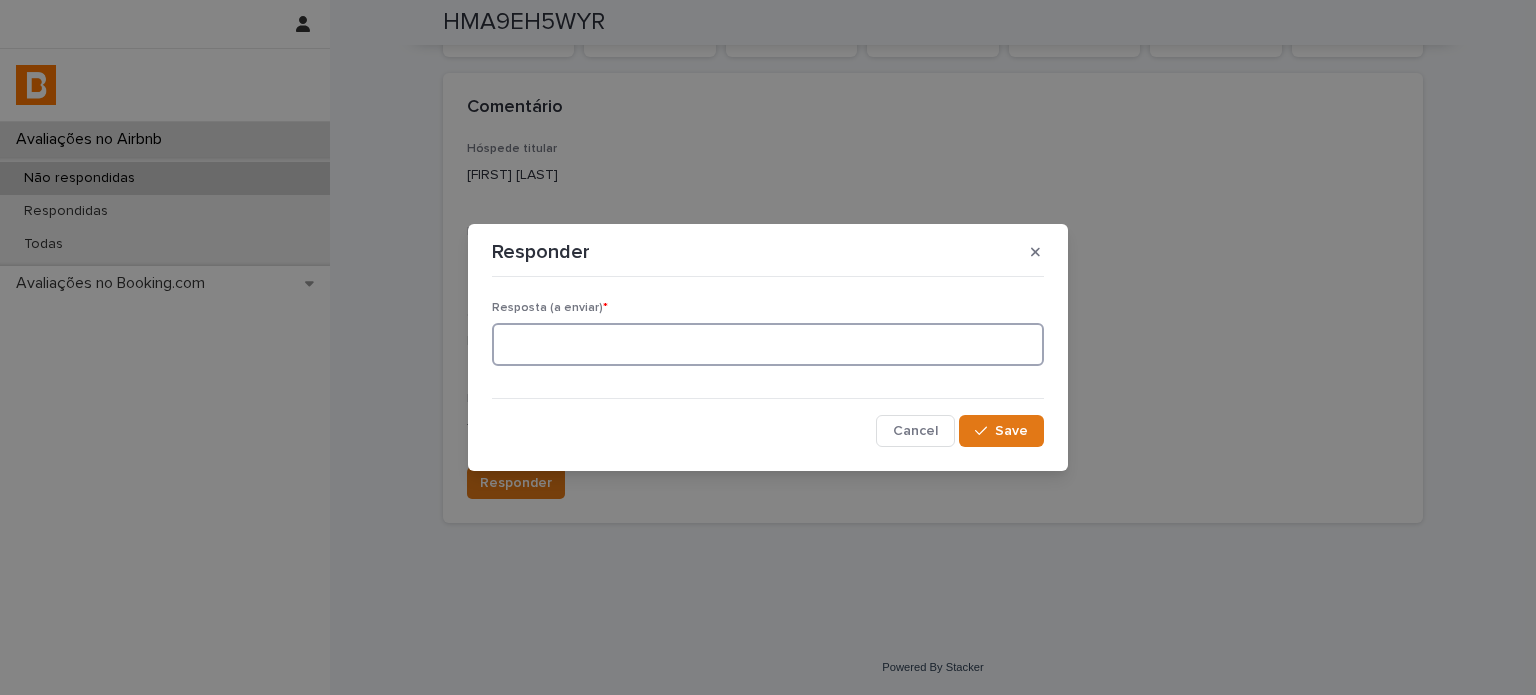 click at bounding box center (768, 344) 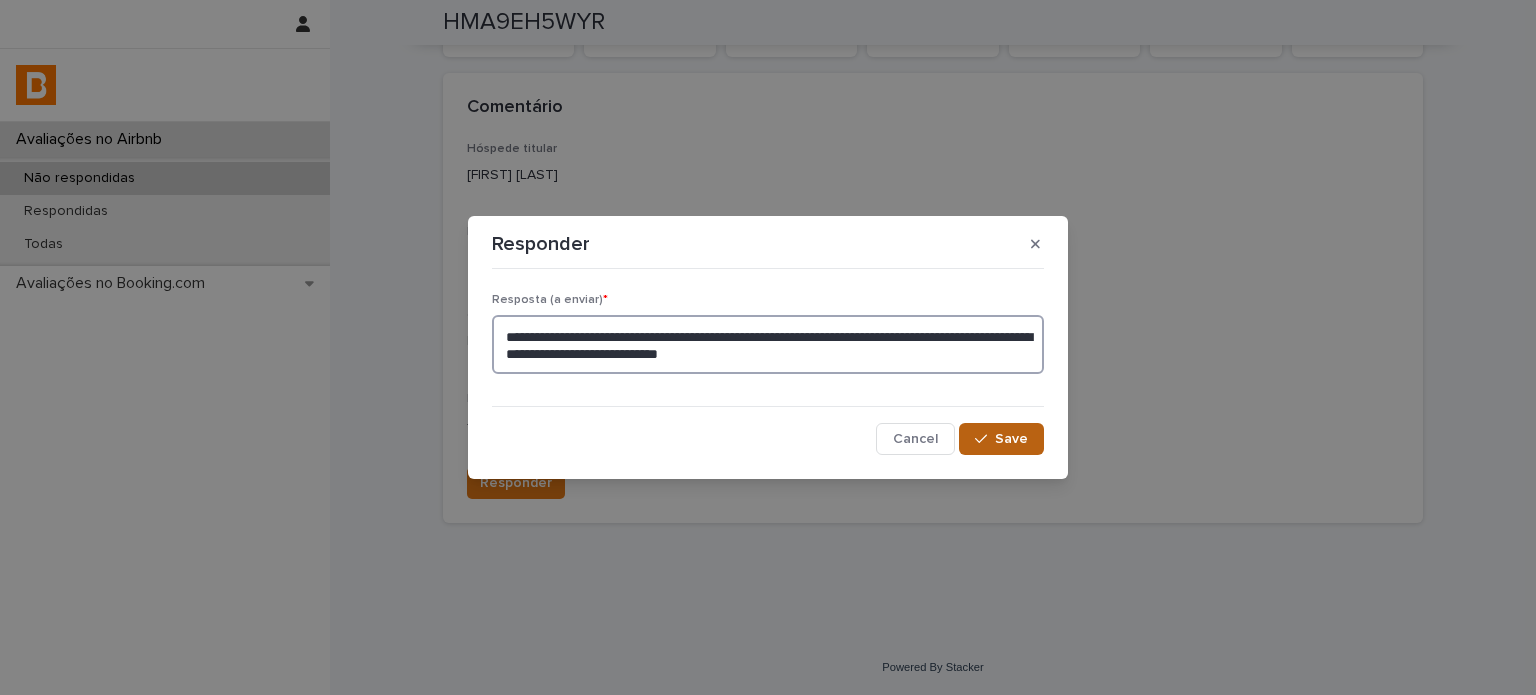 type on "**********" 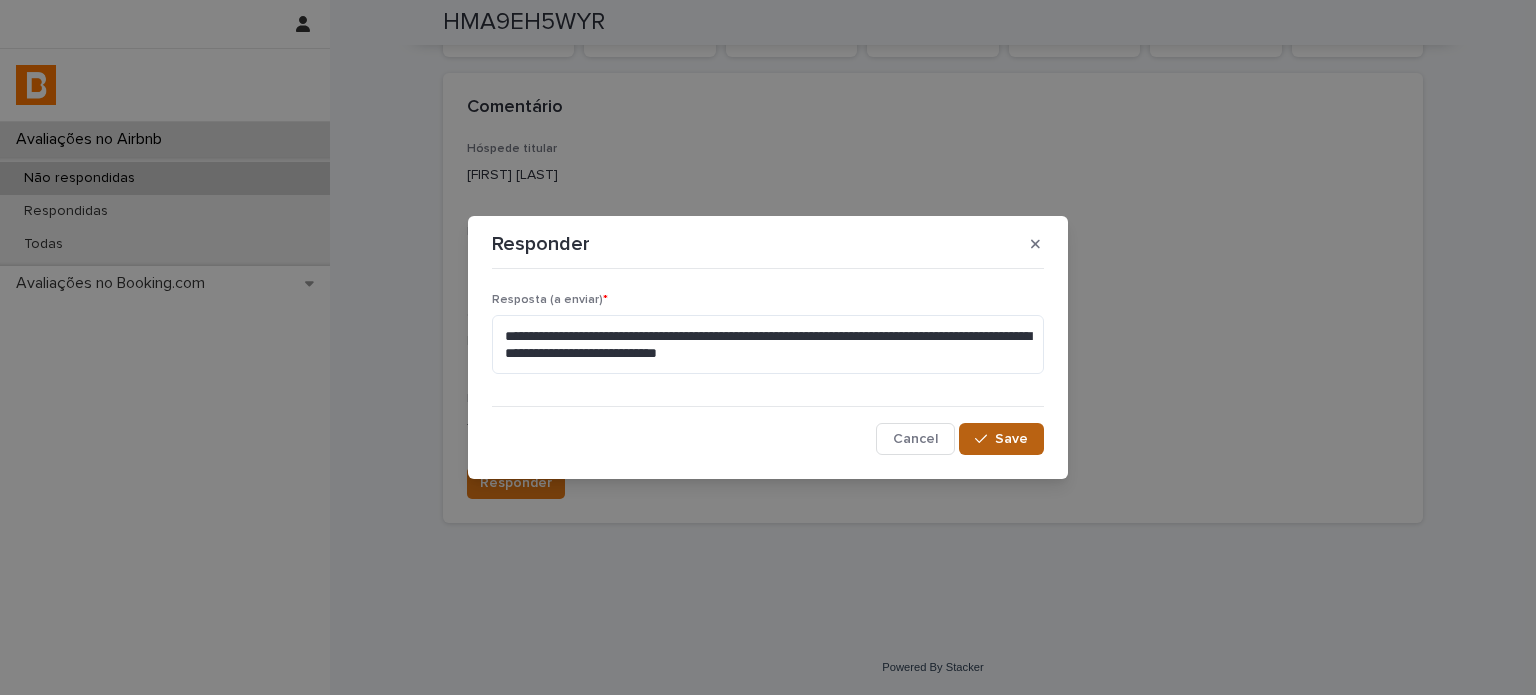 click on "Save" at bounding box center [1011, 439] 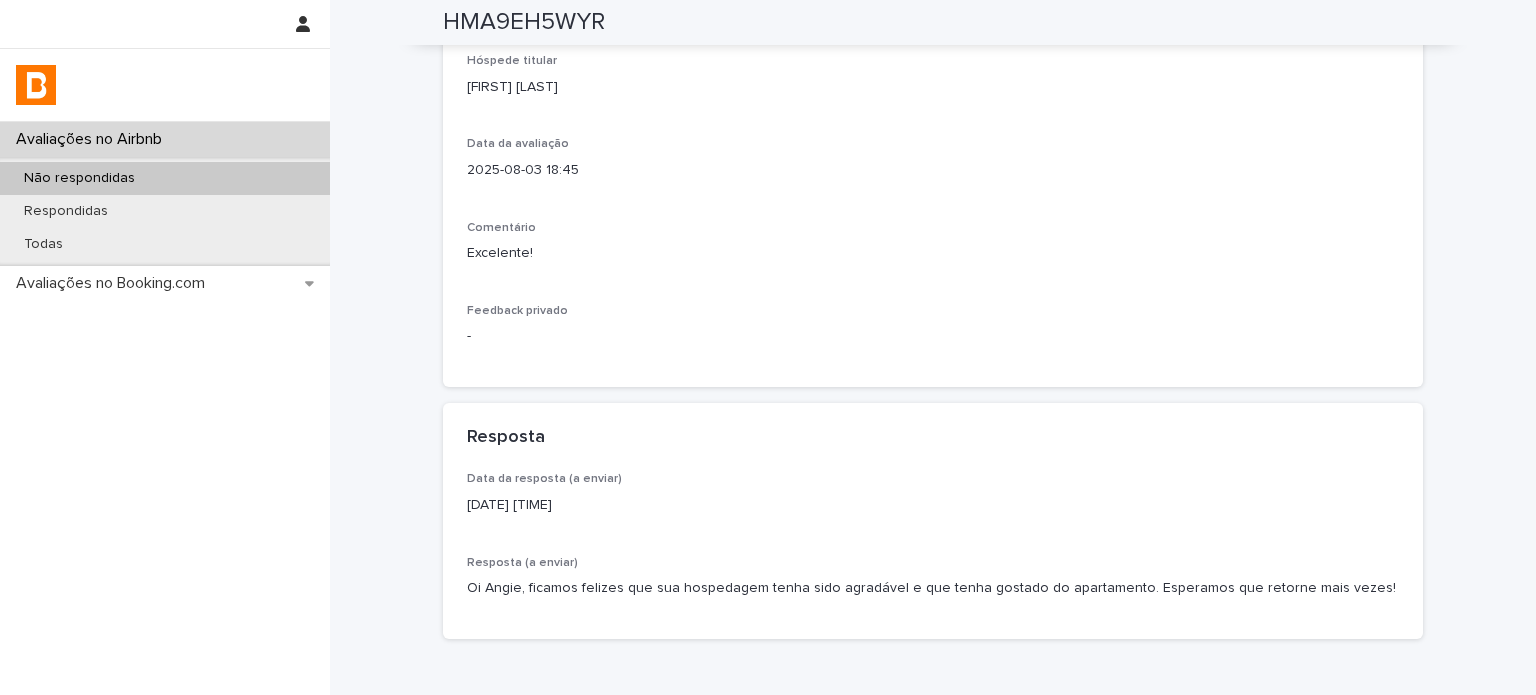 scroll, scrollTop: 446, scrollLeft: 0, axis: vertical 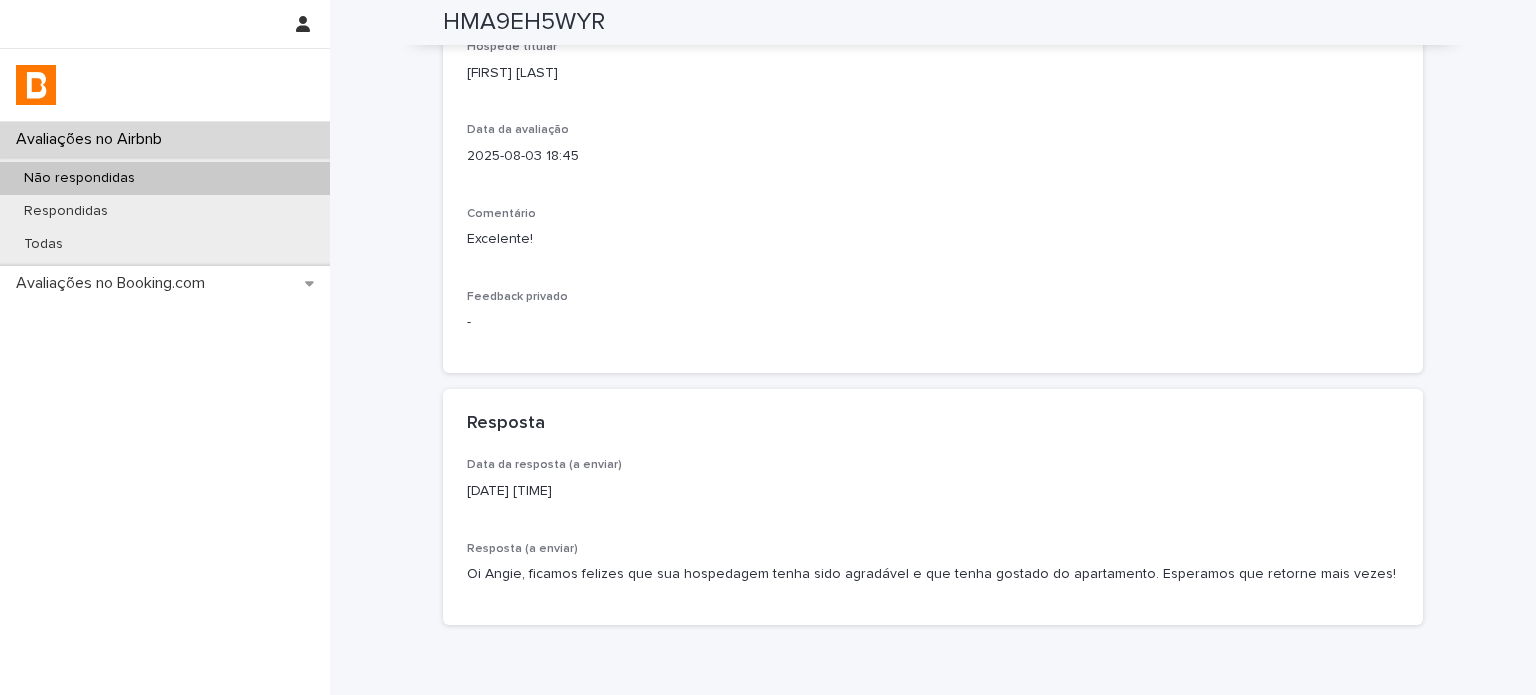 click on "Não respondidas" at bounding box center (165, 178) 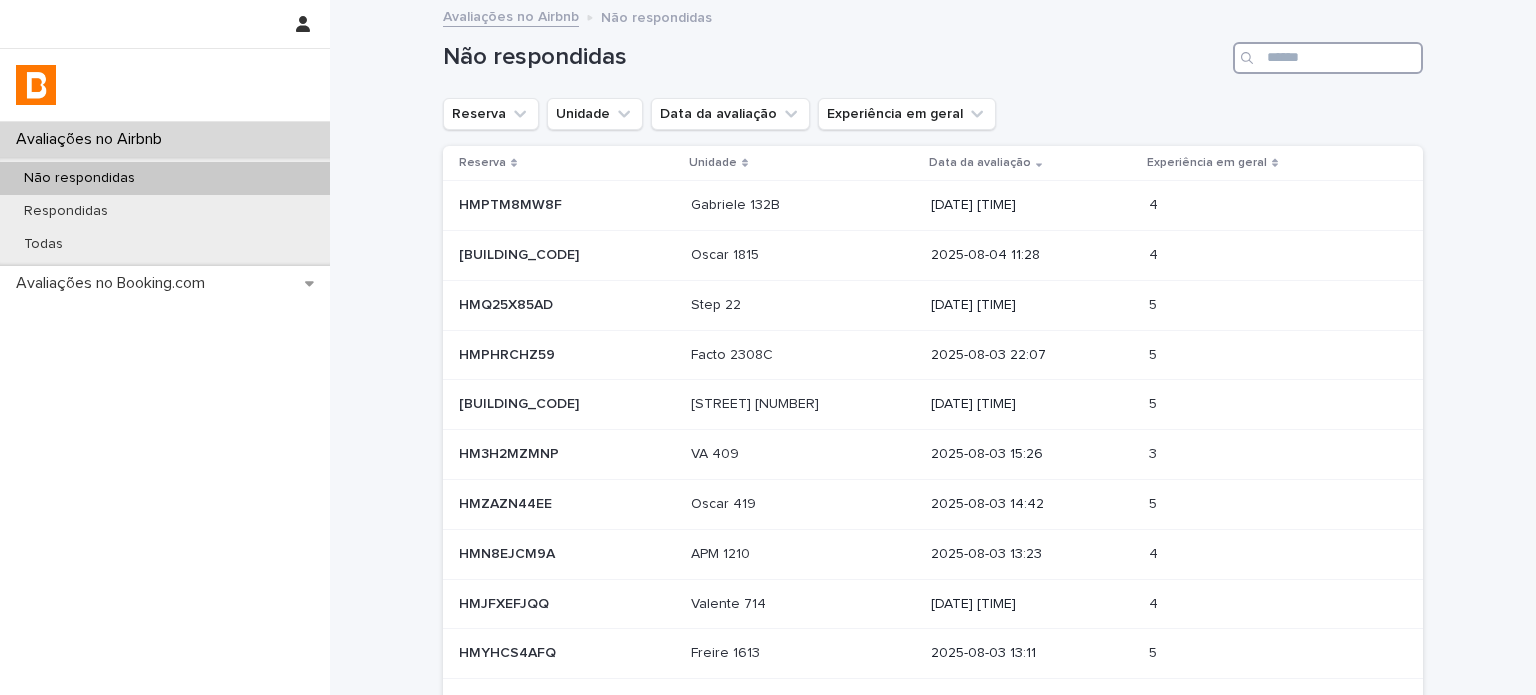 click at bounding box center [1328, 58] 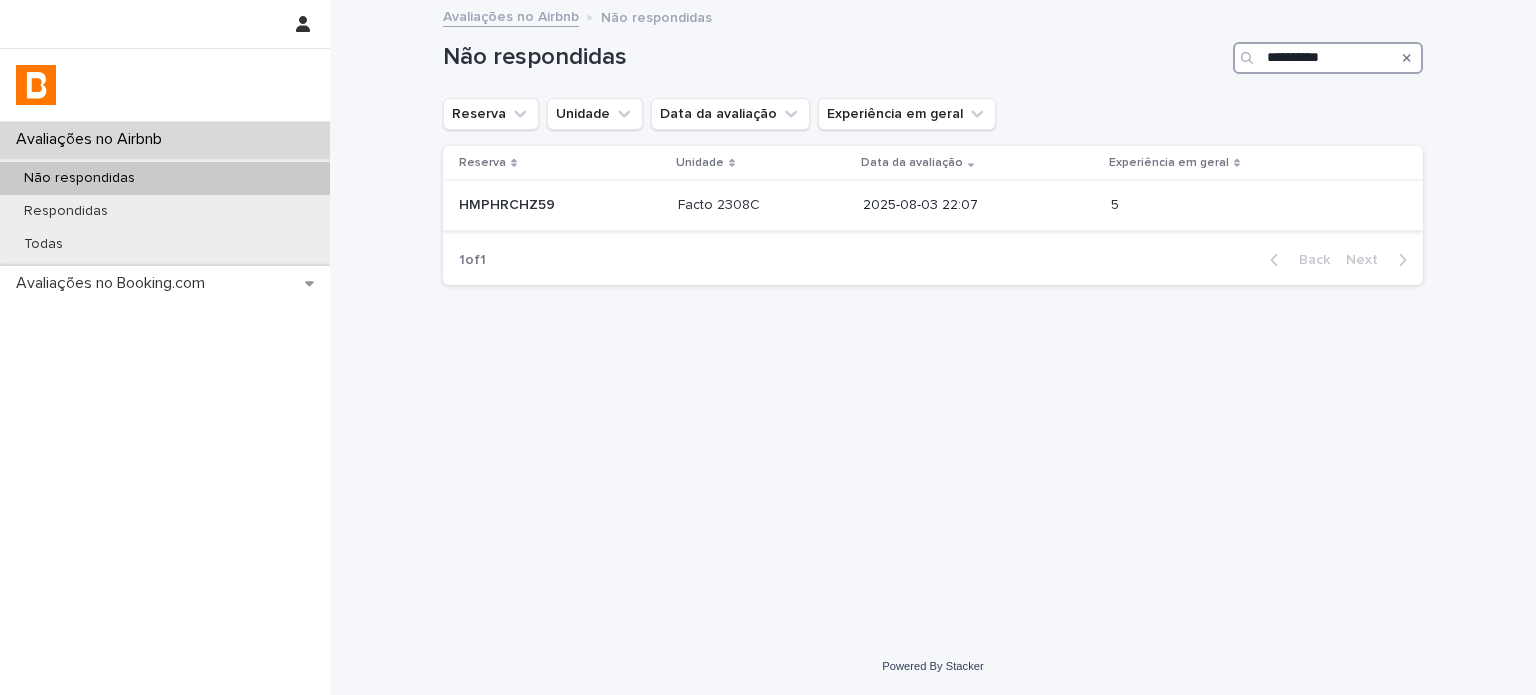 type on "**********" 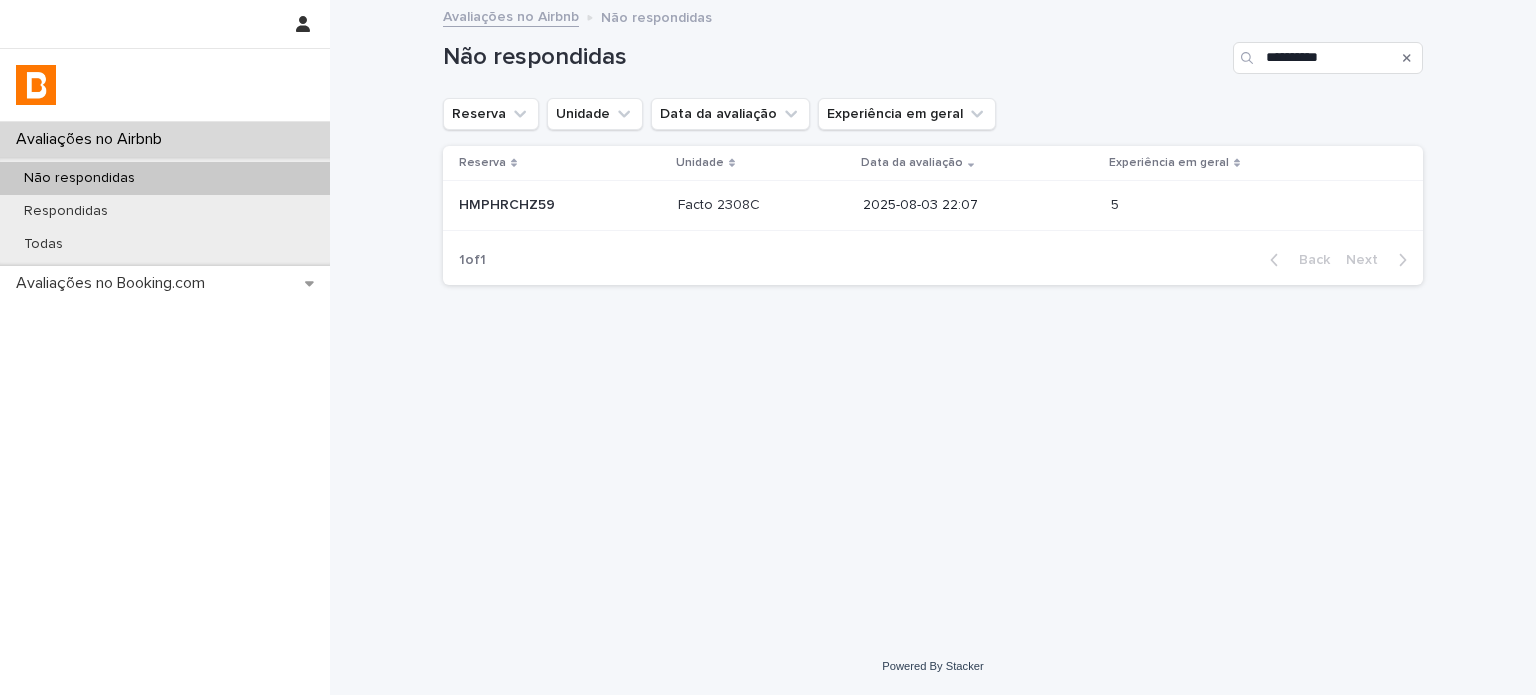 click at bounding box center [762, 205] 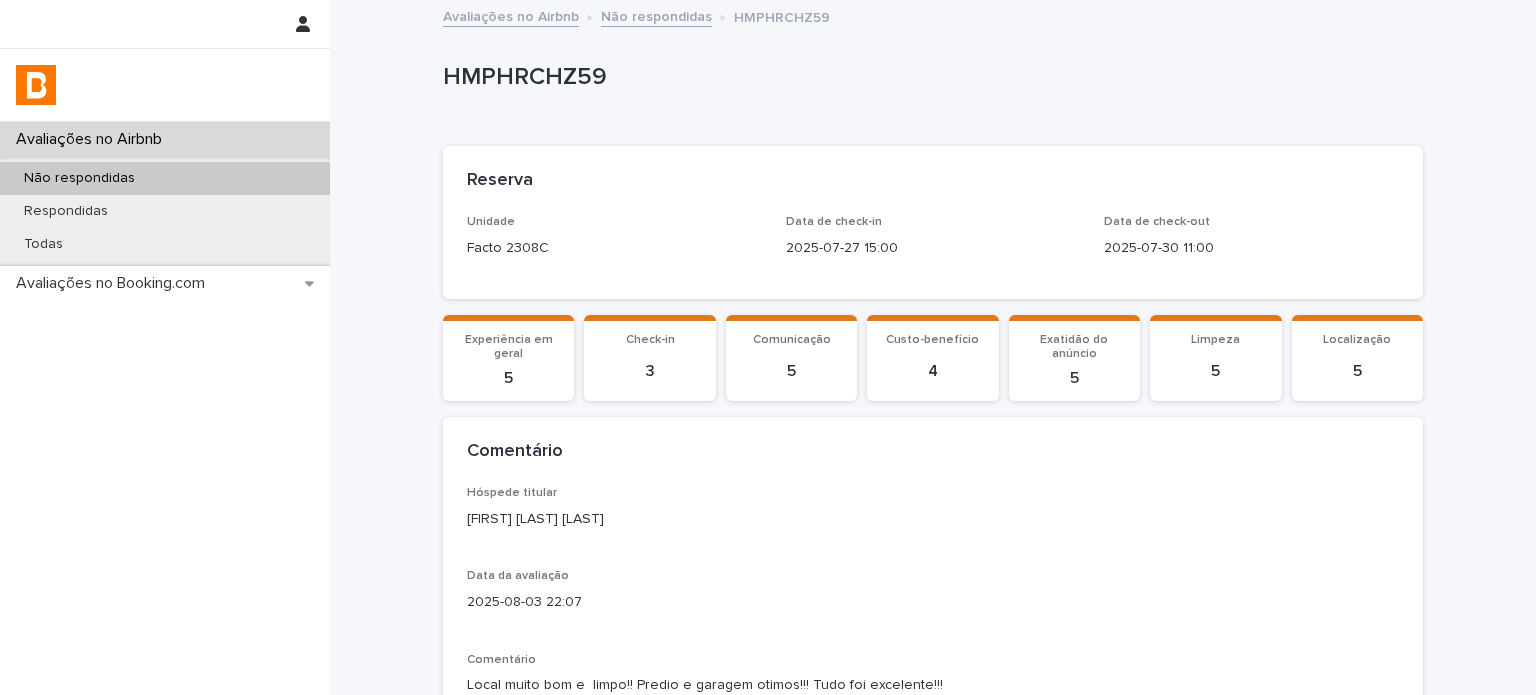 click on "[FIRST] [LAST] [LAST]" at bounding box center (933, 519) 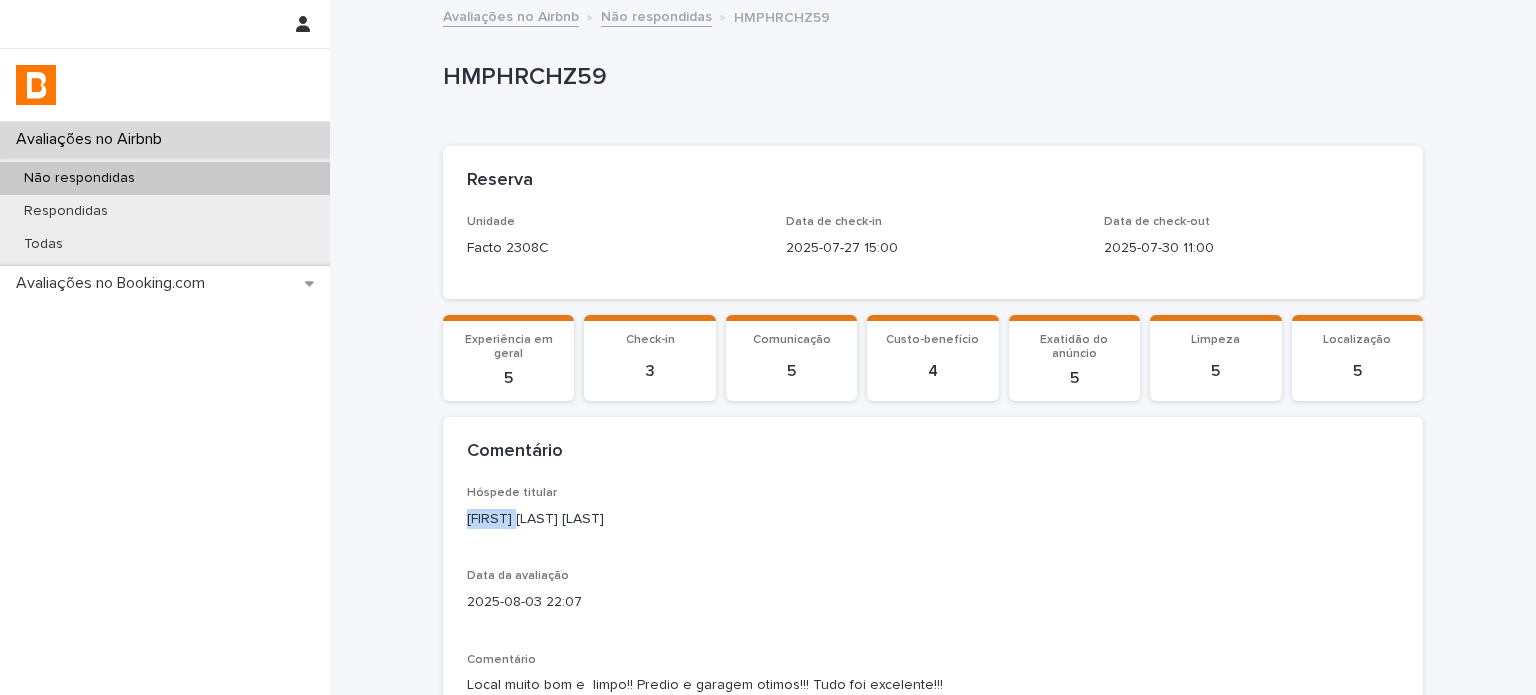 click on "[FIRST] [LAST] [LAST]" at bounding box center (933, 519) 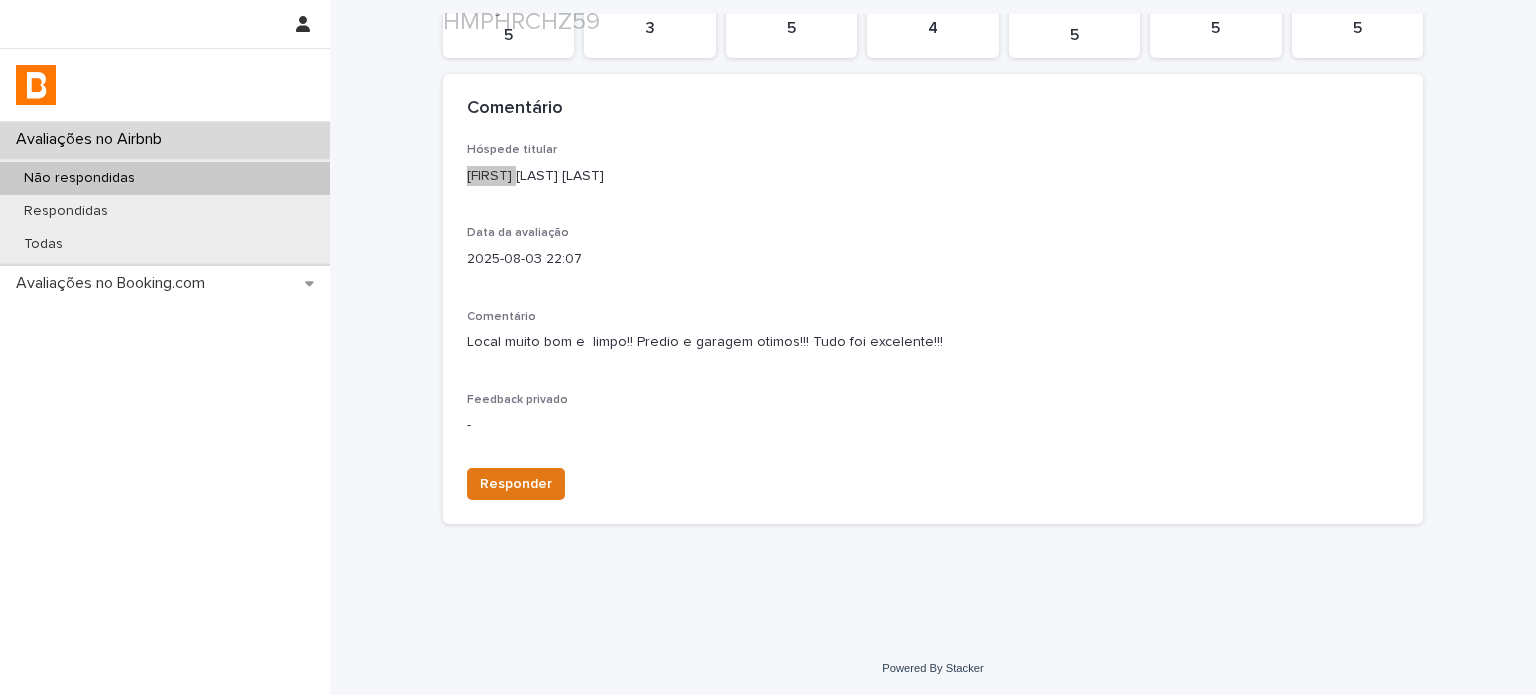 scroll, scrollTop: 344, scrollLeft: 0, axis: vertical 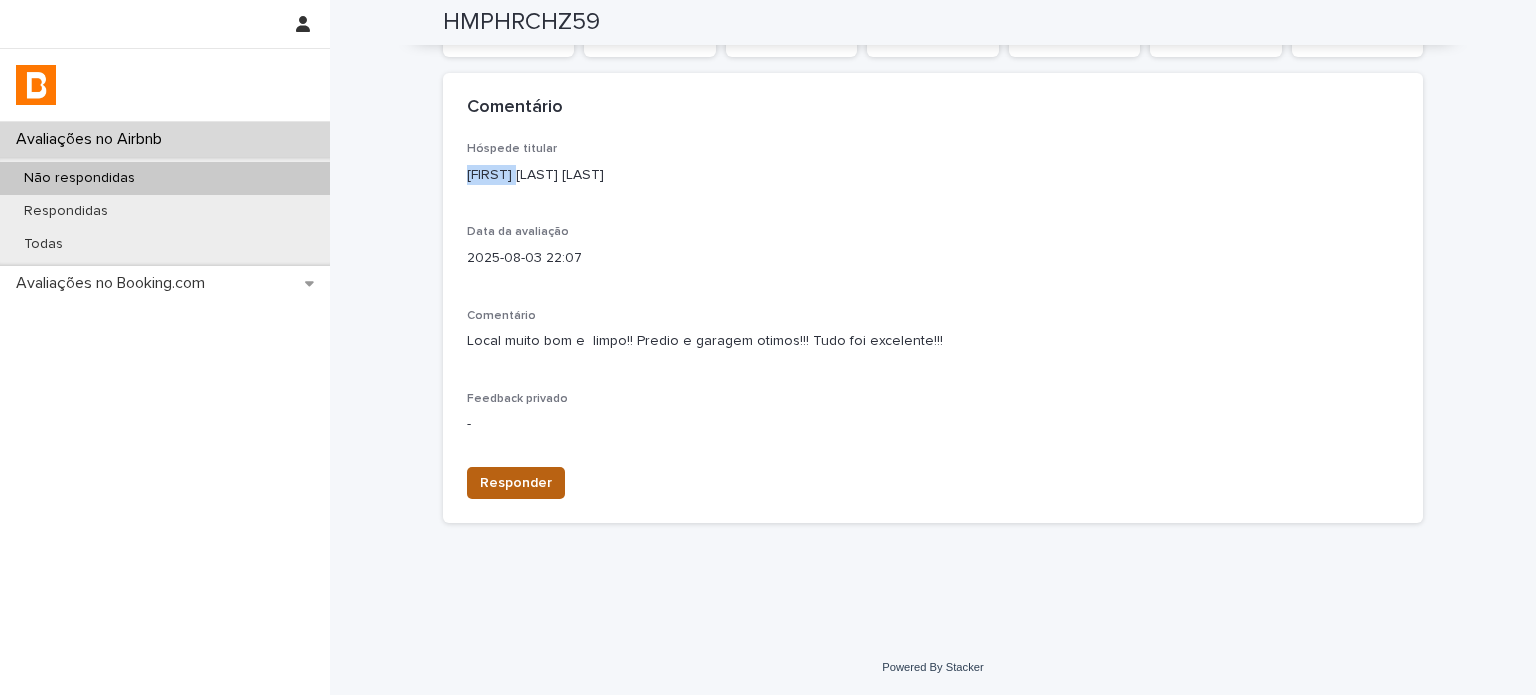 click on "Responder" at bounding box center (516, 483) 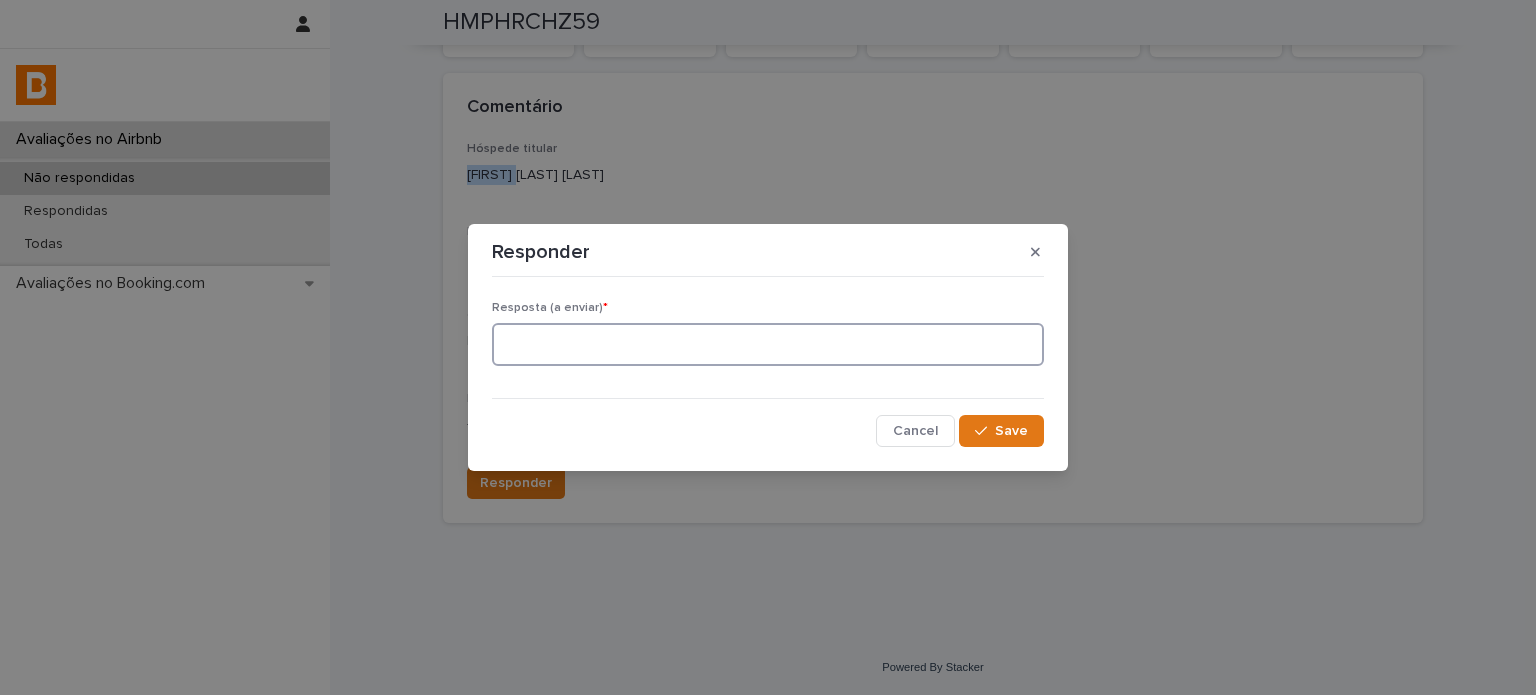 click at bounding box center [768, 344] 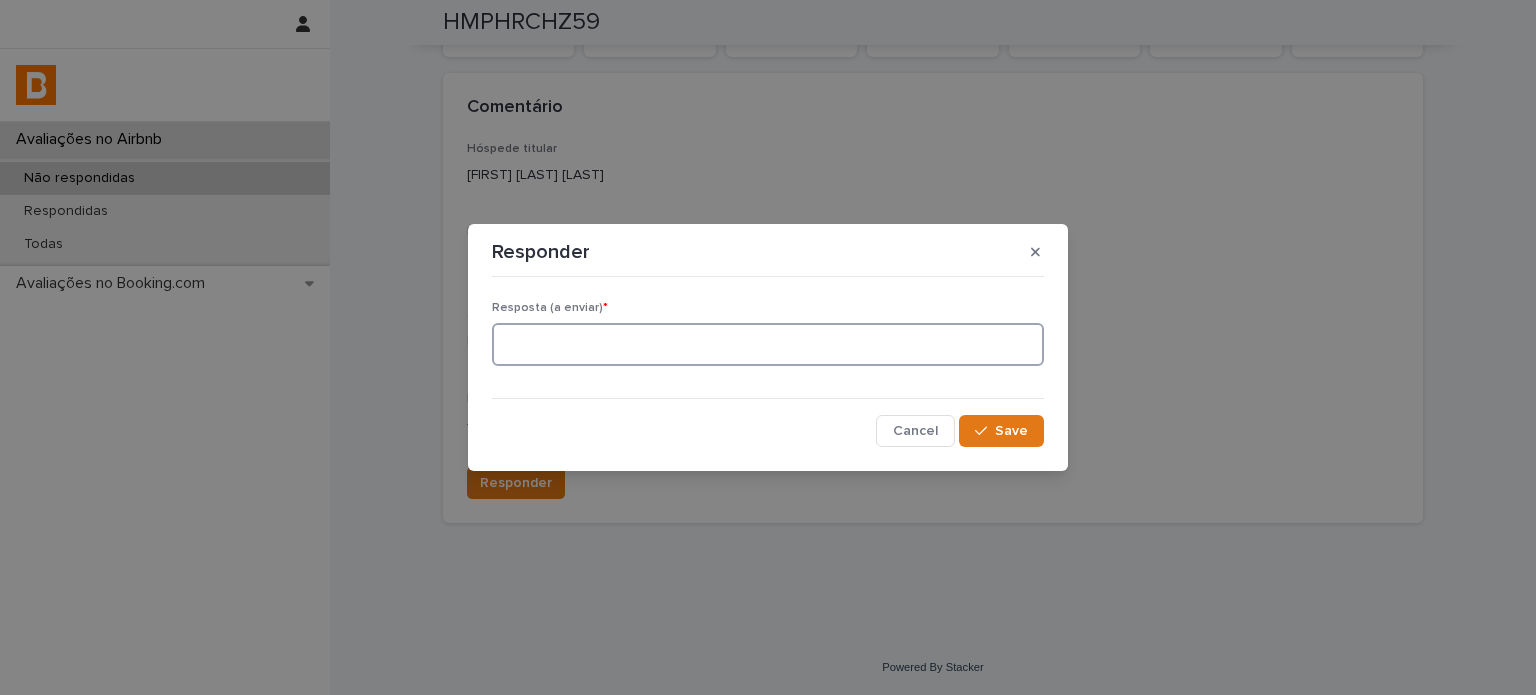 paste on "**********" 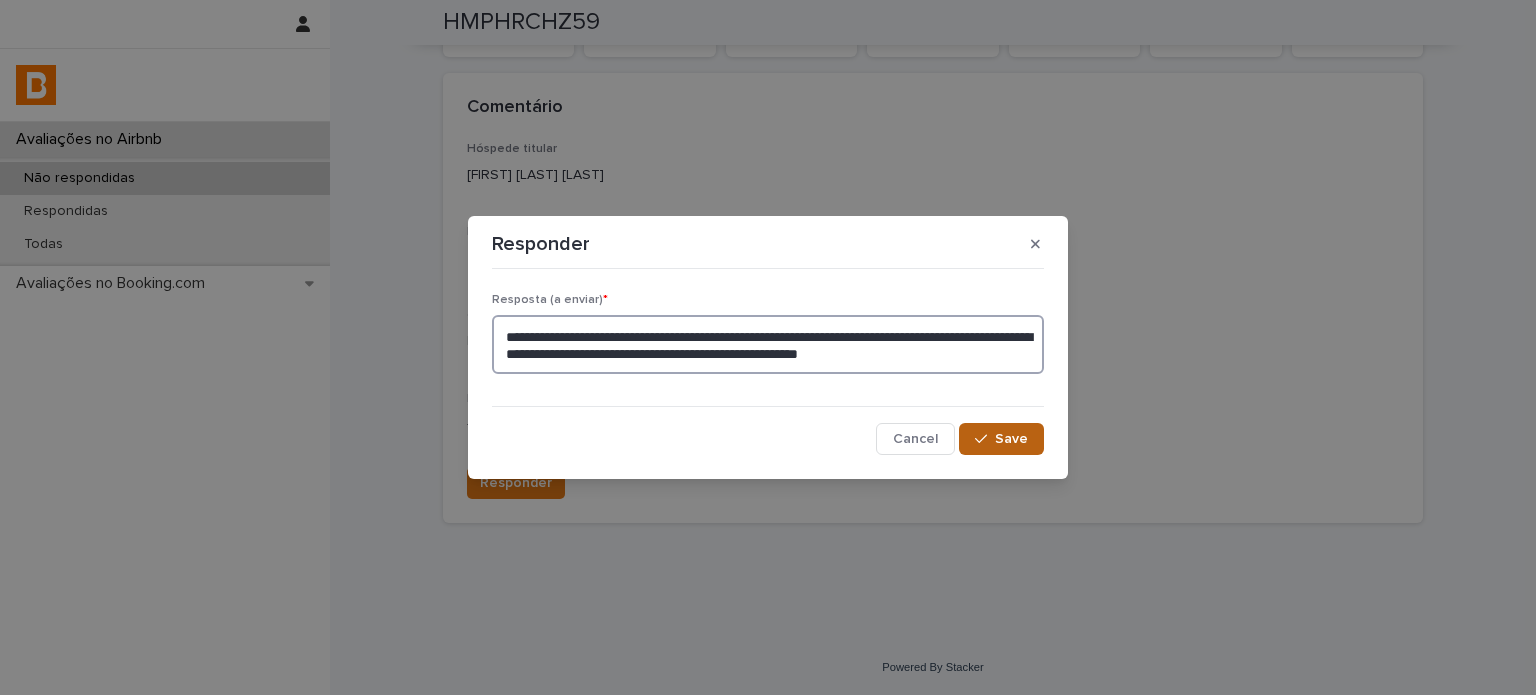 type on "**********" 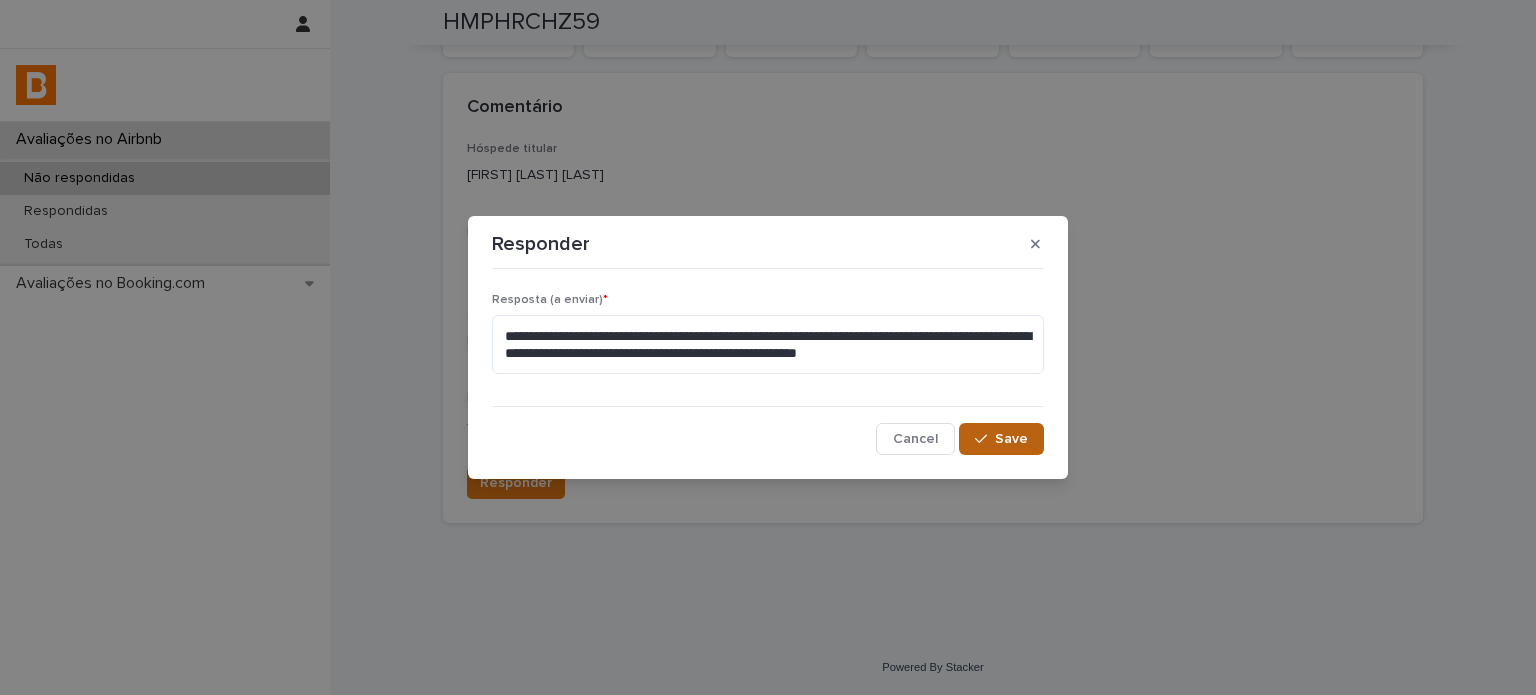 click on "Save" at bounding box center (1011, 439) 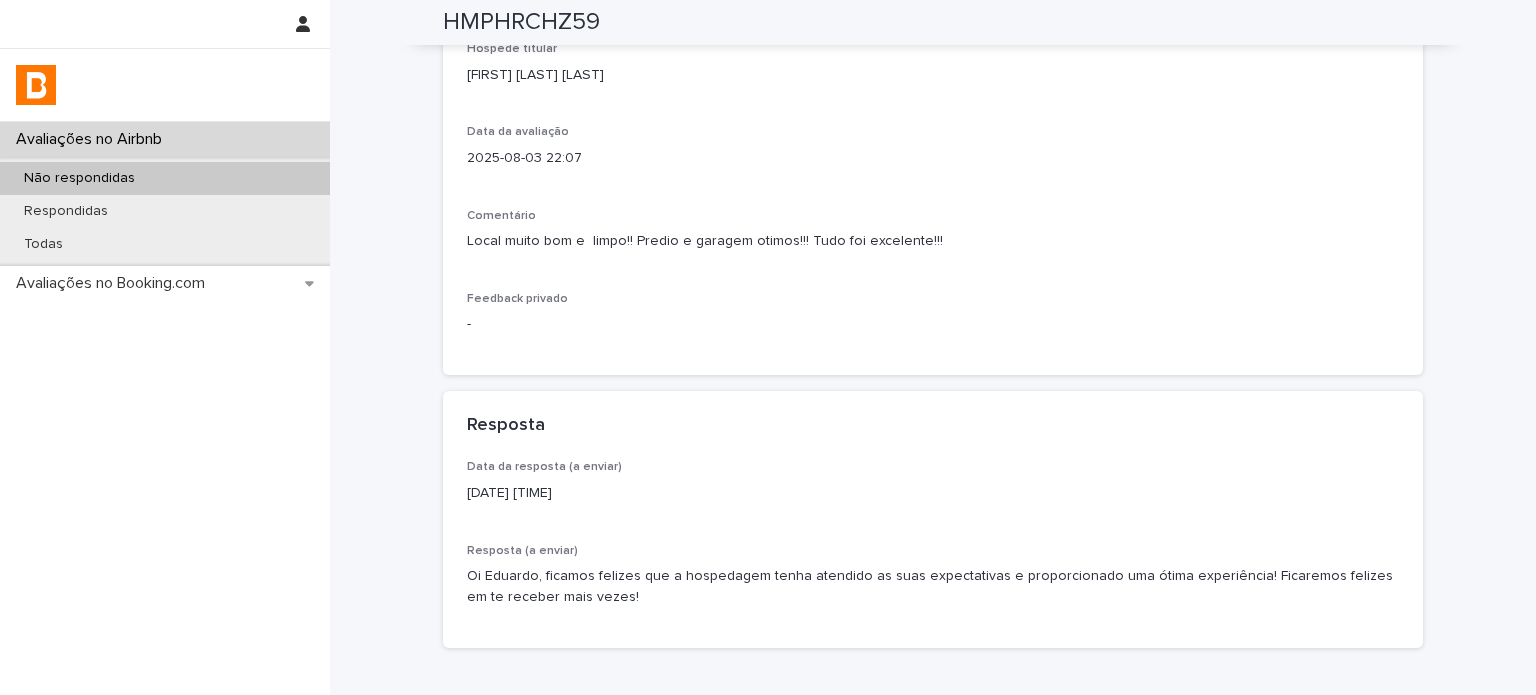 scroll, scrollTop: 456, scrollLeft: 0, axis: vertical 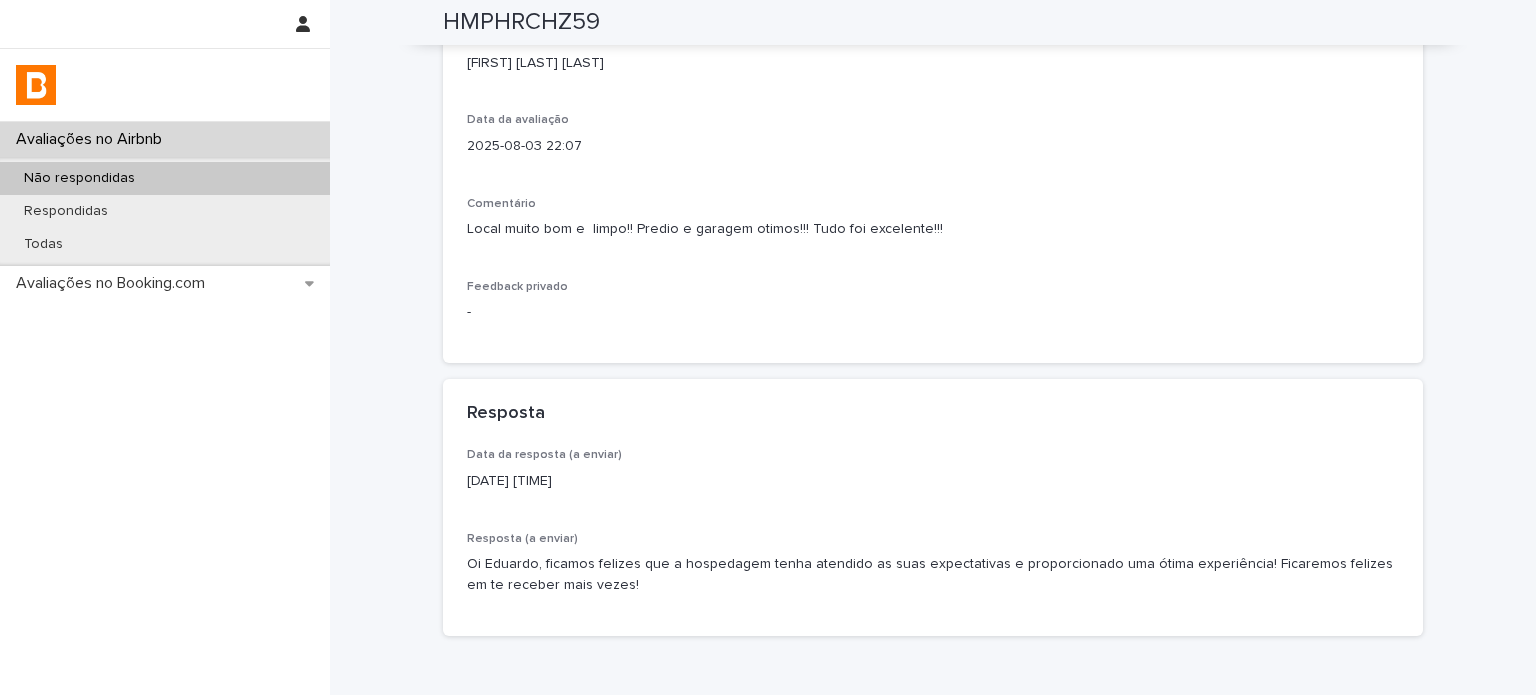click on "Não respondidas" at bounding box center (165, 178) 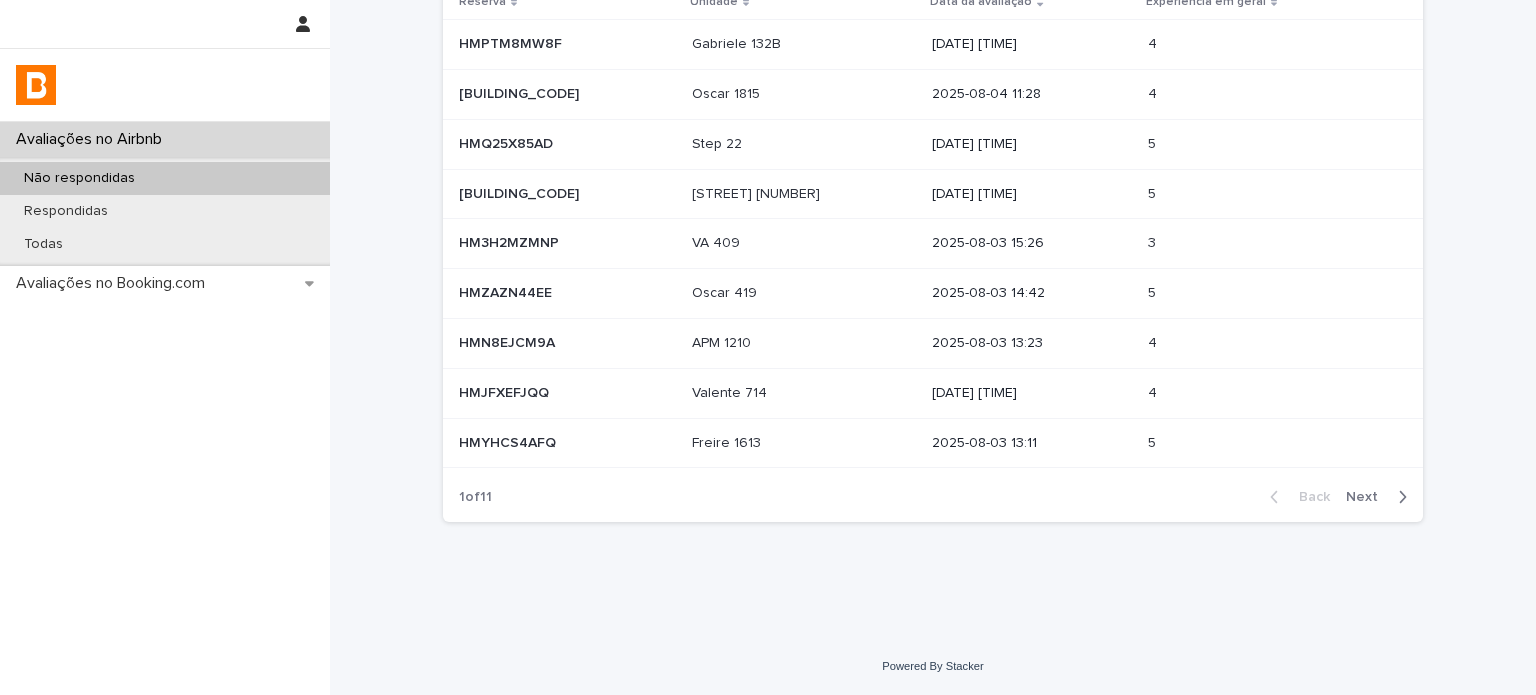 scroll, scrollTop: 0, scrollLeft: 0, axis: both 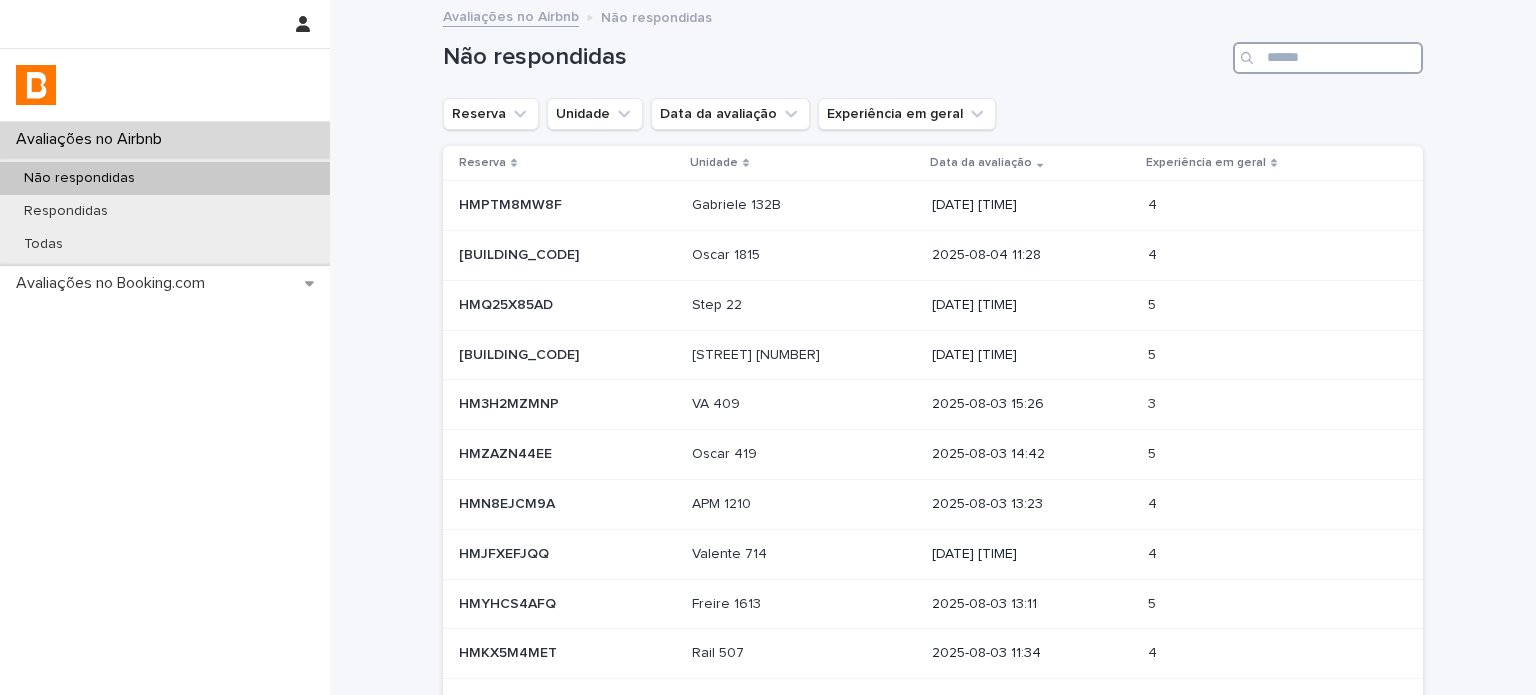 click at bounding box center [1328, 58] 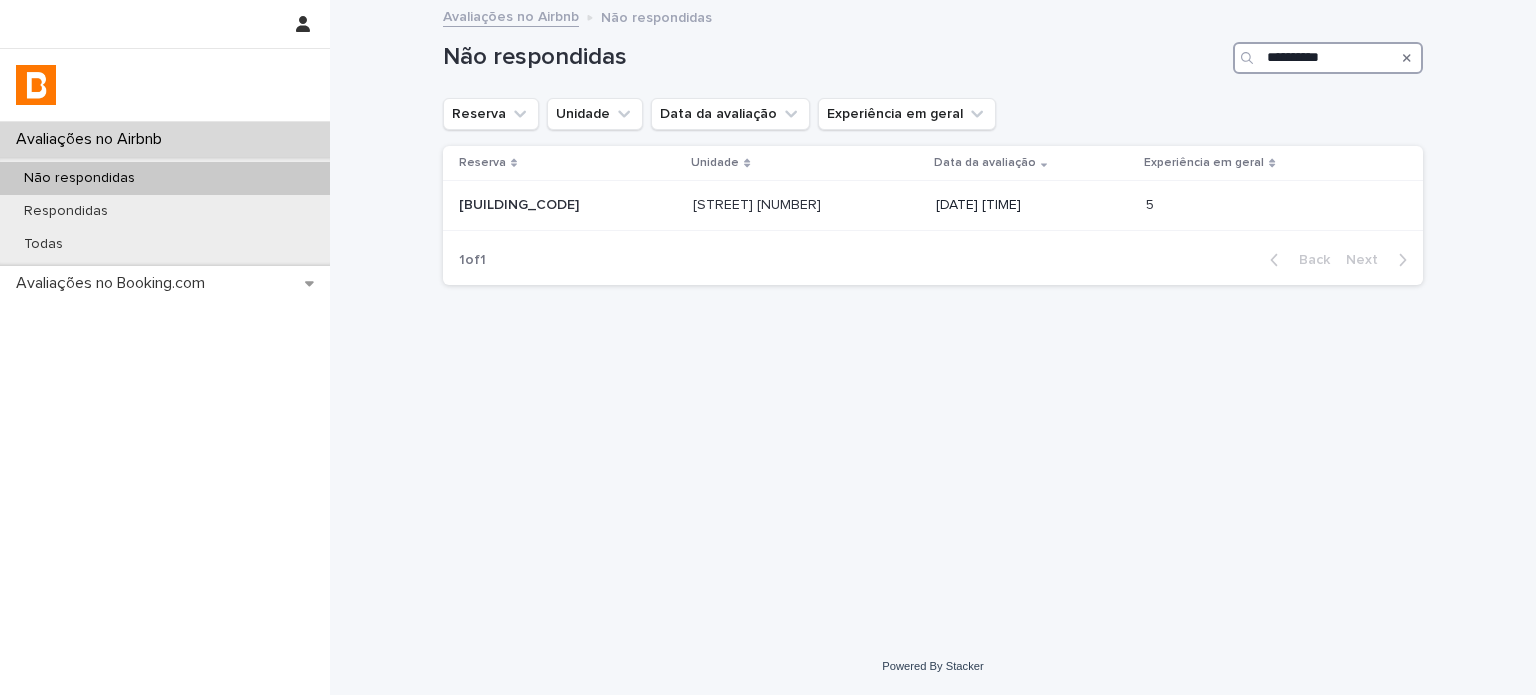 type on "**********" 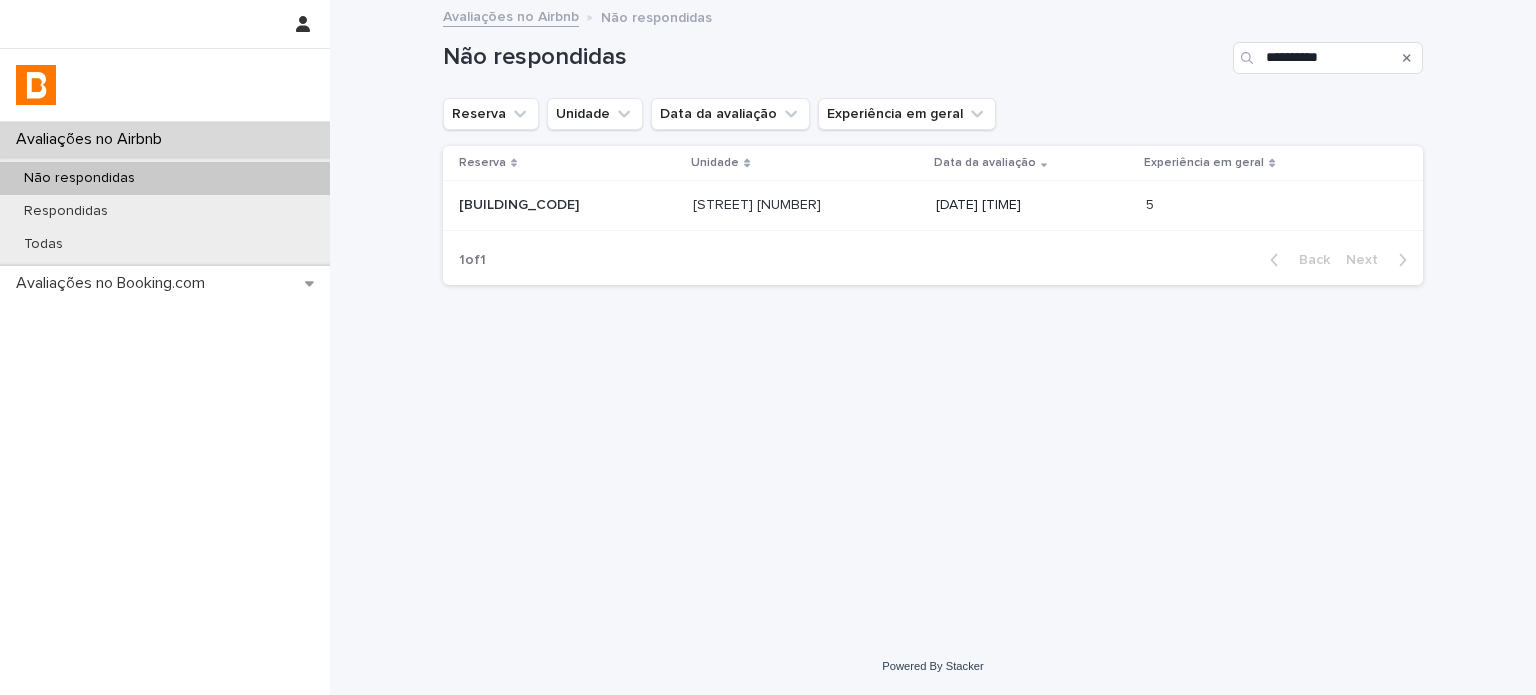 click on "[DATE] [TIME]" at bounding box center (1033, 203) 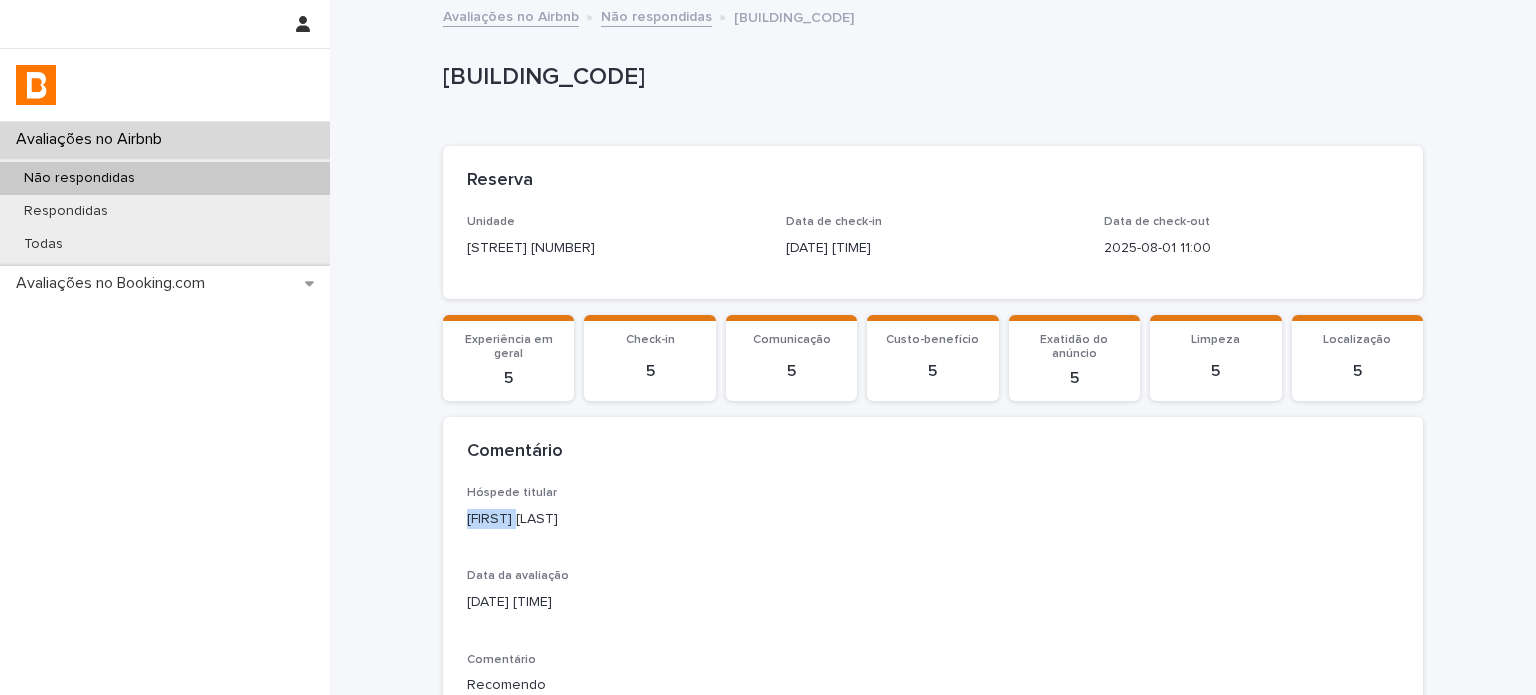 click on "Loading... Saving… Loading... Saving… HMRCWP2WNJ HMRCWP2WNJ Sorry, there was an error saving your record. Please try again. Please fill out the required fields below. Loading... Saving… Loading... Saving… Loading... Saving… Reserva Unidade VN Consolacao 219 Data de check-in [DATE] [TIME] Data de check-out [DATE] [TIME] Loading... Saving… Experiência em geral 5 Check-in 5 Comunicação 5 Custo-benefício 5 Exatidão do anúncio 5 Limpeza 5 Localização 5 Loading... Saving… Comentário Hóspede titular [FIRST] [LAST] Data da avaliação [DATE] [TIME] Comentário Recomendo Feedback privado - Responder Loading... Saving… Resposta Loading... Saving… Resposta" at bounding box center (933, 492) 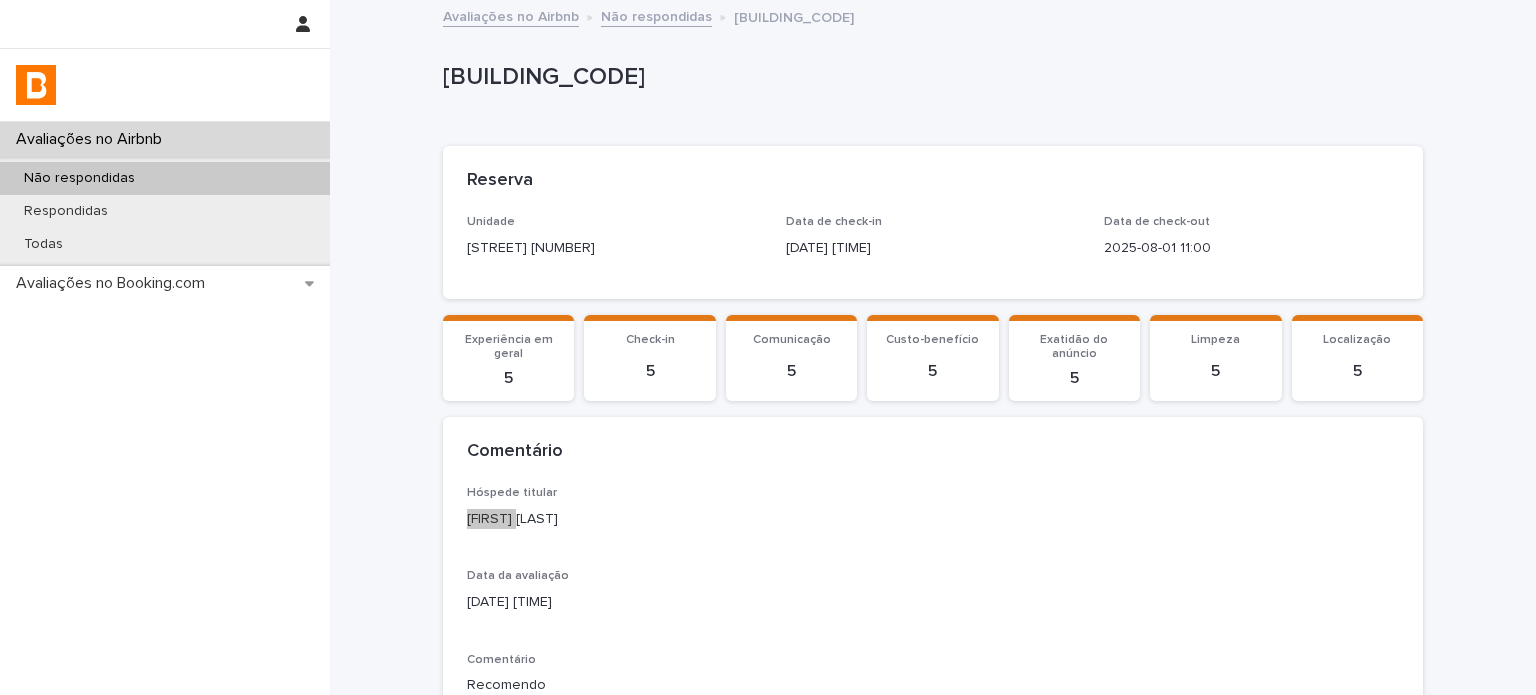 scroll, scrollTop: 344, scrollLeft: 0, axis: vertical 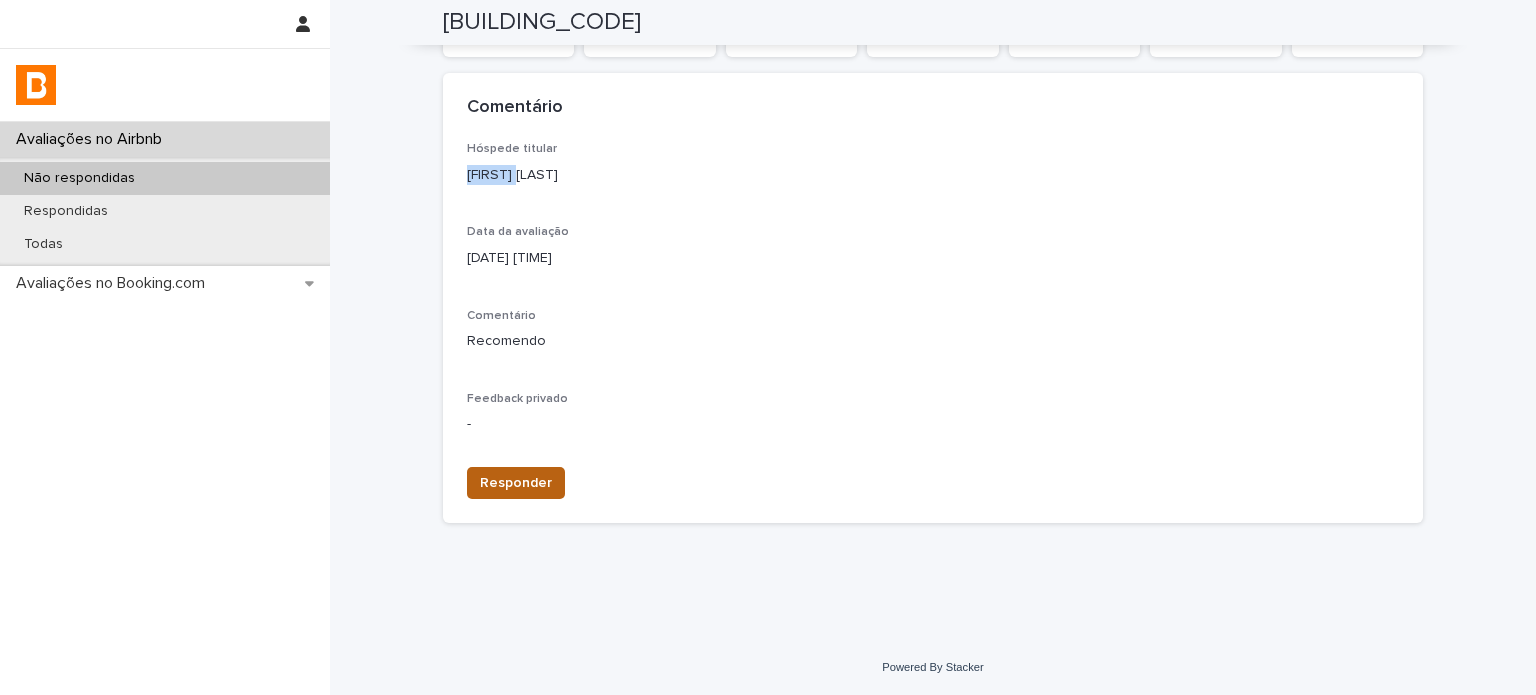 click on "Responder" at bounding box center (516, 483) 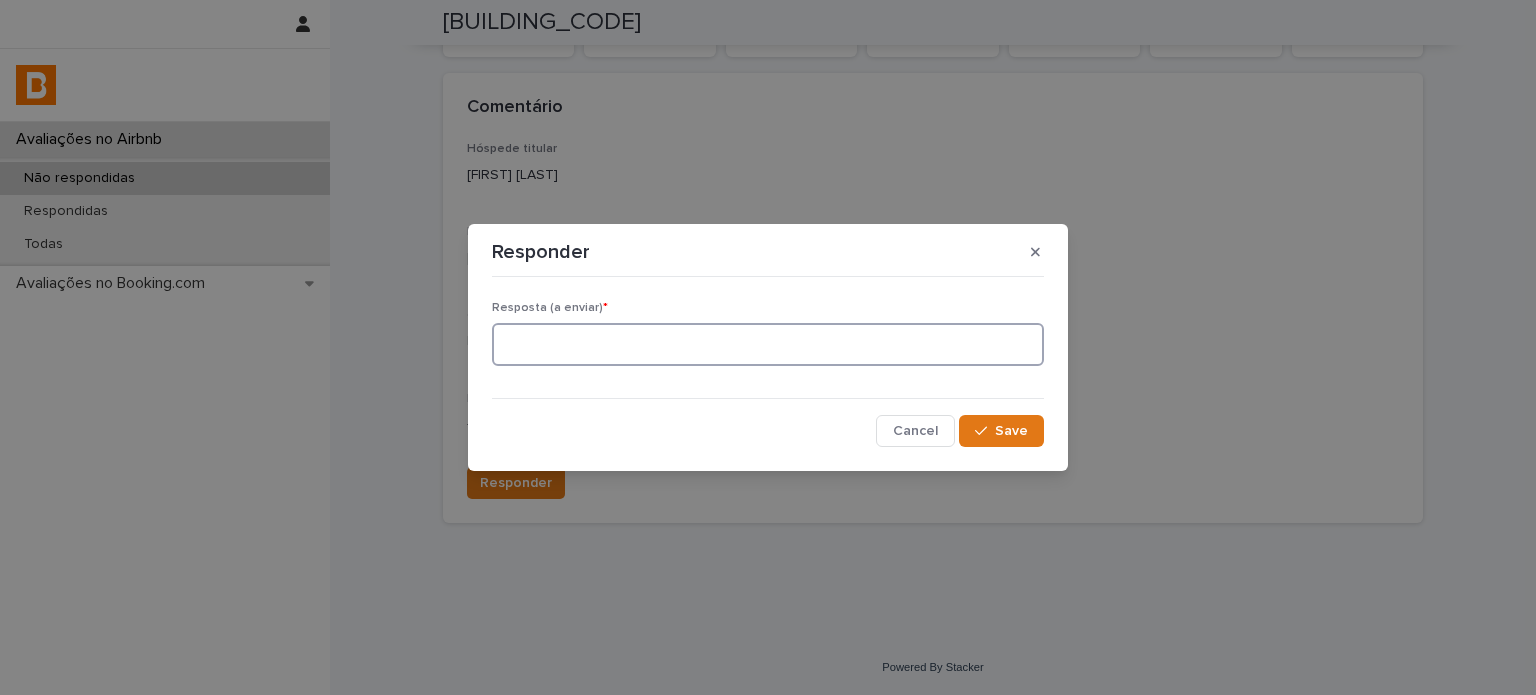 click at bounding box center [768, 344] 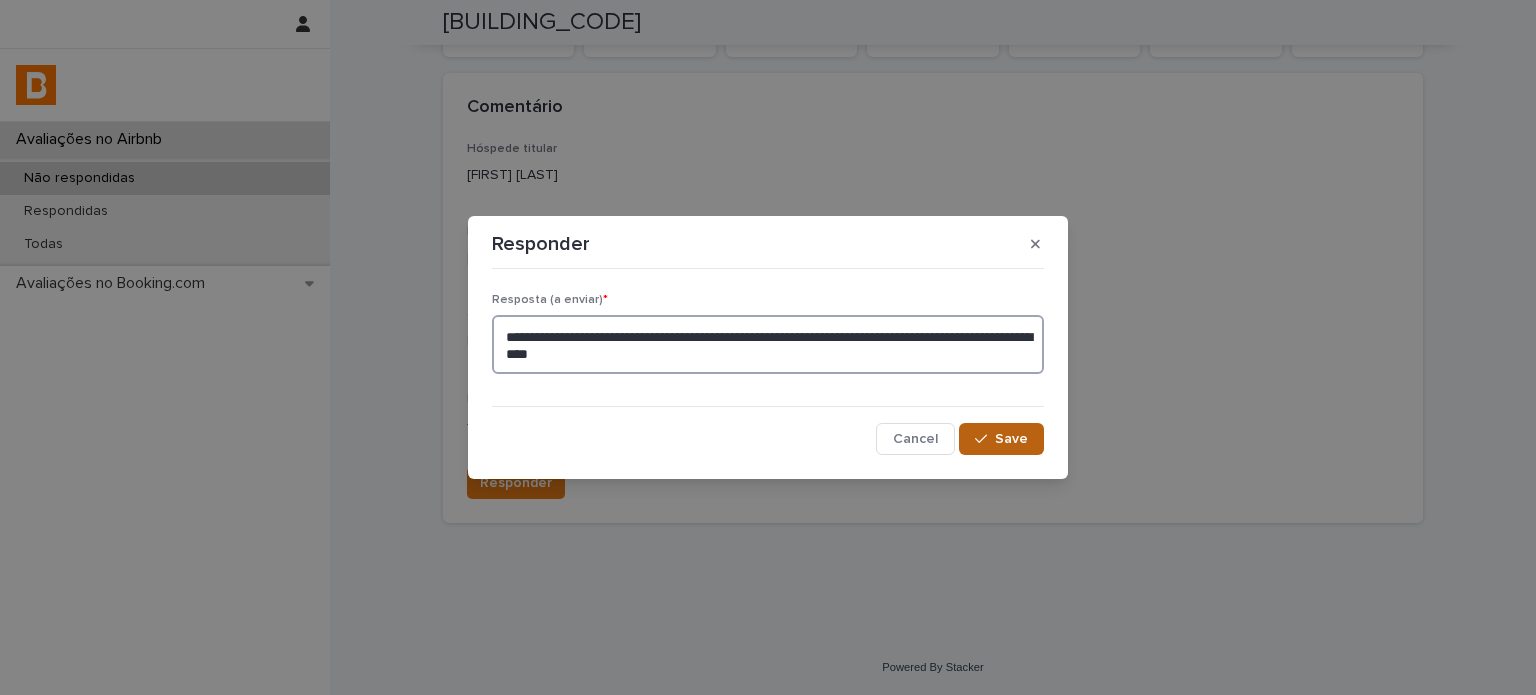 type on "**********" 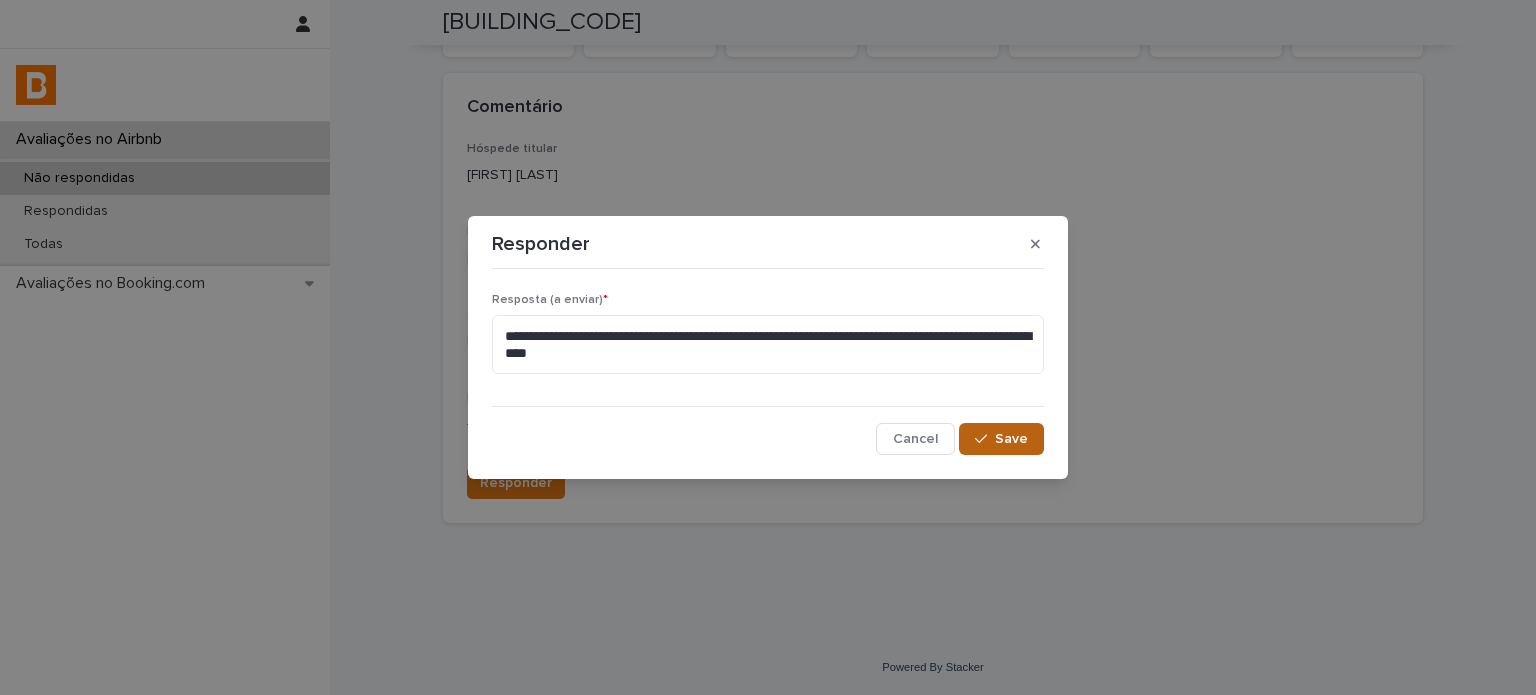 click on "Save" at bounding box center [1011, 439] 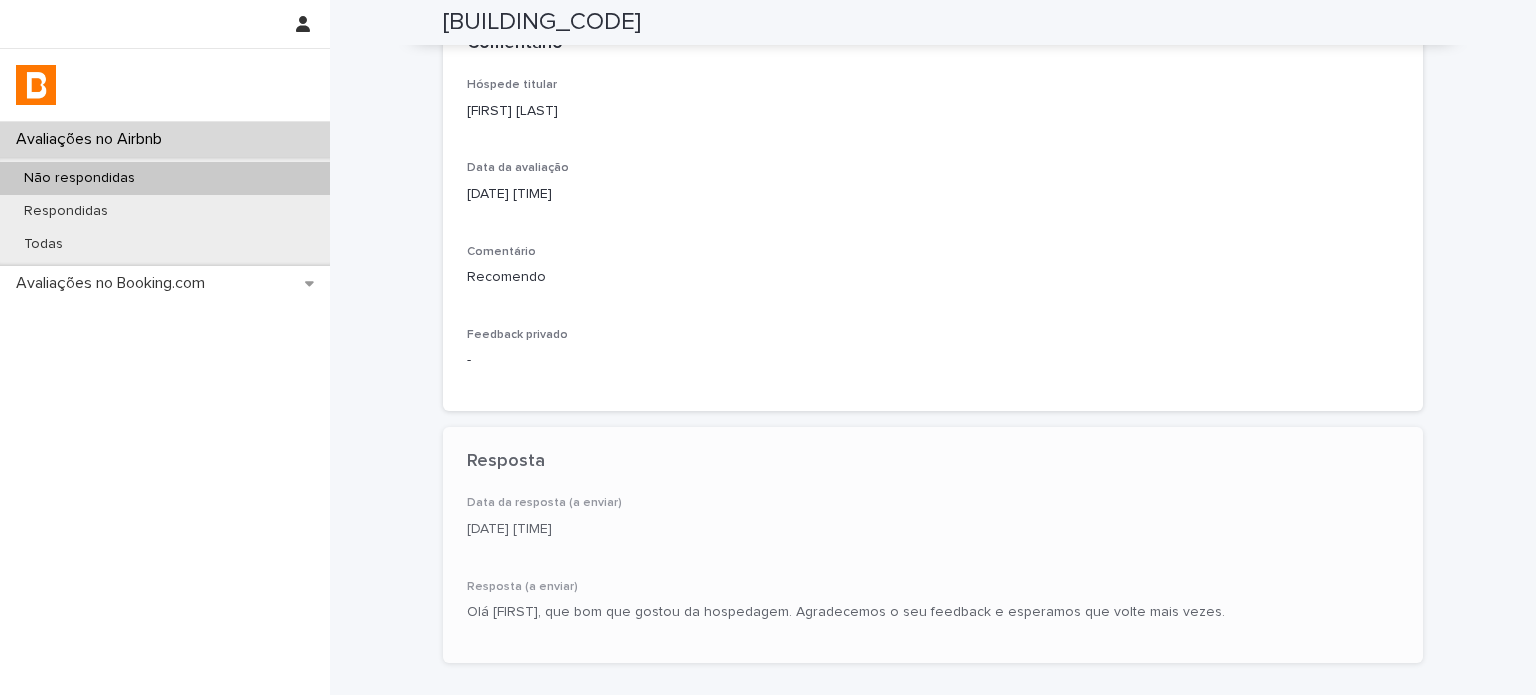 scroll, scrollTop: 446, scrollLeft: 0, axis: vertical 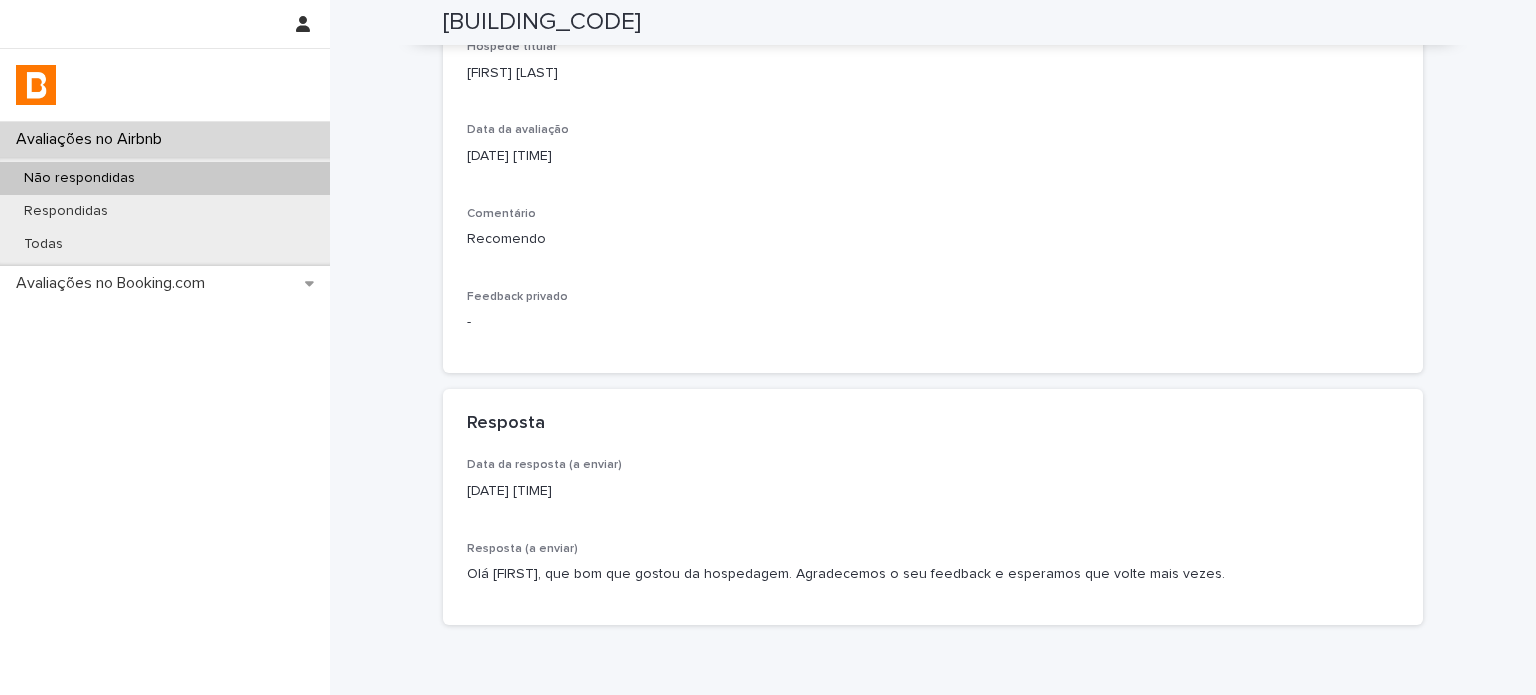 click on "Não respondidas" at bounding box center [165, 178] 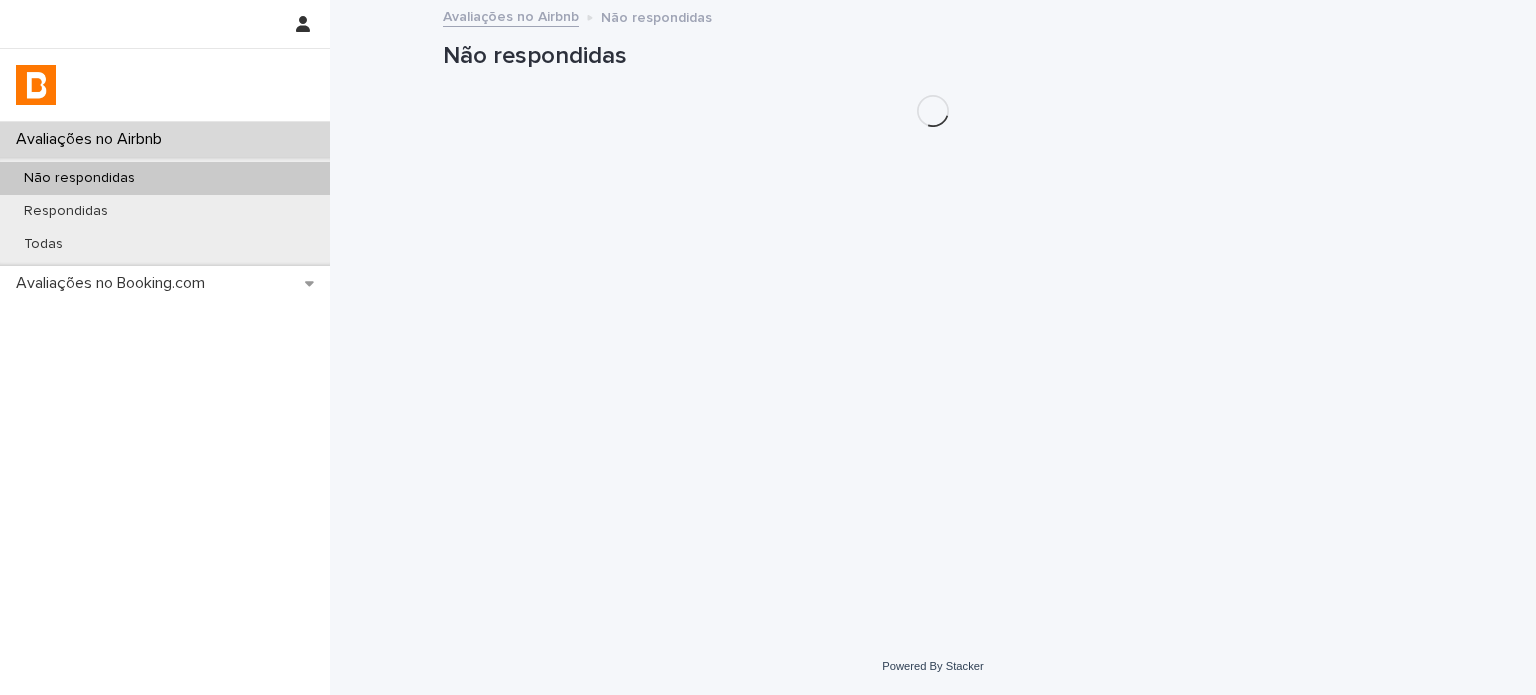 scroll, scrollTop: 0, scrollLeft: 0, axis: both 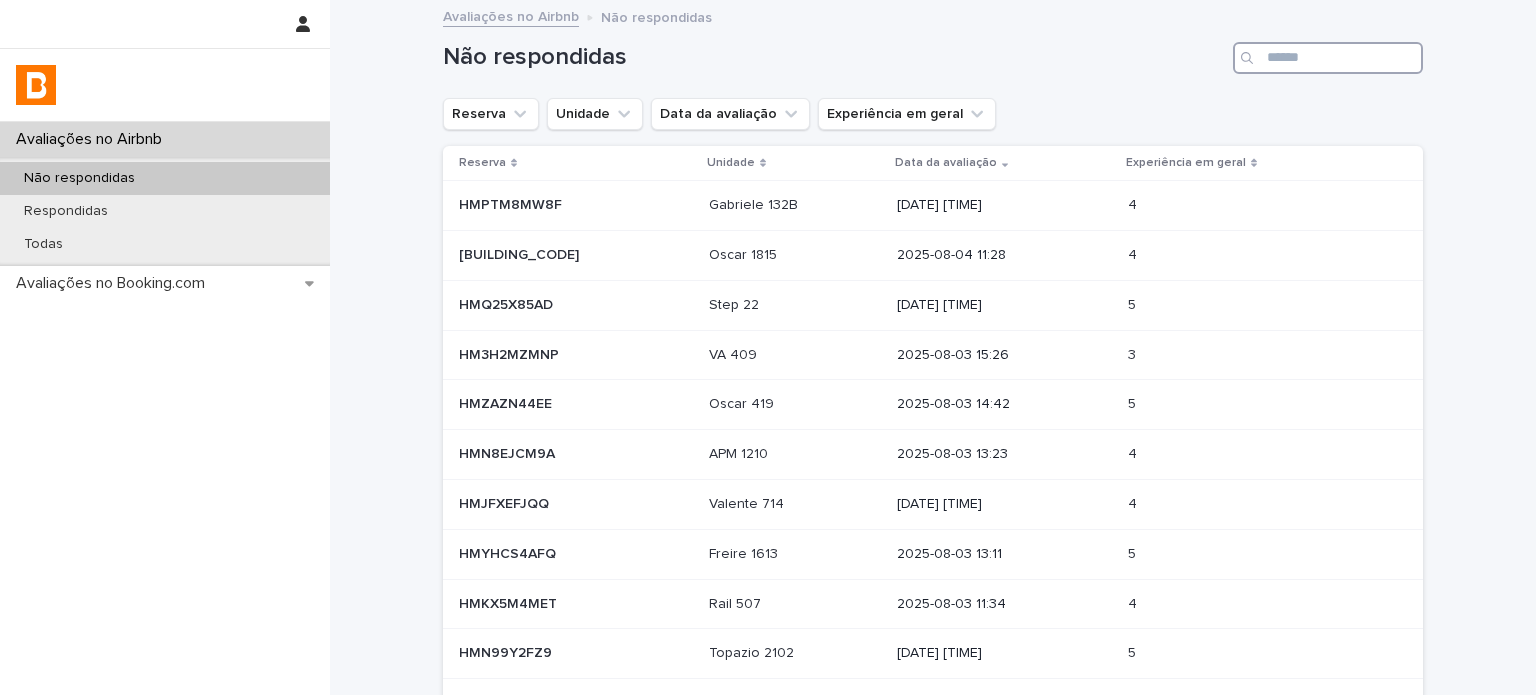 click at bounding box center (1328, 58) 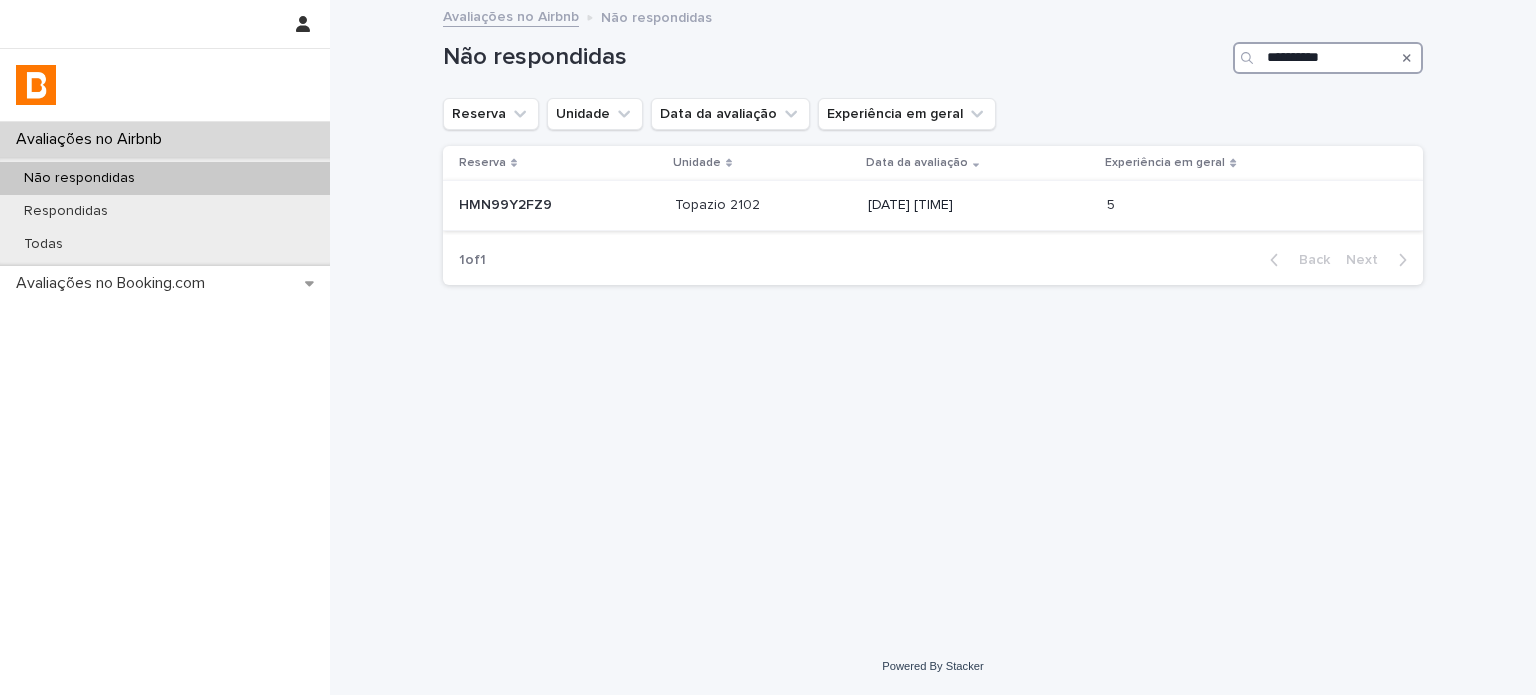 type on "**********" 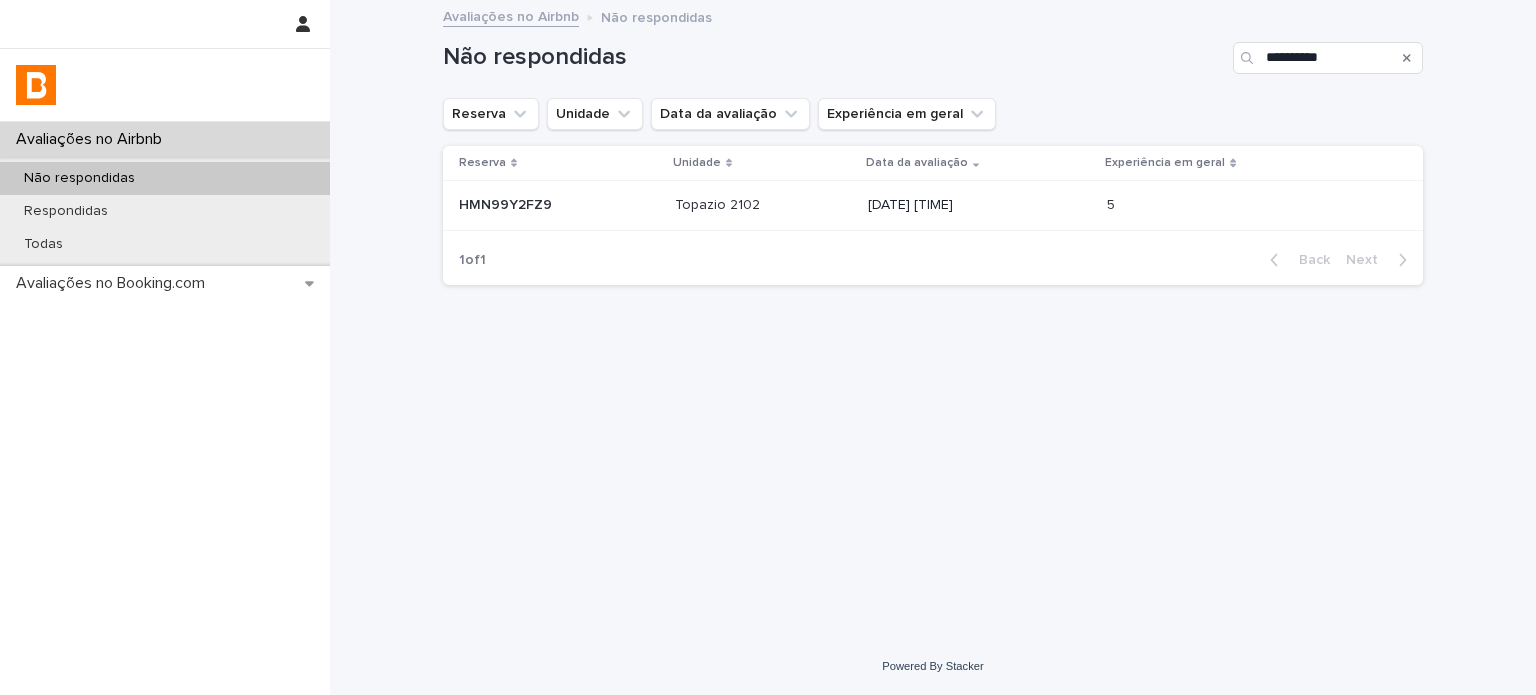 click on "[DATE] [TIME]" at bounding box center (980, 205) 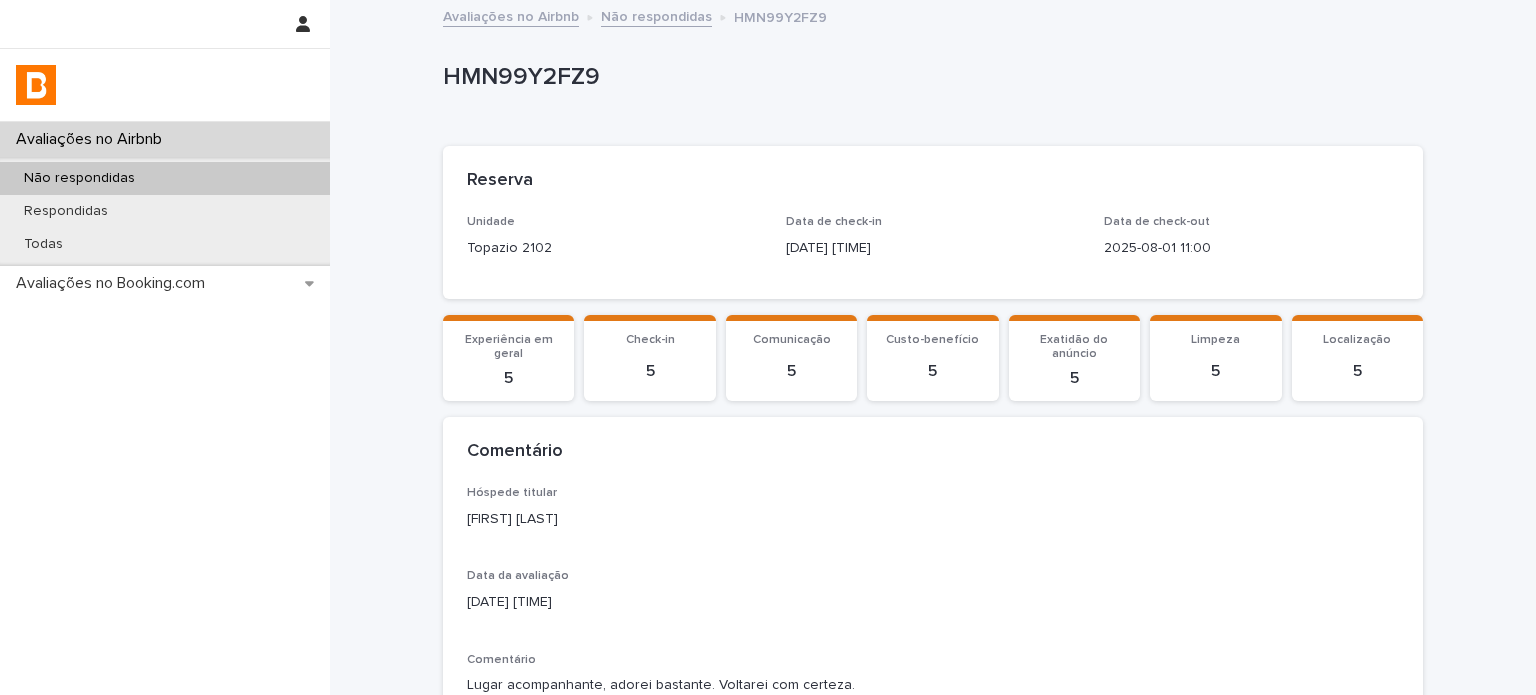 click on "[FIRST] [LAST]" at bounding box center (933, 519) 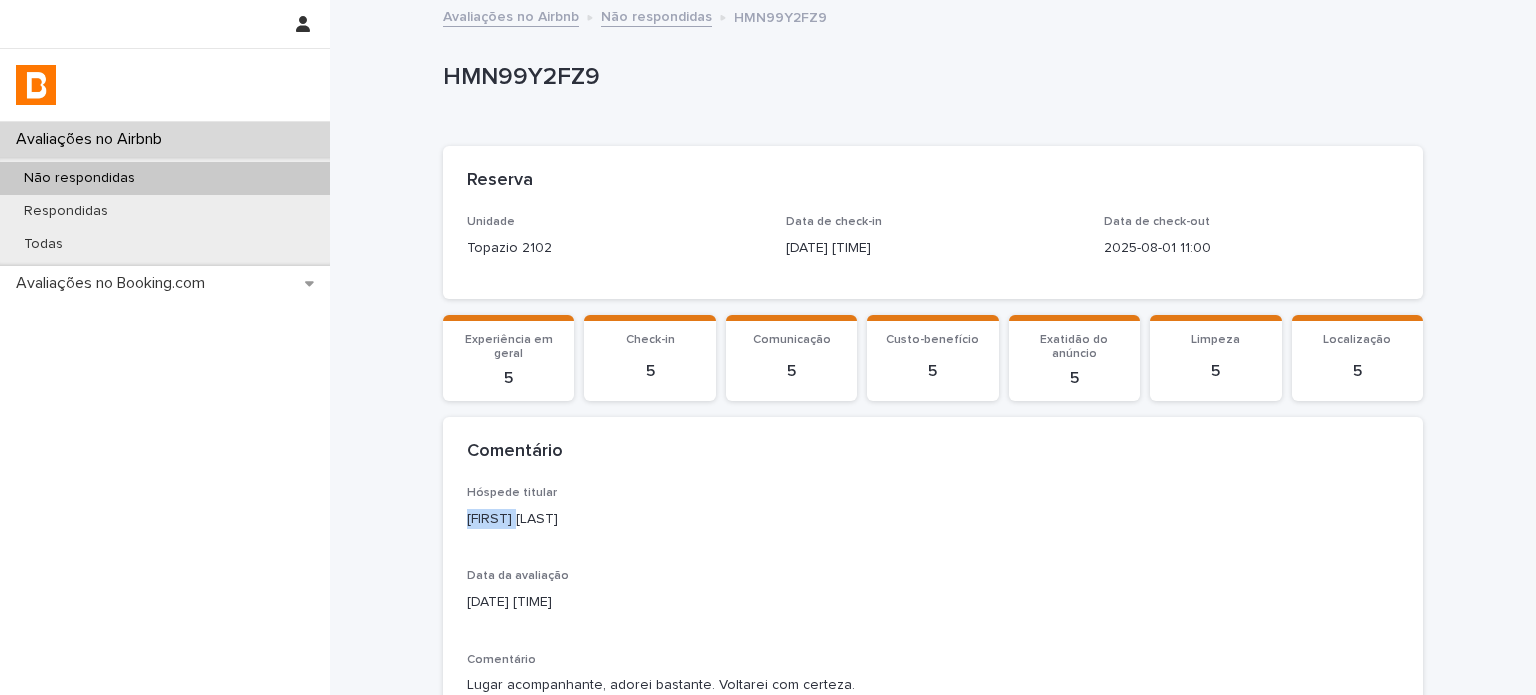 click on "[FIRST] [LAST]" at bounding box center [933, 519] 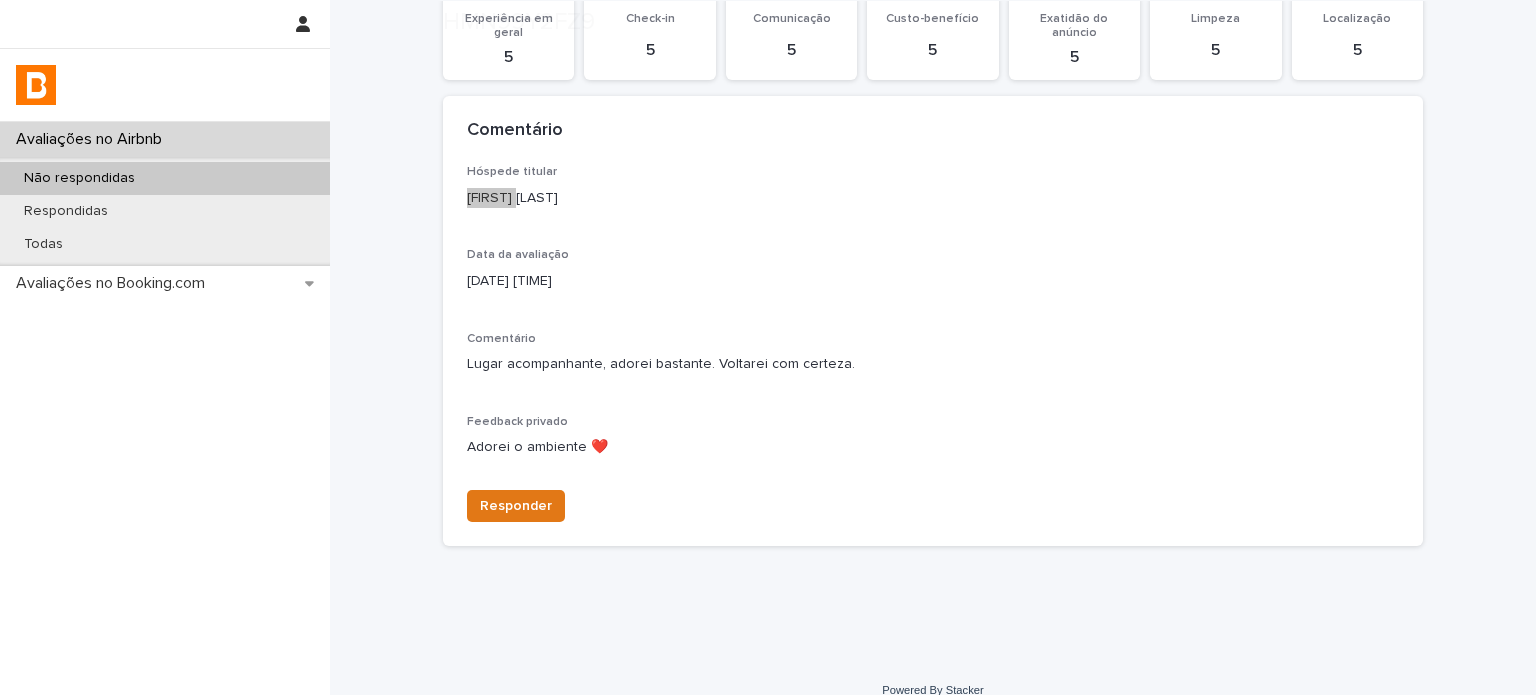scroll, scrollTop: 344, scrollLeft: 0, axis: vertical 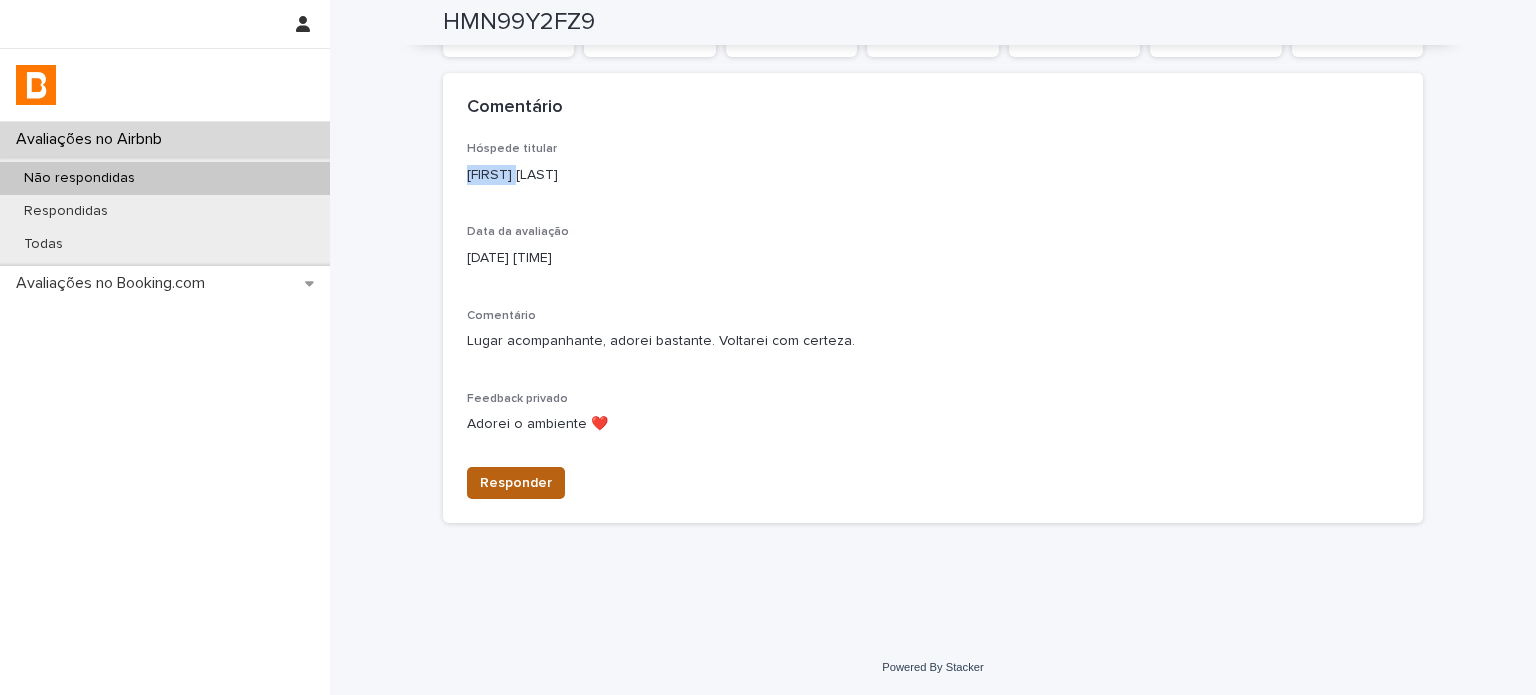 click on "Responder" at bounding box center [516, 483] 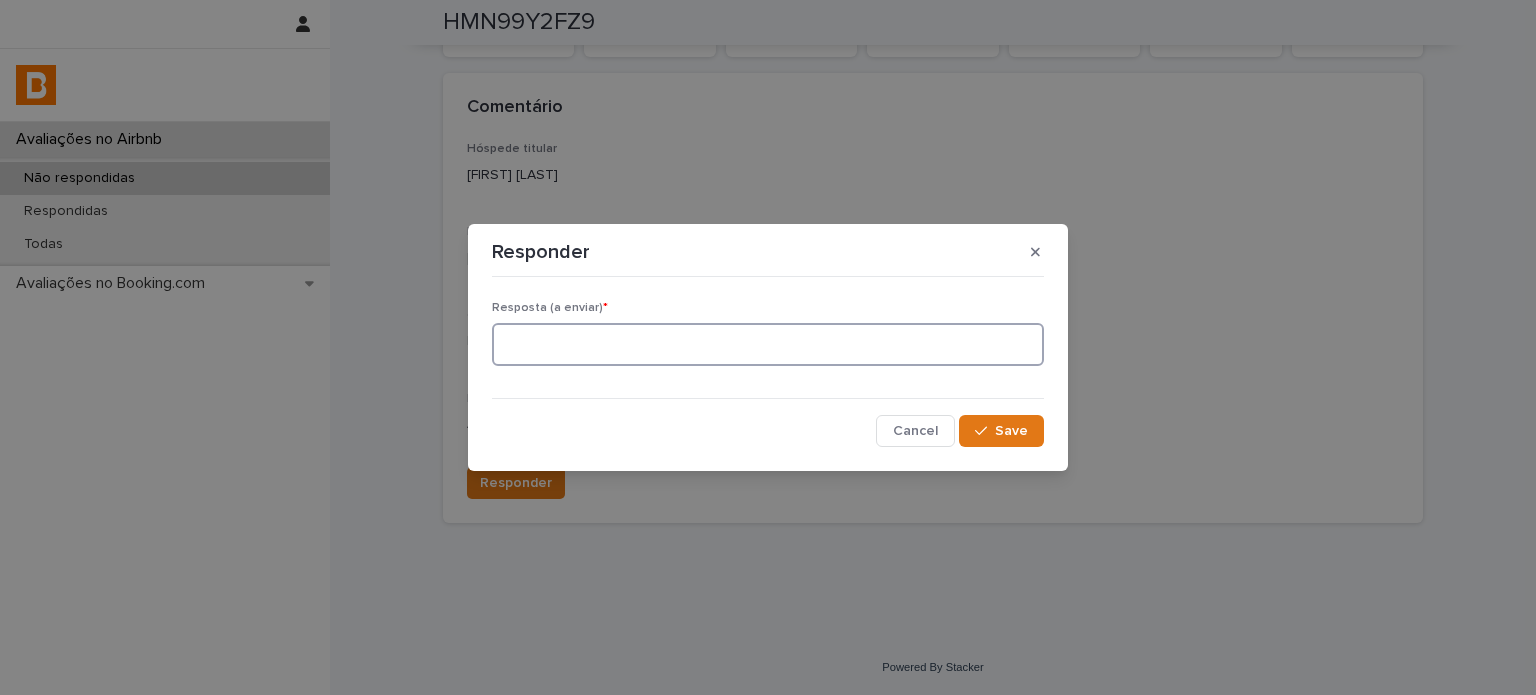 click at bounding box center [768, 344] 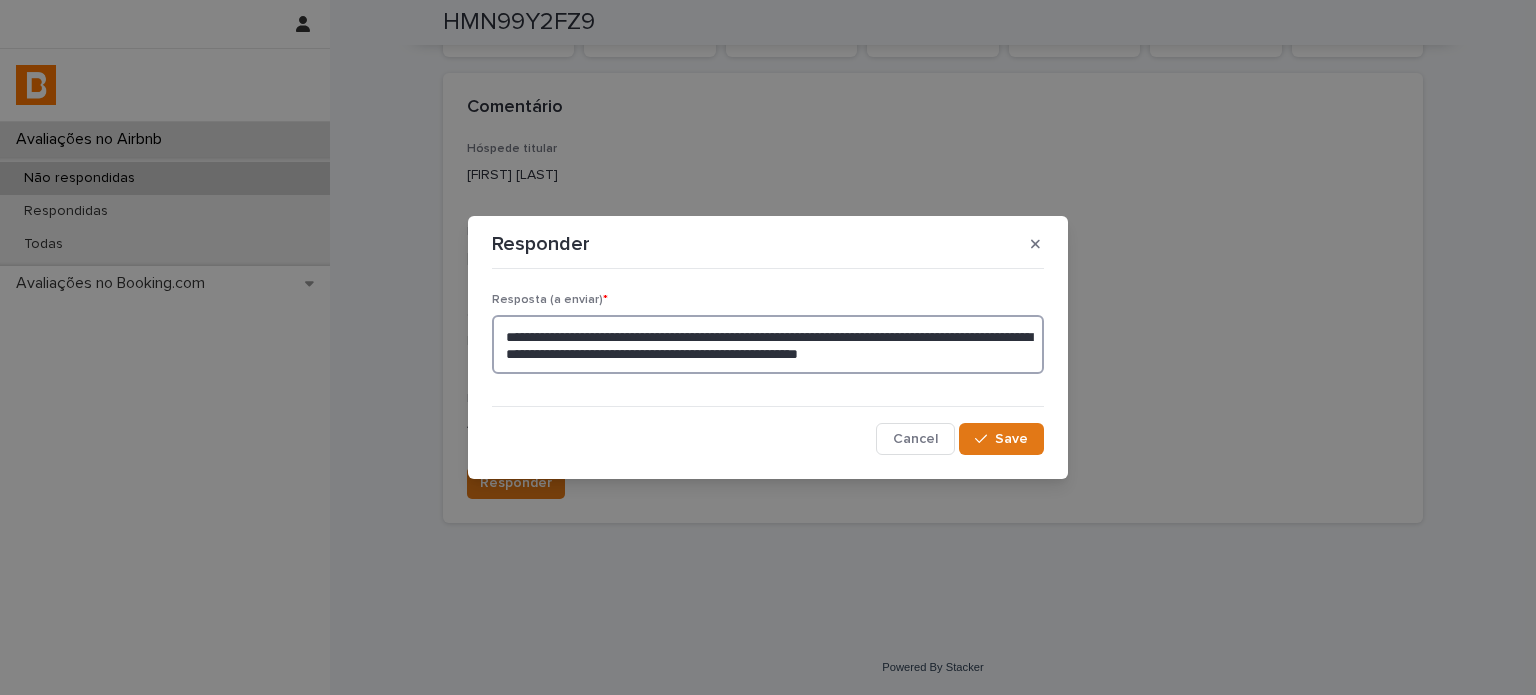 type on "**********" 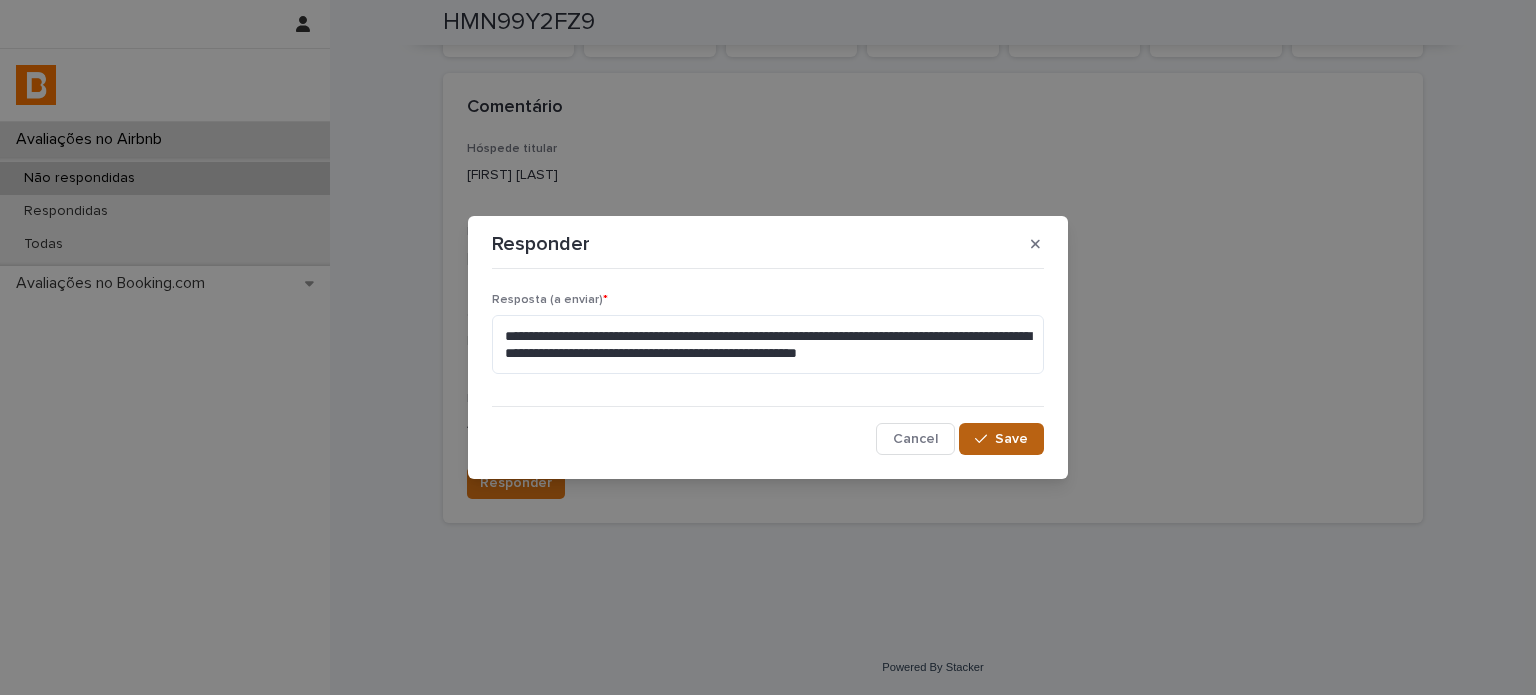 click on "Save" at bounding box center (1011, 439) 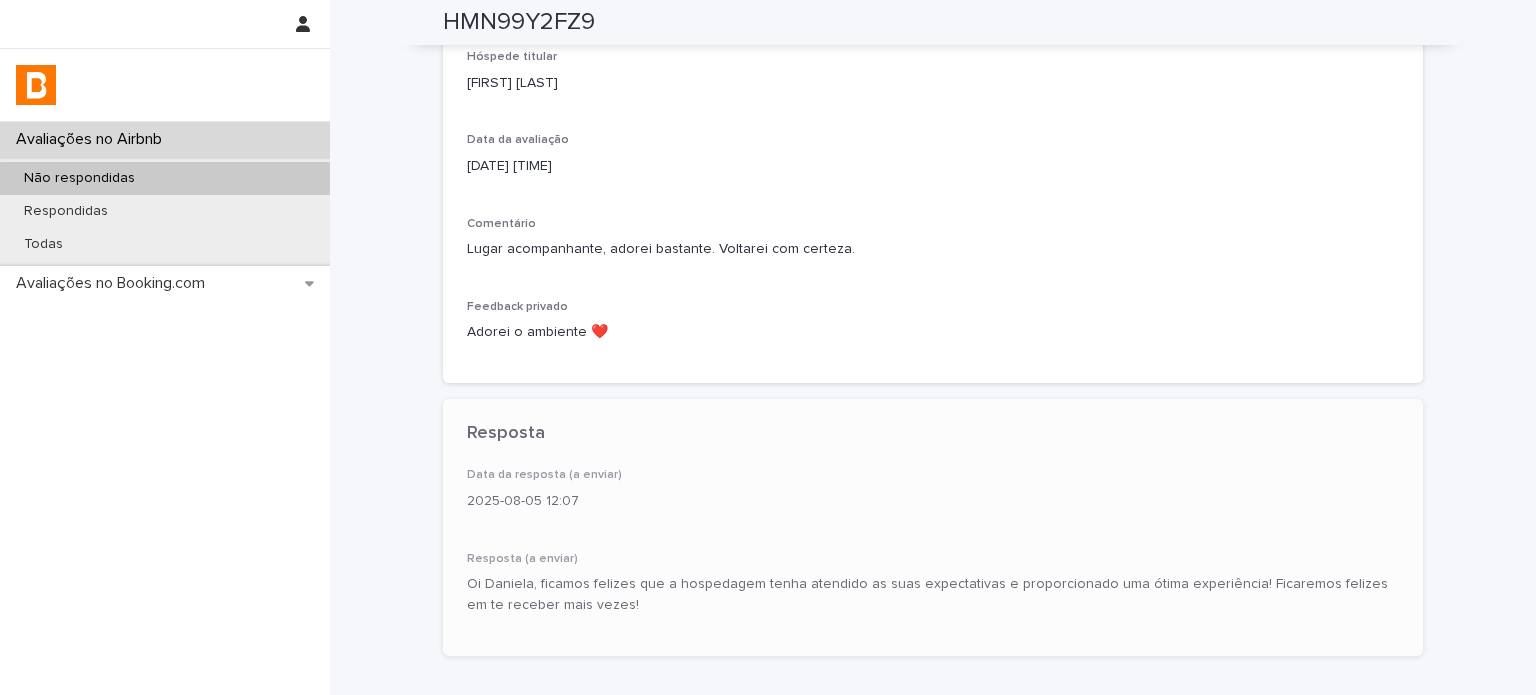 scroll, scrollTop: 456, scrollLeft: 0, axis: vertical 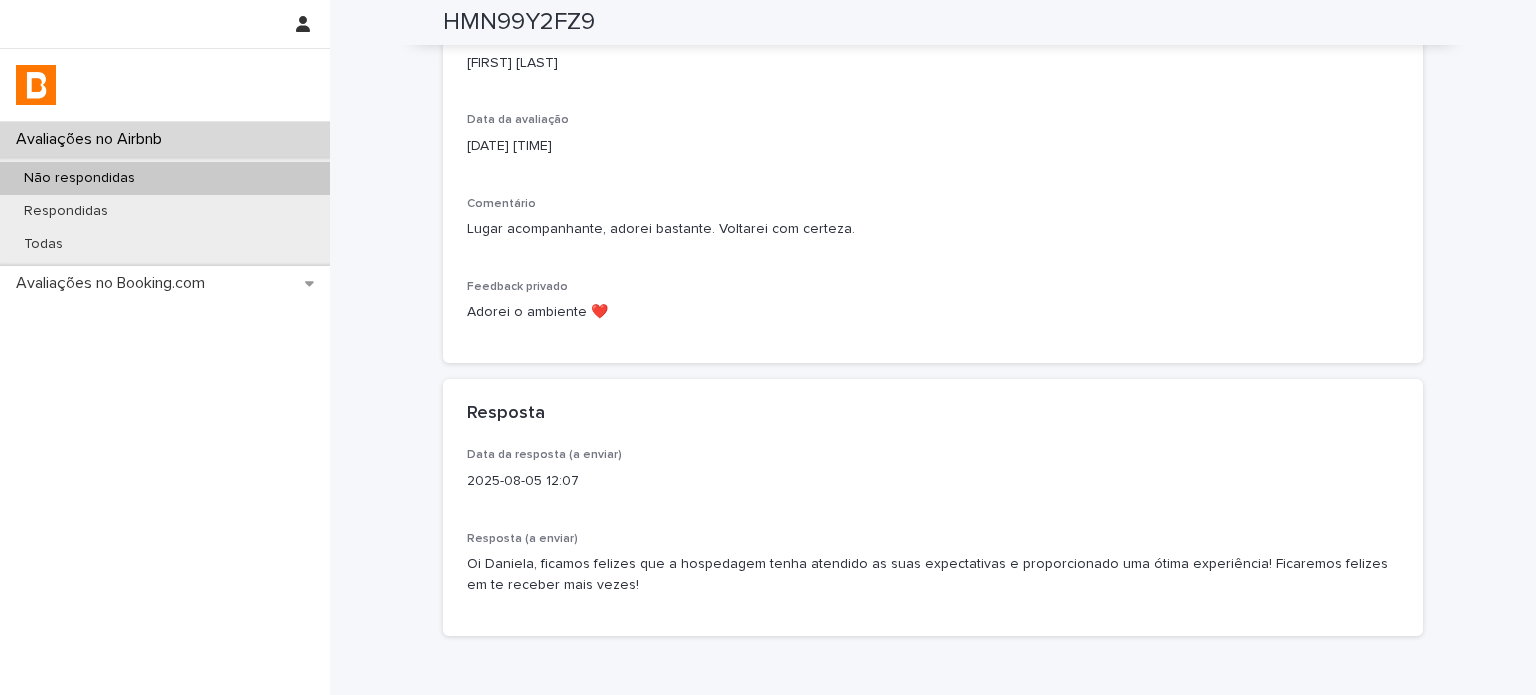 click on "Não respondidas" at bounding box center (165, 178) 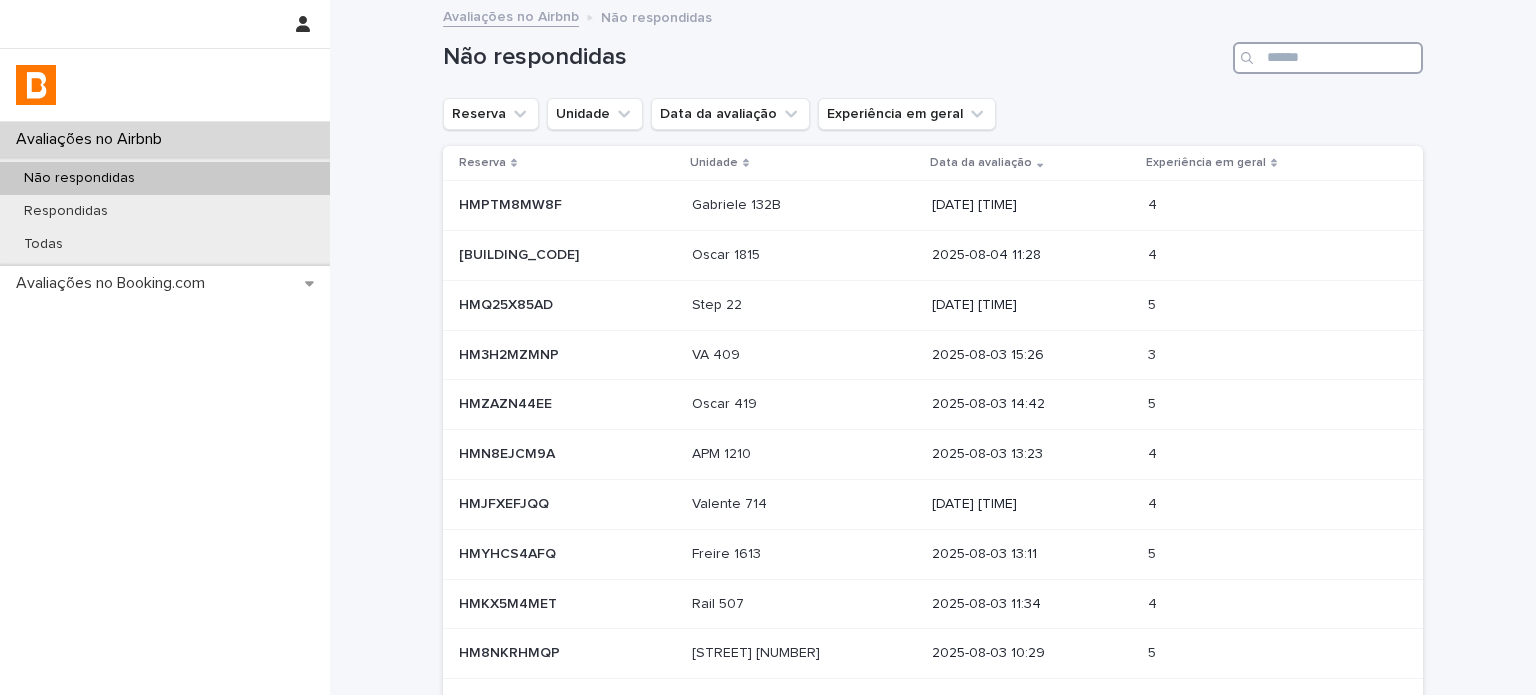 click at bounding box center (1328, 58) 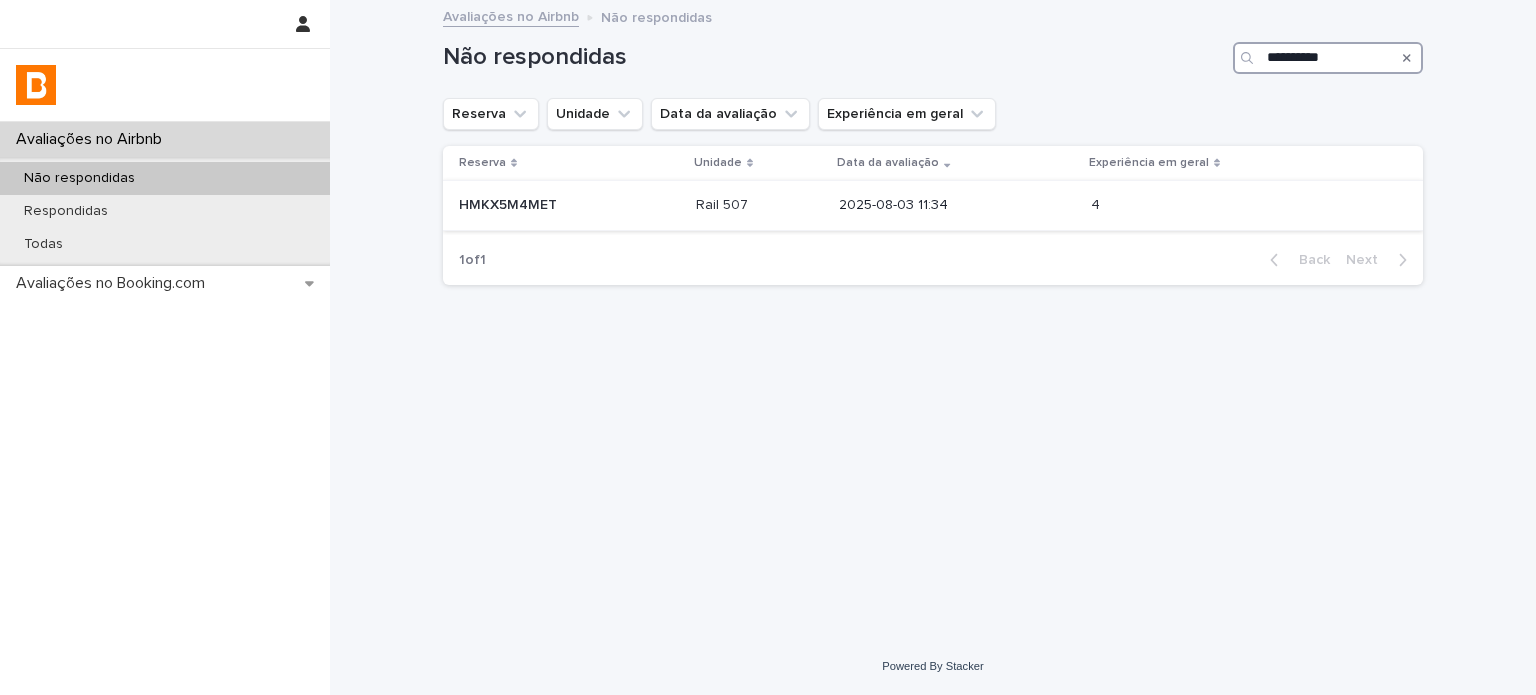 type on "**********" 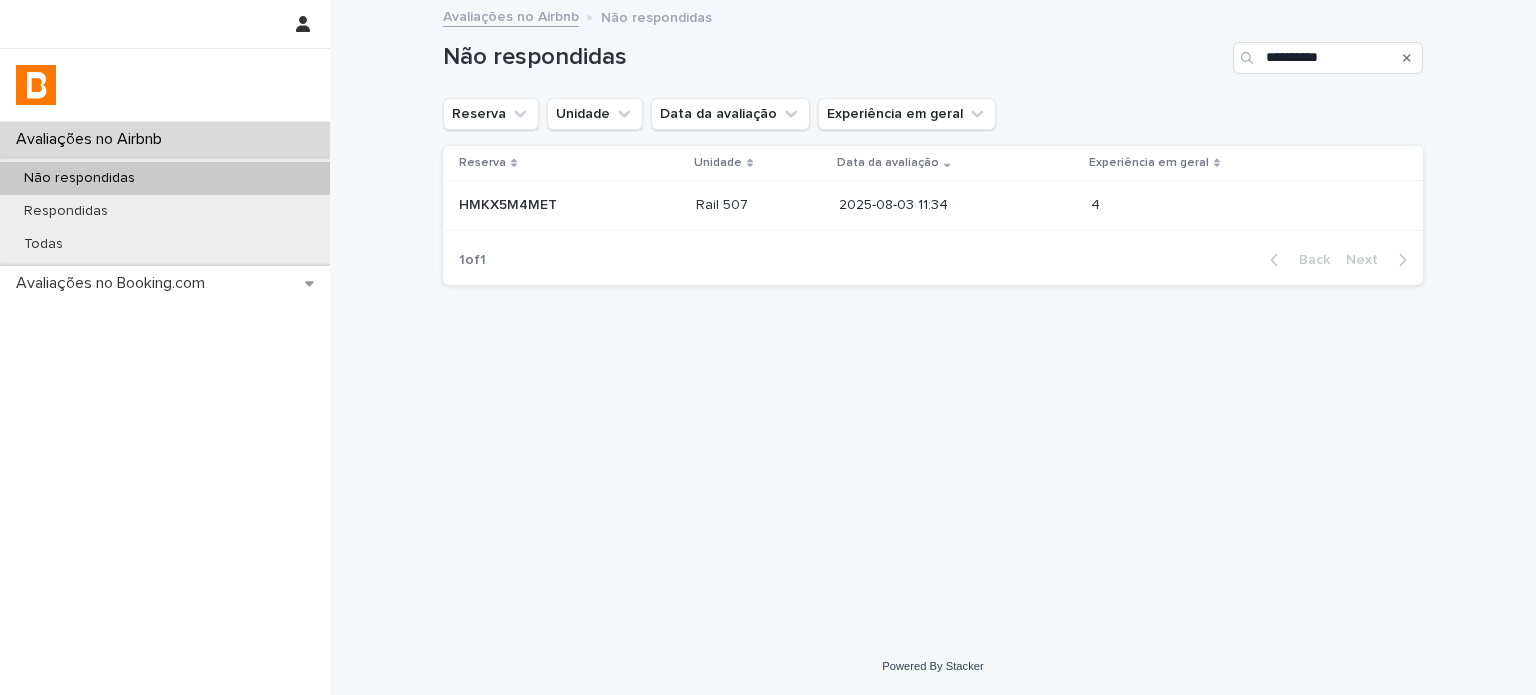 click on "4 4" at bounding box center (1253, 206) 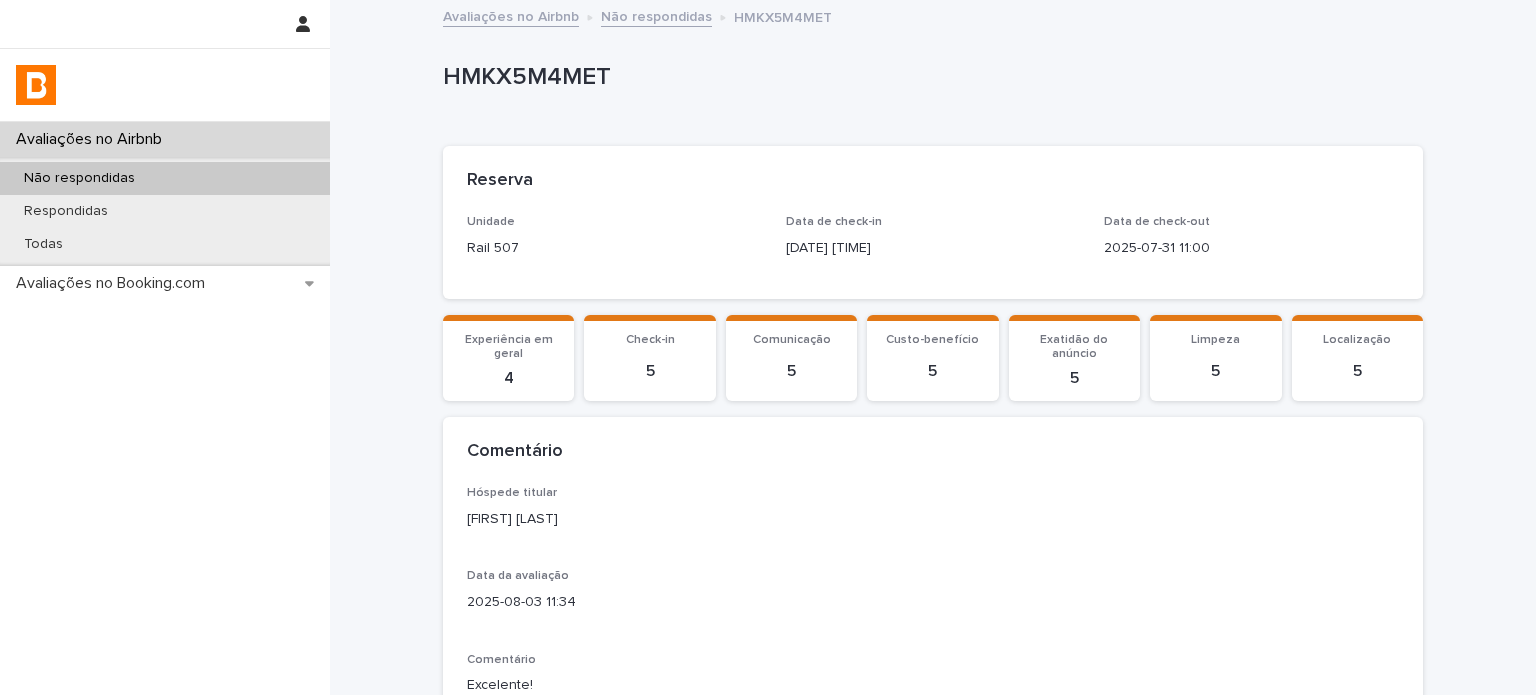 click on "[FIRST] [LAST]" at bounding box center (933, 519) 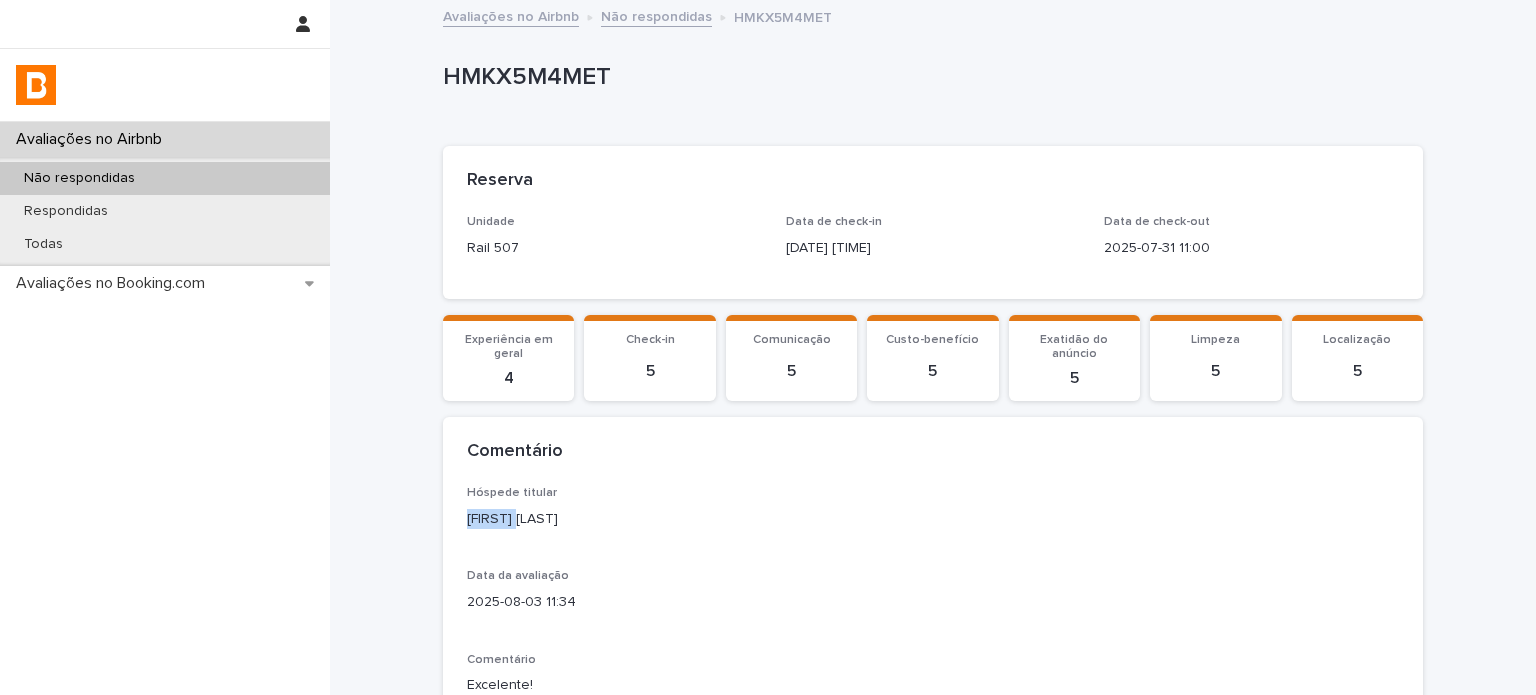click on "[FIRST] [LAST]" at bounding box center (933, 519) 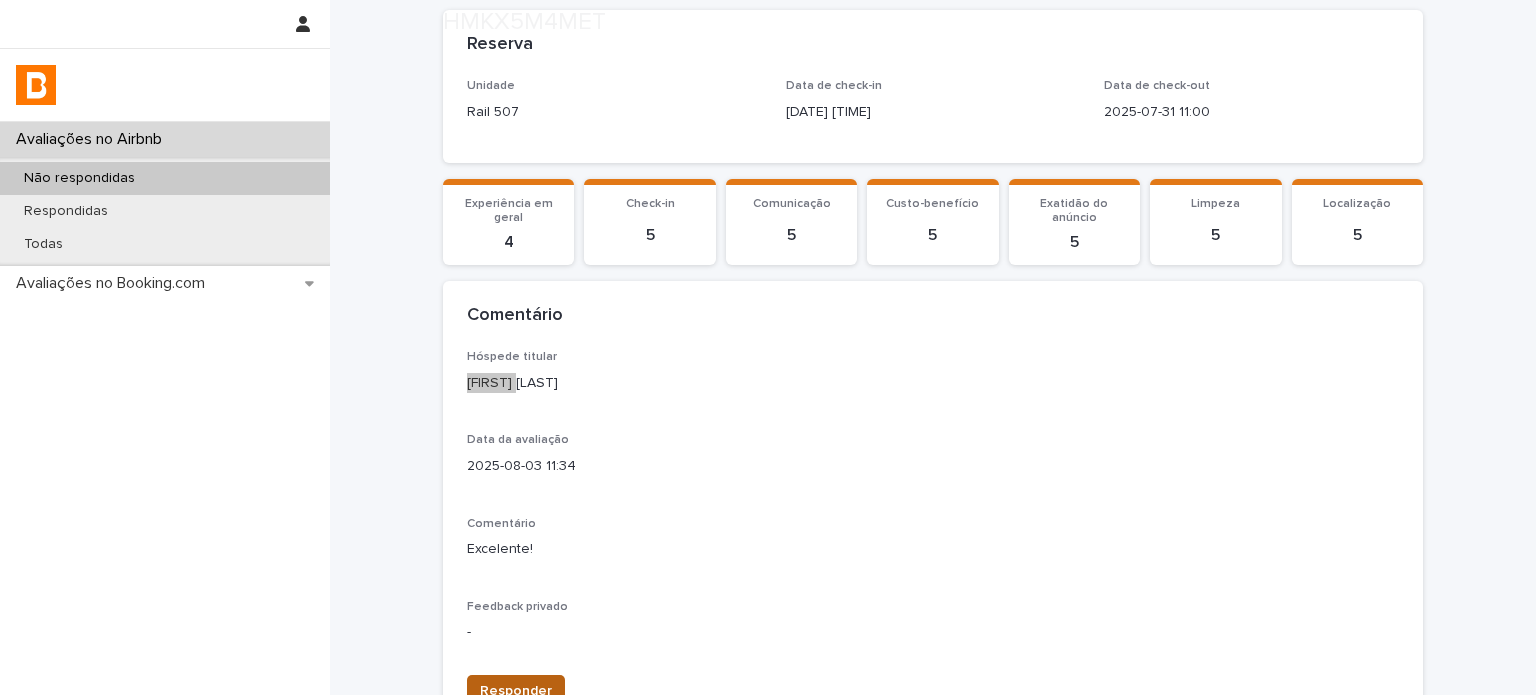 scroll, scrollTop: 300, scrollLeft: 0, axis: vertical 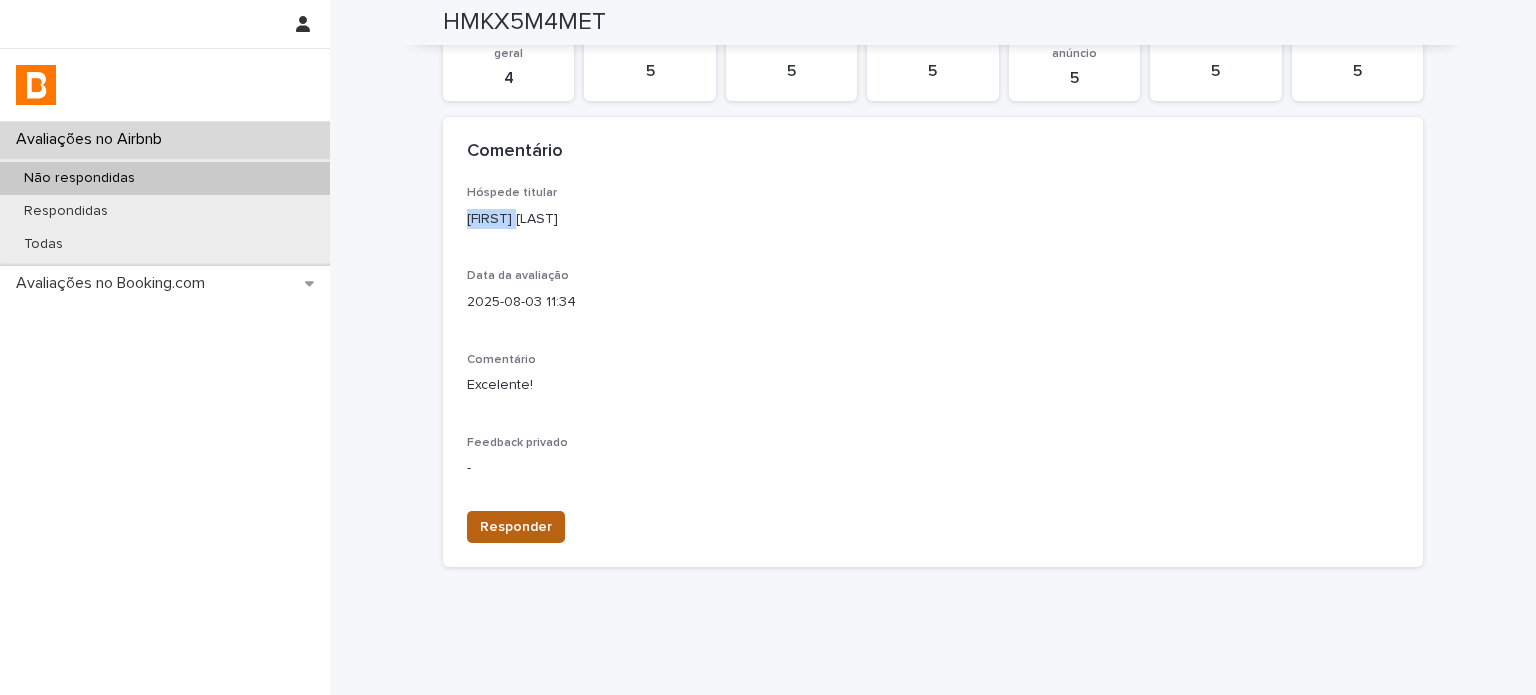 click on "Responder" at bounding box center [516, 527] 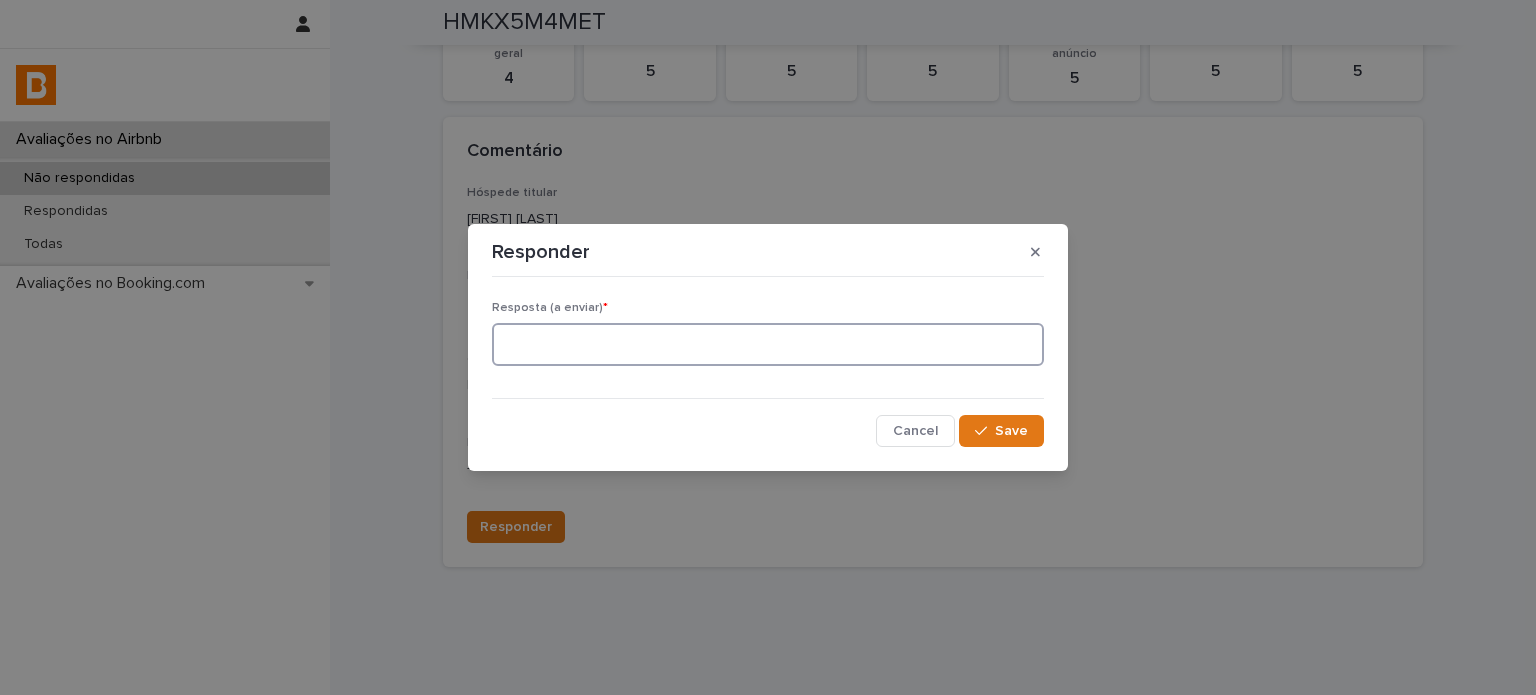 click at bounding box center (768, 344) 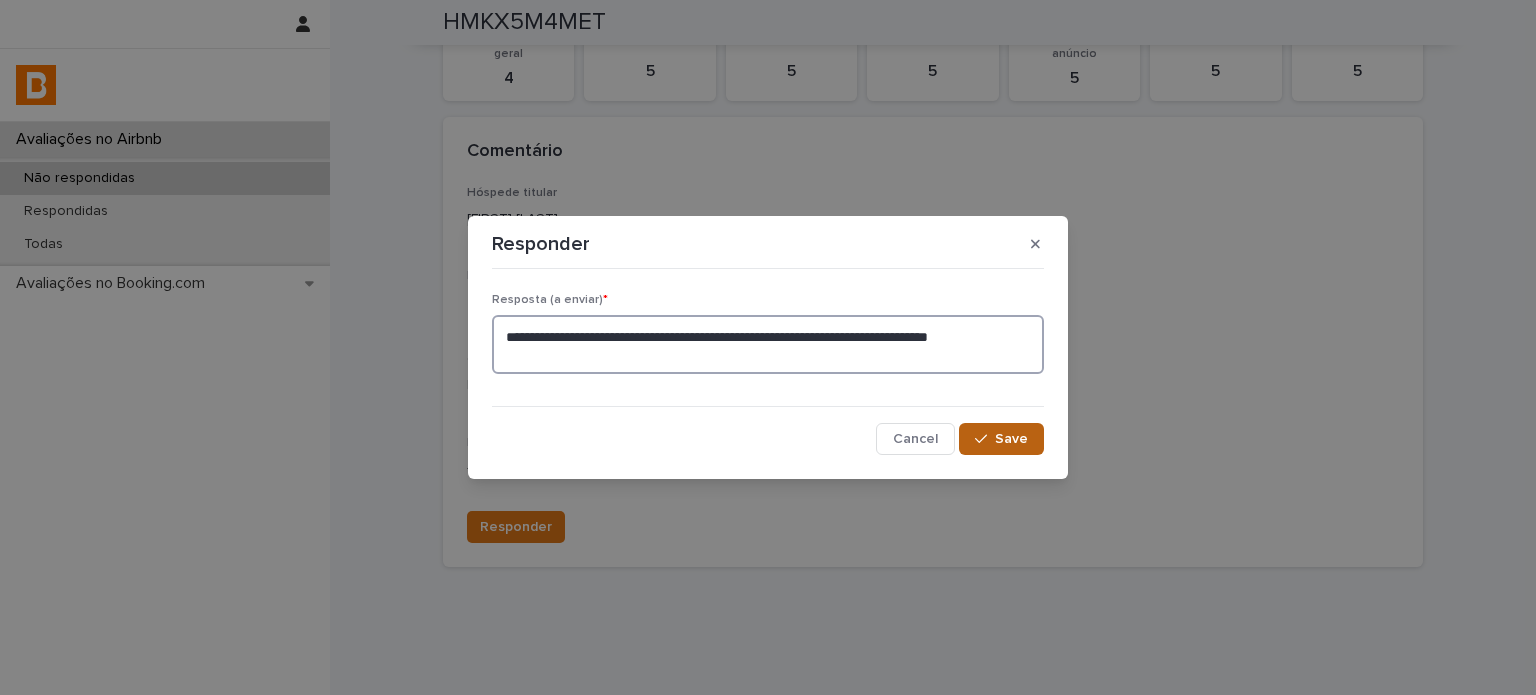 type on "**********" 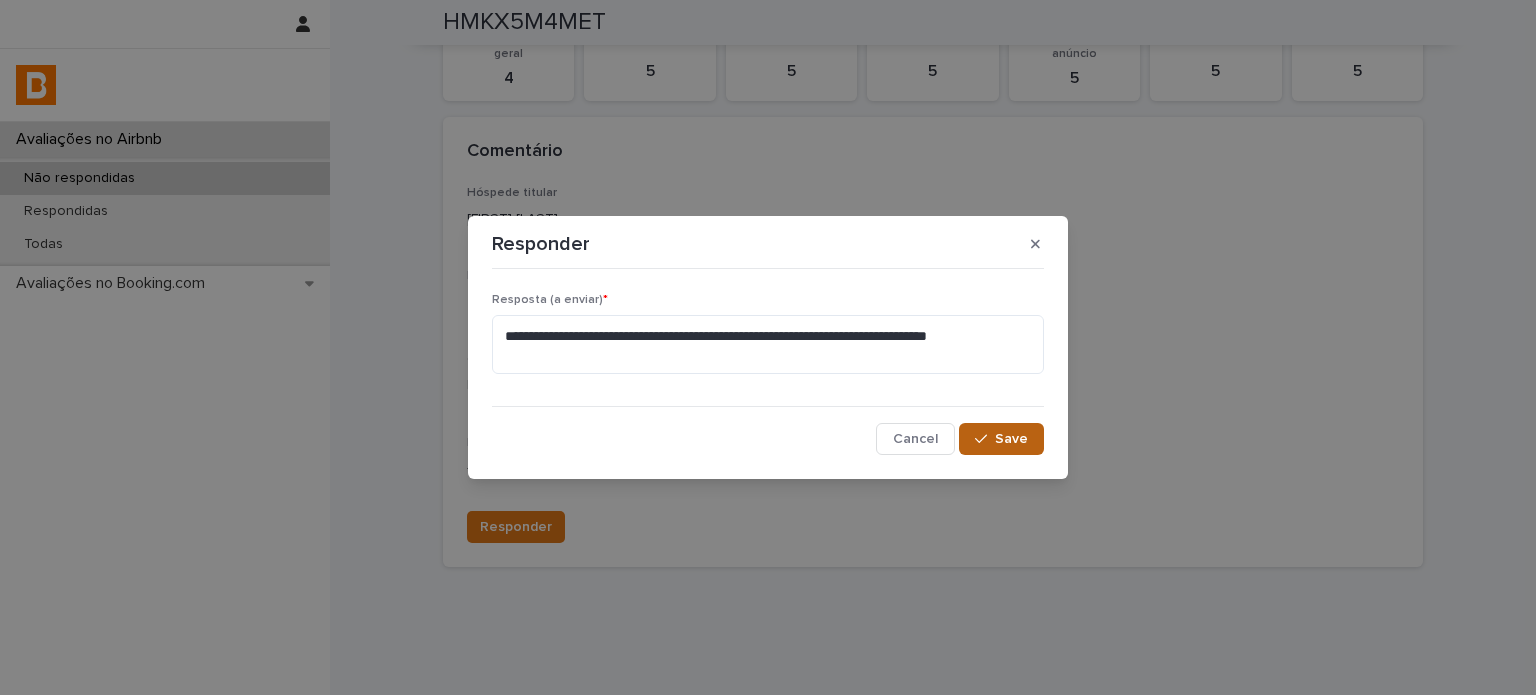 click on "Save" at bounding box center (1001, 439) 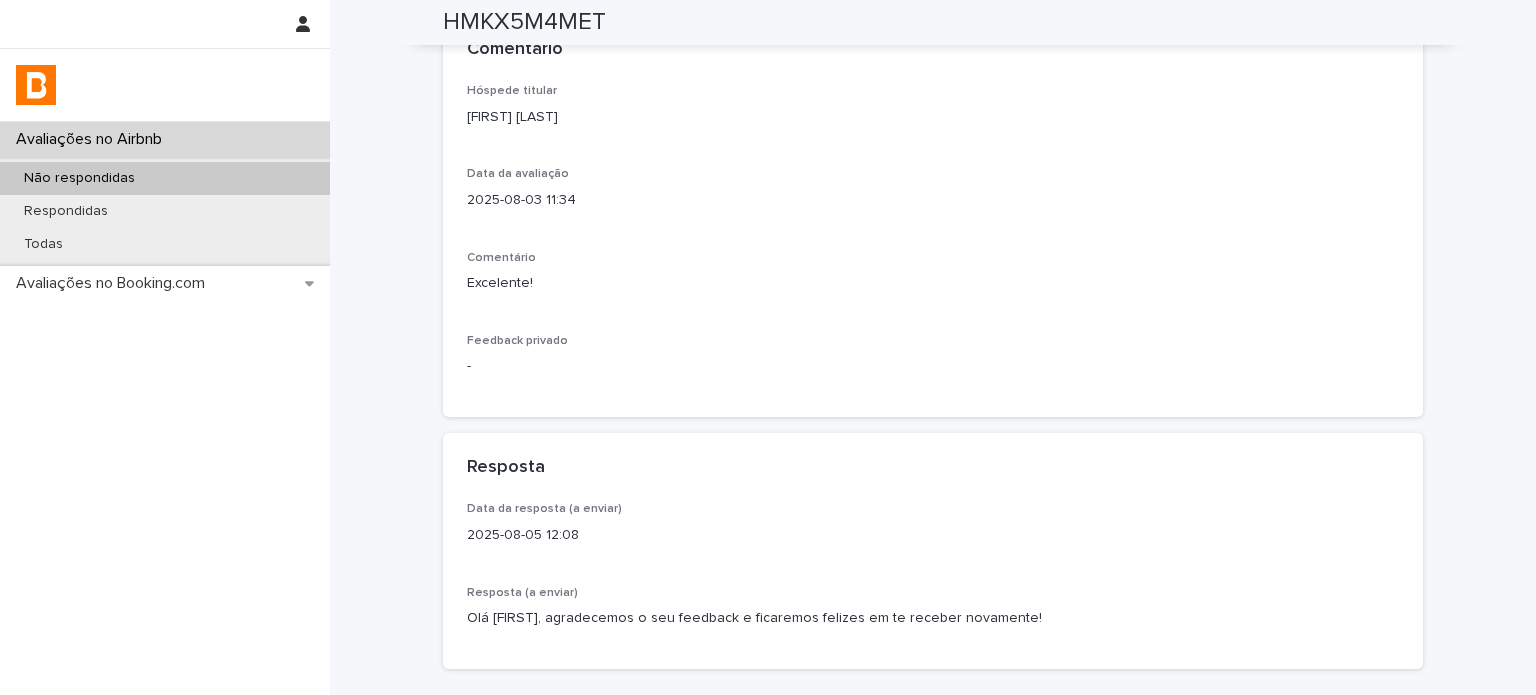 scroll, scrollTop: 402, scrollLeft: 0, axis: vertical 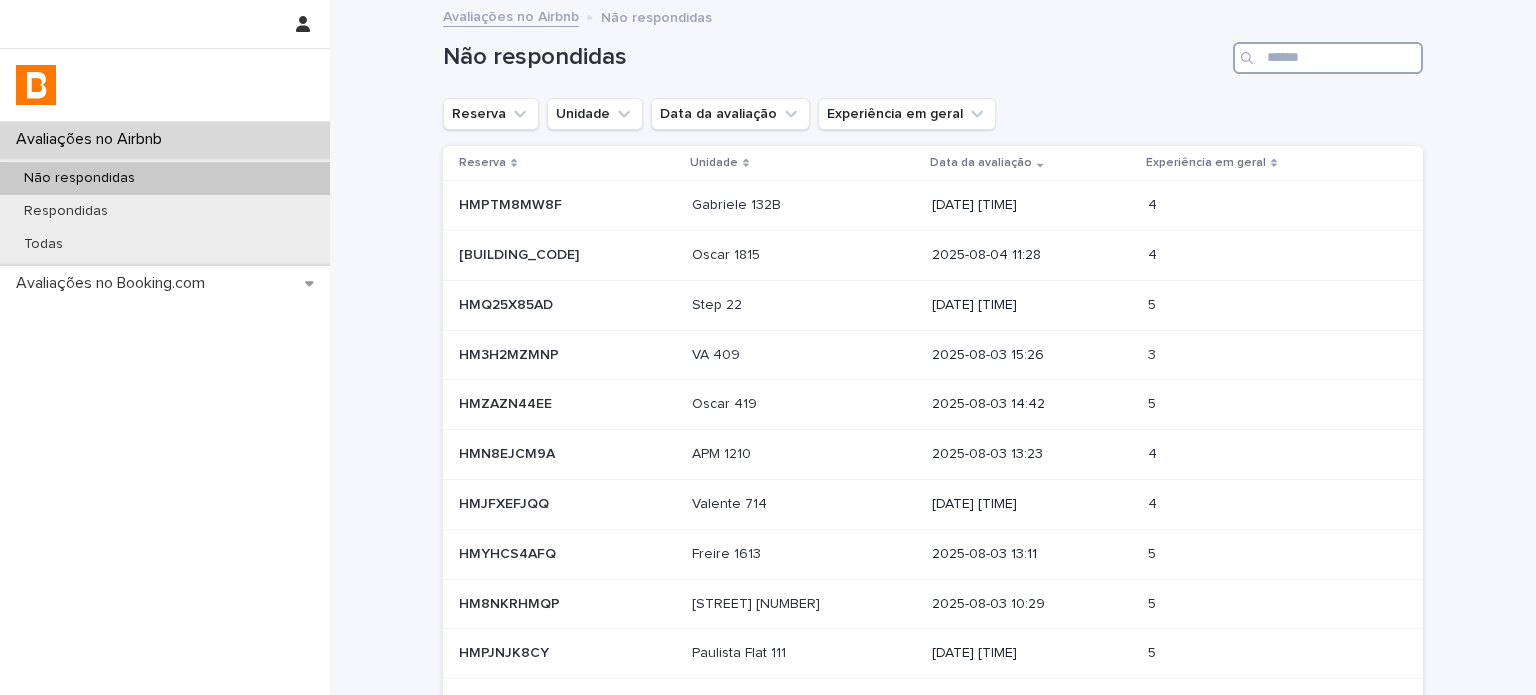 click at bounding box center (1328, 58) 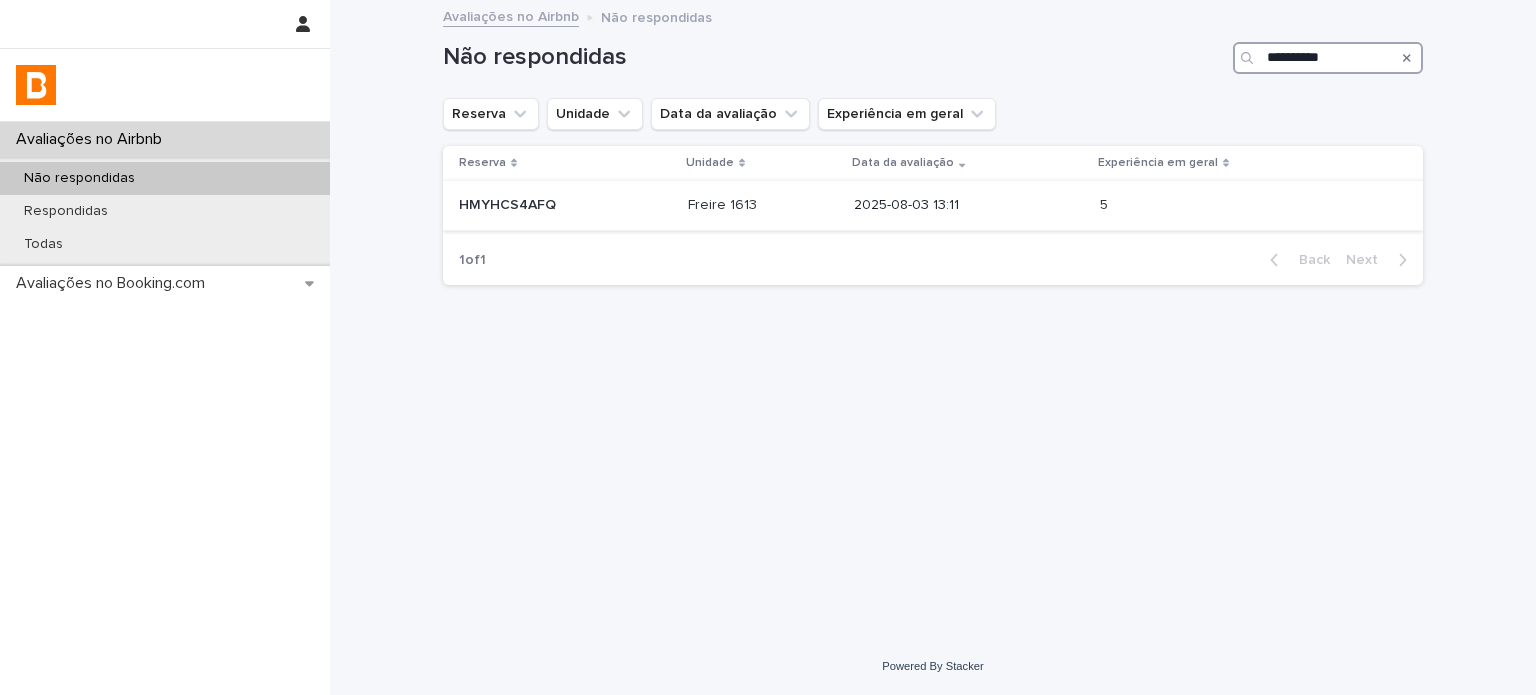 type on "**********" 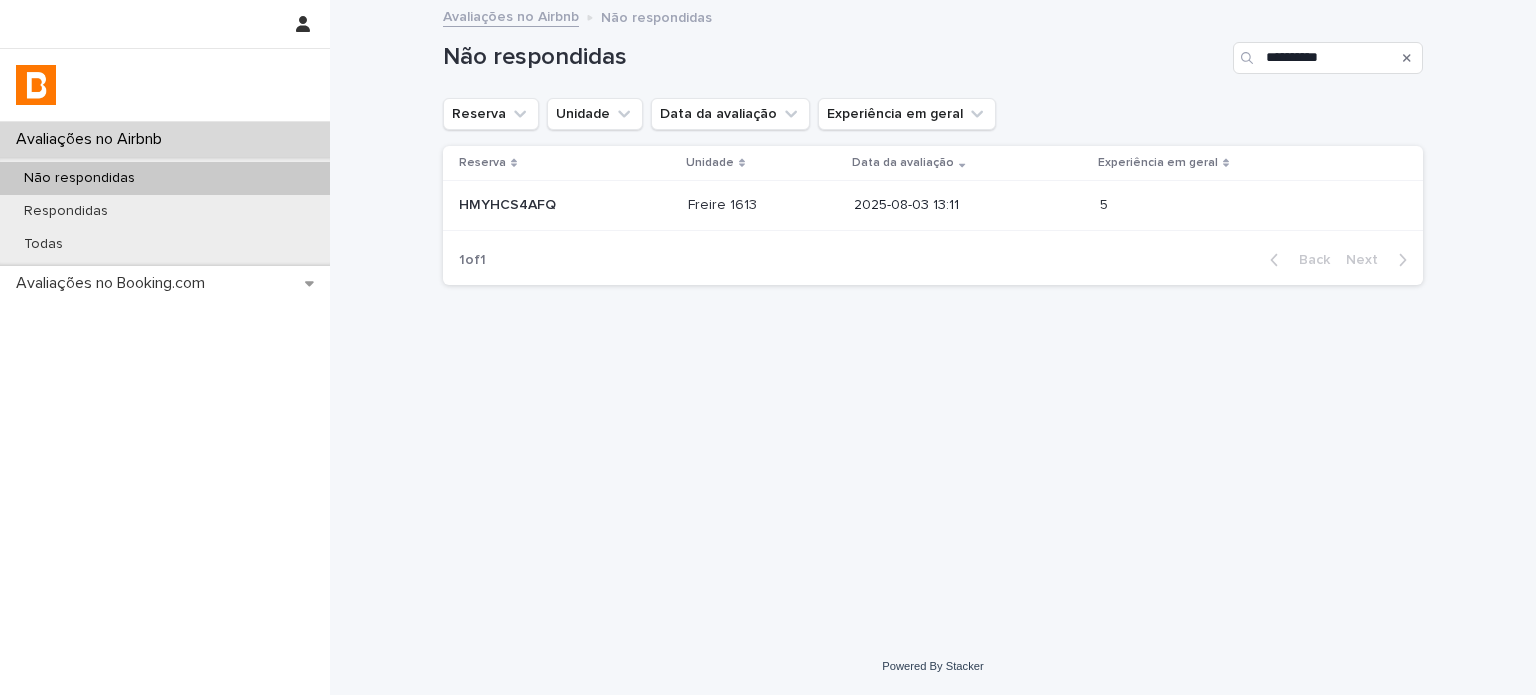 click on "2025-08-03 13:11" at bounding box center (968, 205) 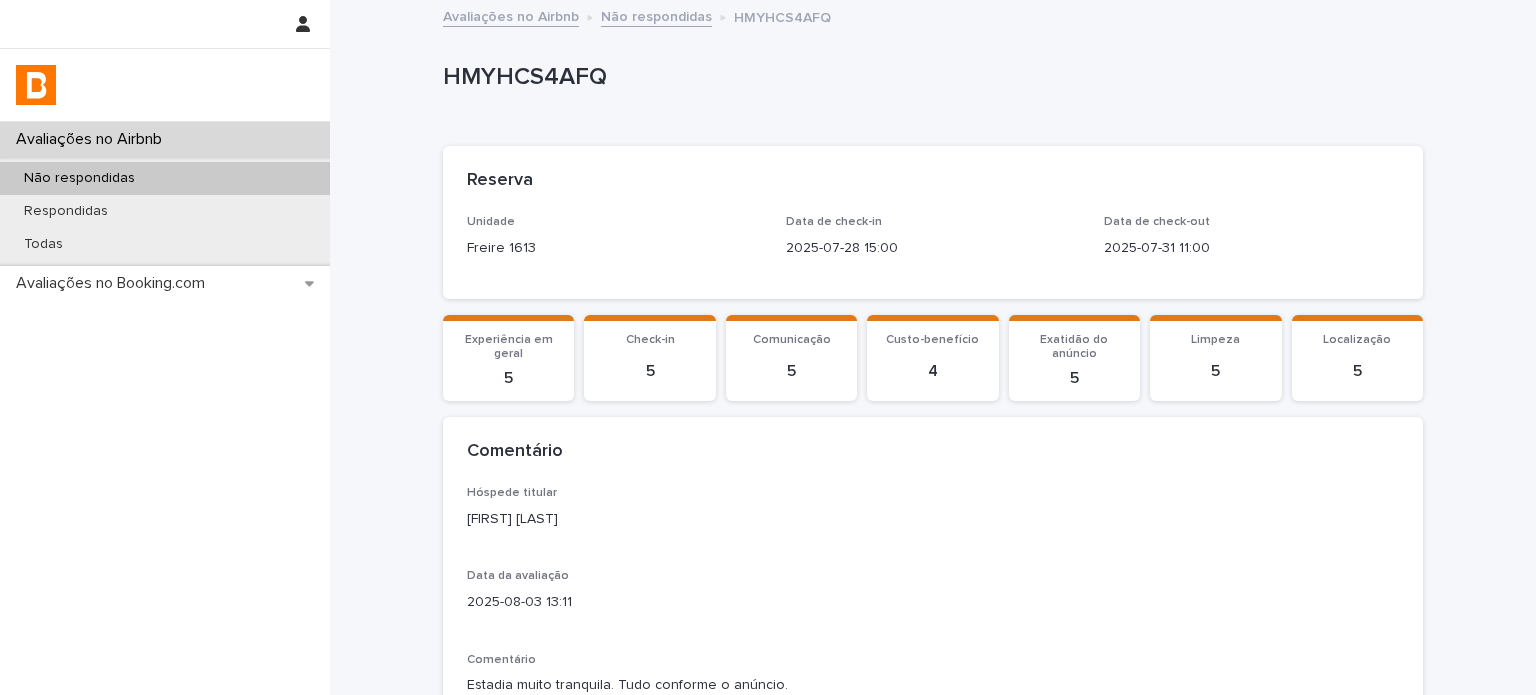 click on "[FIRST] [LAST]" at bounding box center [933, 519] 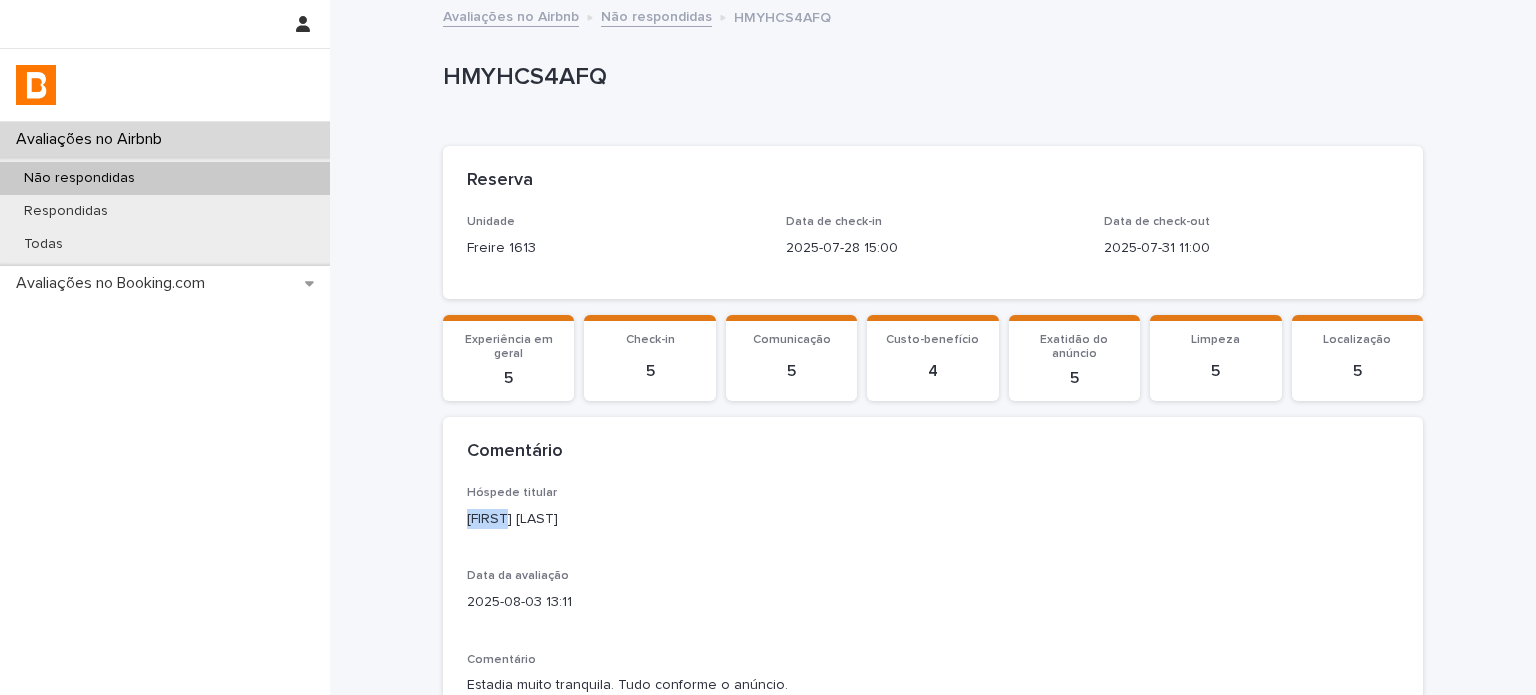 click on "[FIRST] [LAST]" at bounding box center [933, 519] 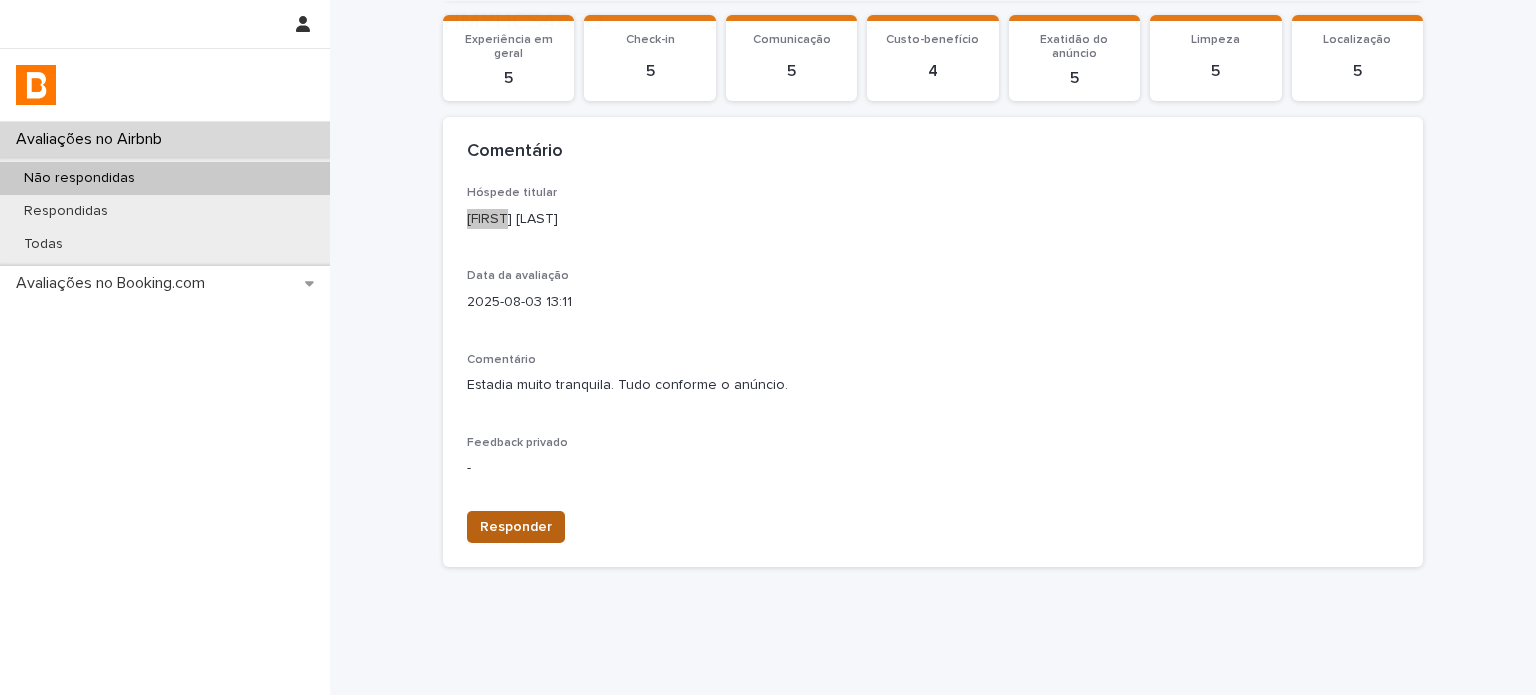 scroll, scrollTop: 344, scrollLeft: 0, axis: vertical 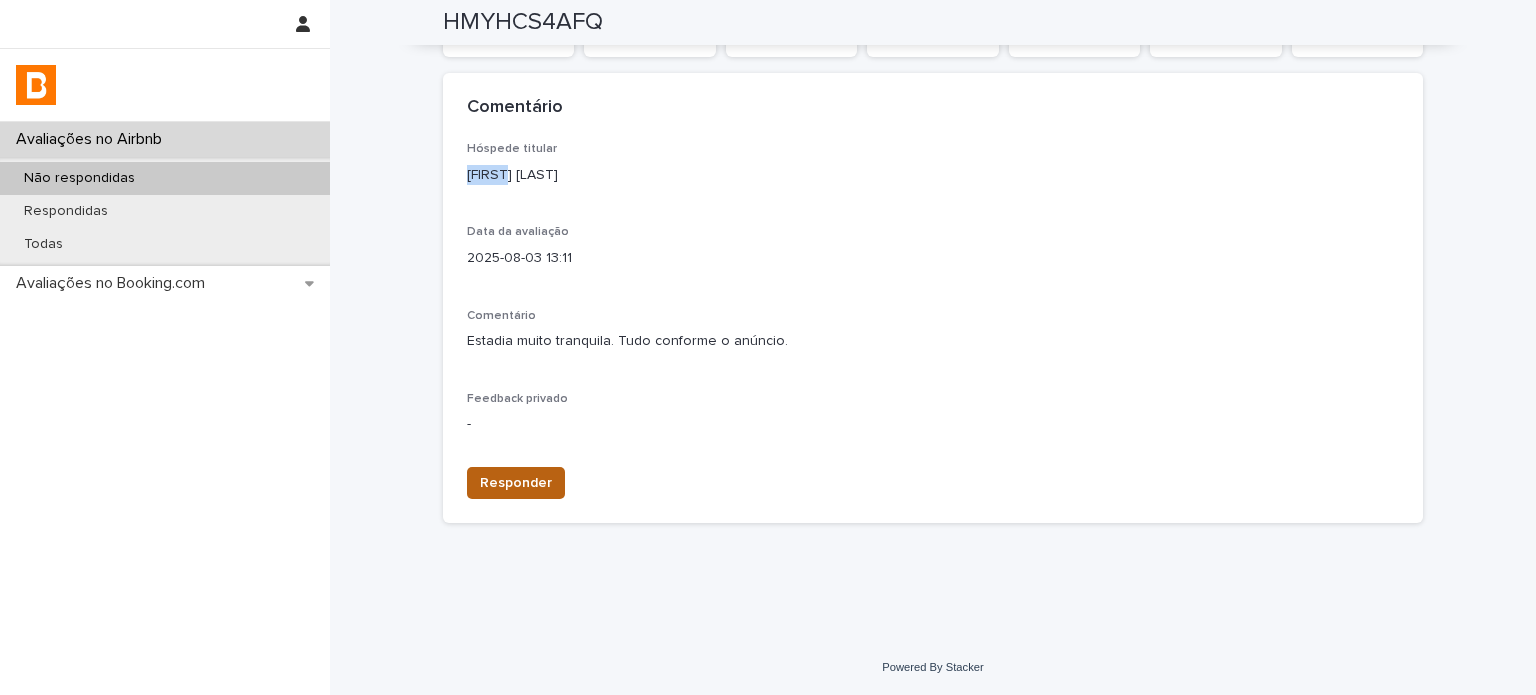 click on "Responder" at bounding box center (516, 483) 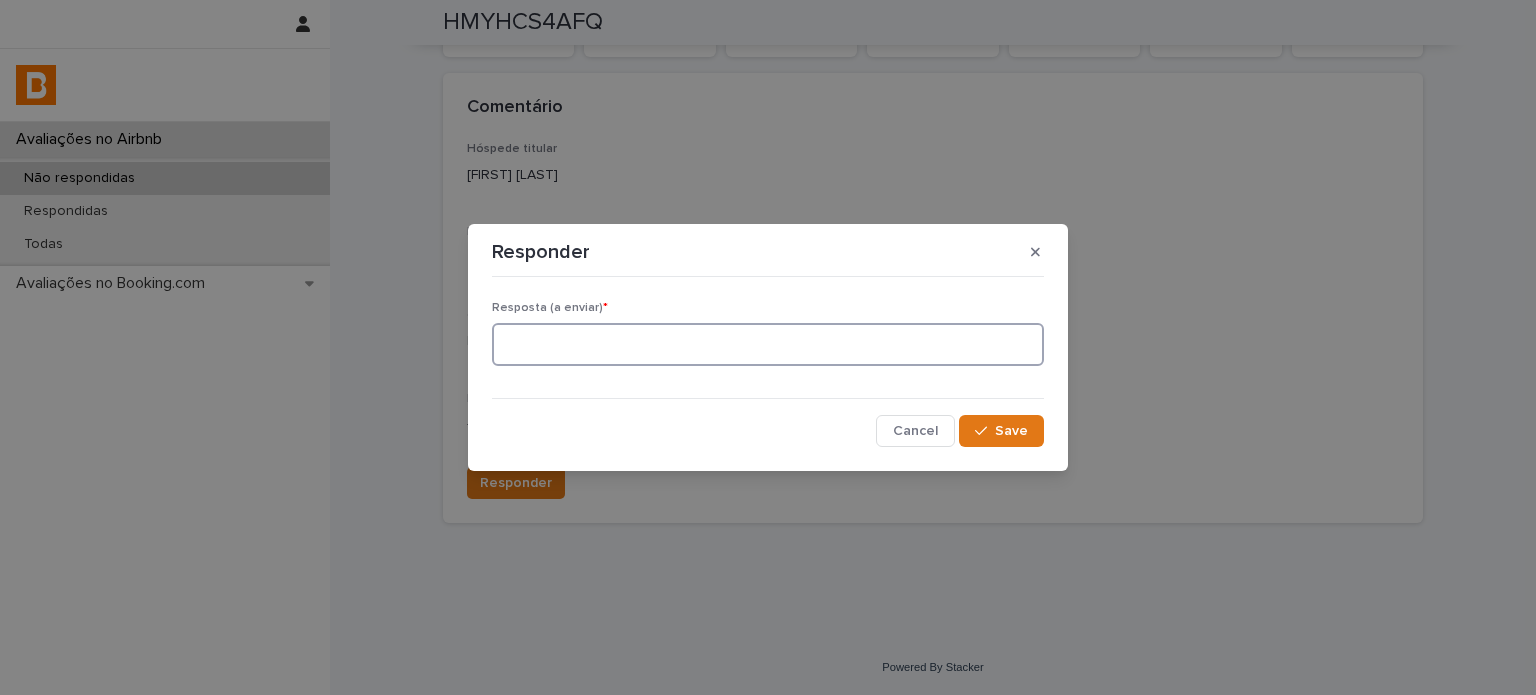 click at bounding box center (768, 344) 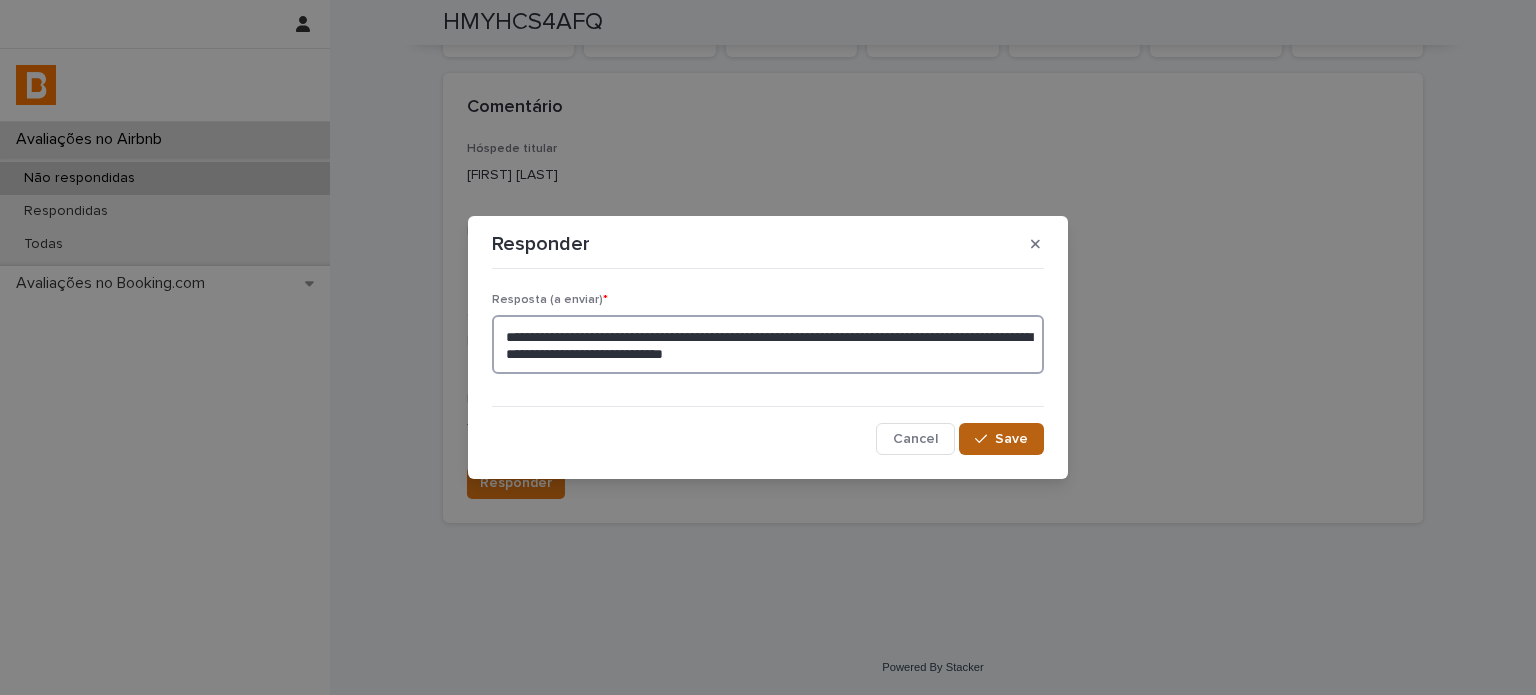 type on "**********" 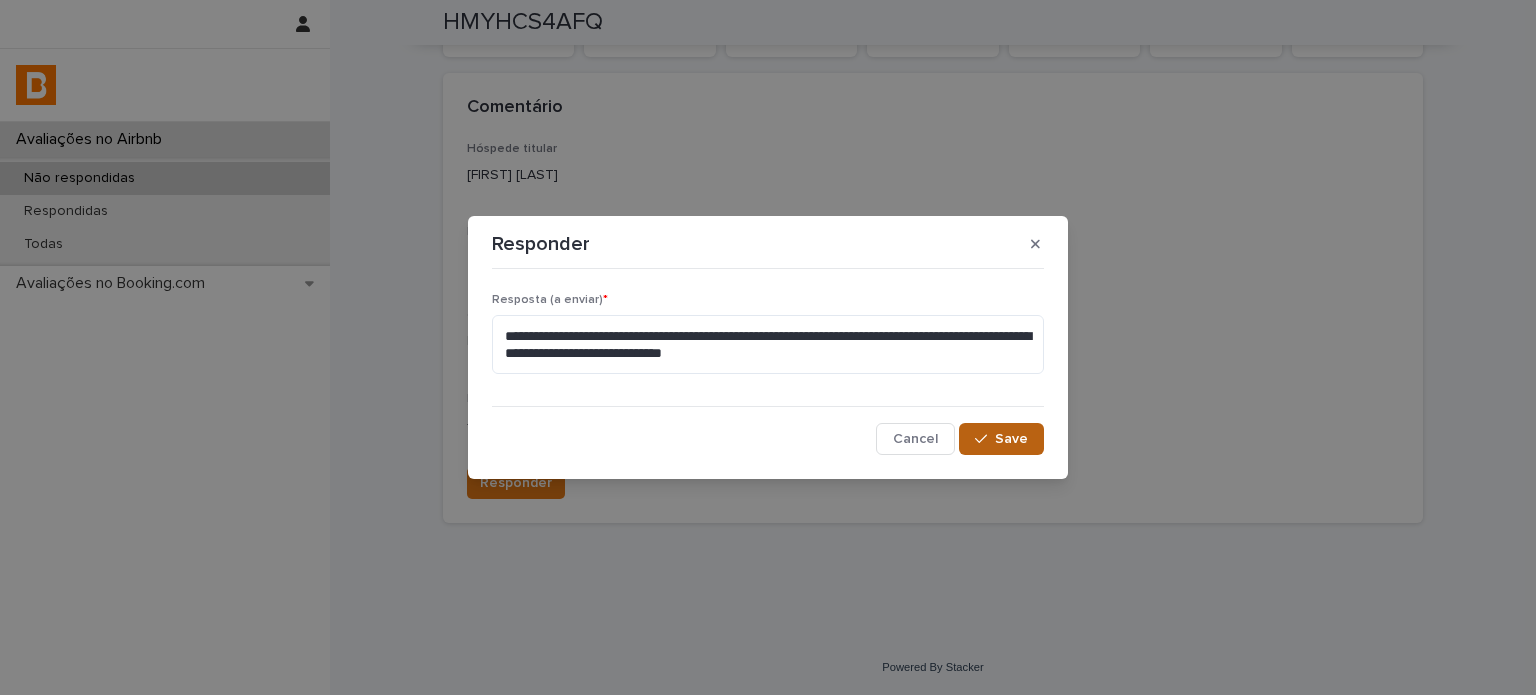 click on "Save" at bounding box center (1011, 439) 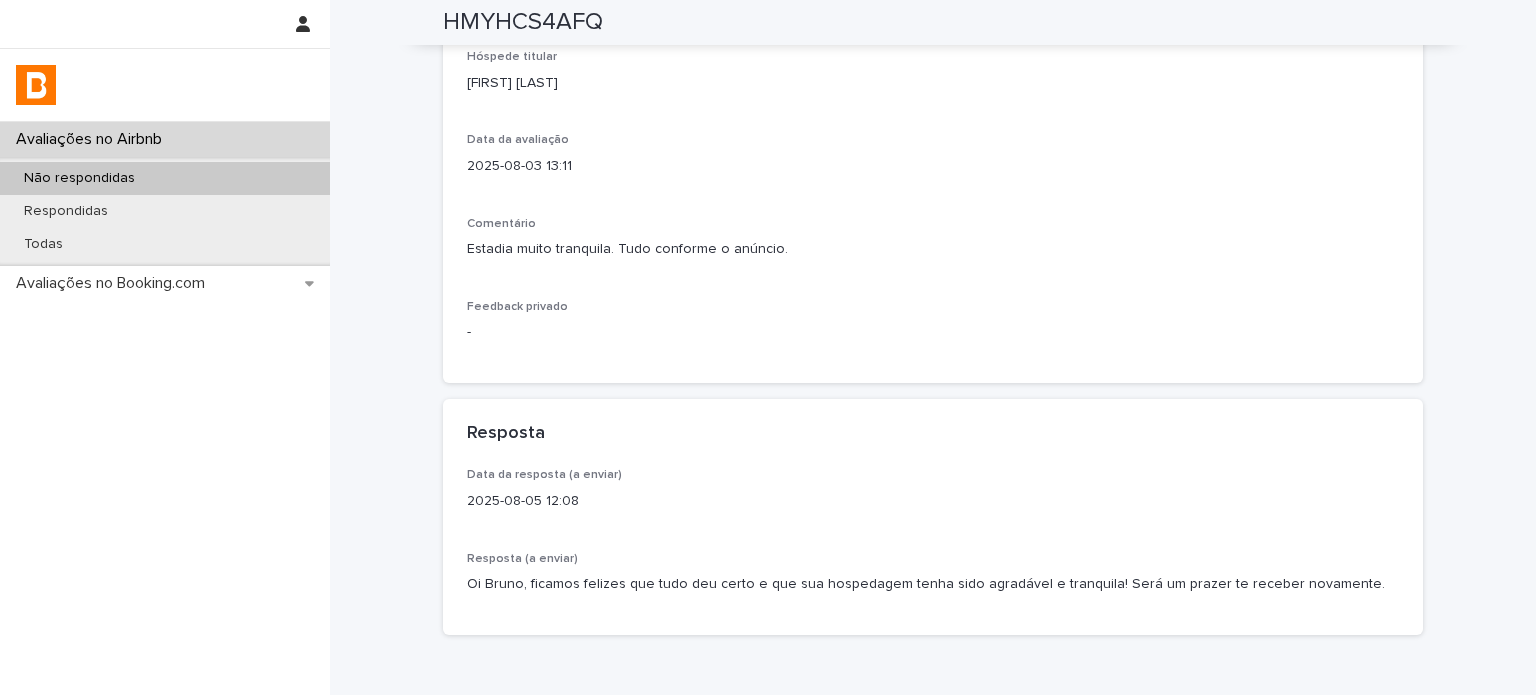 scroll, scrollTop: 446, scrollLeft: 0, axis: vertical 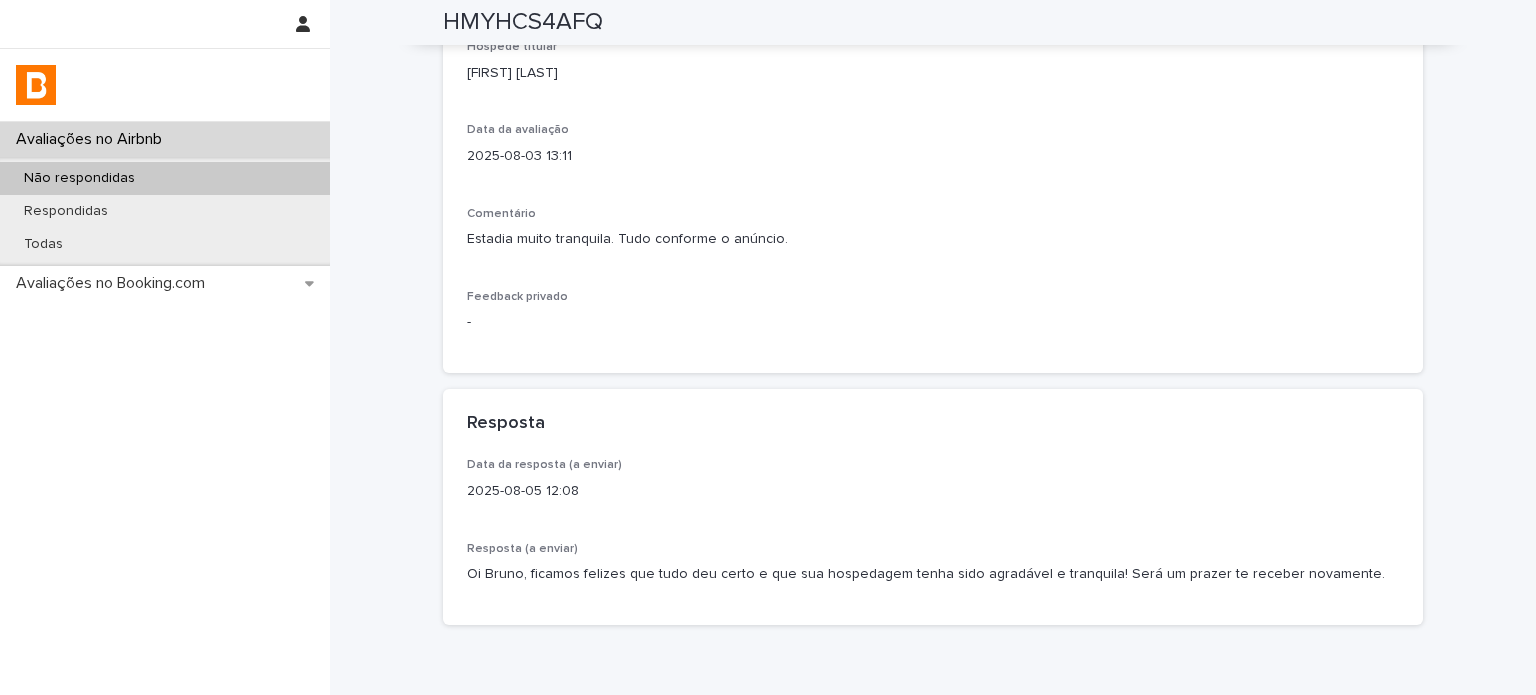 click on "Não respondidas" at bounding box center (165, 178) 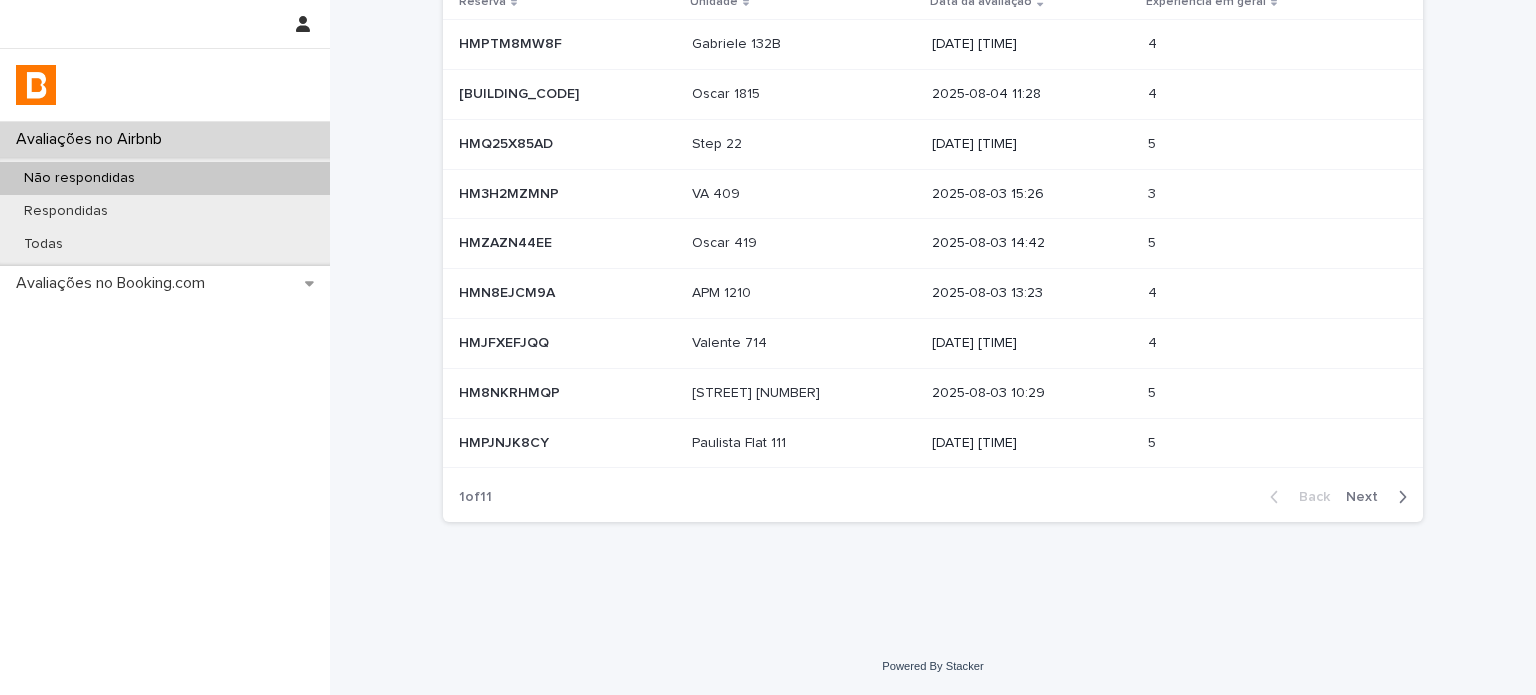 scroll, scrollTop: 0, scrollLeft: 0, axis: both 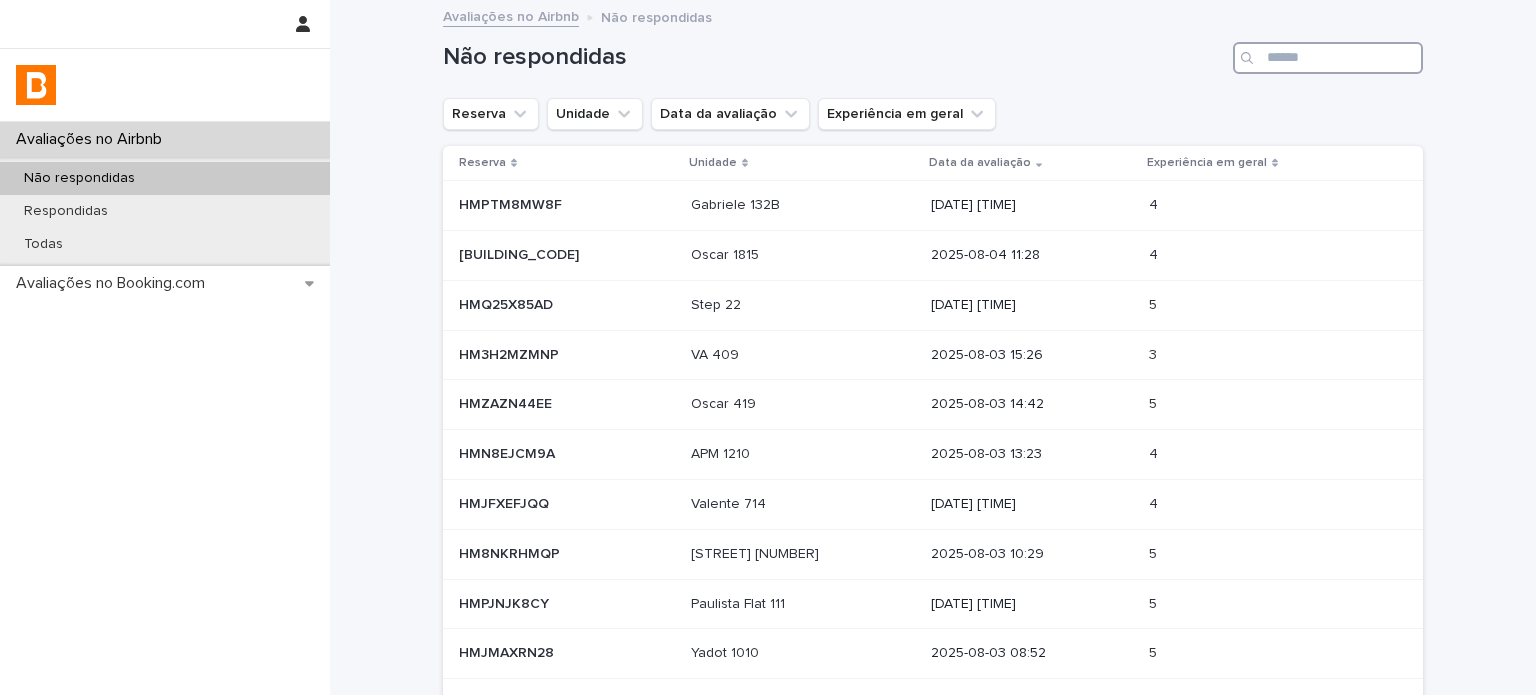 click at bounding box center (1328, 58) 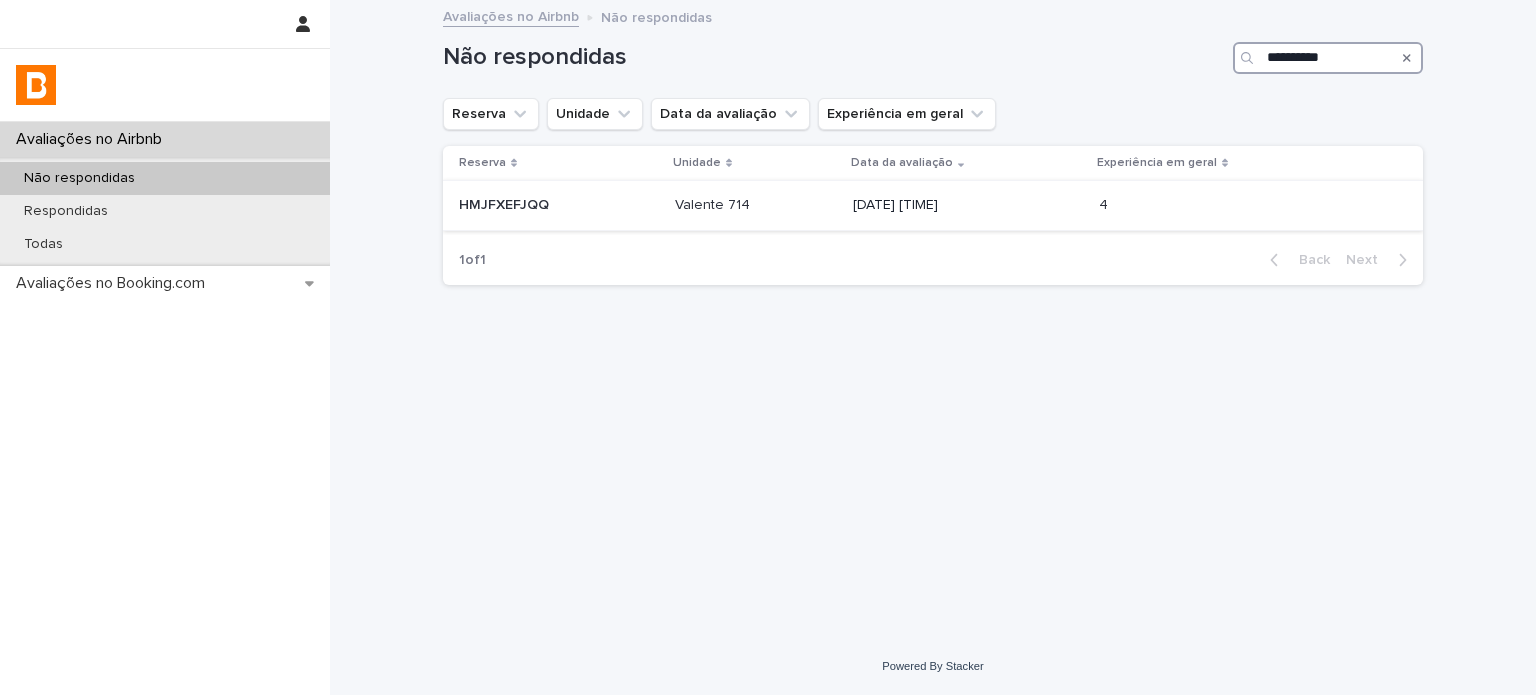 type on "**********" 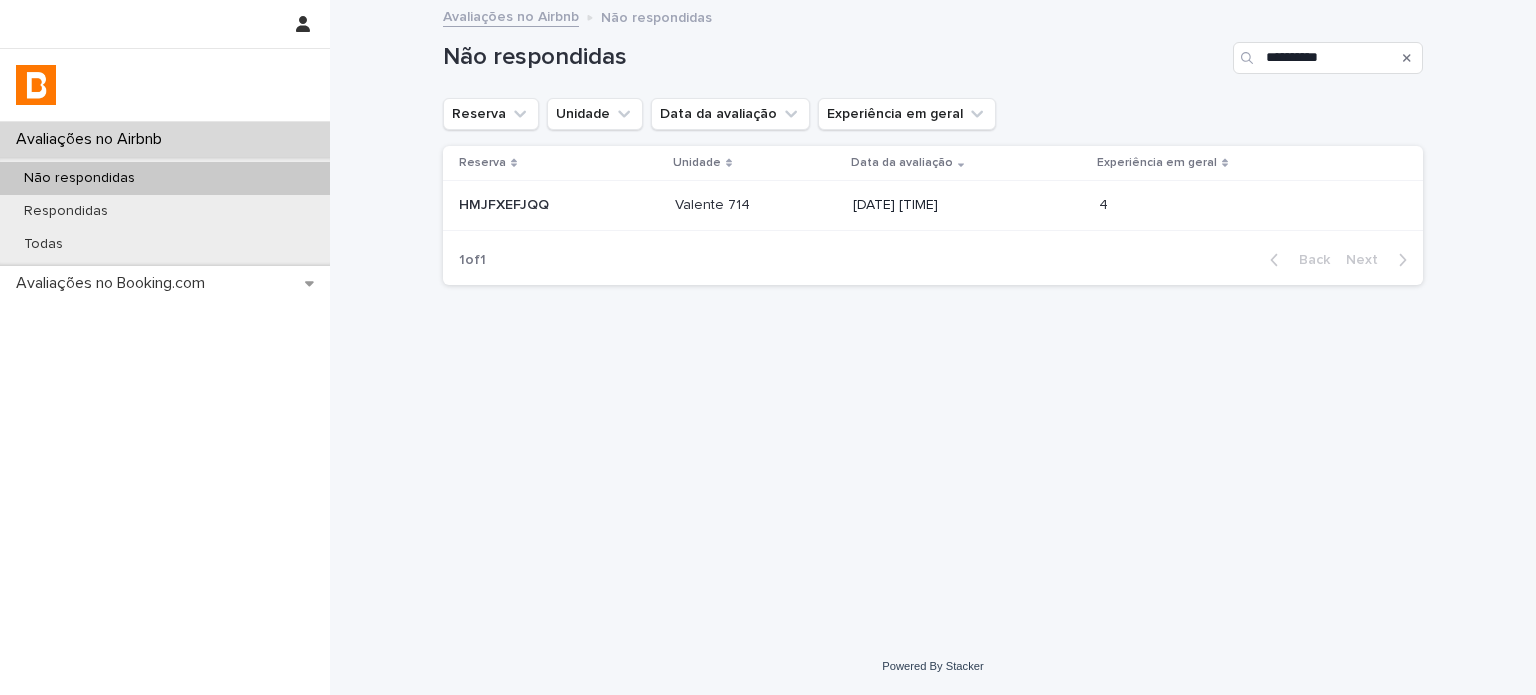 click on "[DATE] [TIME]" at bounding box center (968, 205) 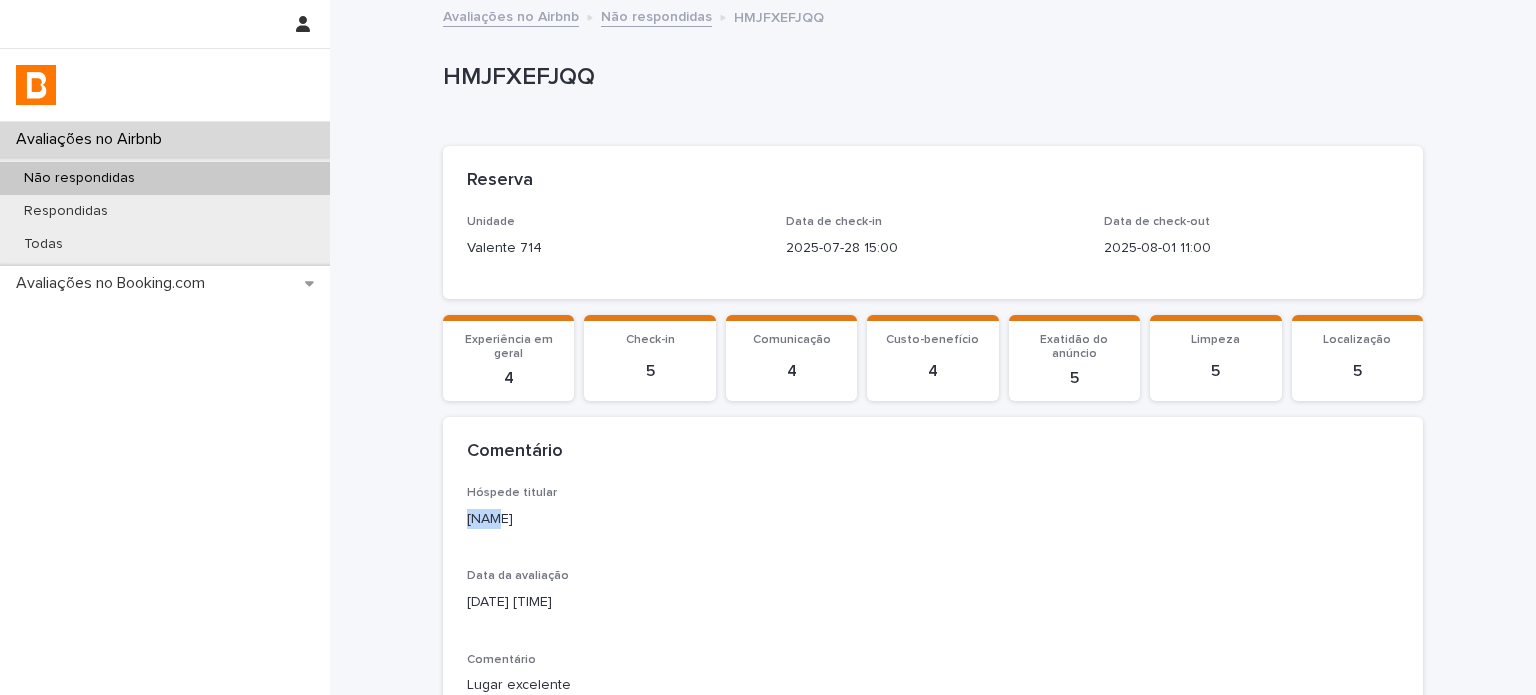 drag, startPoint x: 488, startPoint y: 515, endPoint x: 439, endPoint y: 517, distance: 49.0408 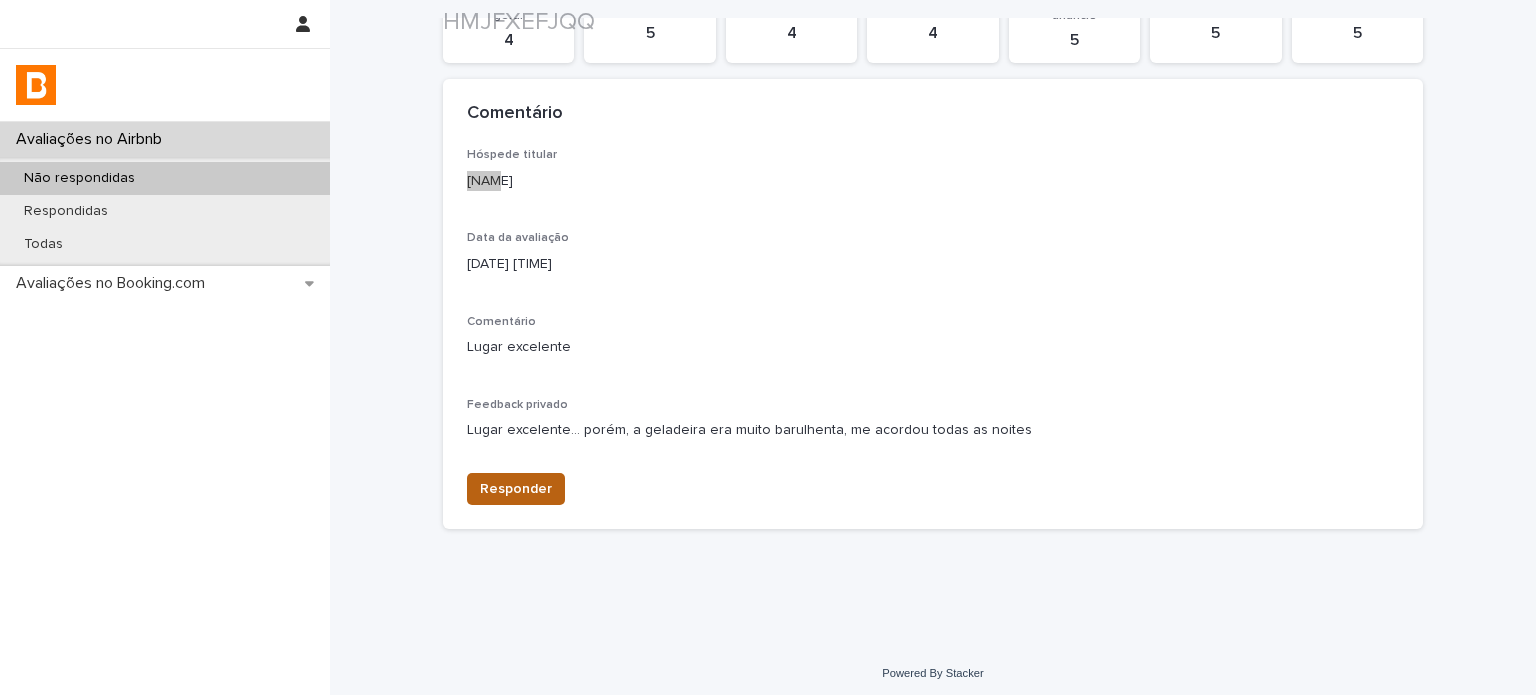 scroll, scrollTop: 344, scrollLeft: 0, axis: vertical 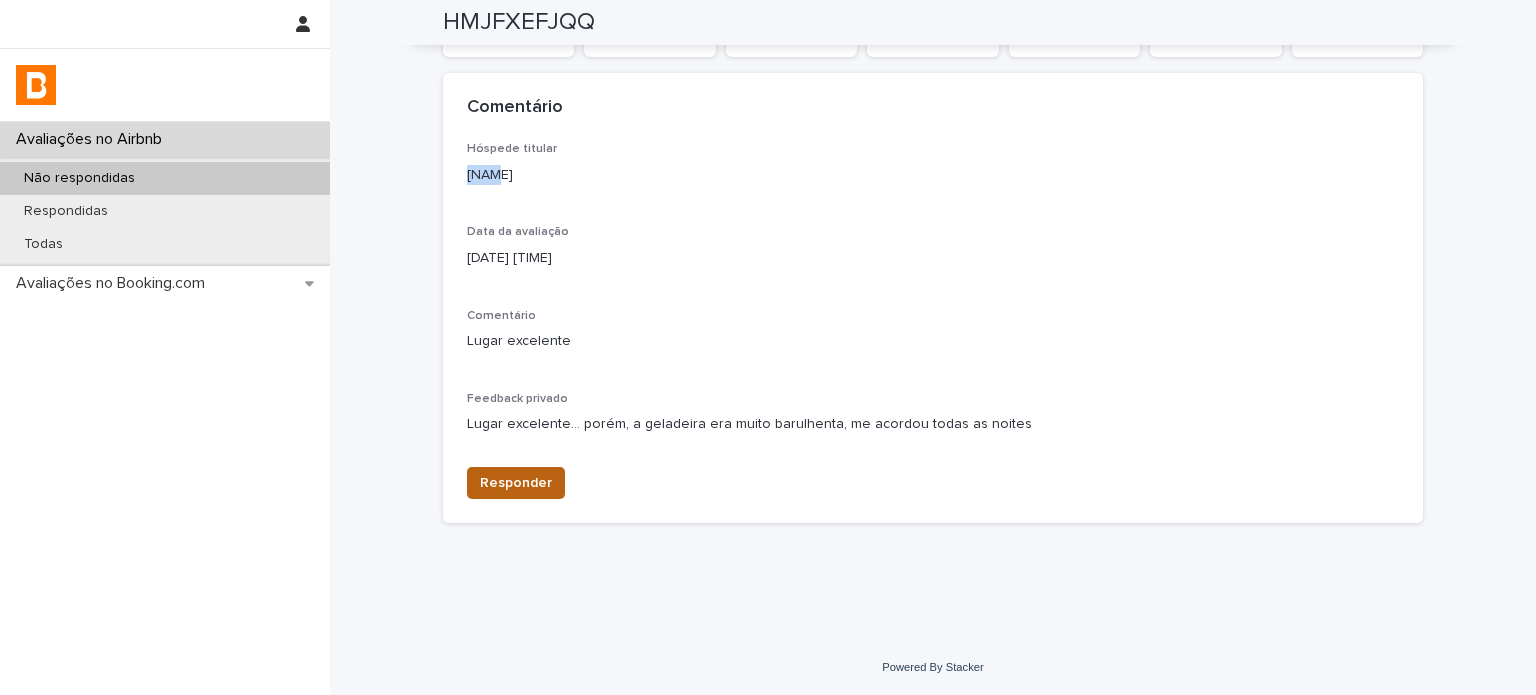 click on "Responder" at bounding box center (516, 483) 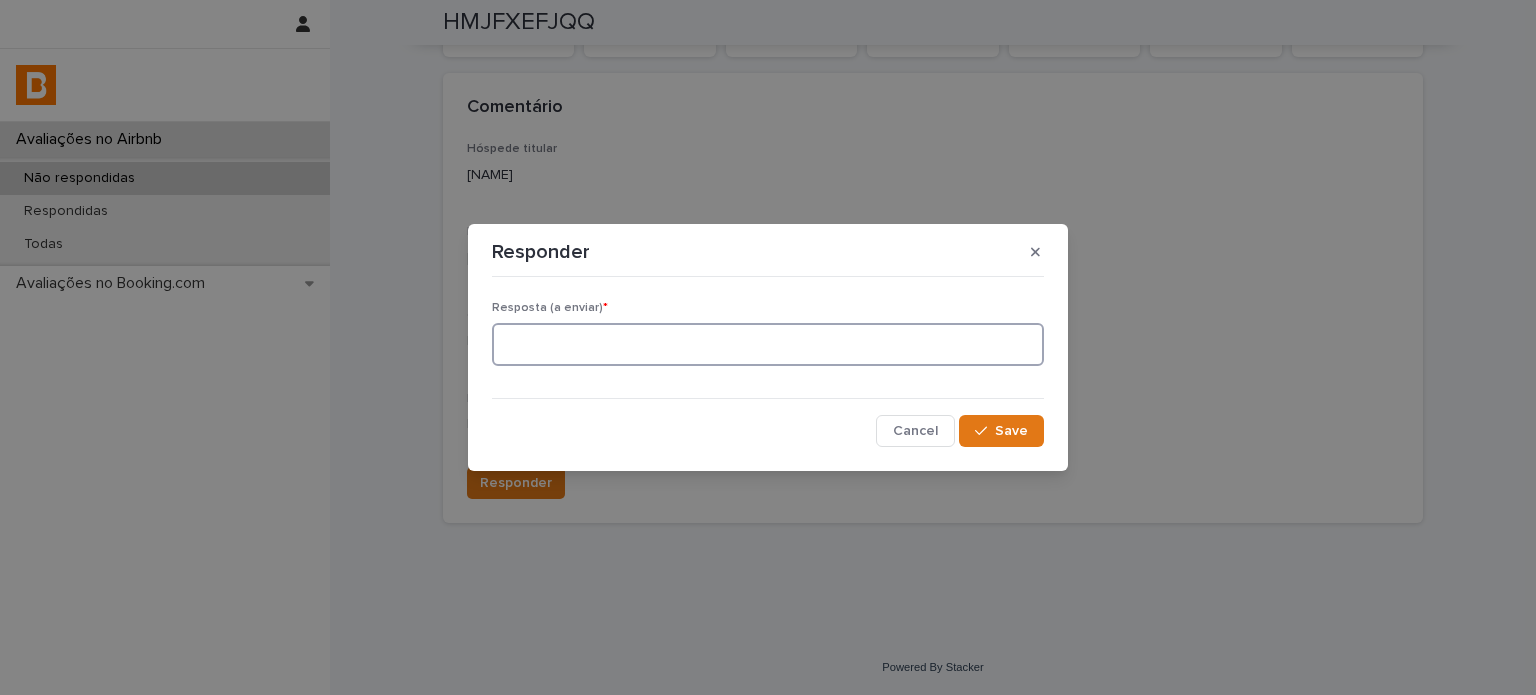 click at bounding box center [768, 344] 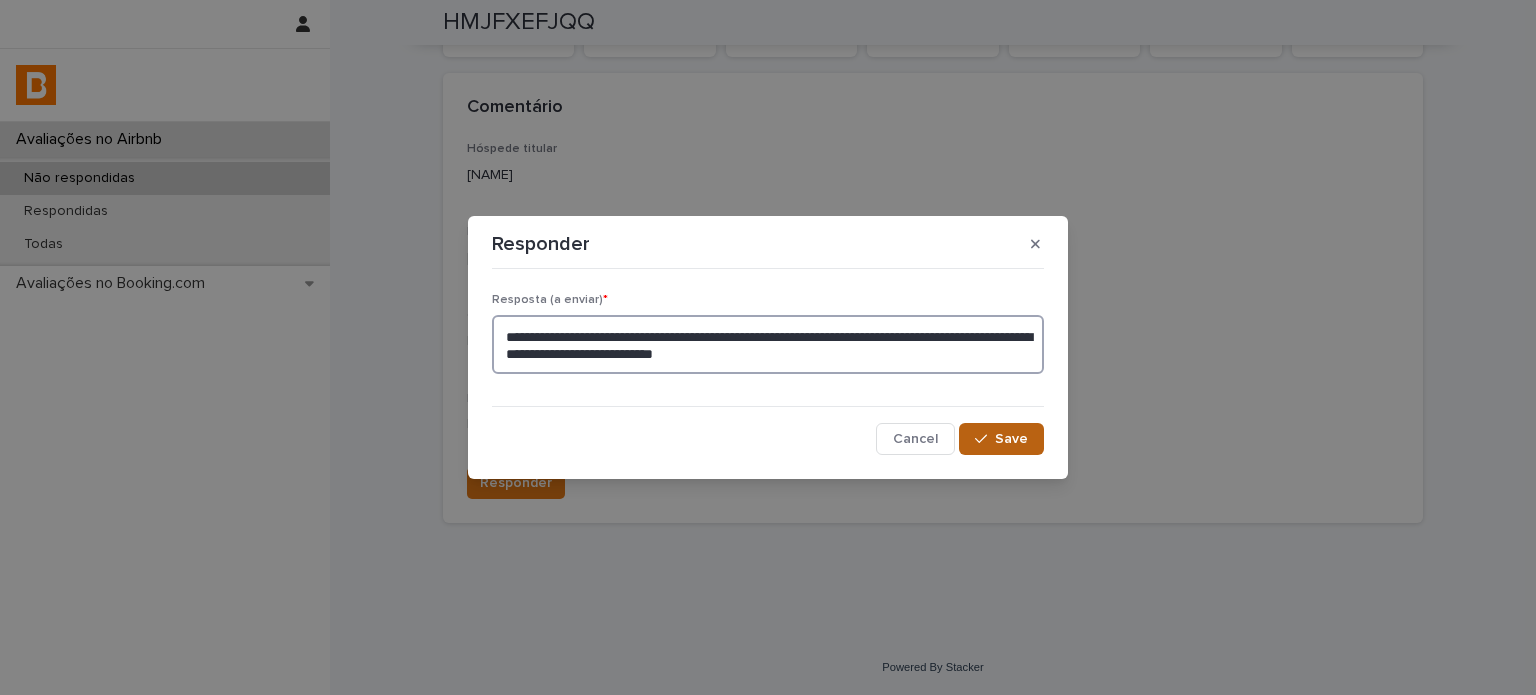 type on "**********" 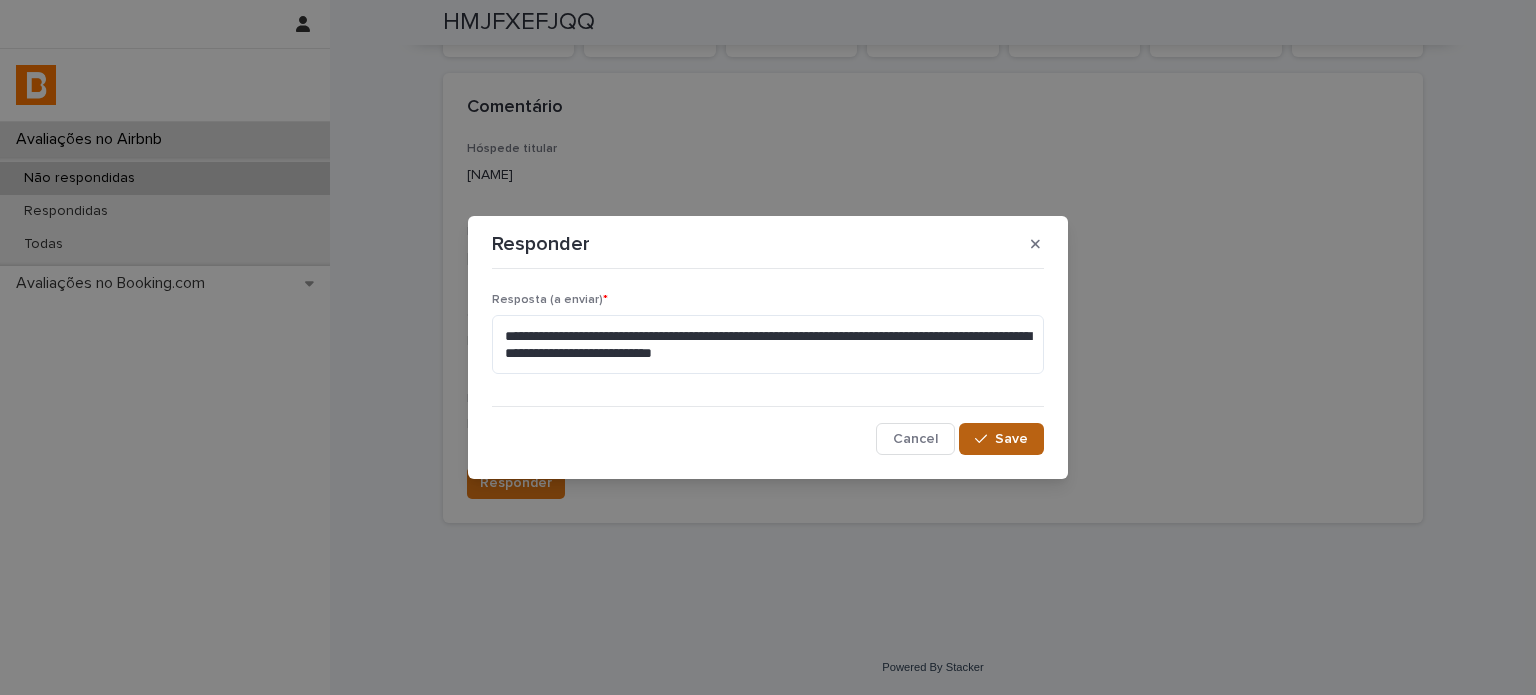click on "Save" at bounding box center (1011, 439) 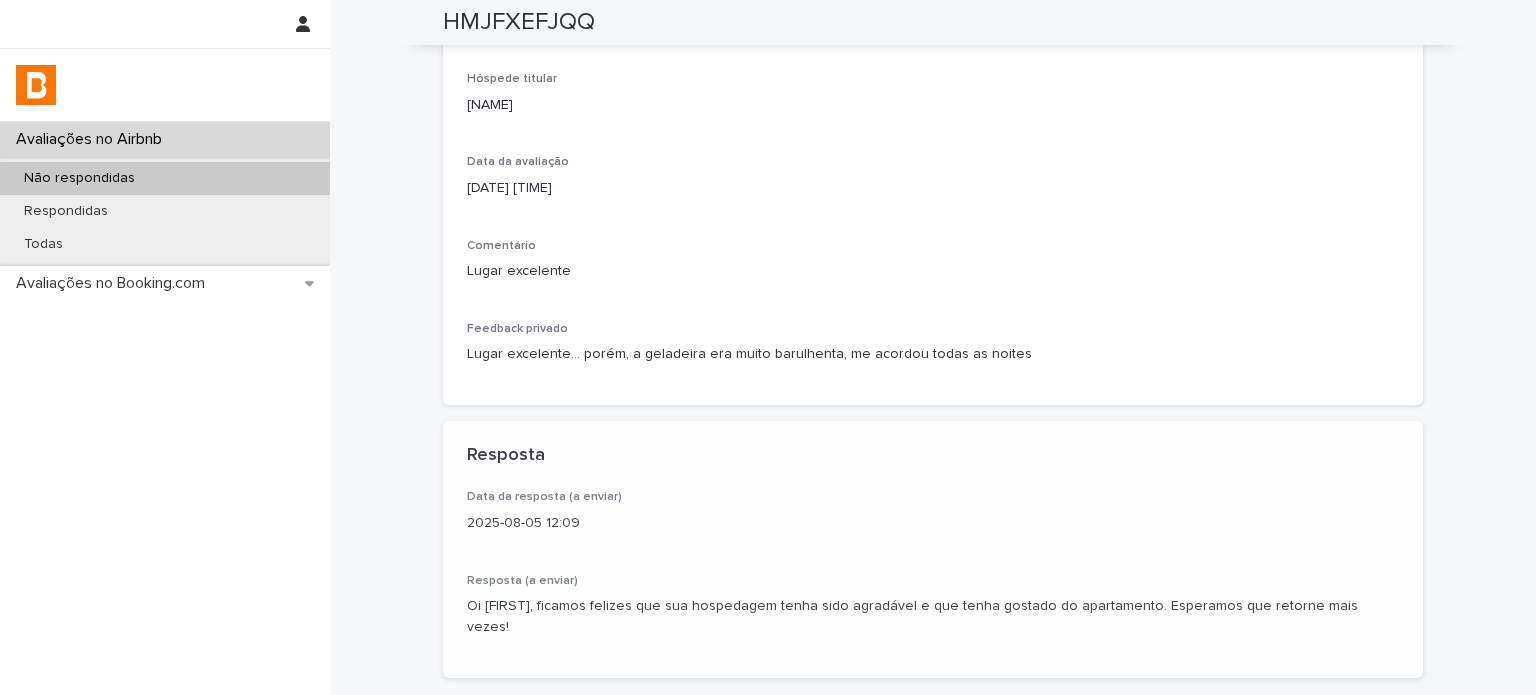 scroll, scrollTop: 446, scrollLeft: 0, axis: vertical 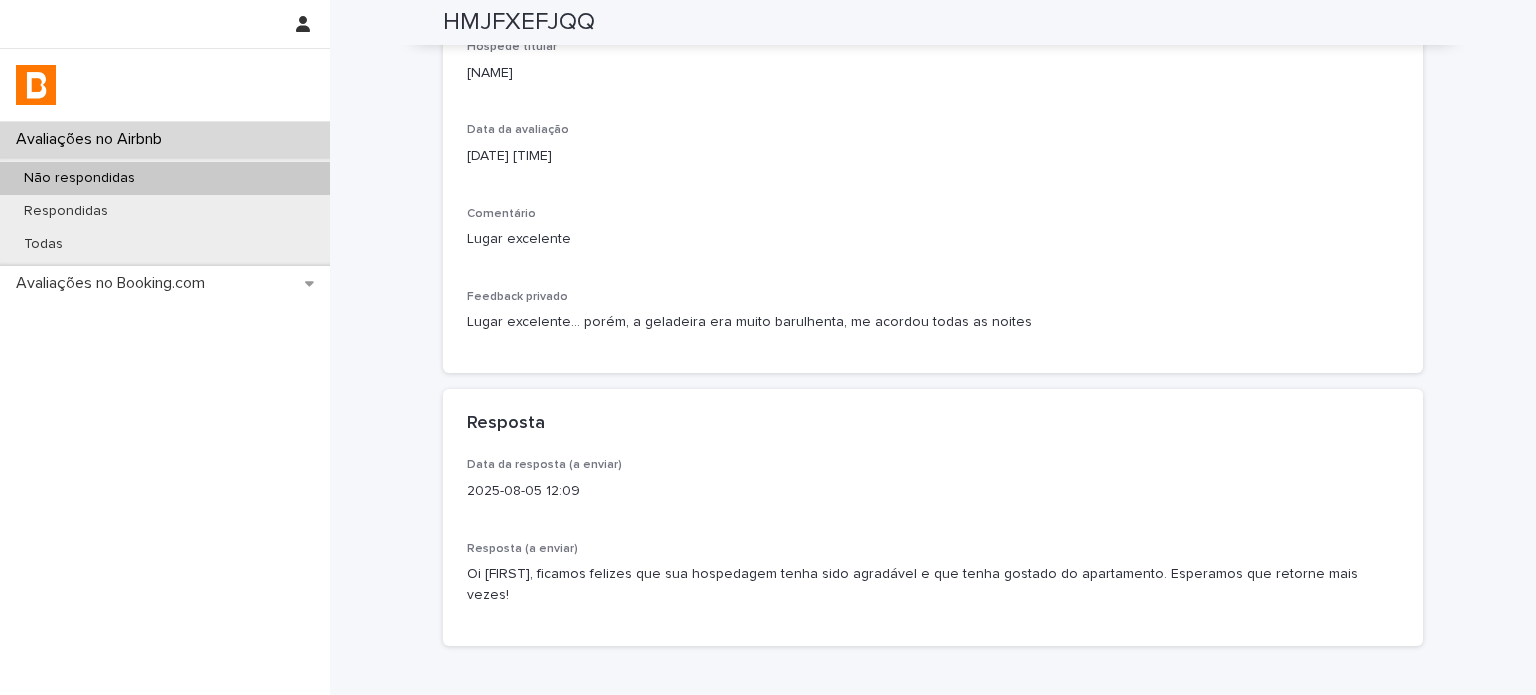 click on "Não respondidas" at bounding box center [165, 178] 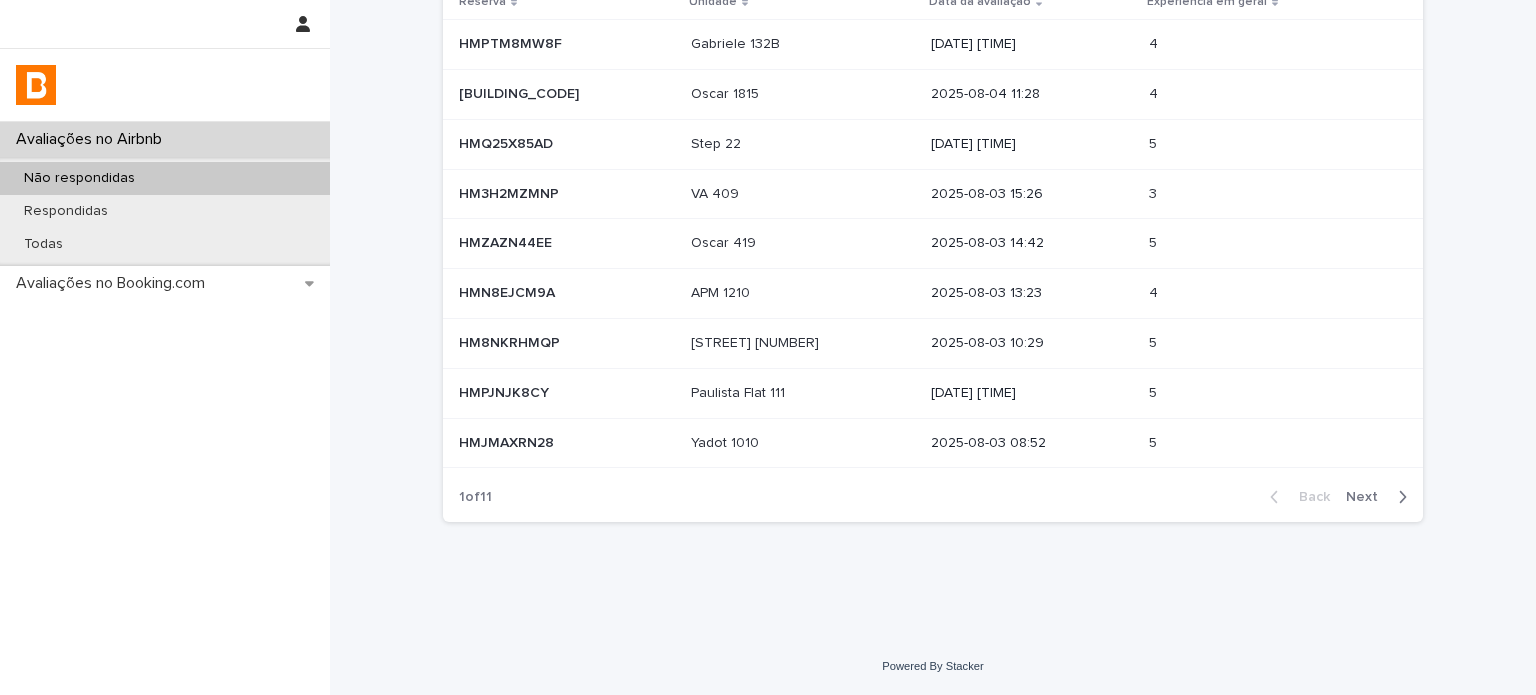 scroll, scrollTop: 0, scrollLeft: 0, axis: both 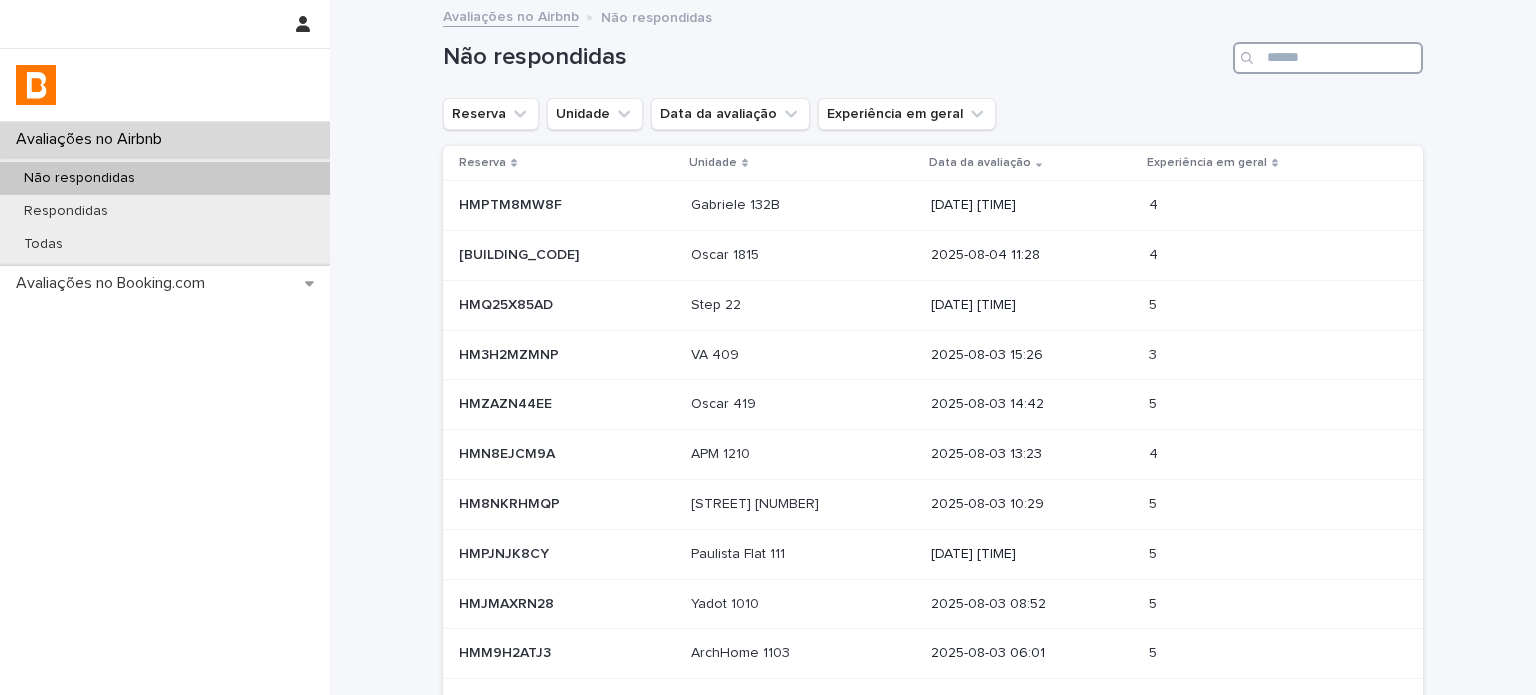 click at bounding box center [1328, 58] 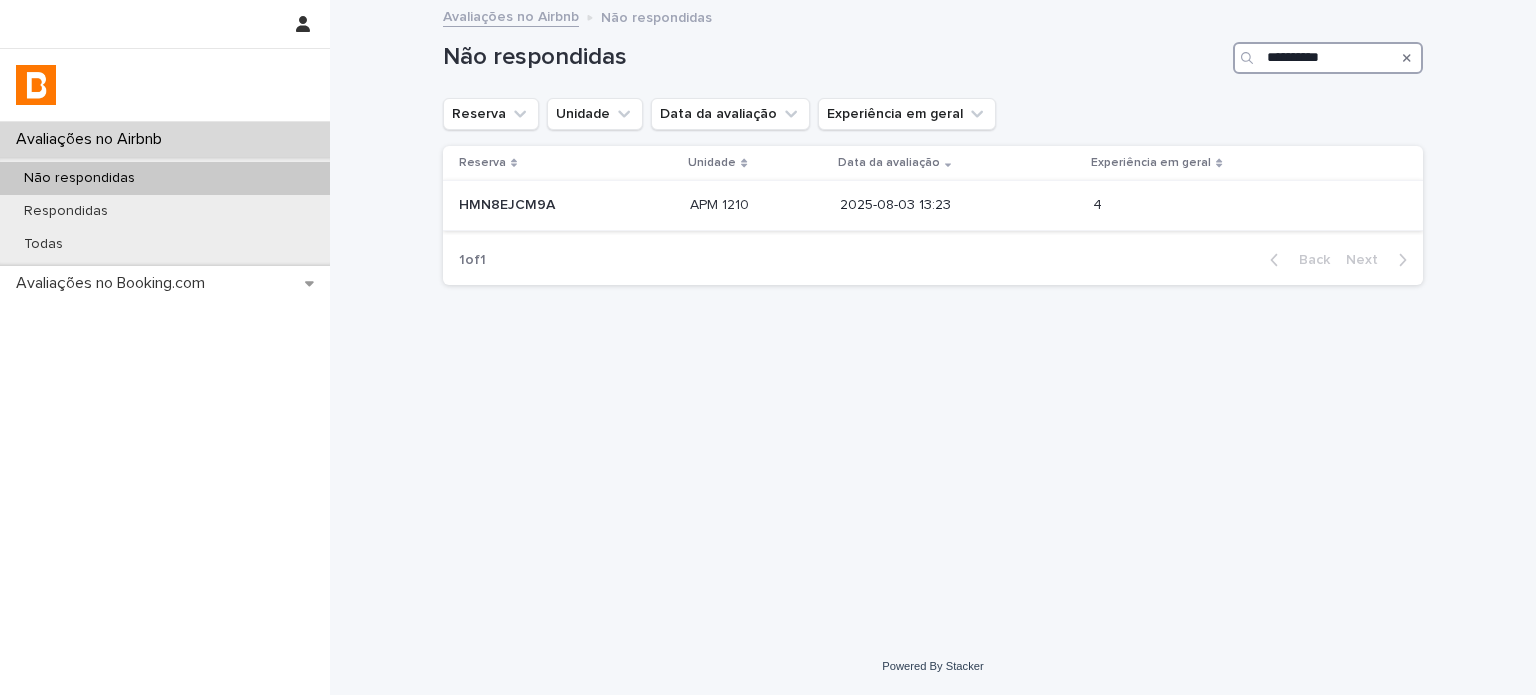 type on "**********" 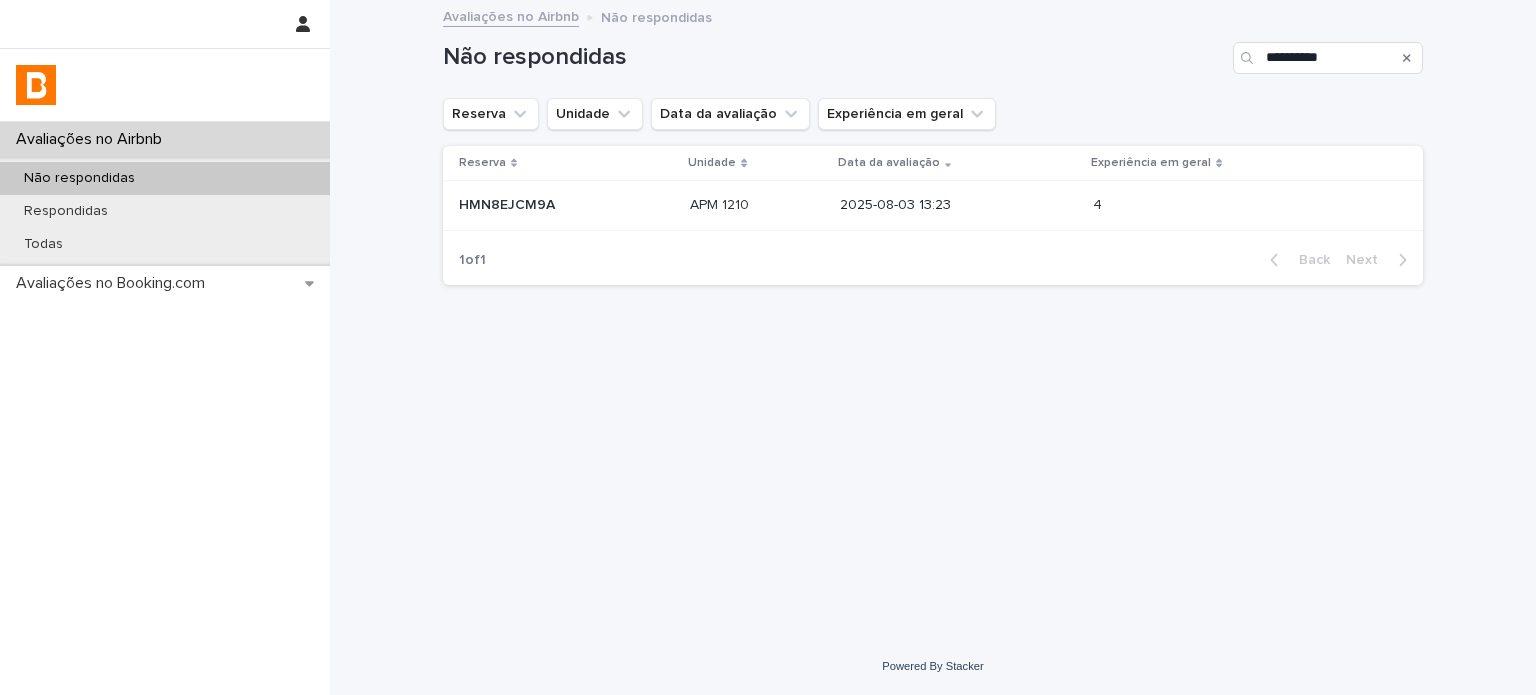 click on "2025-08-03 13:23" at bounding box center [958, 205] 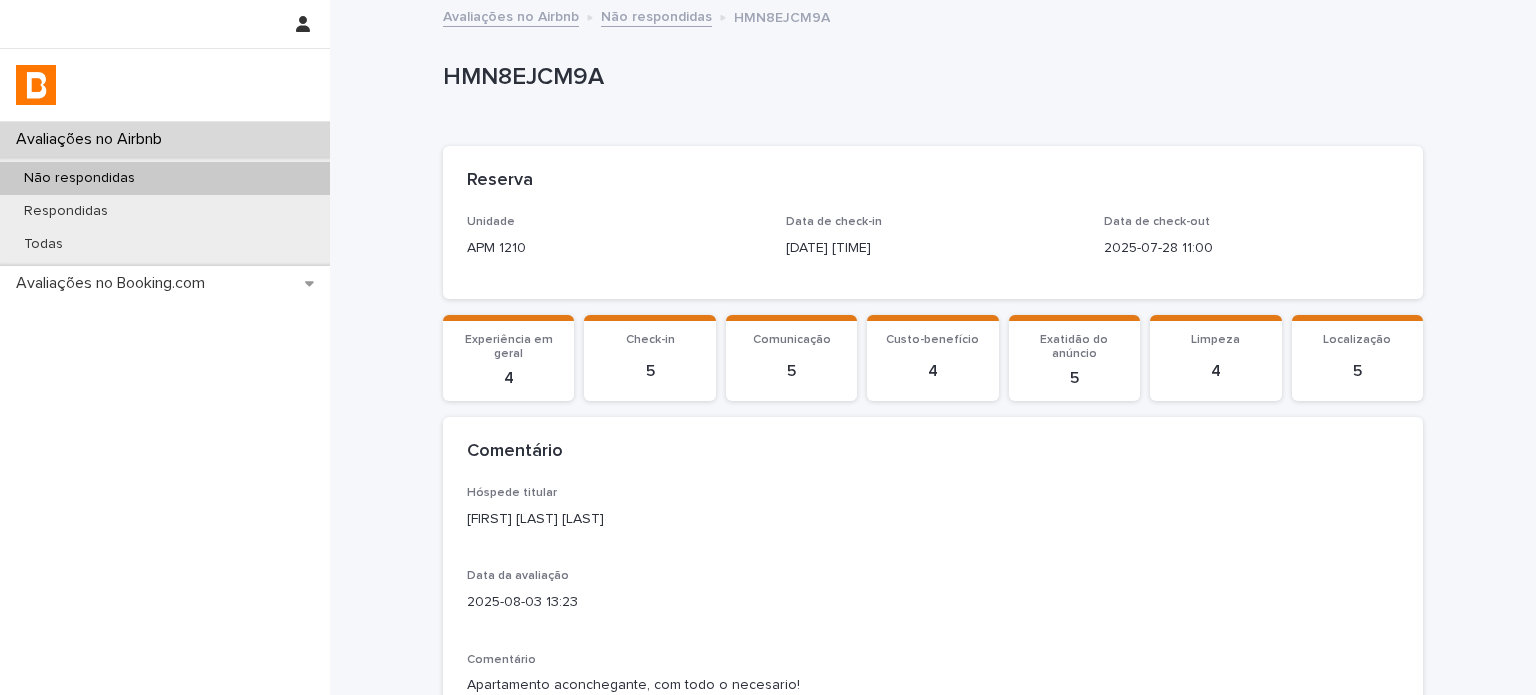 click on "[FIRST] [LAST] [LAST]" at bounding box center [933, 519] 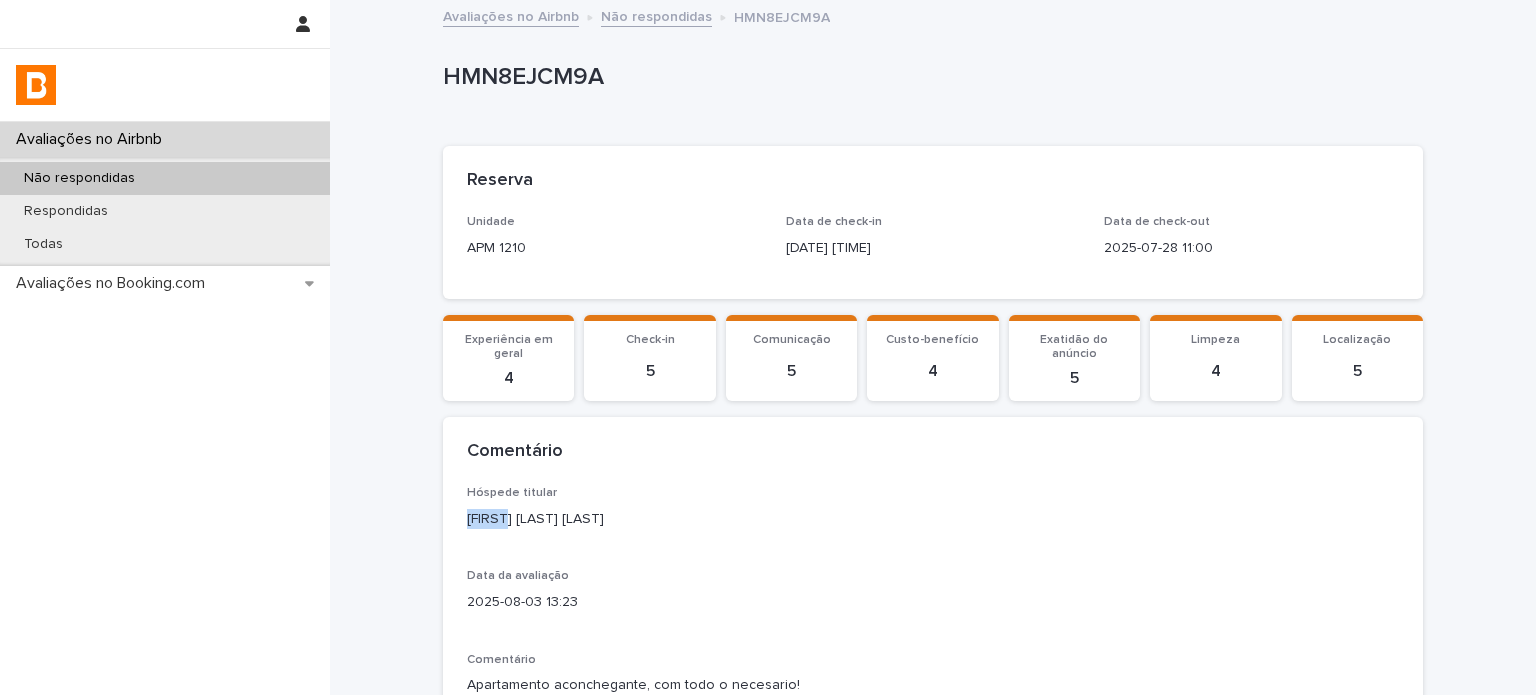 click on "[FIRST] [LAST] [LAST]" at bounding box center (933, 519) 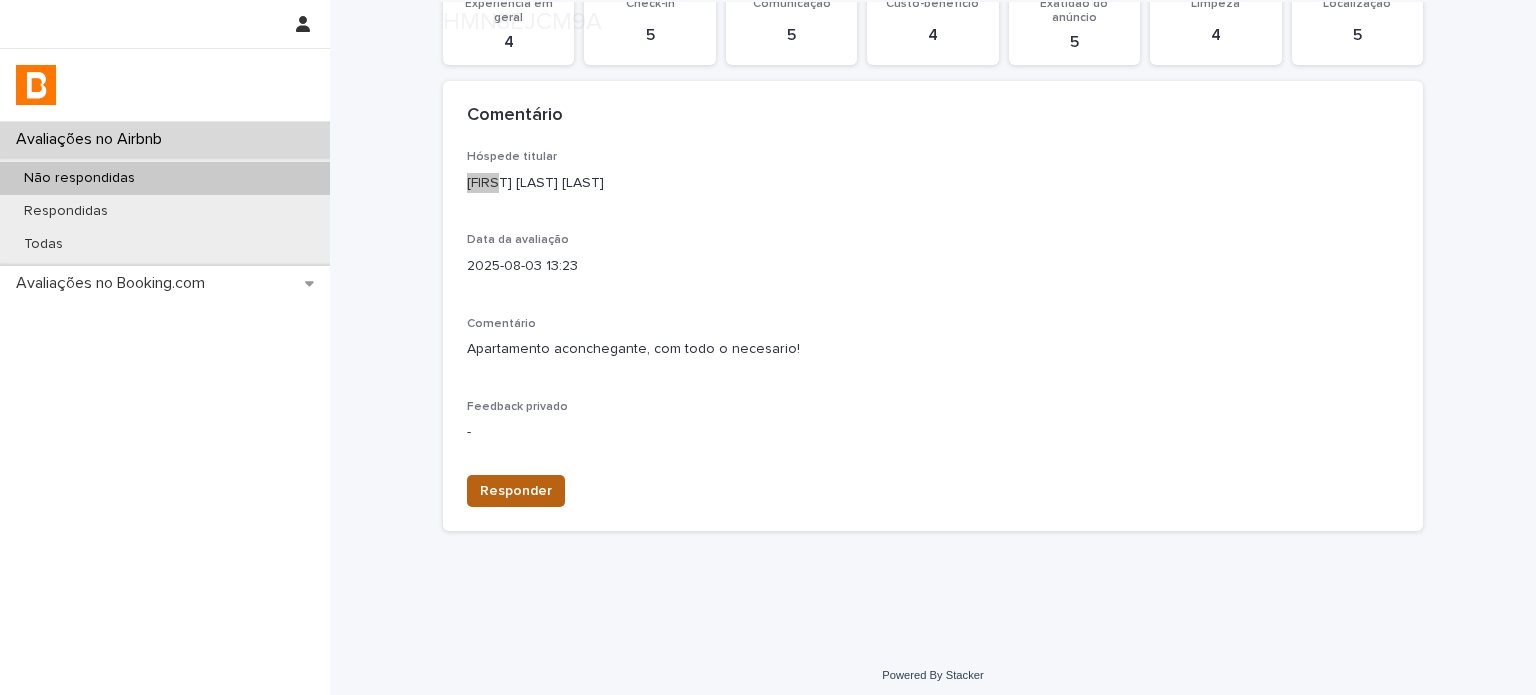 scroll, scrollTop: 344, scrollLeft: 0, axis: vertical 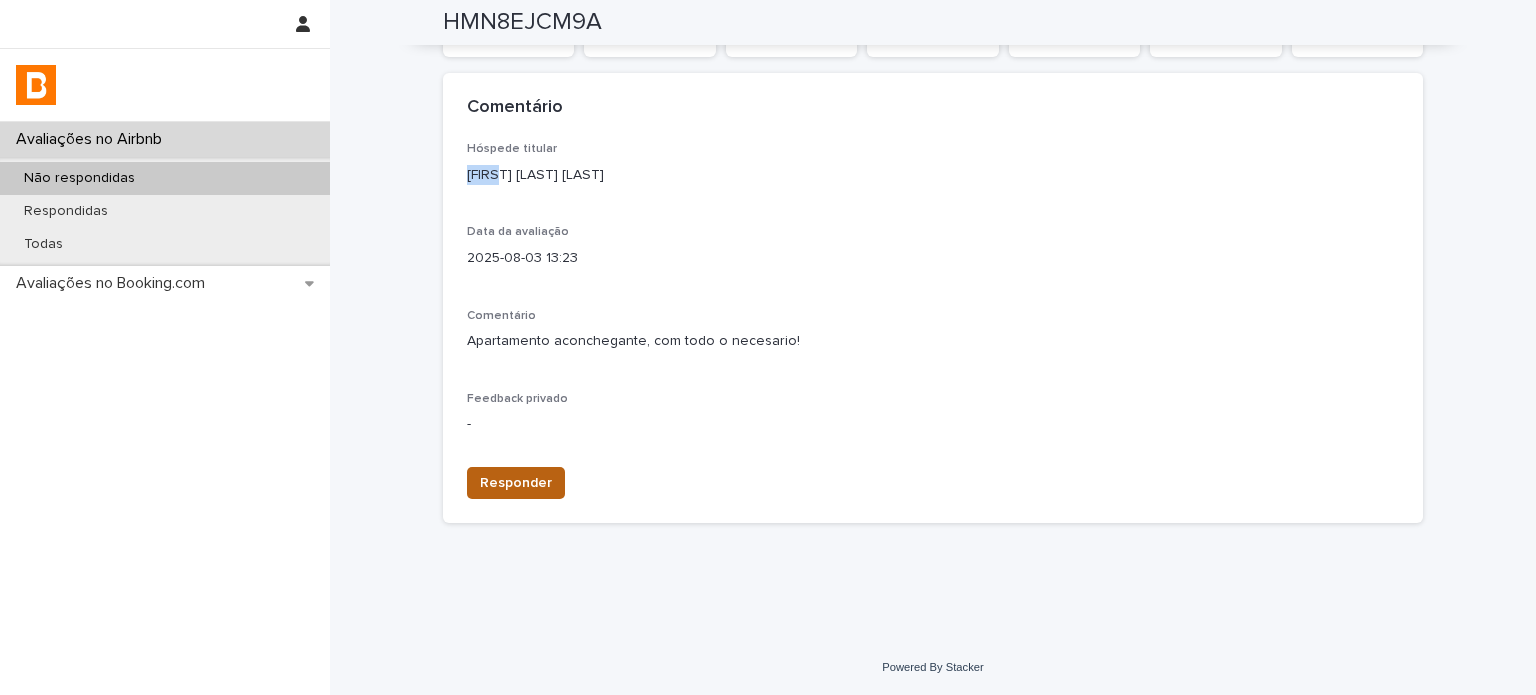 click on "Responder" at bounding box center [516, 483] 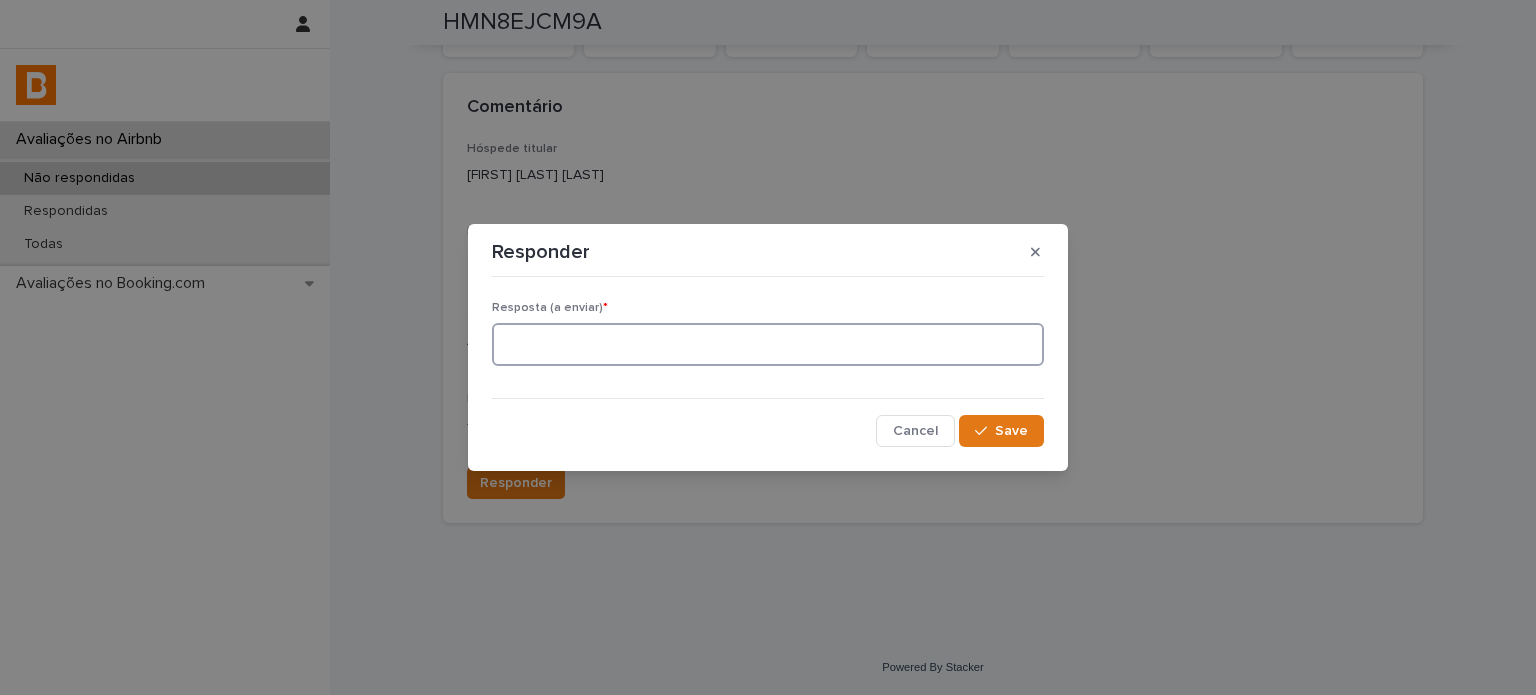 click at bounding box center [768, 344] 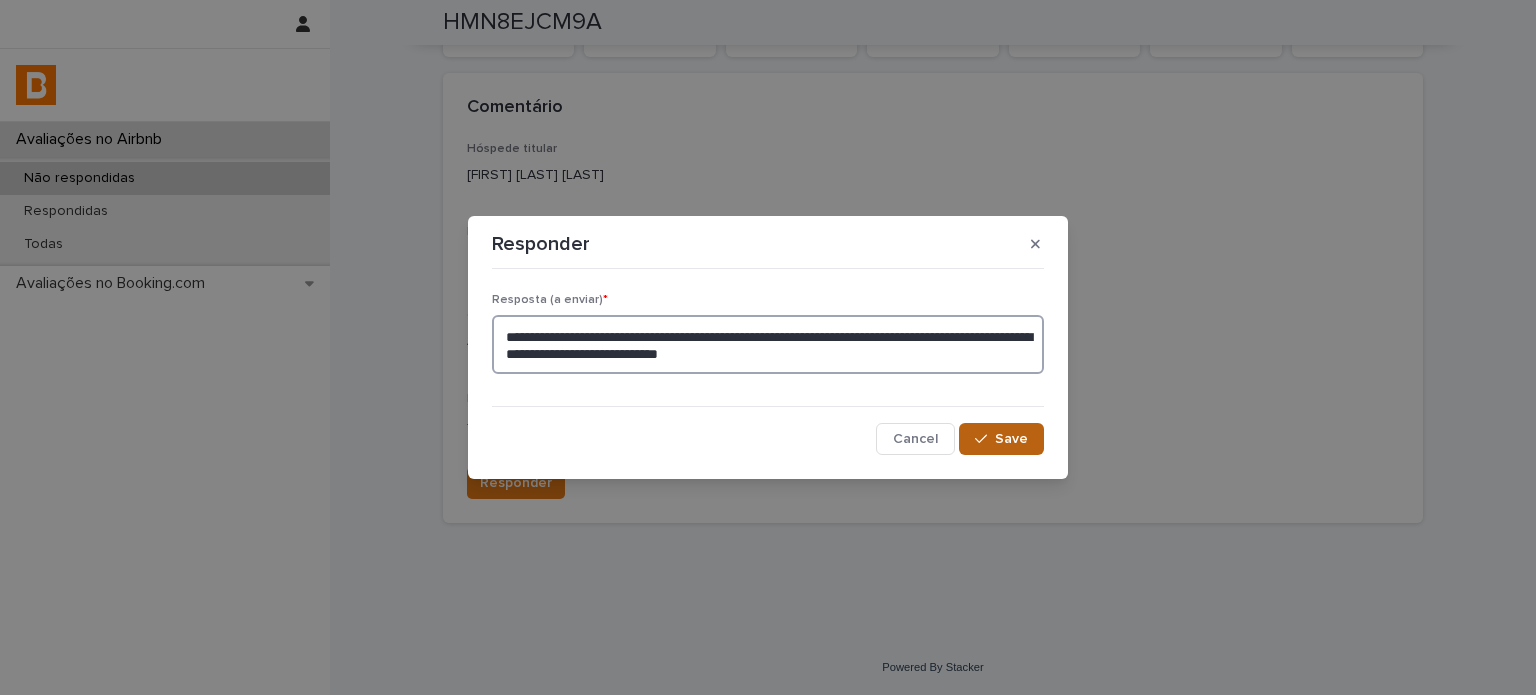 type on "**********" 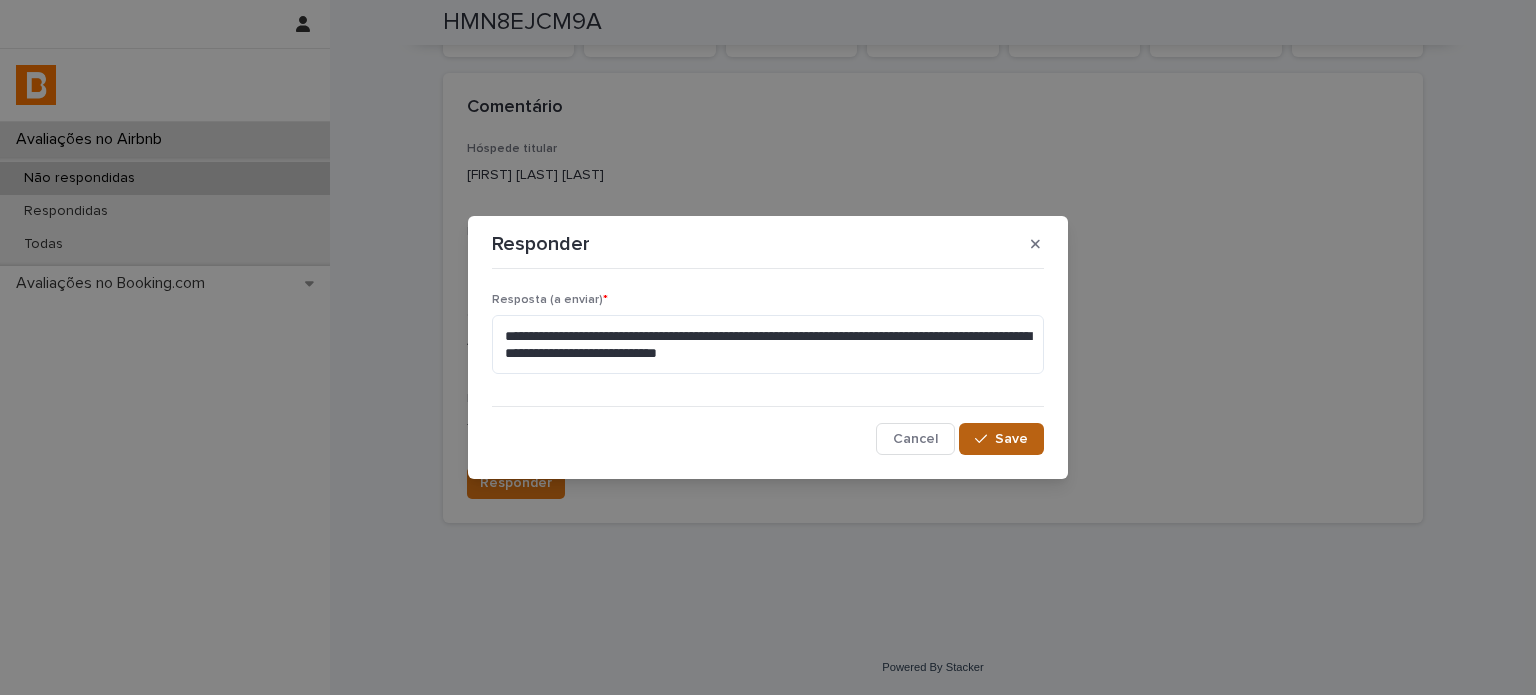 click on "Save" at bounding box center (1011, 439) 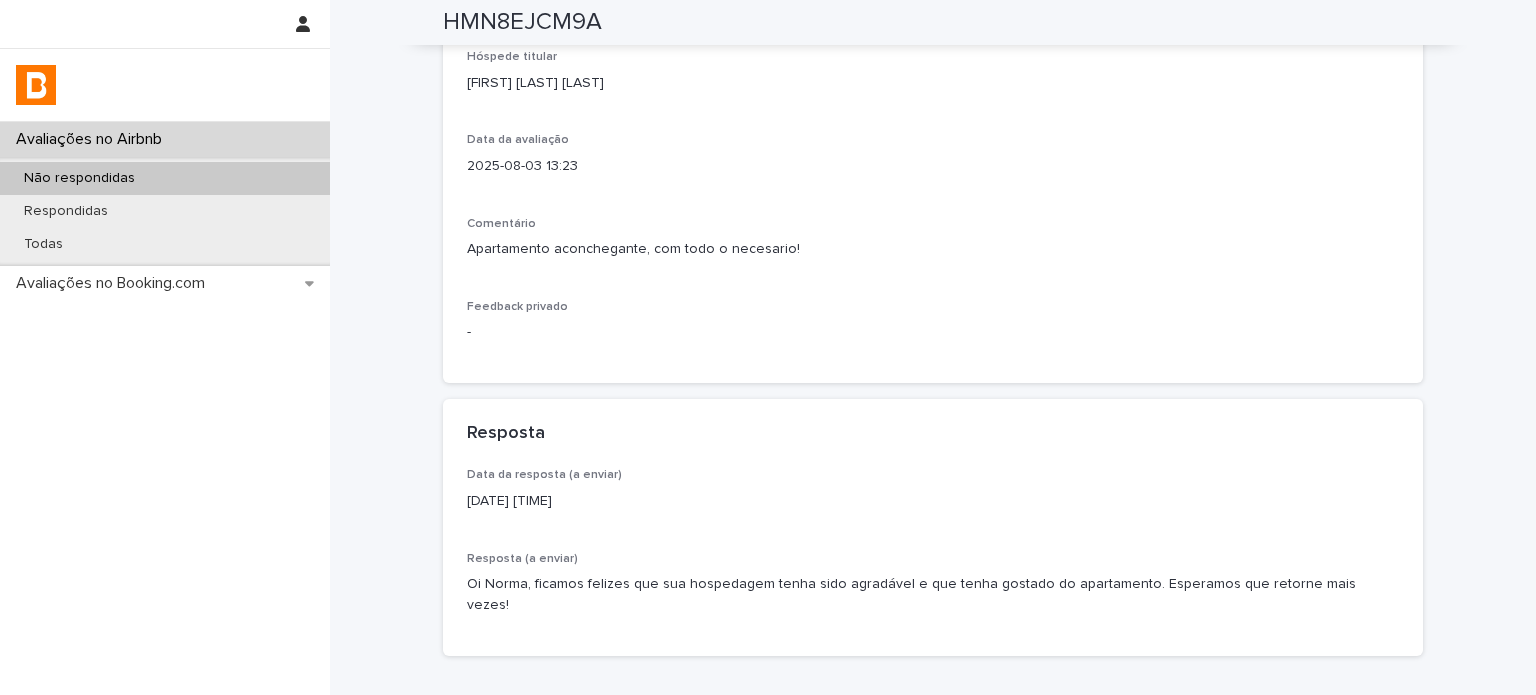 scroll, scrollTop: 446, scrollLeft: 0, axis: vertical 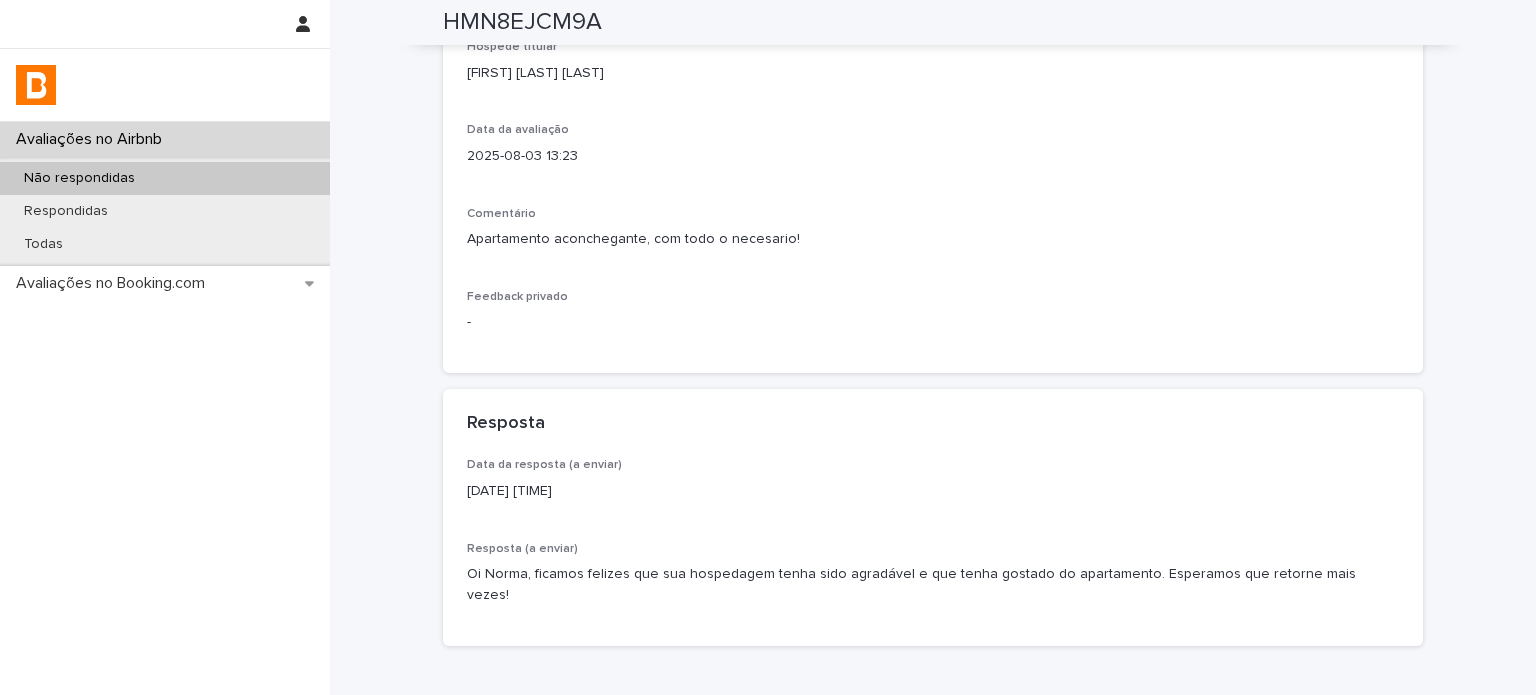 click on "Não respondidas" at bounding box center [165, 178] 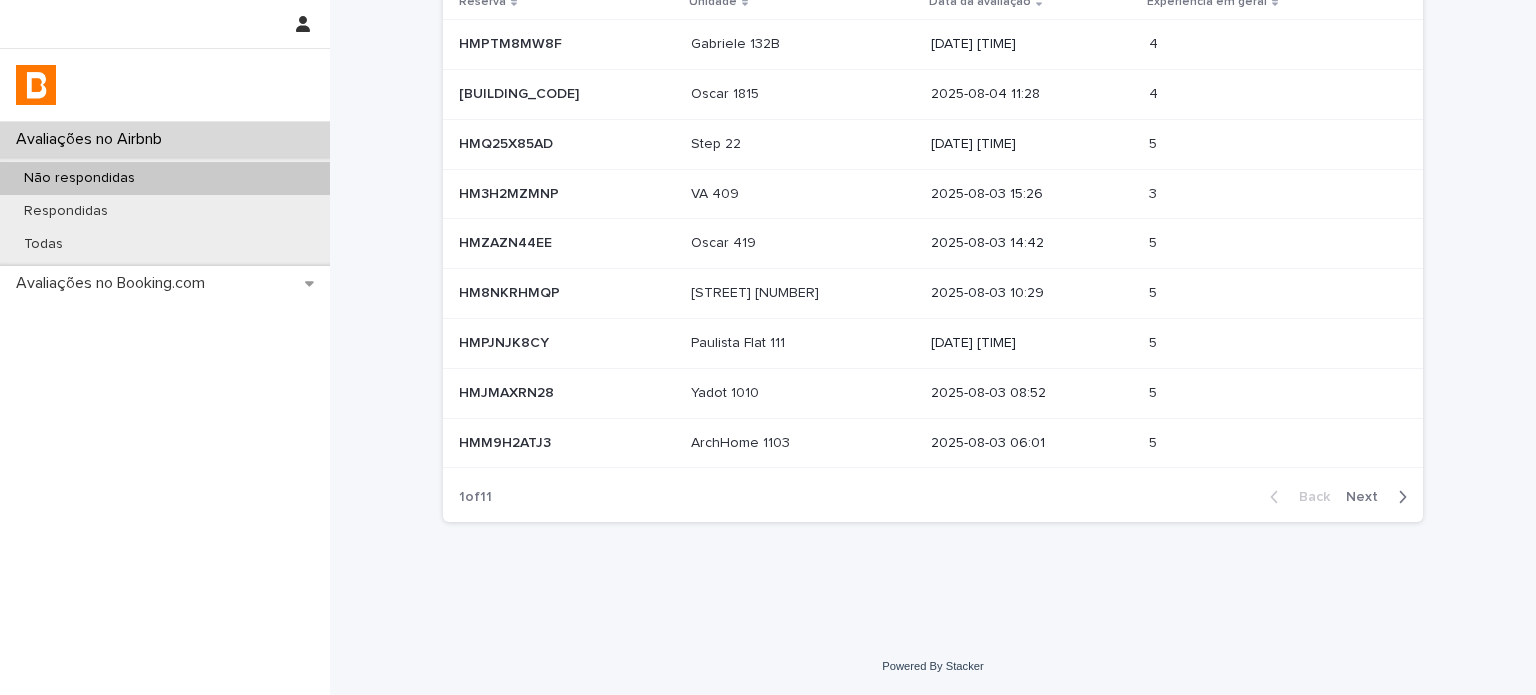 scroll, scrollTop: 0, scrollLeft: 0, axis: both 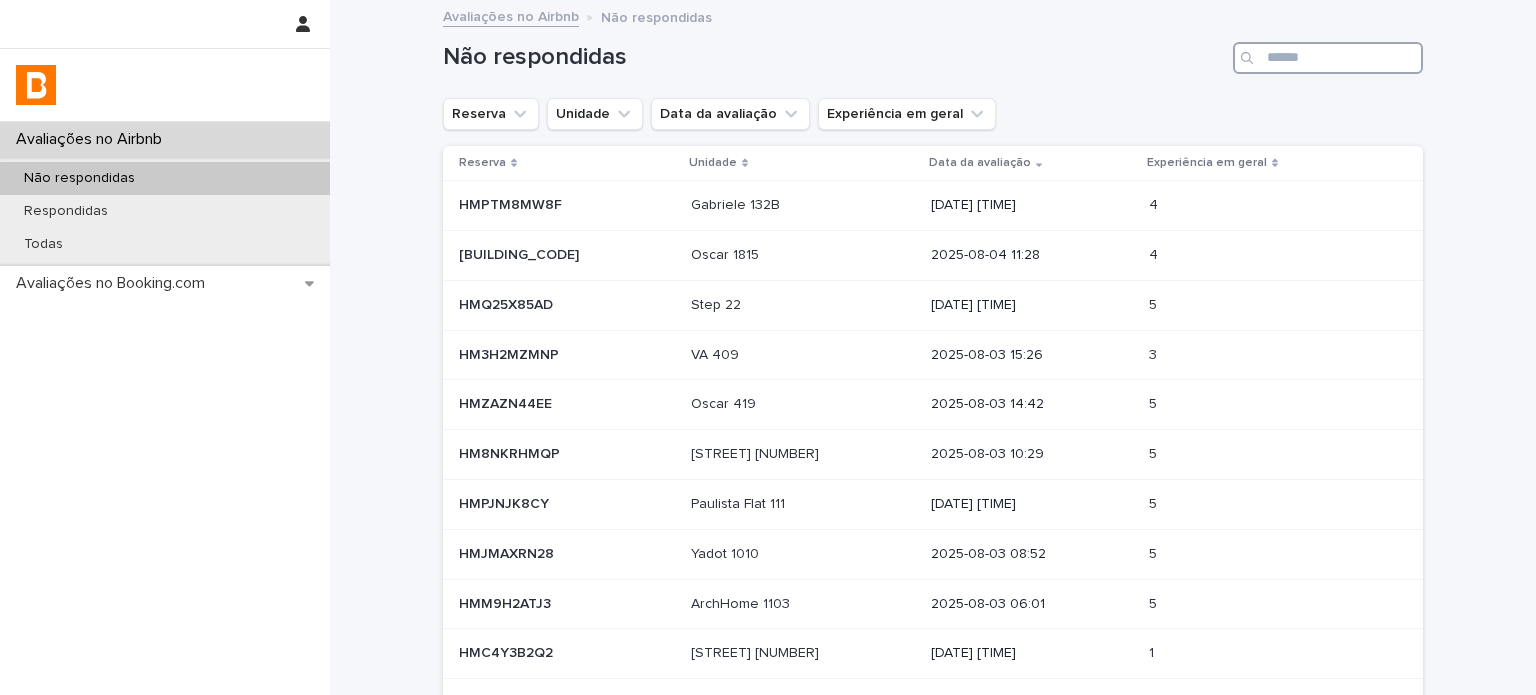 click at bounding box center [1328, 58] 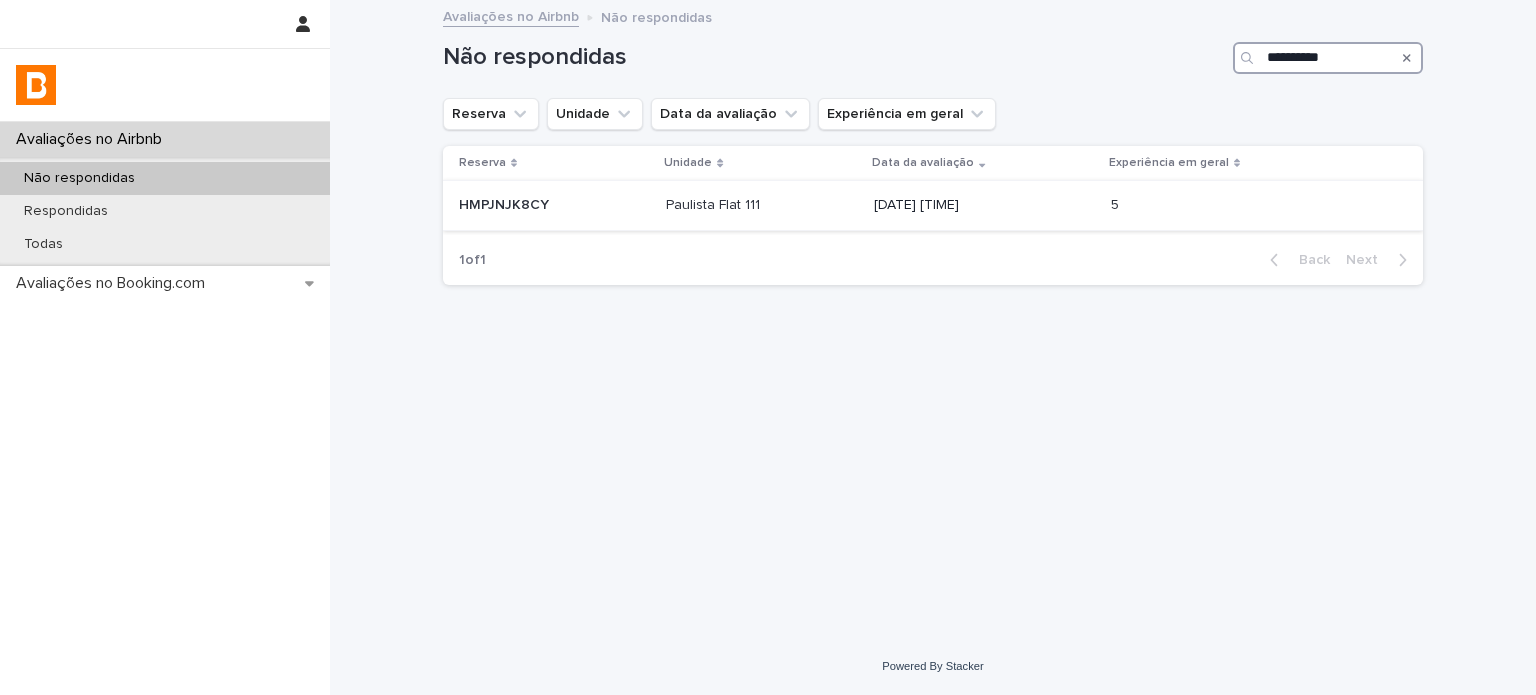 type on "**********" 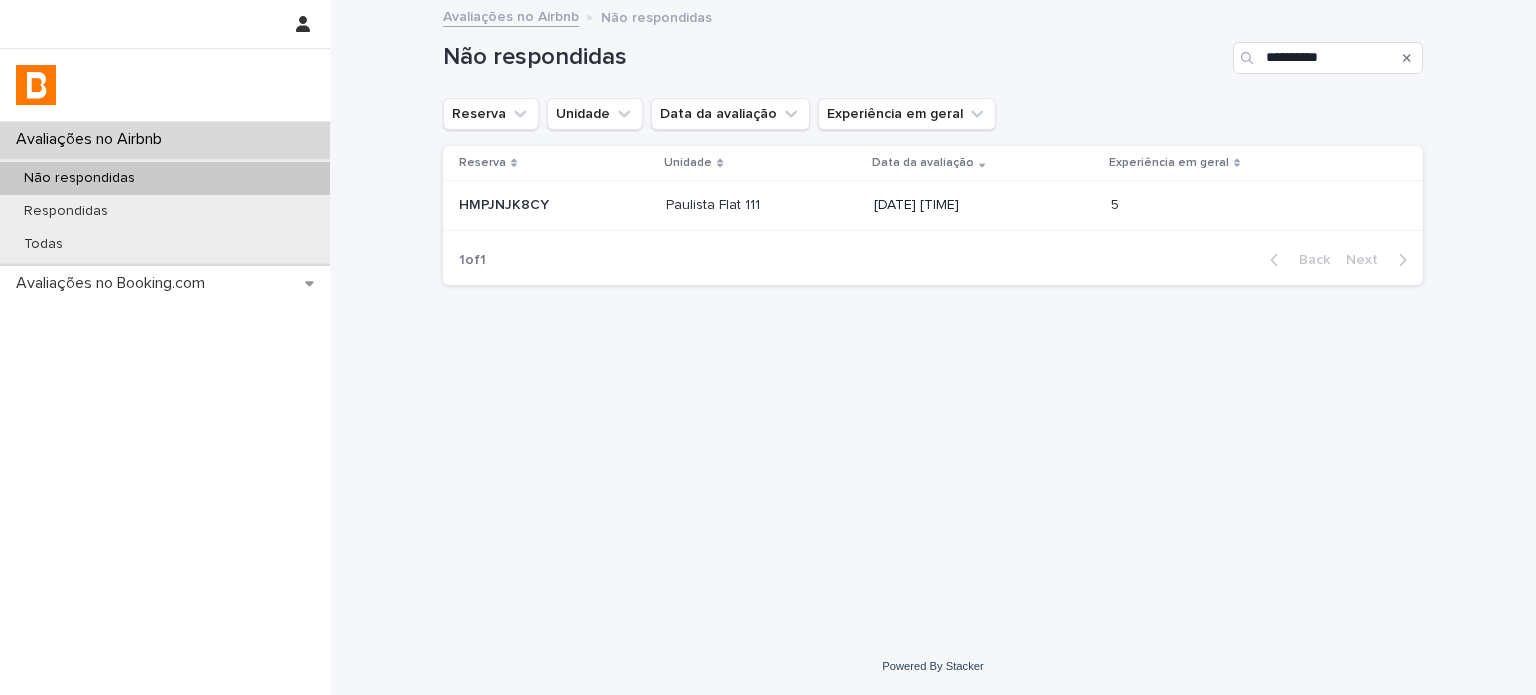 click on "[DATE] [TIME]" at bounding box center [984, 205] 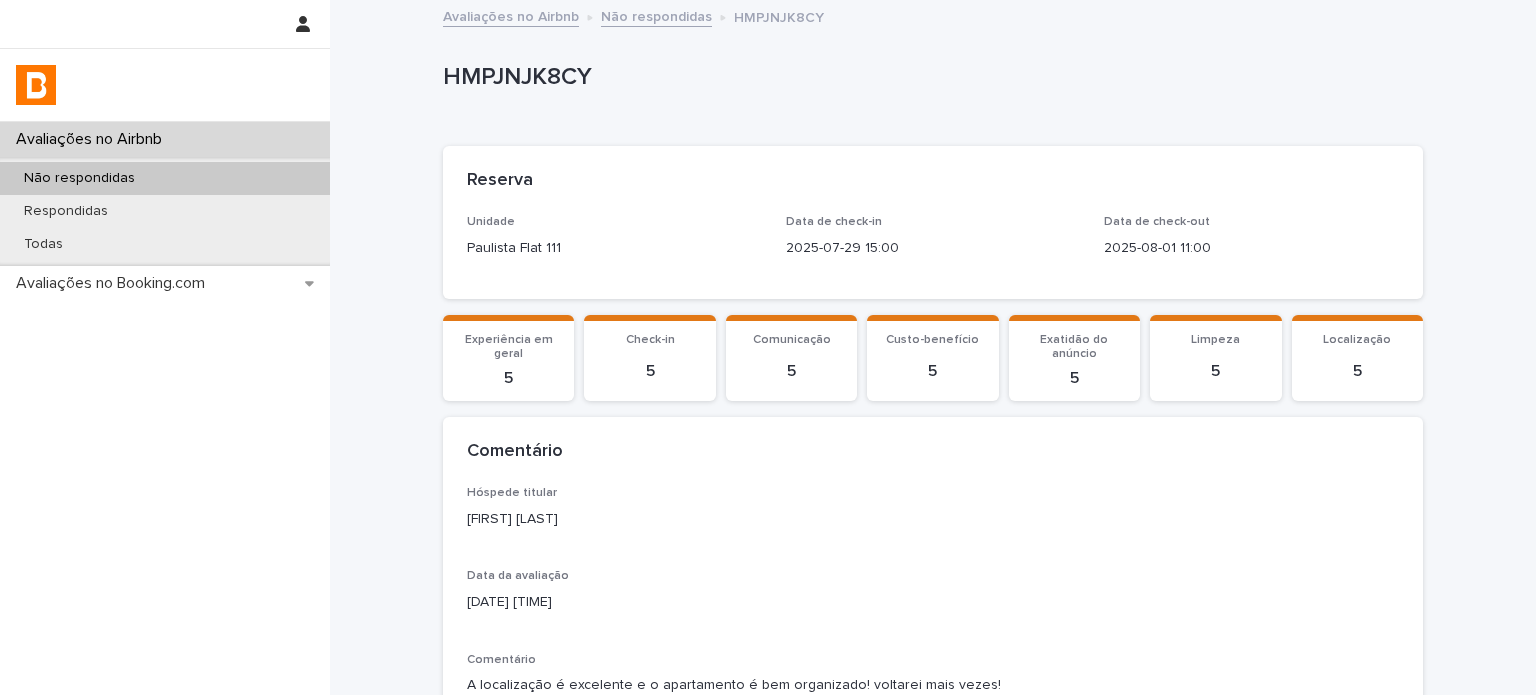 click on "[FIRST] [LAST]" at bounding box center (933, 519) 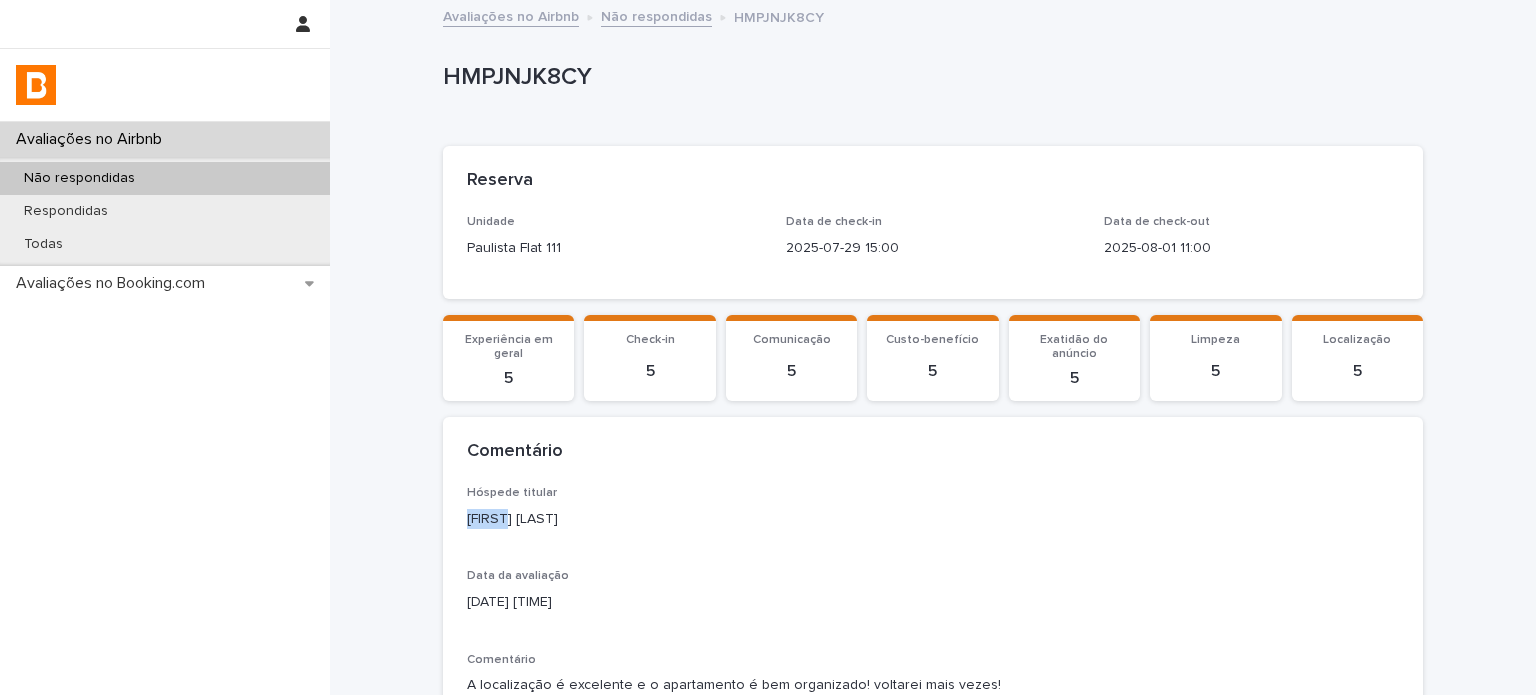 click on "[FIRST] [LAST]" at bounding box center (933, 519) 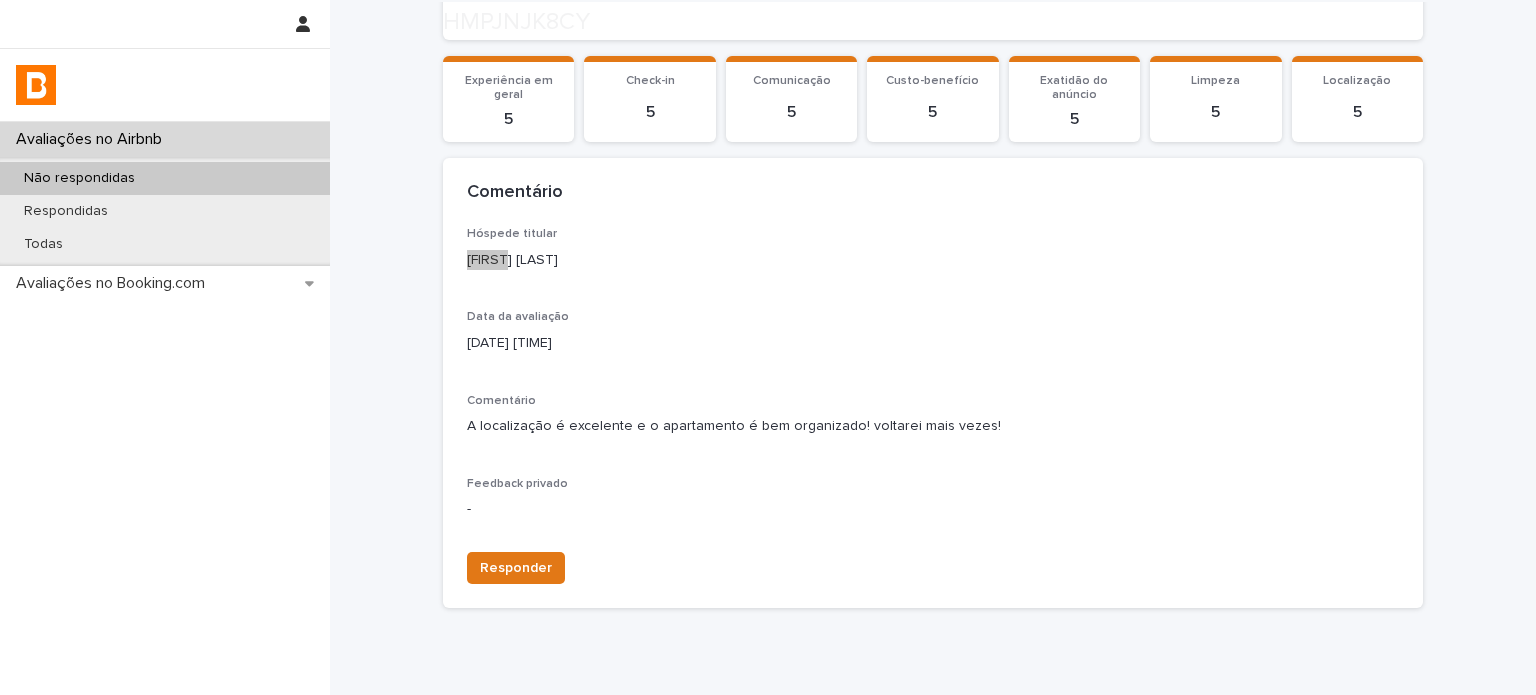scroll, scrollTop: 344, scrollLeft: 0, axis: vertical 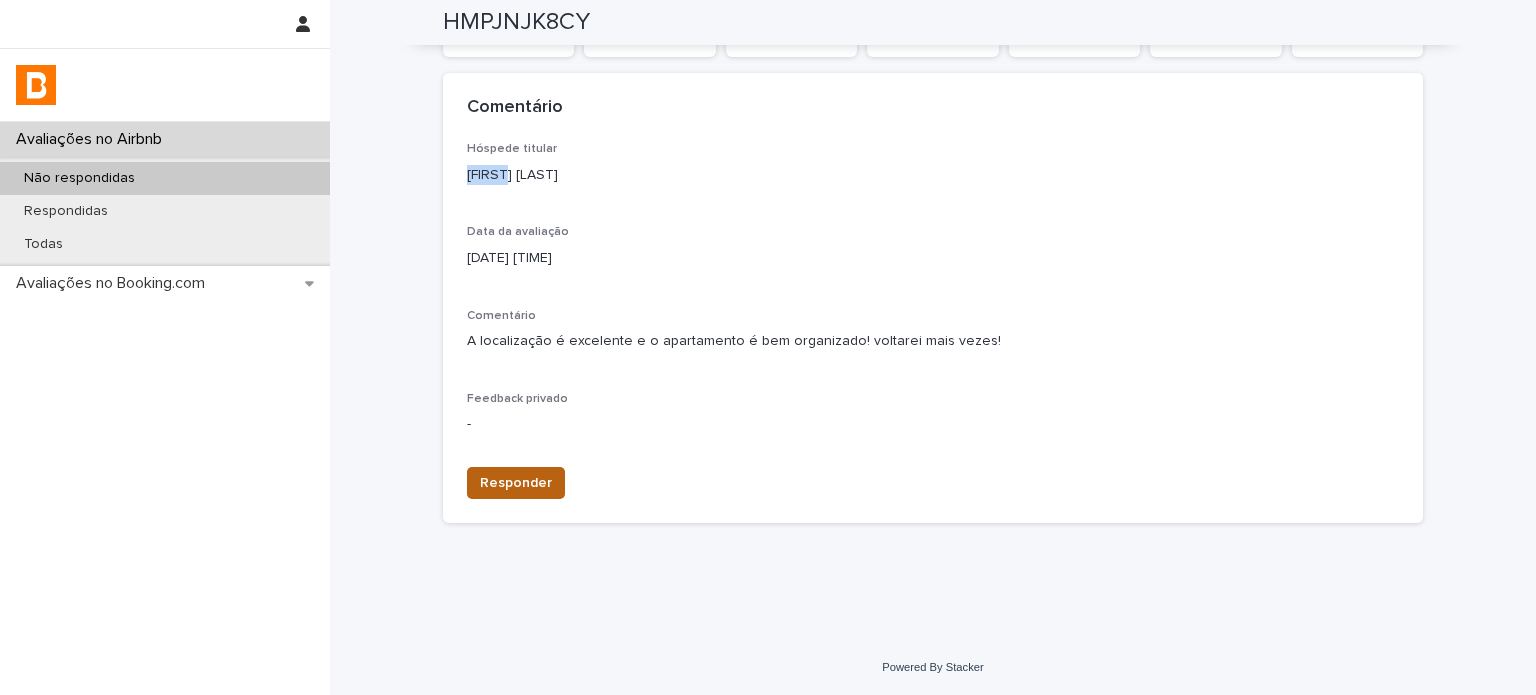 click on "Responder" at bounding box center [516, 483] 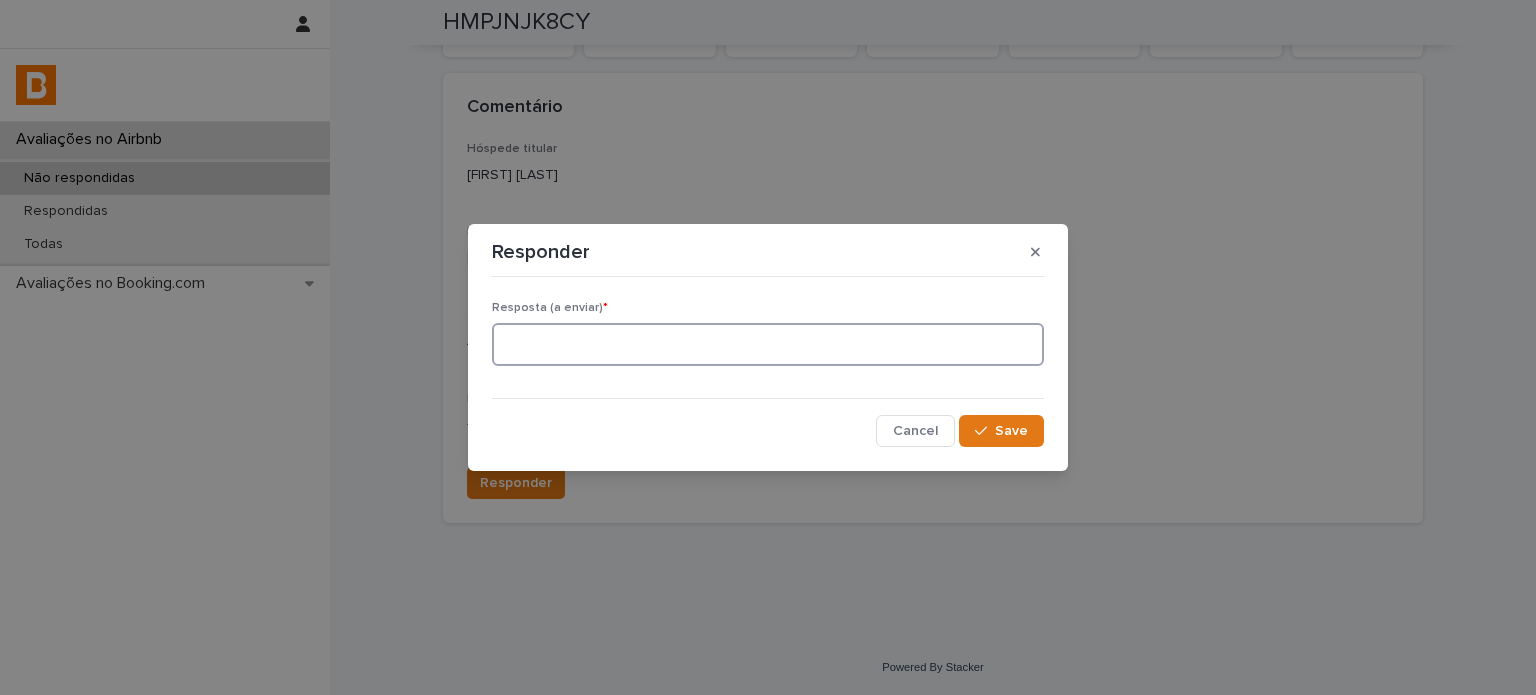 click at bounding box center [768, 344] 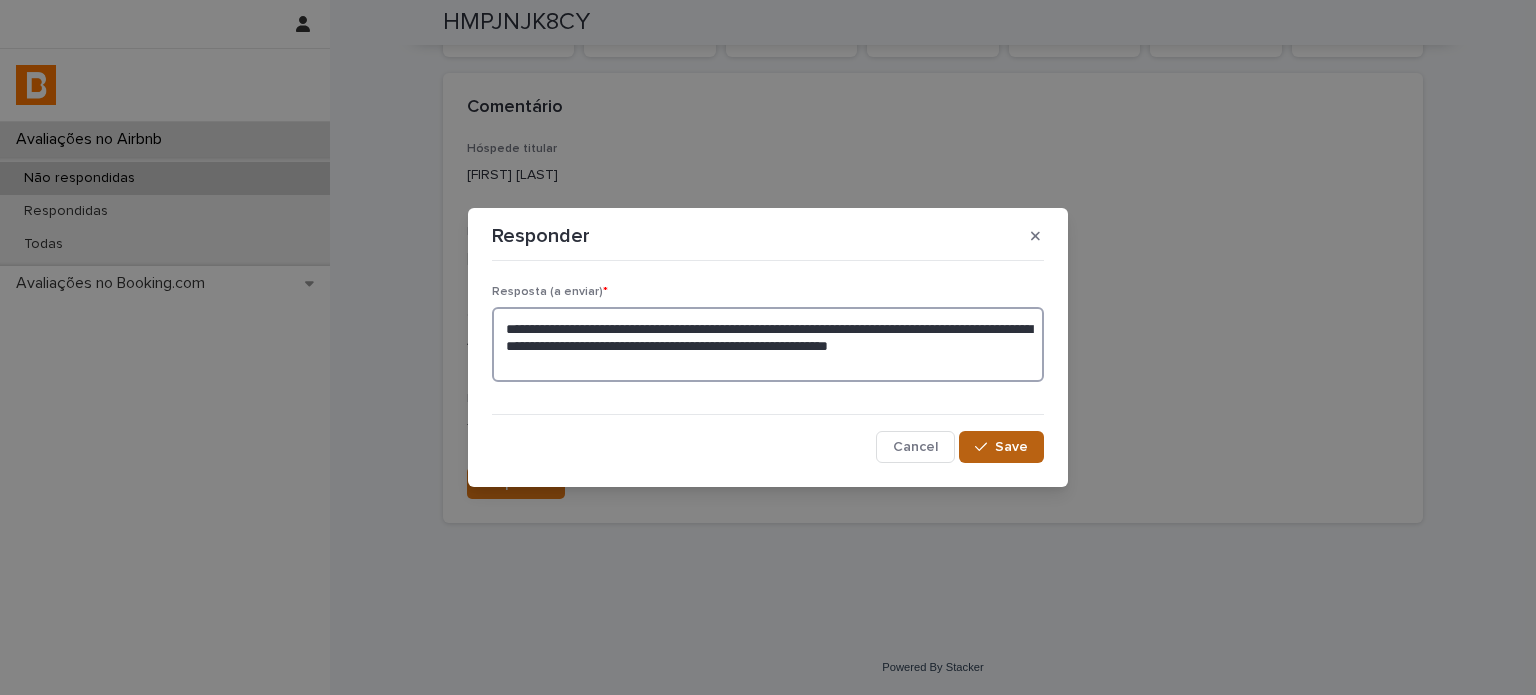 type on "**********" 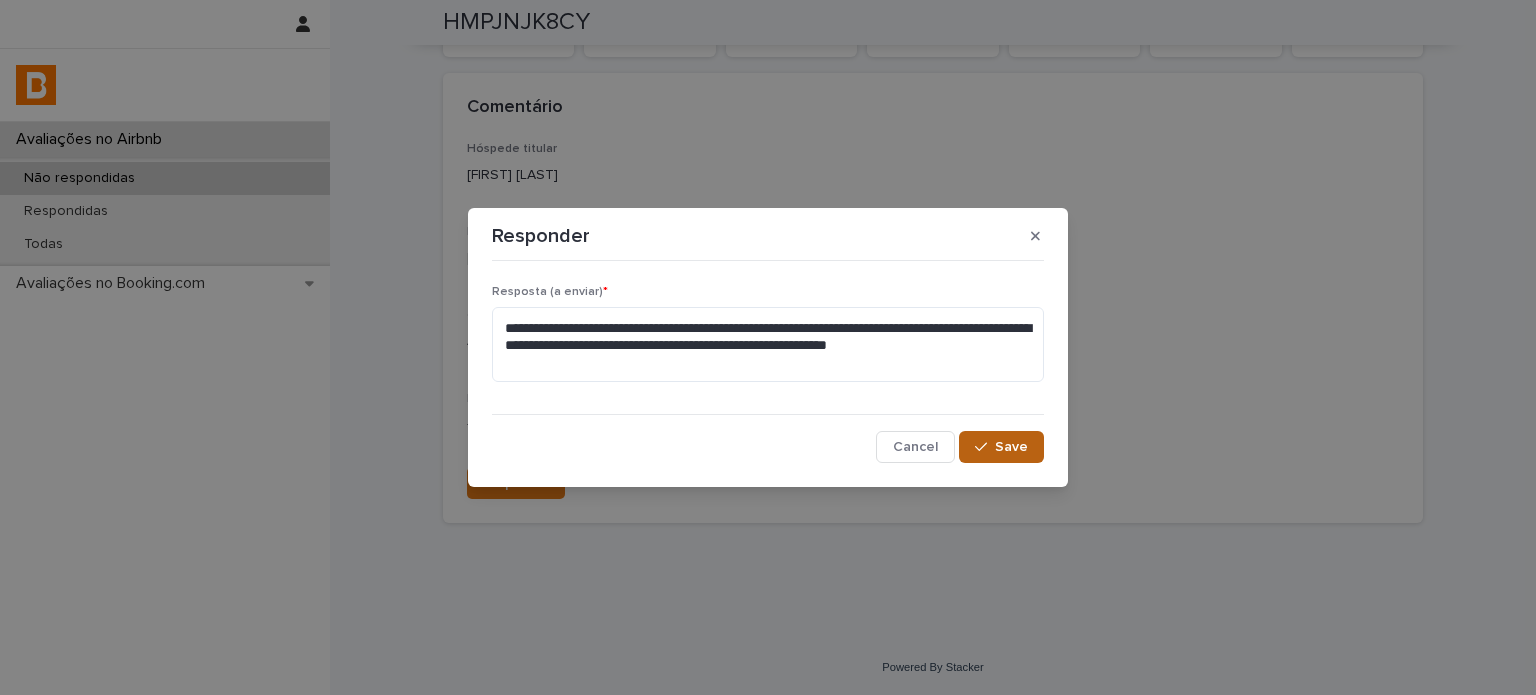 click on "Save" at bounding box center (1011, 447) 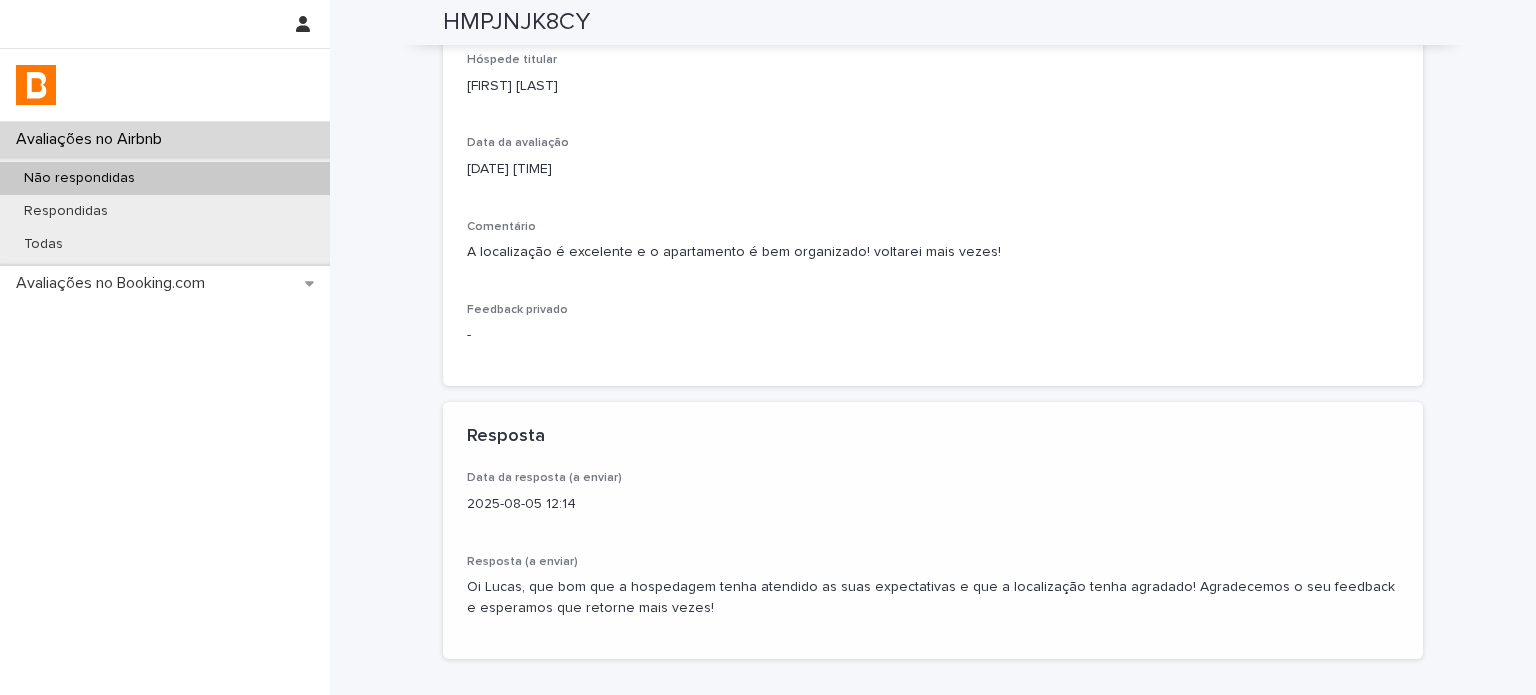 scroll, scrollTop: 456, scrollLeft: 0, axis: vertical 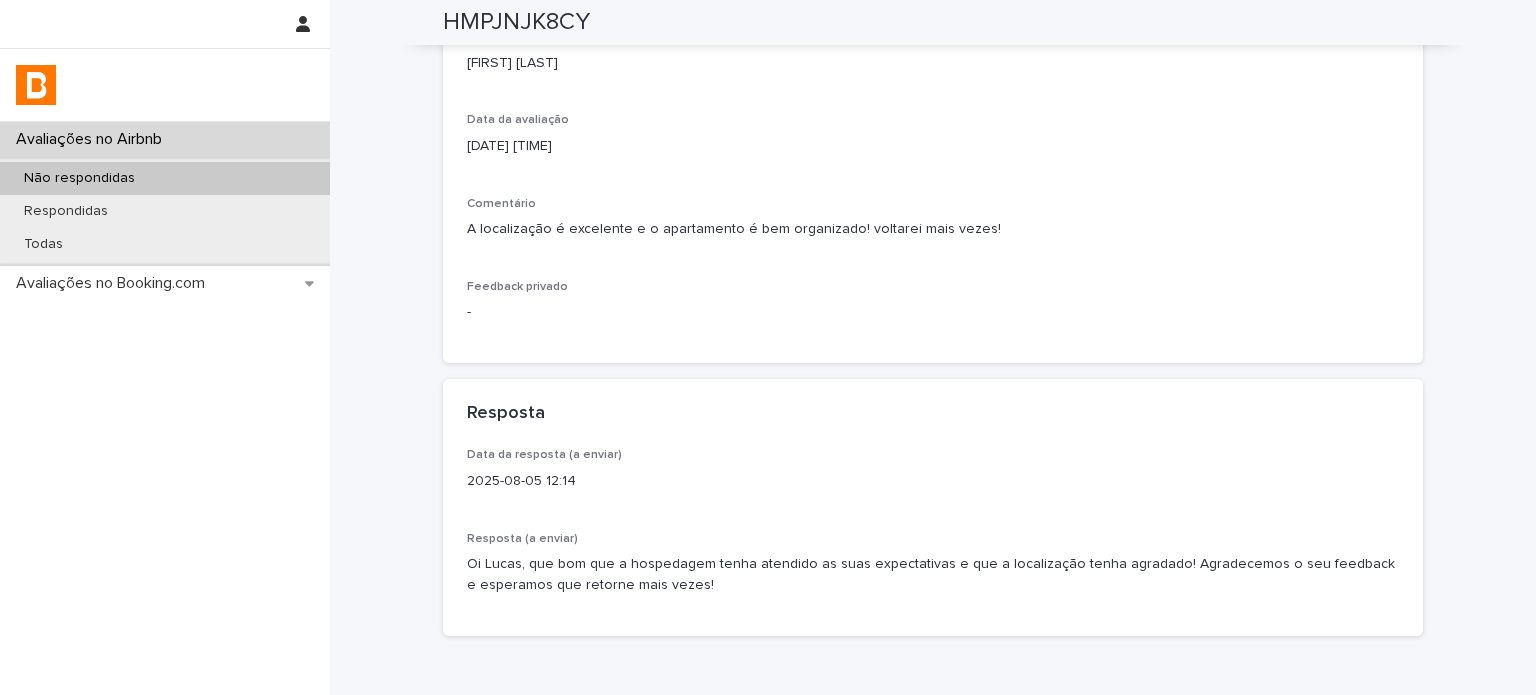 click on "Não respondidas" at bounding box center (165, 178) 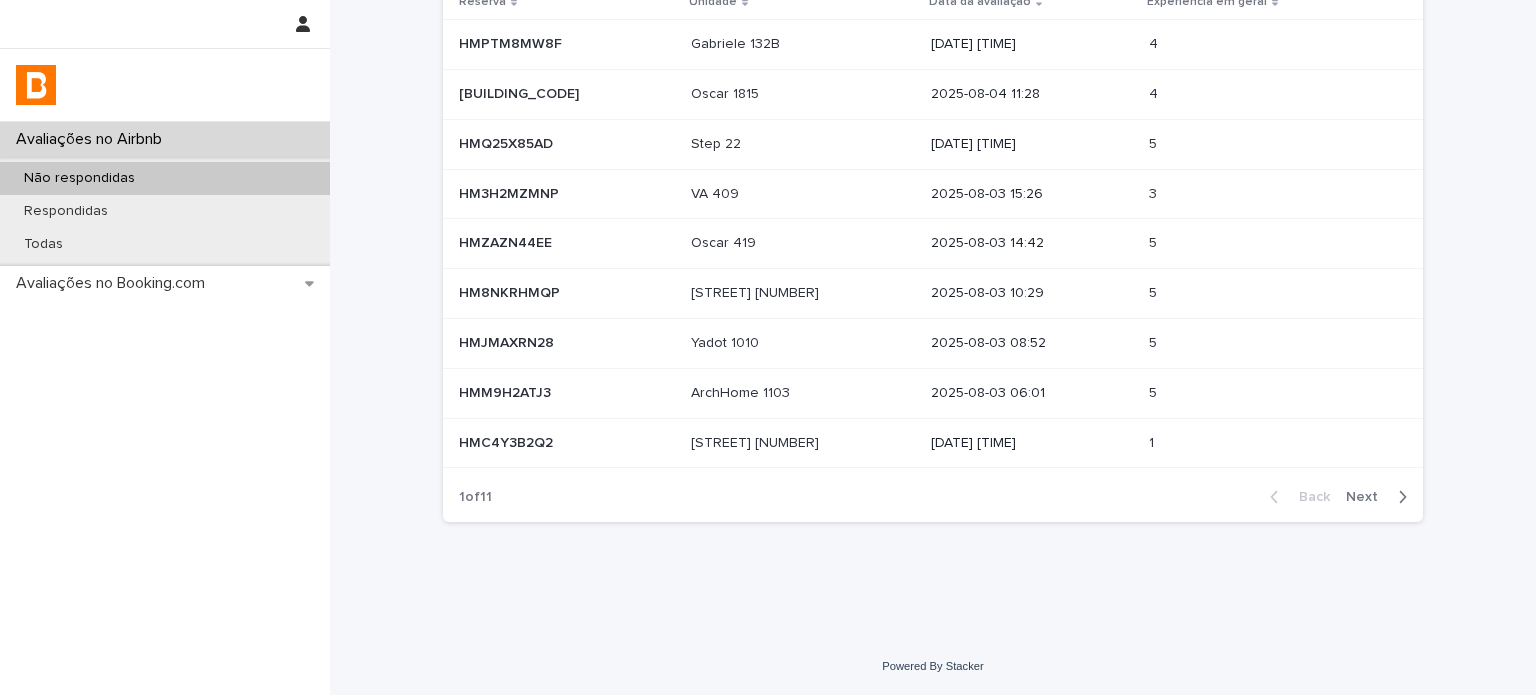 scroll, scrollTop: 0, scrollLeft: 0, axis: both 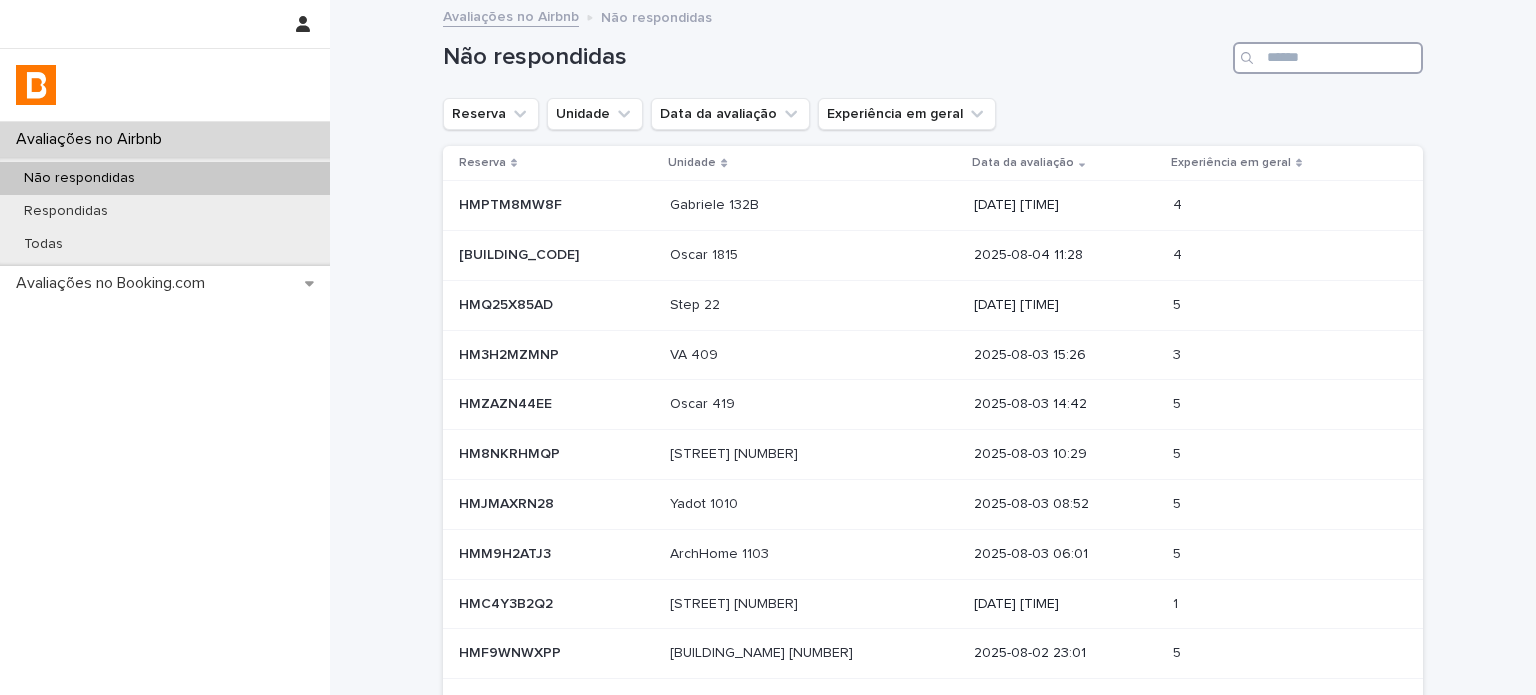 click at bounding box center (1328, 58) 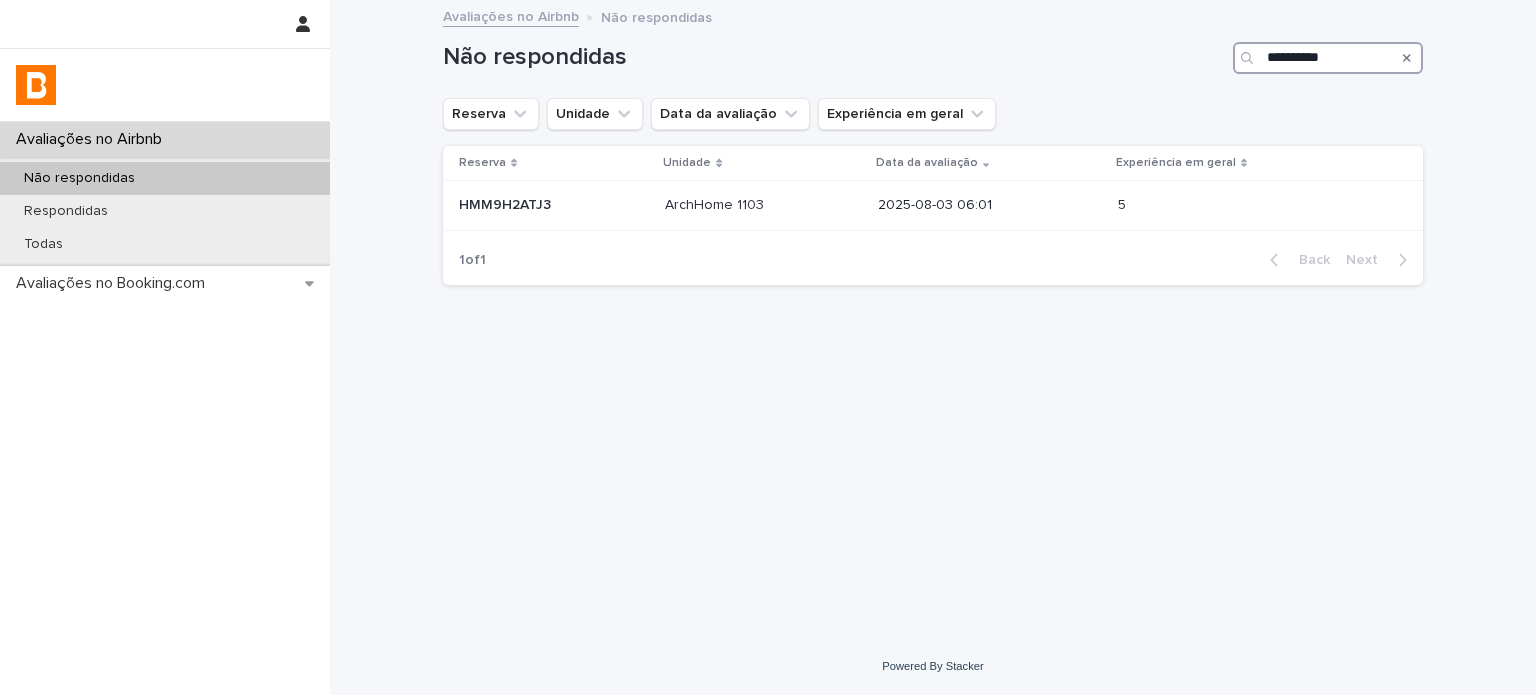 type on "**********" 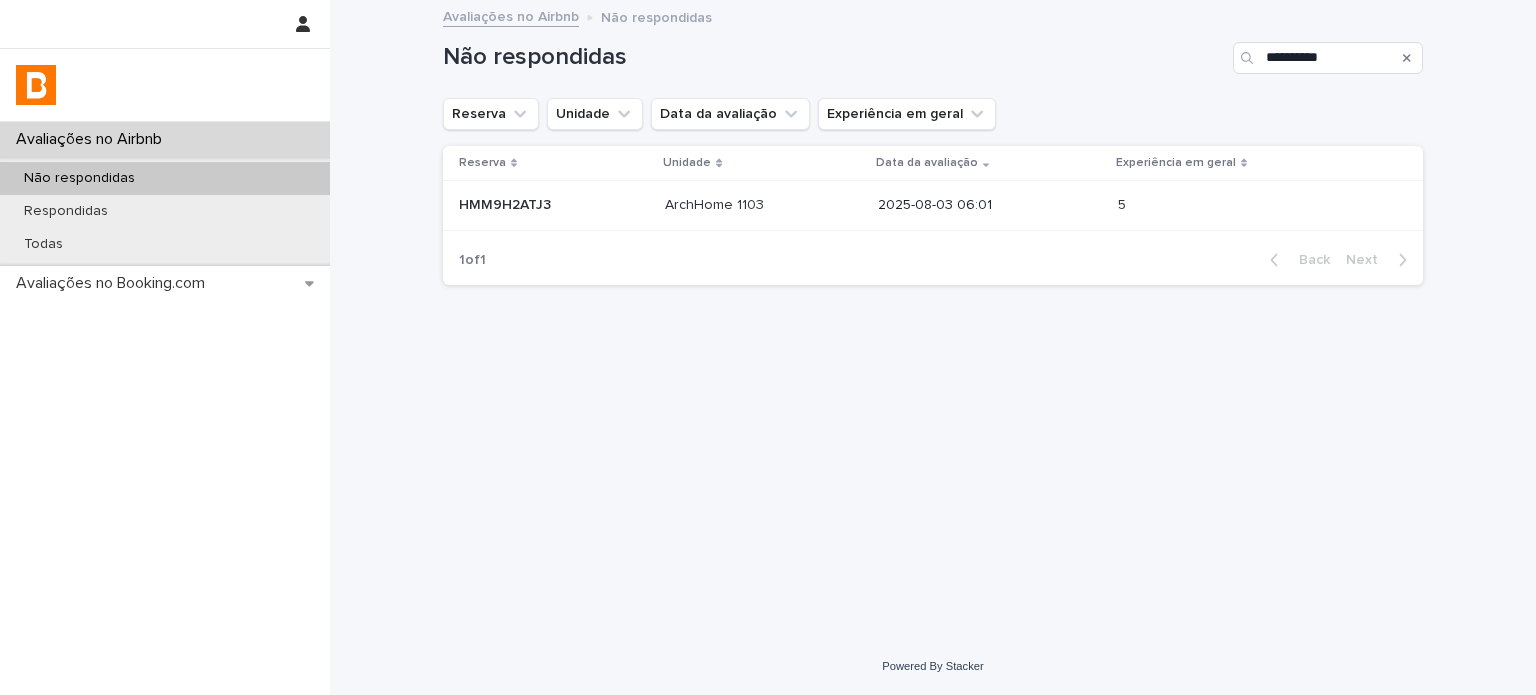 click on "2025-08-03 06:01" at bounding box center (990, 205) 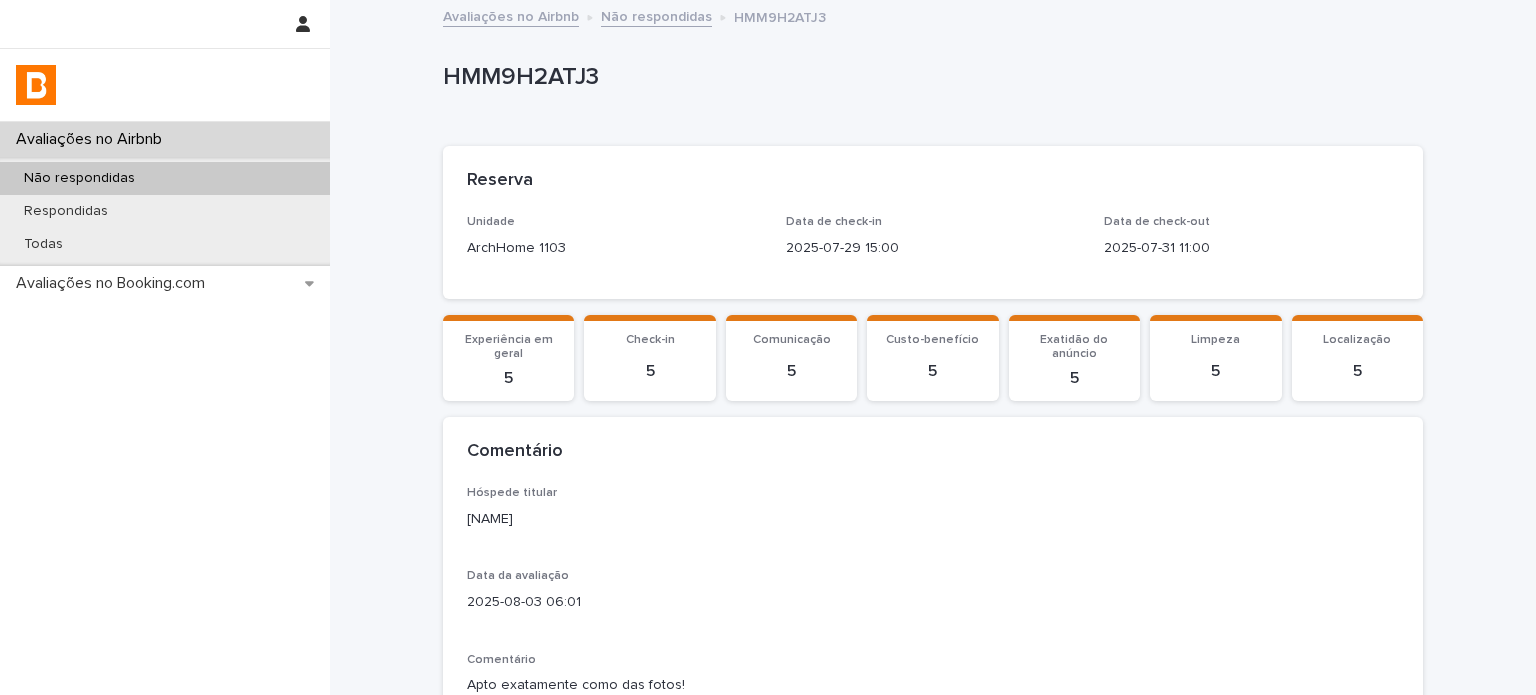 click on "[NAME]" at bounding box center [933, 519] 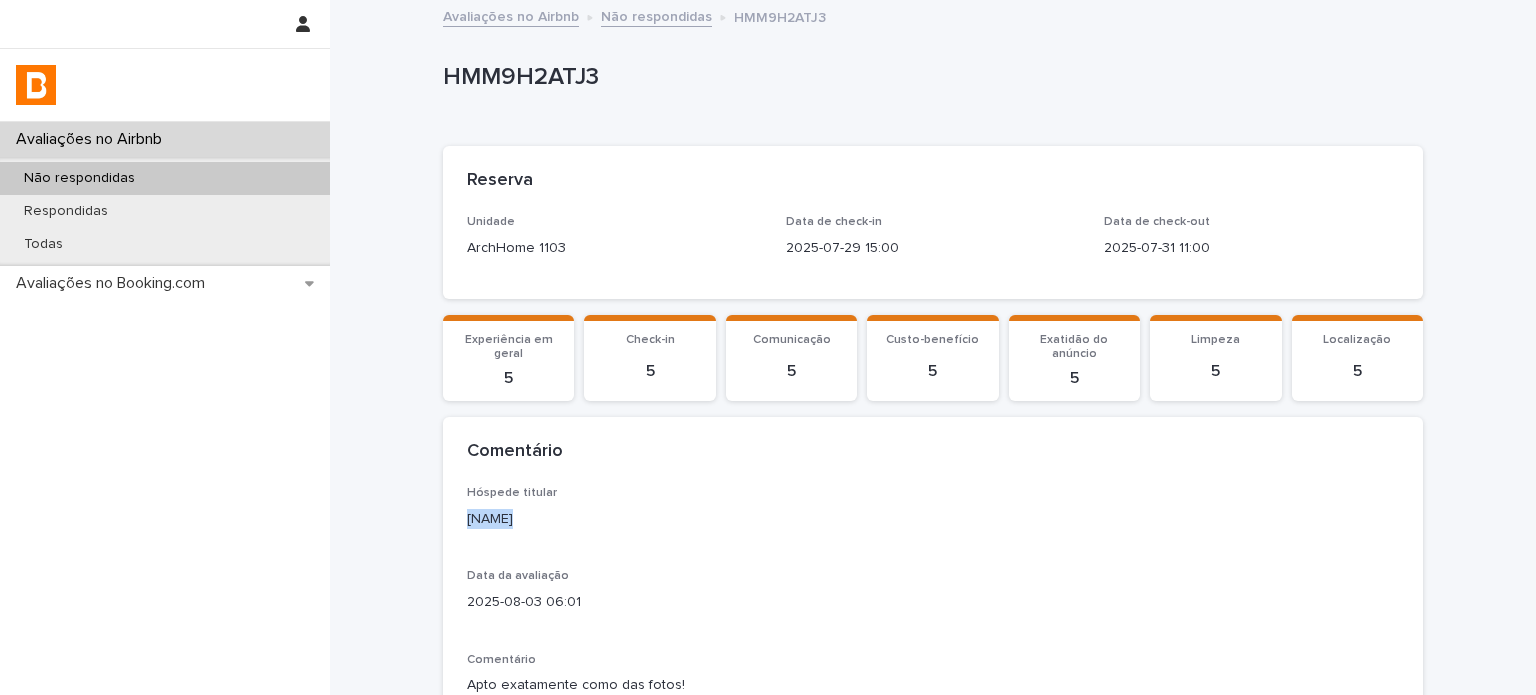 click on "[NAME]" at bounding box center [933, 519] 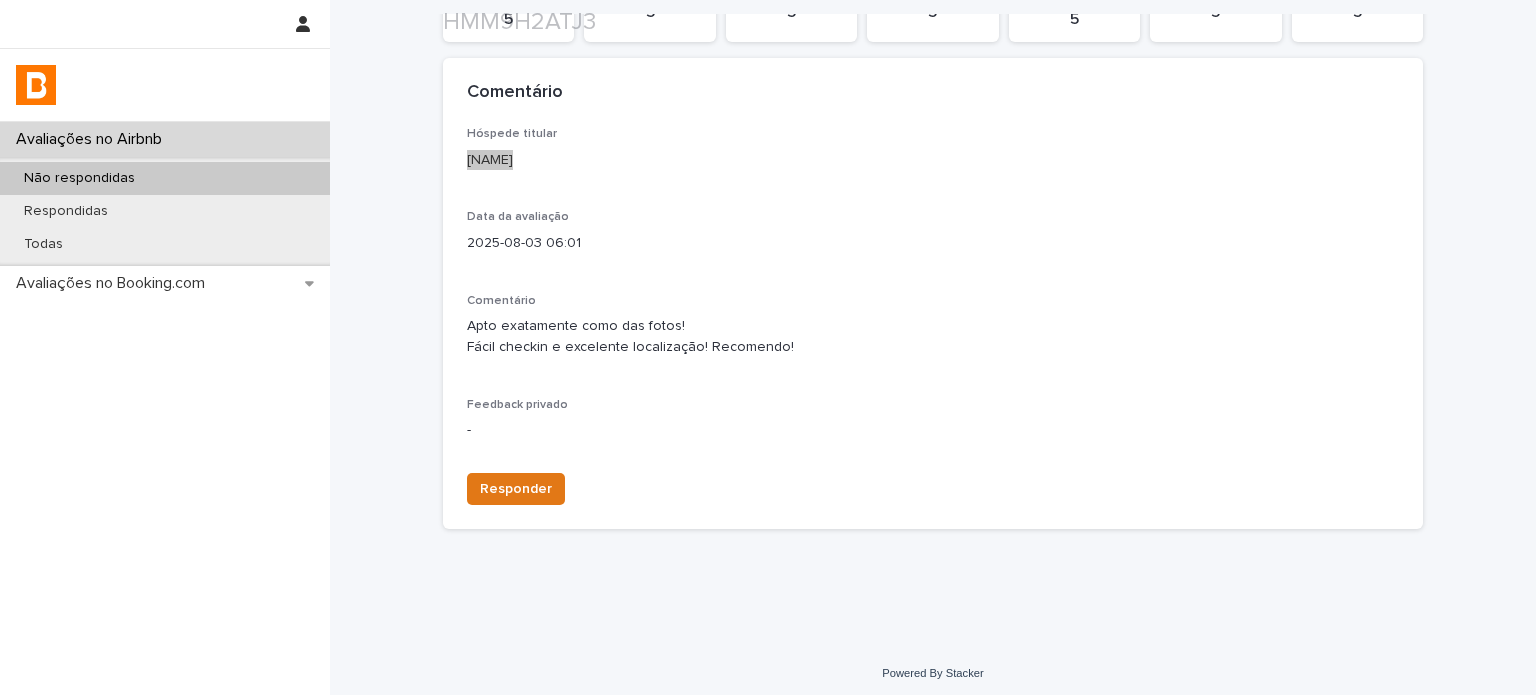 scroll, scrollTop: 364, scrollLeft: 0, axis: vertical 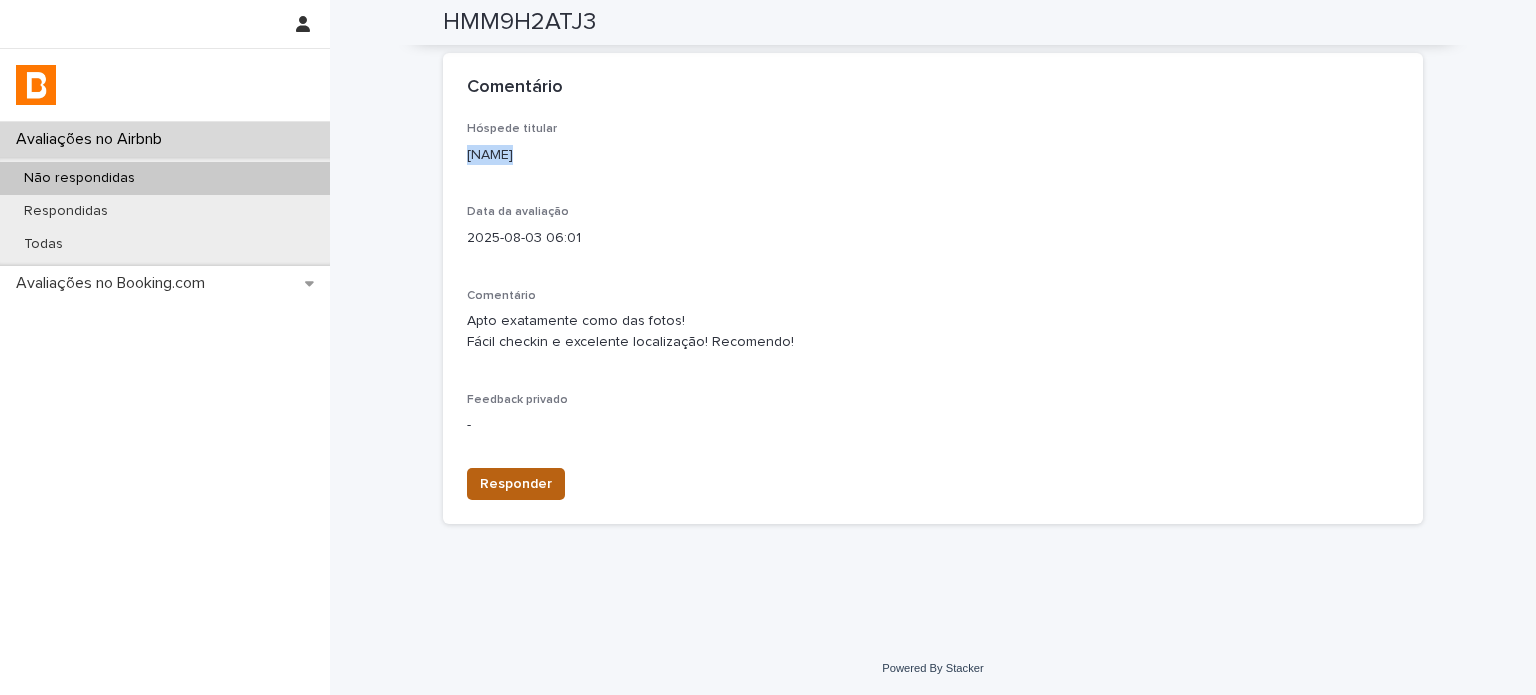 click on "Responder" at bounding box center [516, 484] 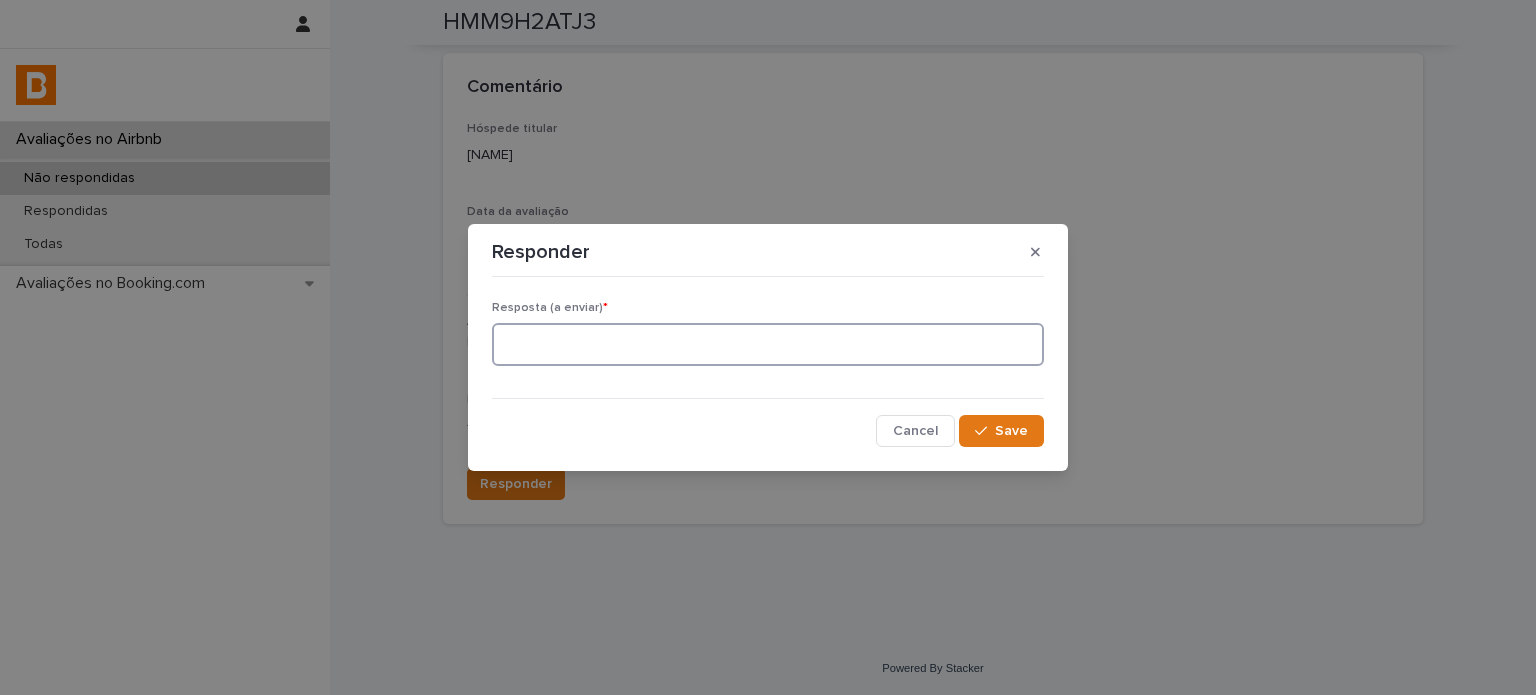 click at bounding box center [768, 344] 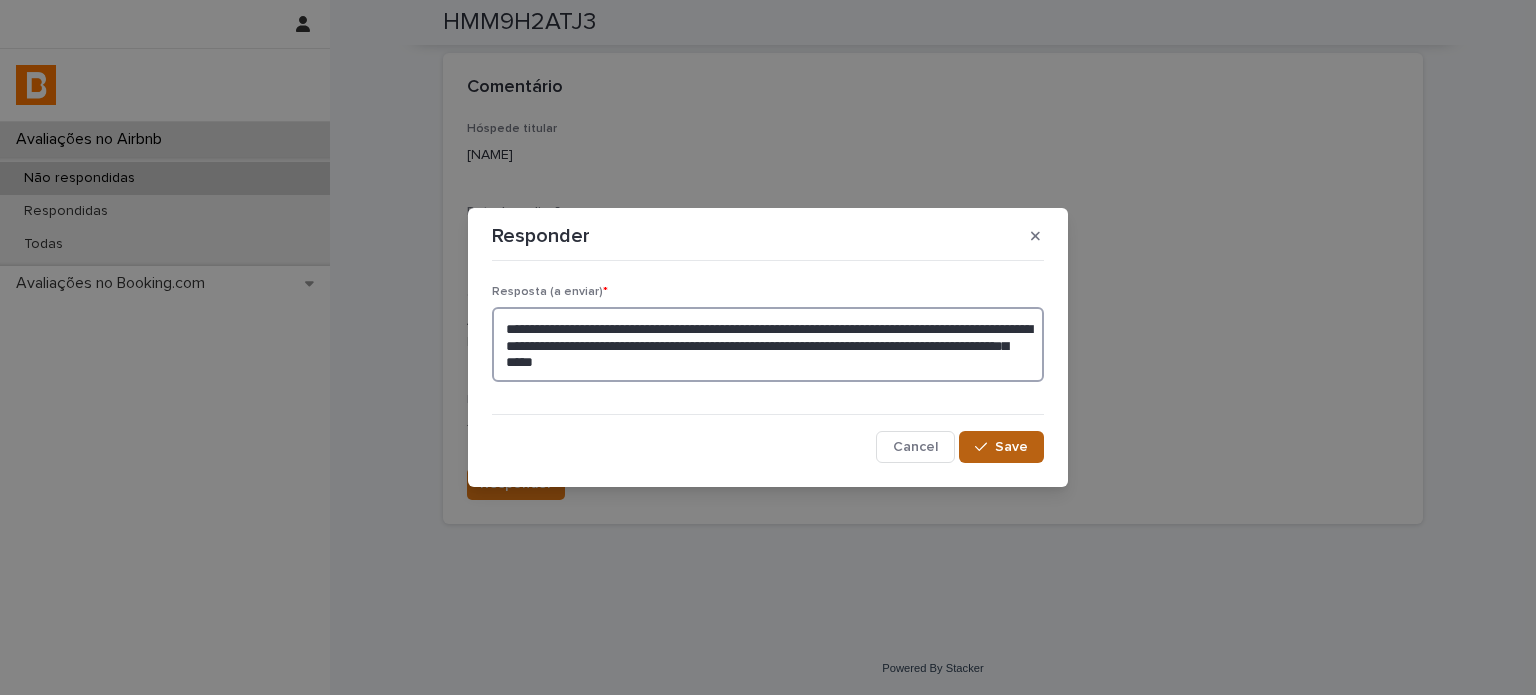 type on "**********" 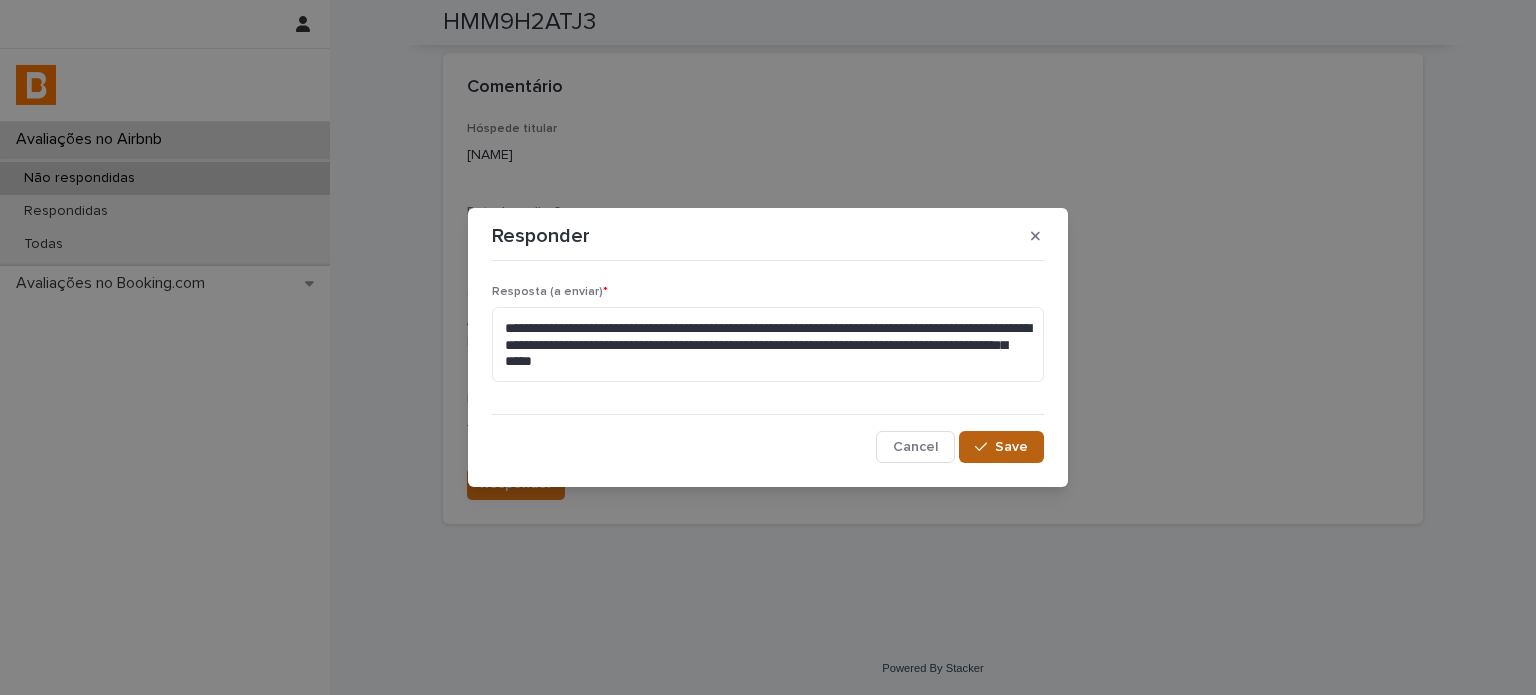 click on "Save" at bounding box center (1011, 447) 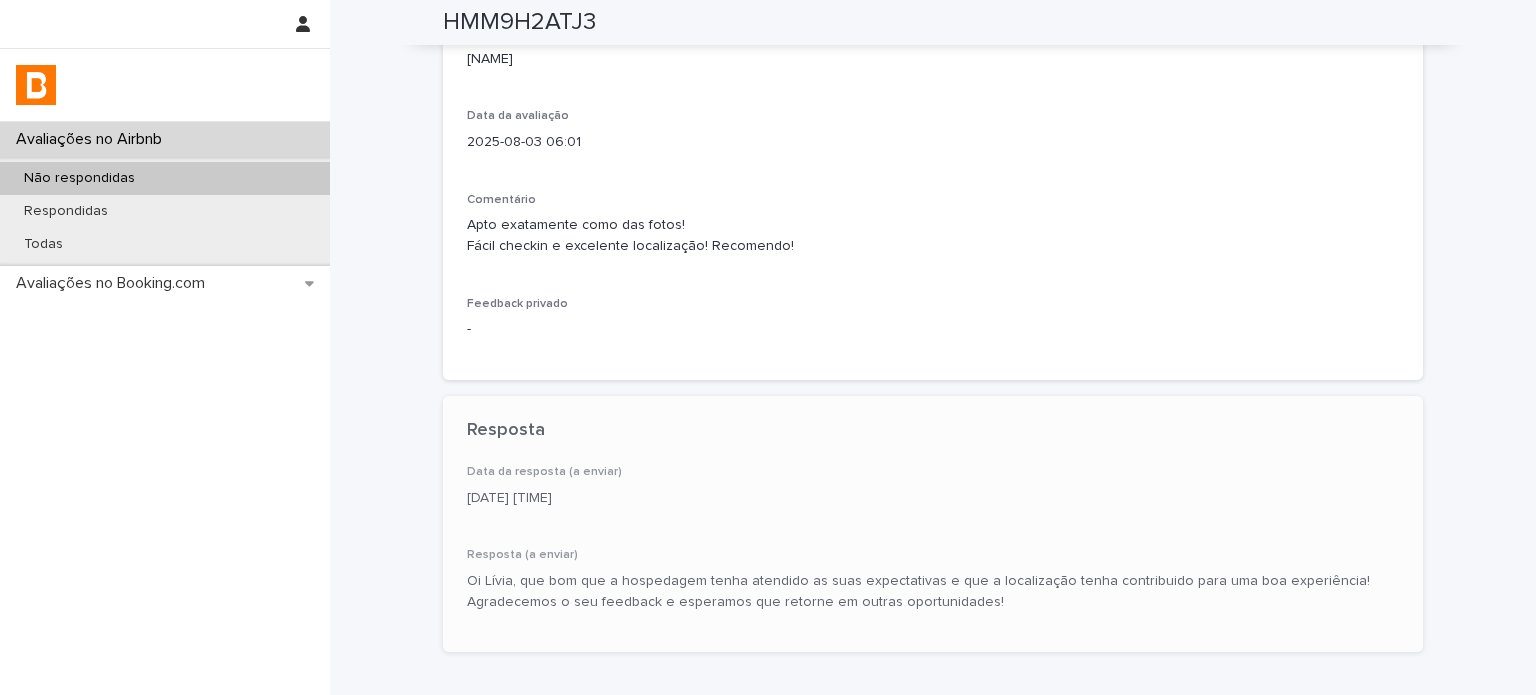 scroll, scrollTop: 477, scrollLeft: 0, axis: vertical 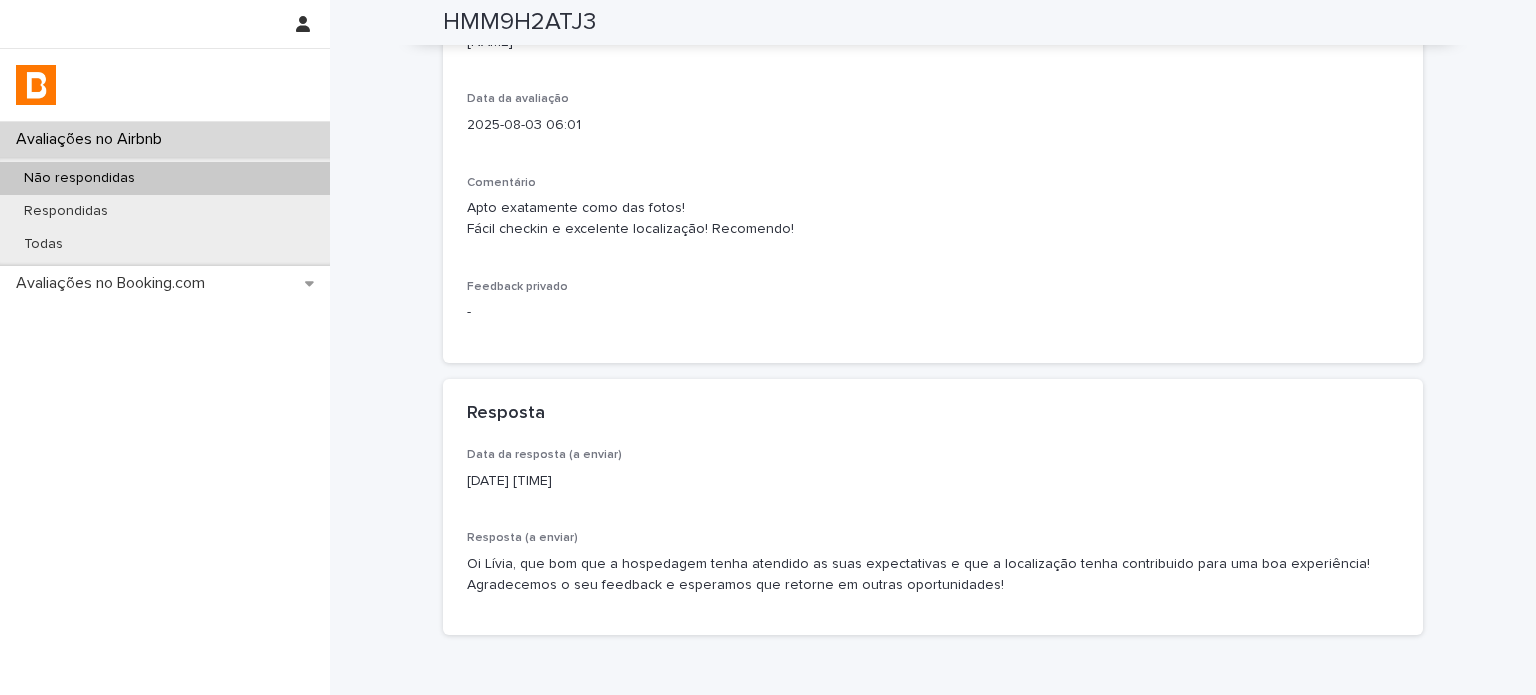 click on "Não respondidas" at bounding box center [165, 178] 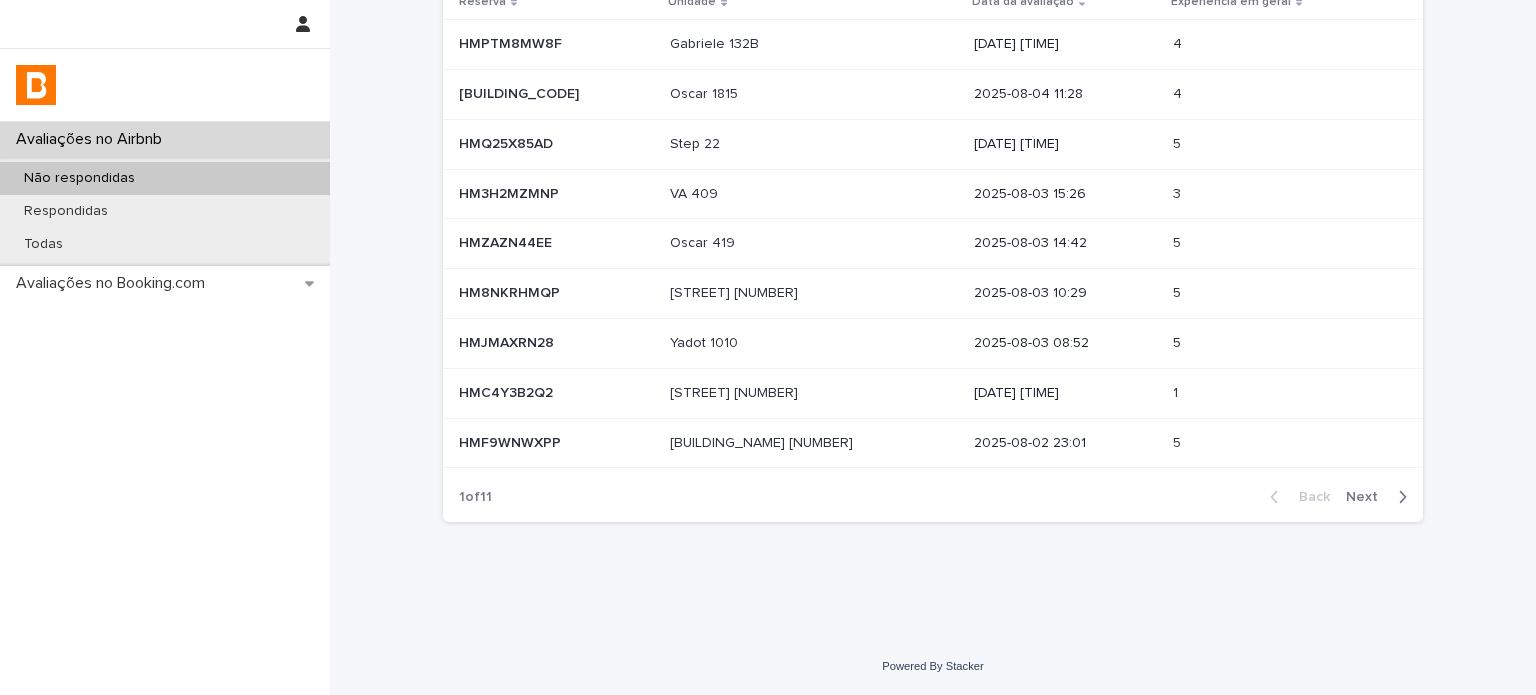 scroll, scrollTop: 0, scrollLeft: 0, axis: both 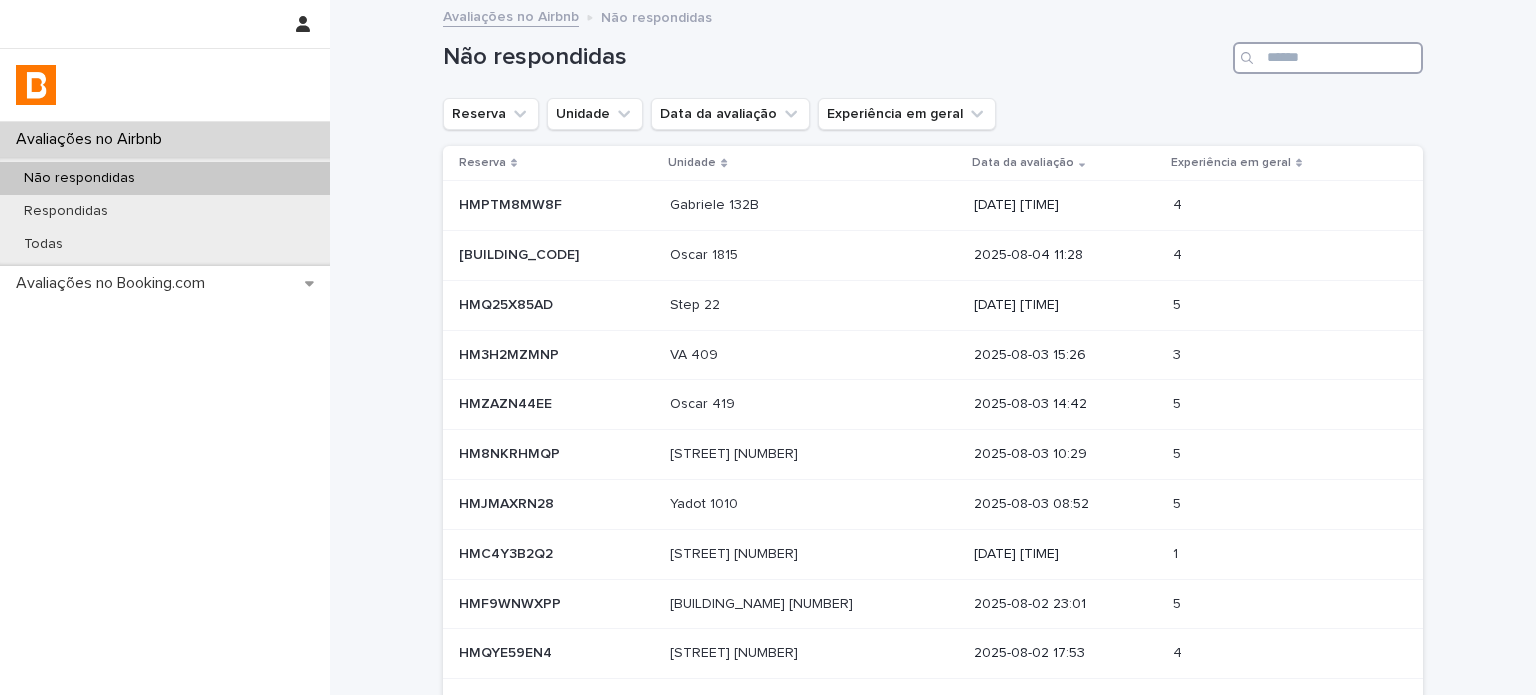 click at bounding box center (1328, 58) 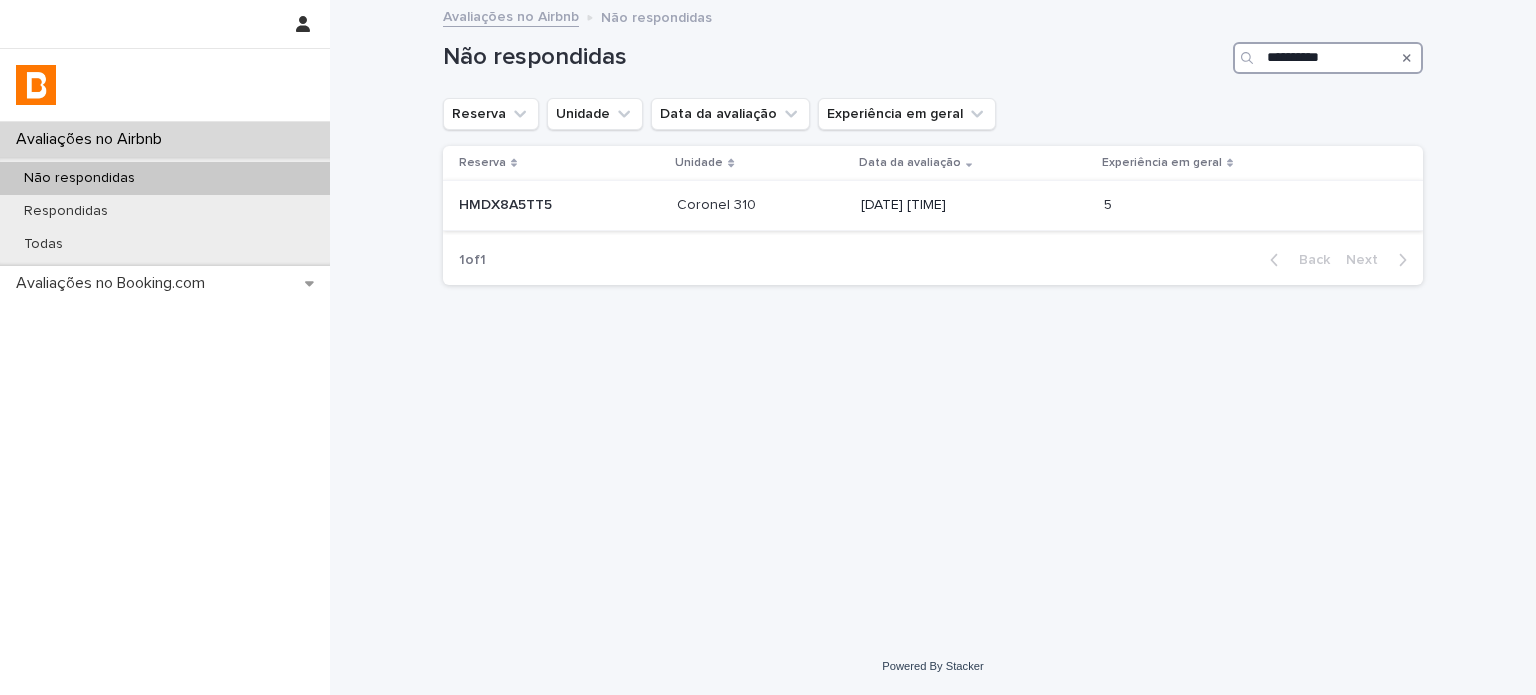 type on "**********" 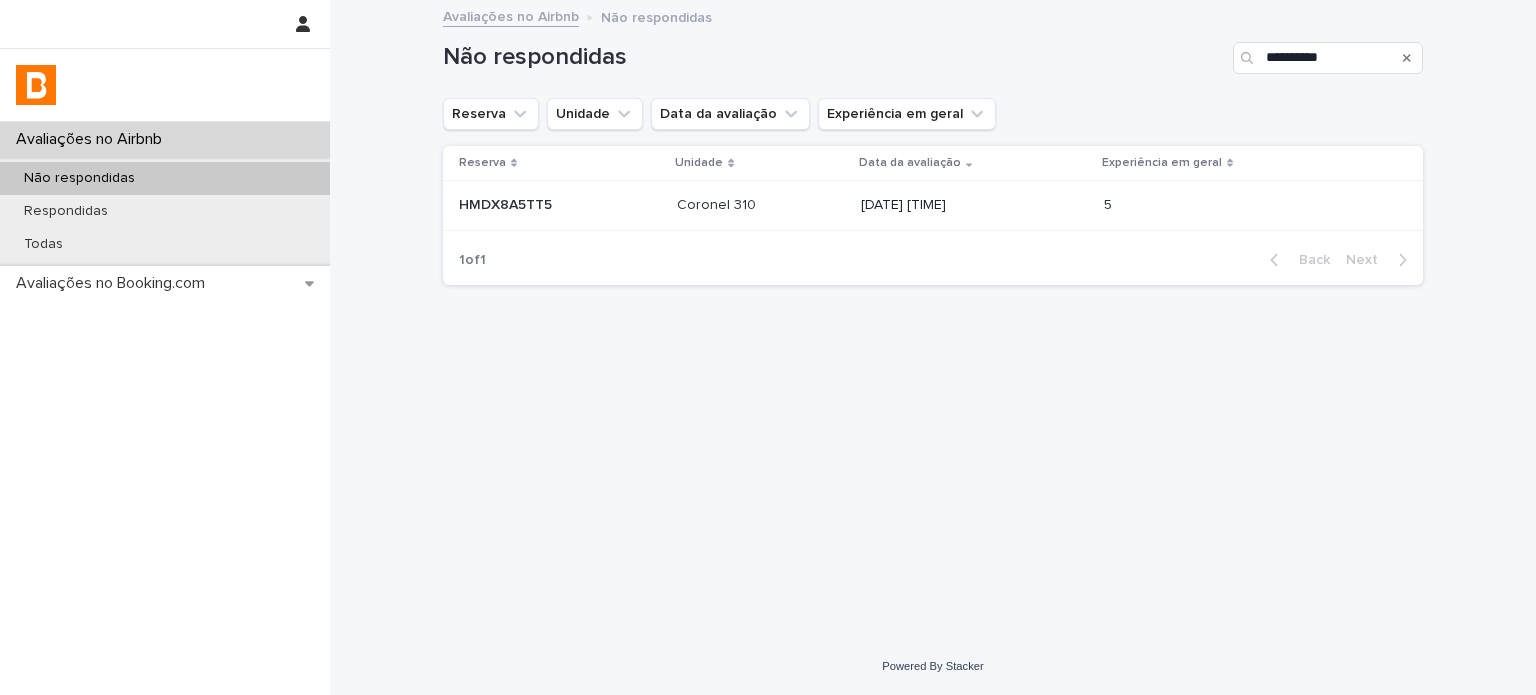 click at bounding box center (761, 205) 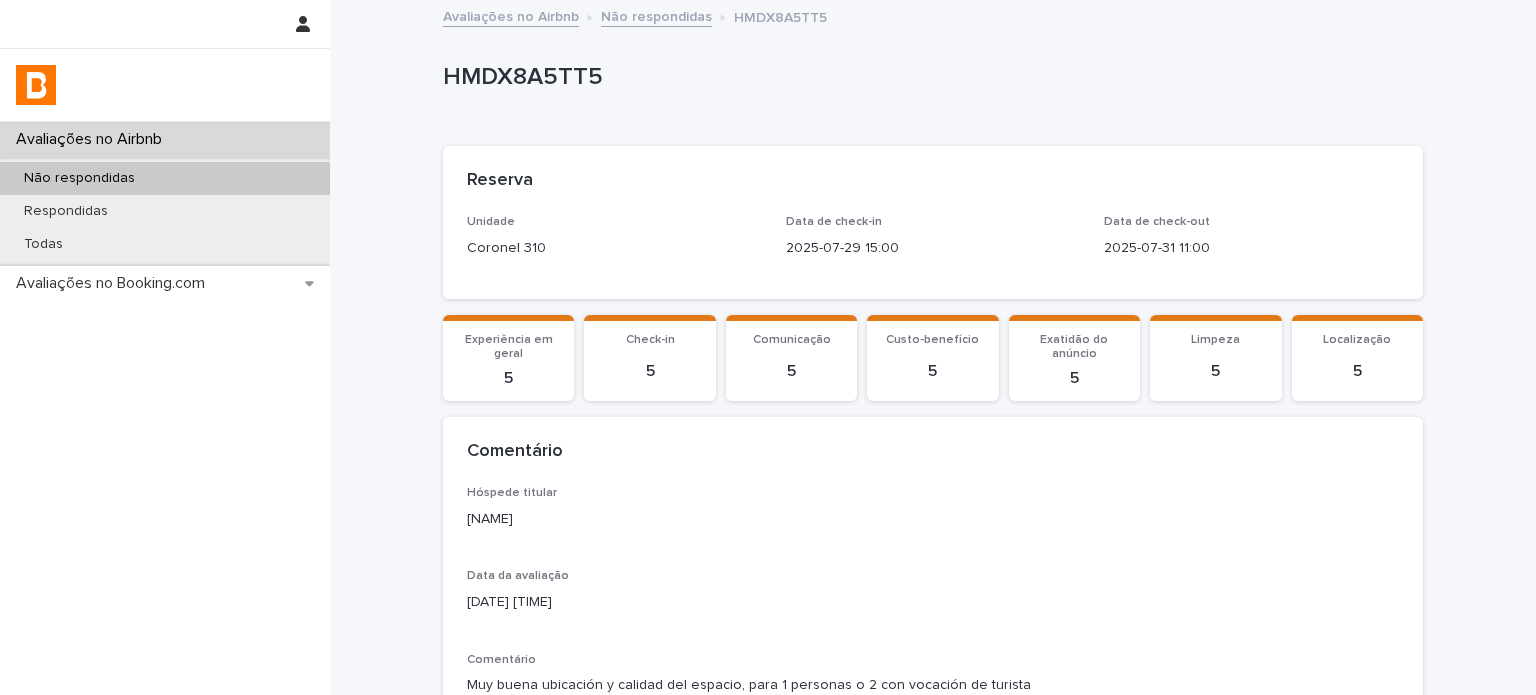click on "[NAME]" at bounding box center [933, 519] 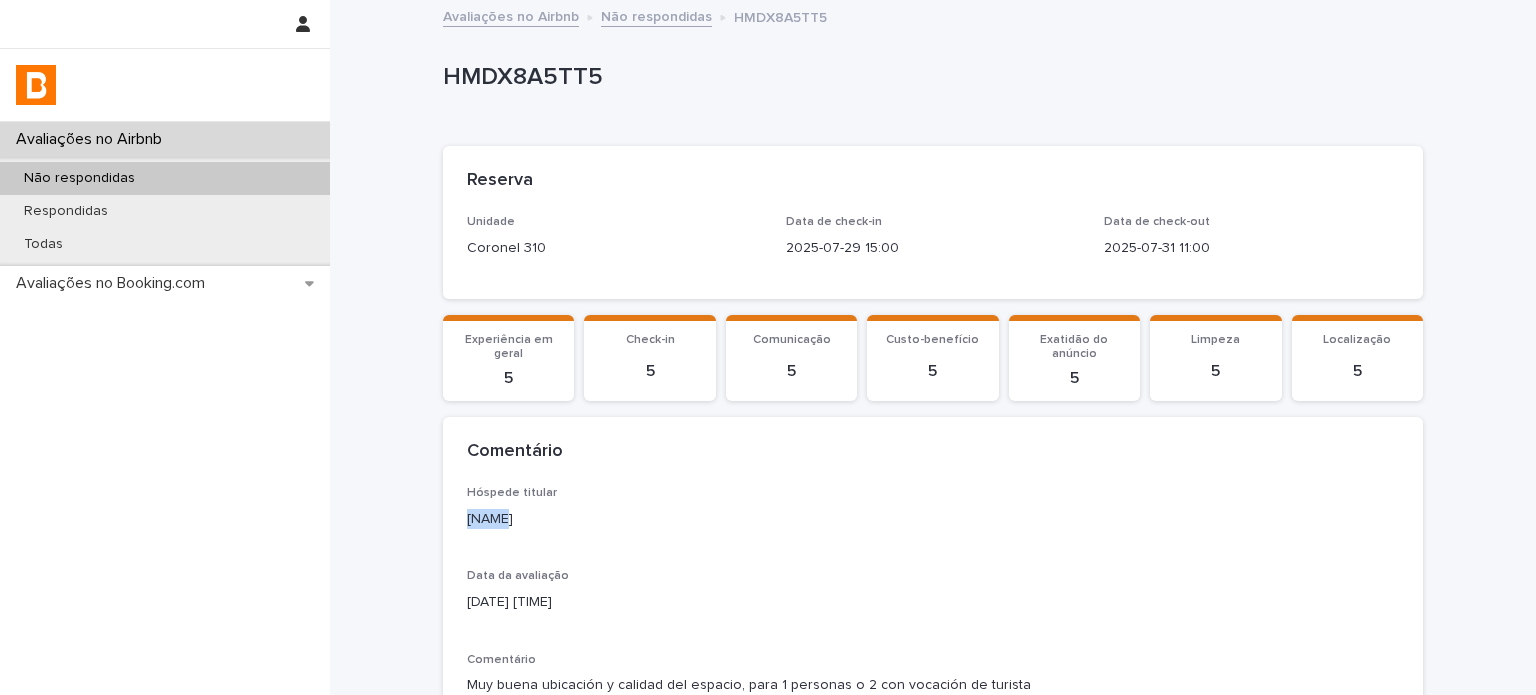 click on "[NAME]" at bounding box center (933, 519) 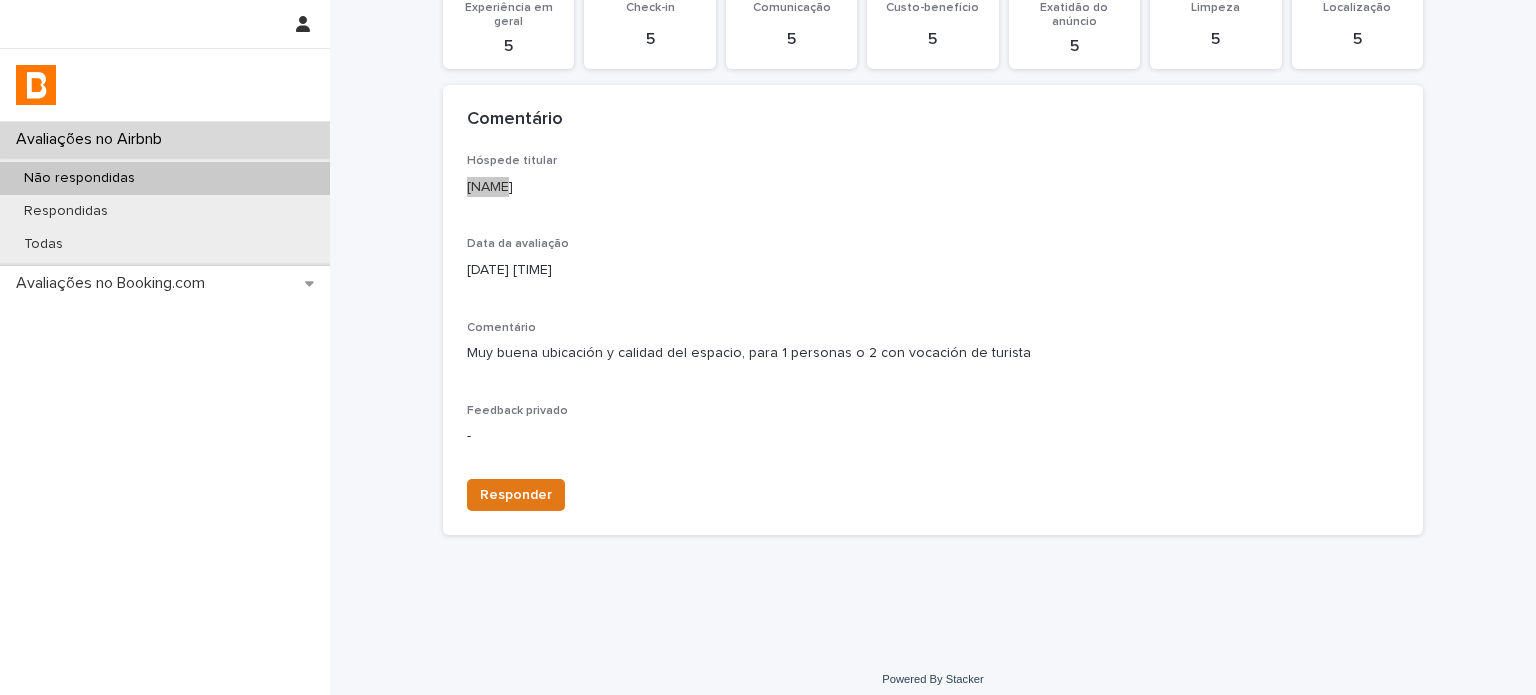 scroll, scrollTop: 344, scrollLeft: 0, axis: vertical 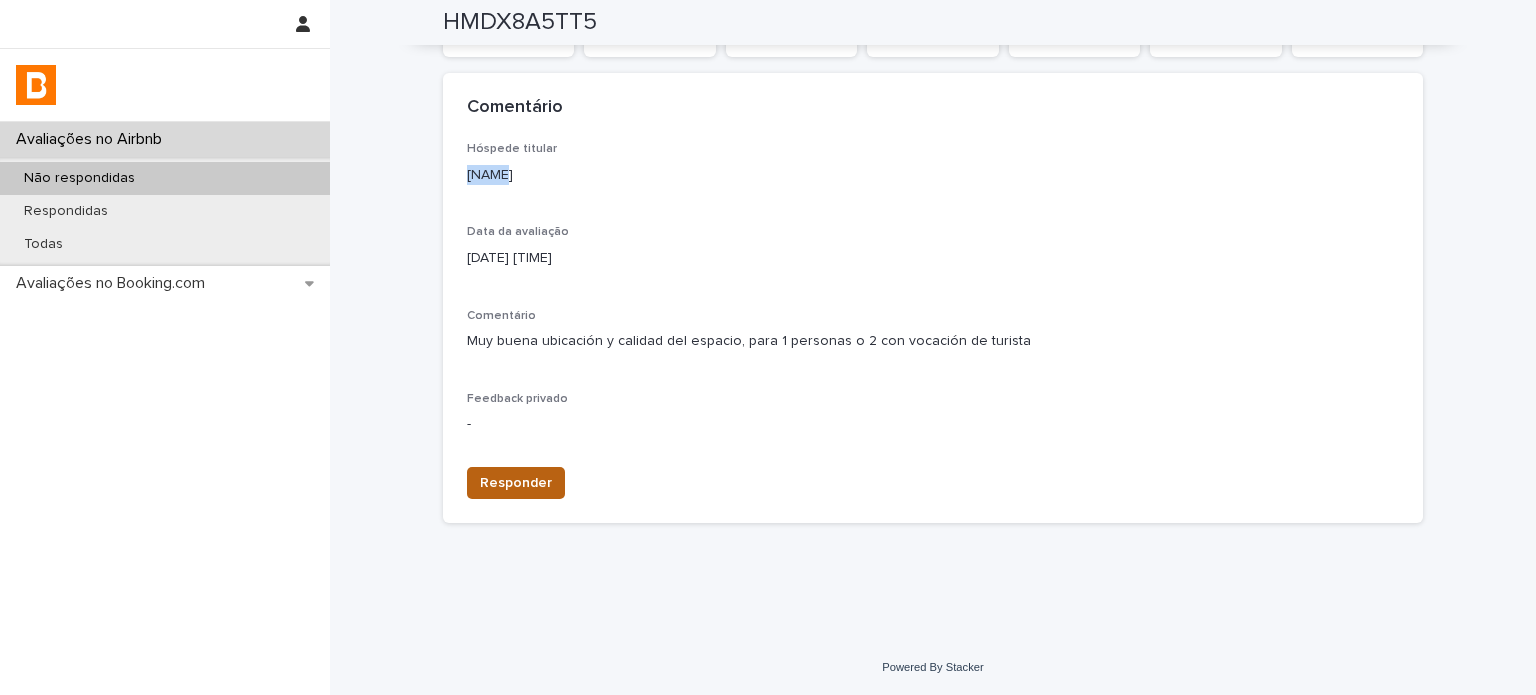 click on "Responder" at bounding box center (516, 483) 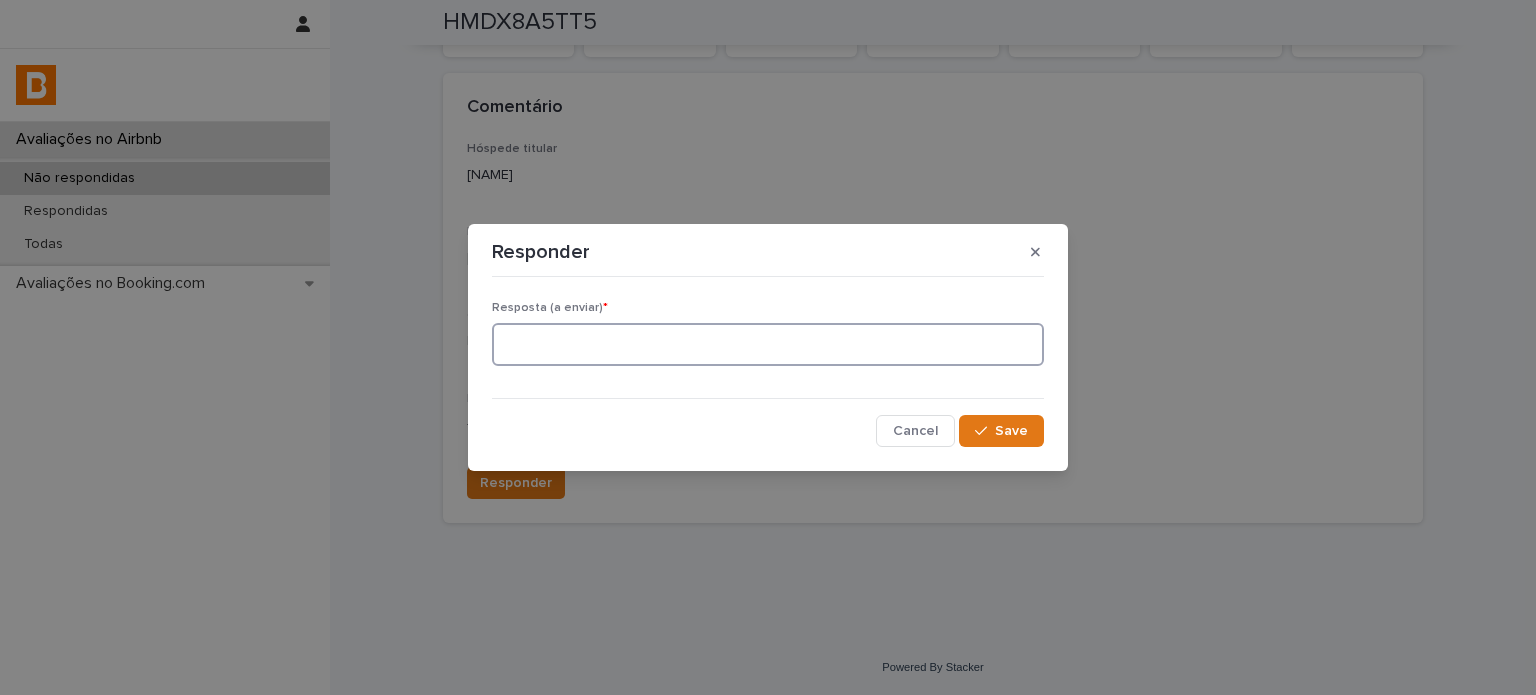 click at bounding box center (768, 344) 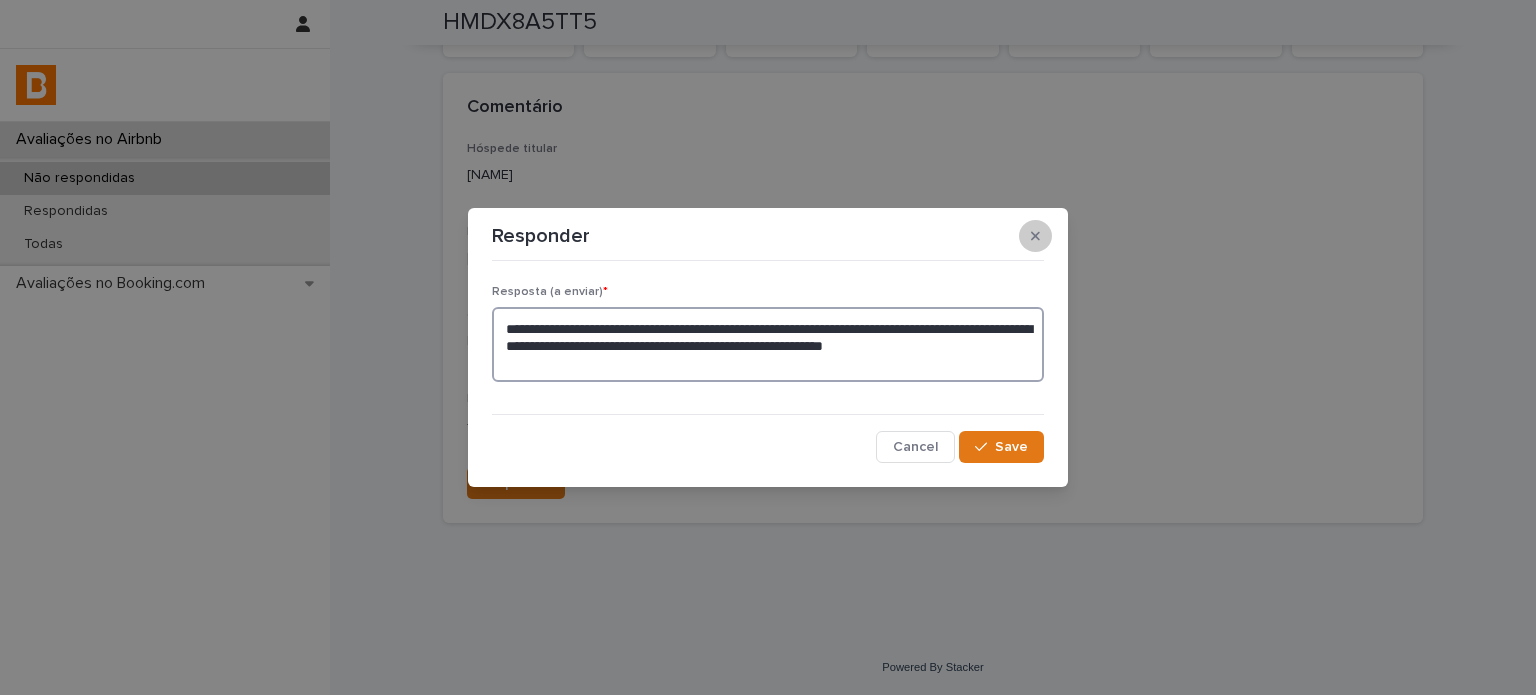 type on "**********" 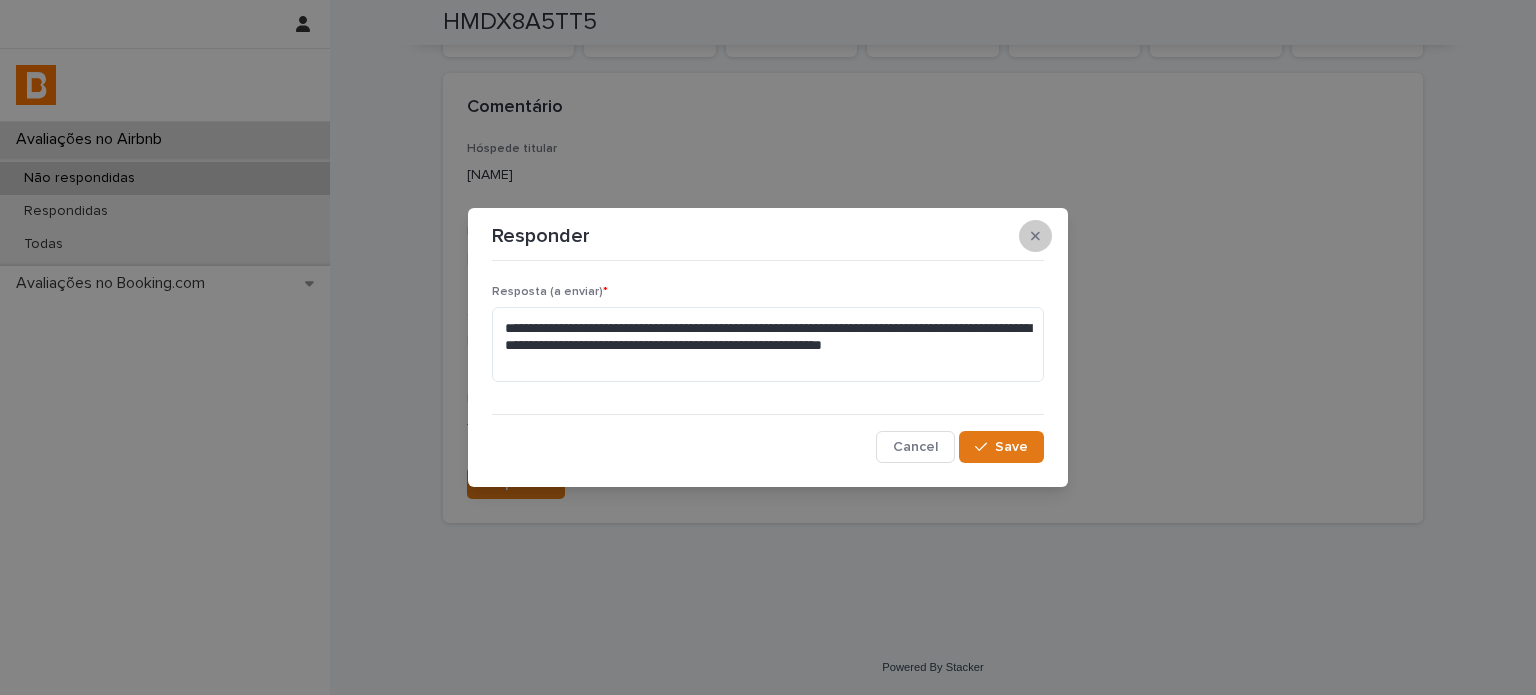 click 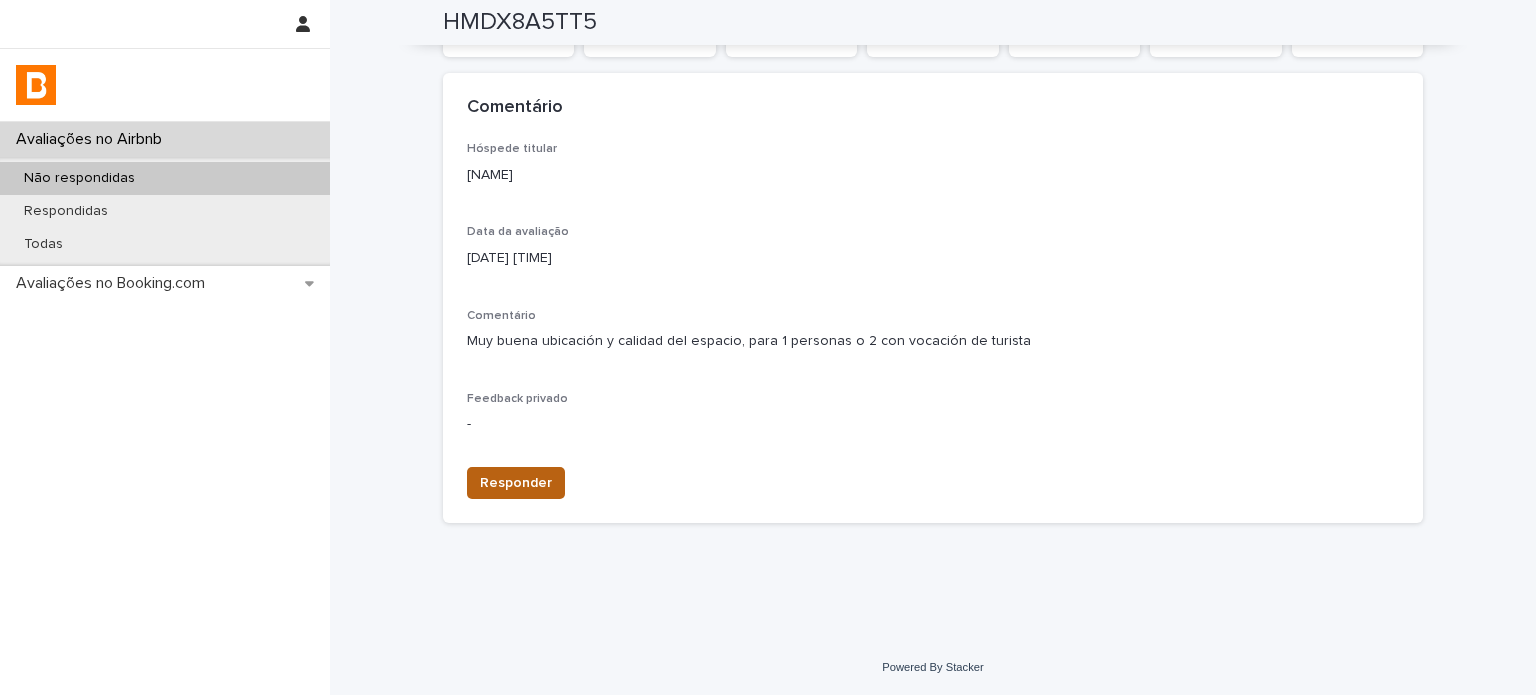 click on "Responder" at bounding box center [516, 483] 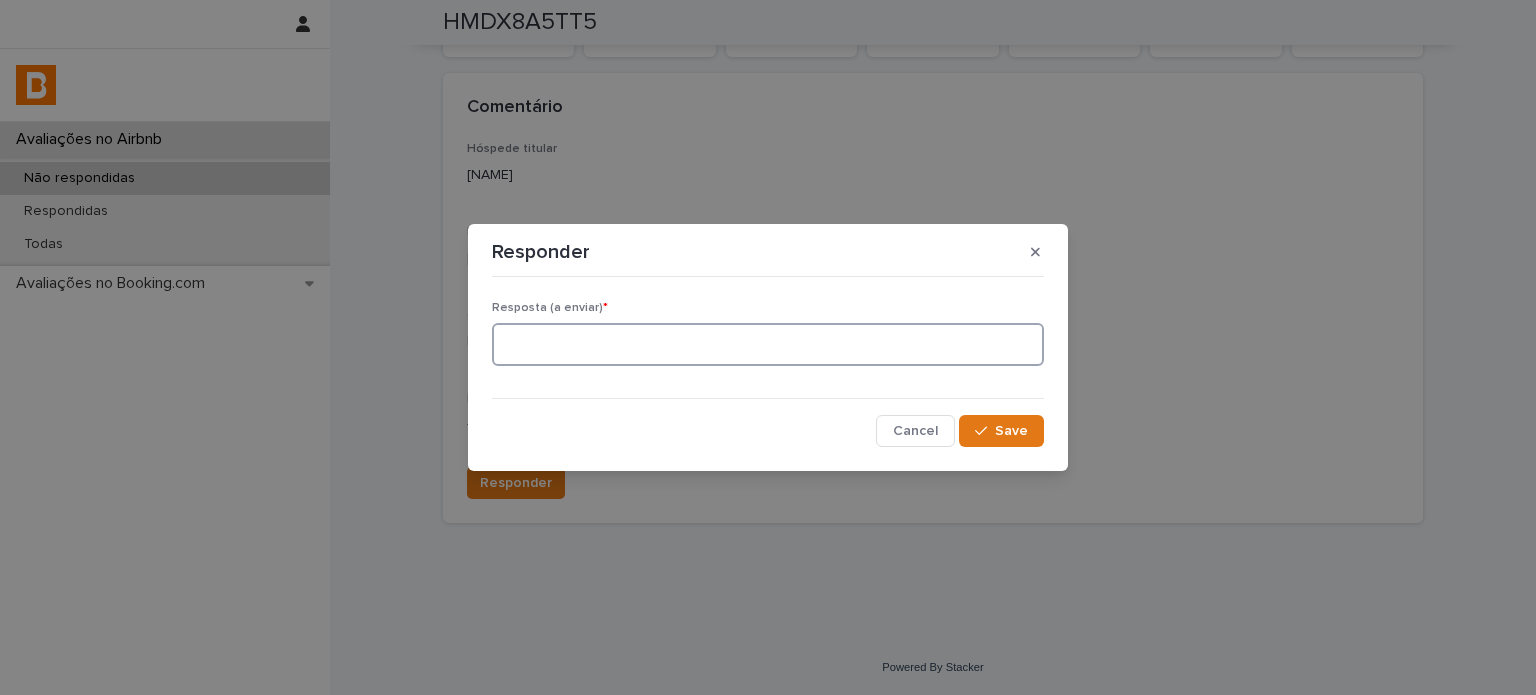click at bounding box center [768, 344] 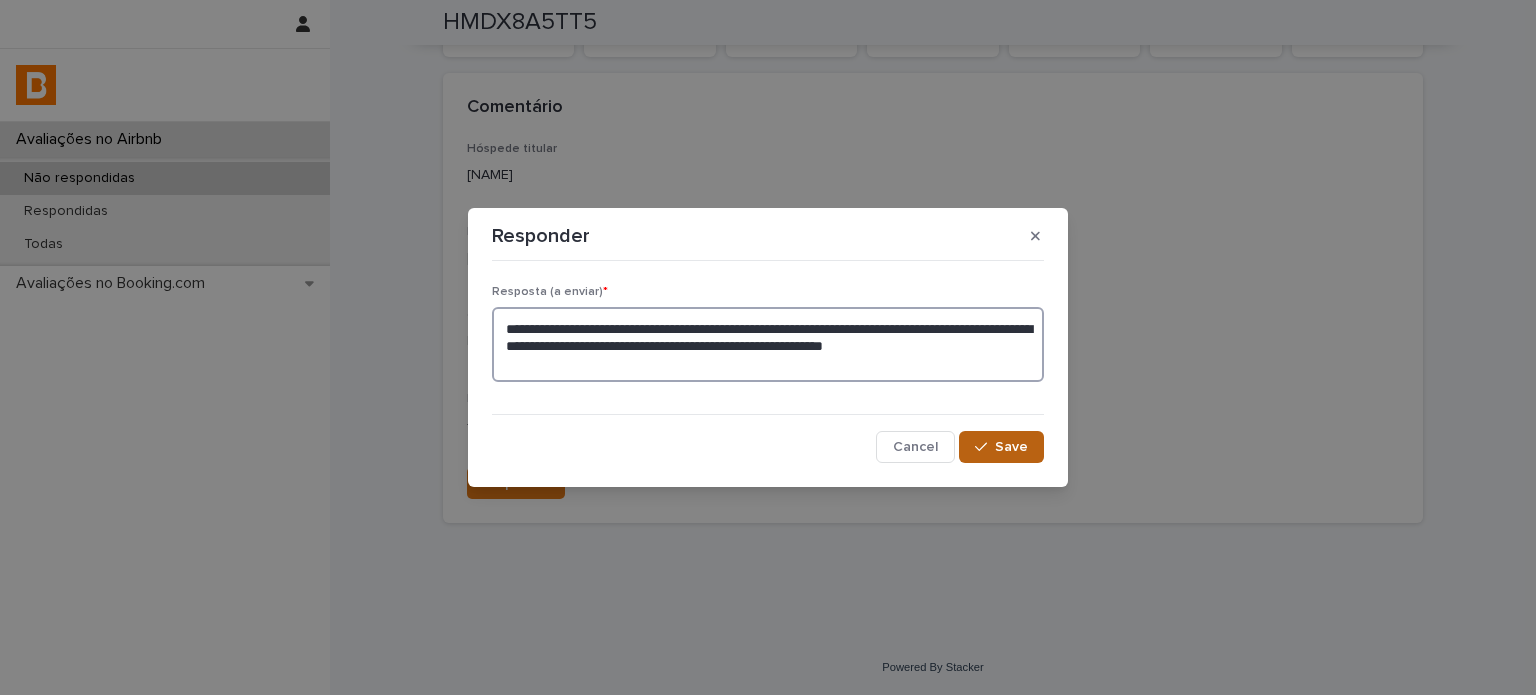 type on "**********" 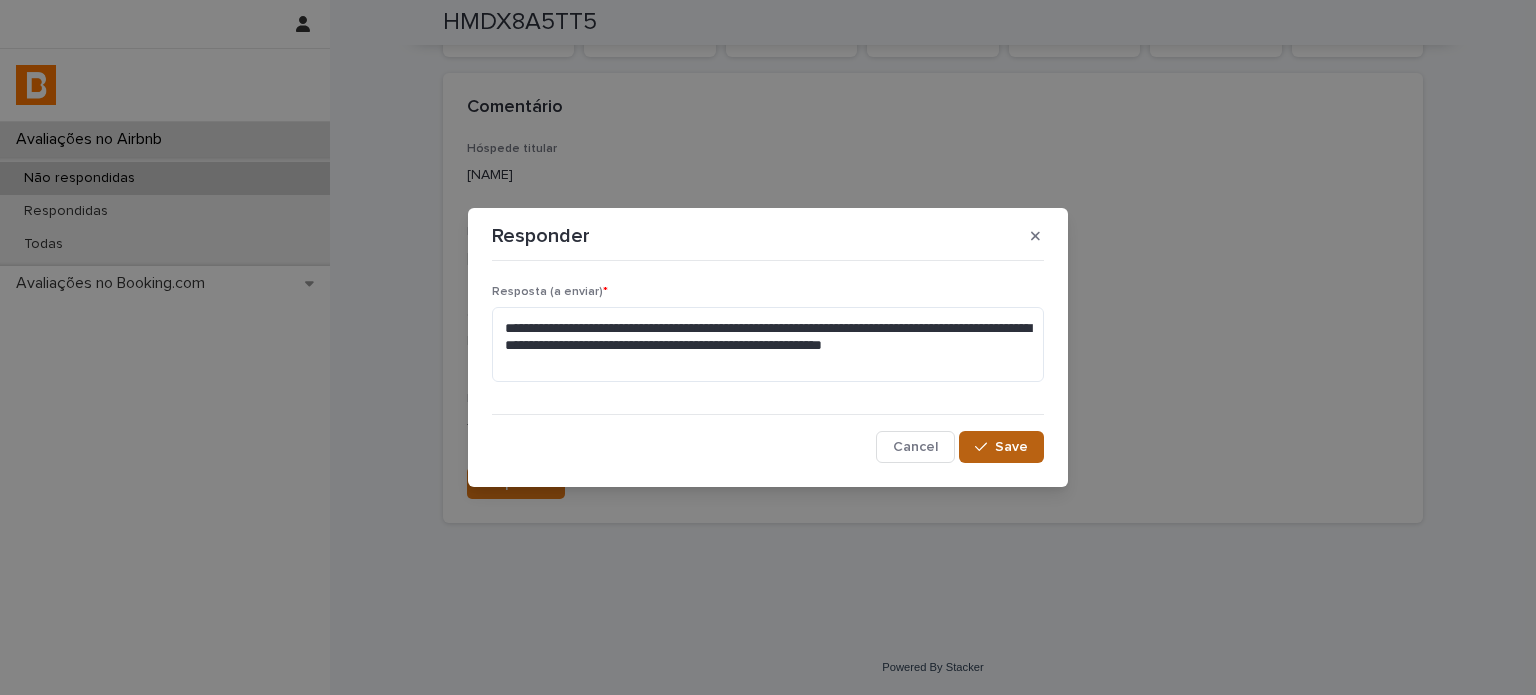 click on "Save" at bounding box center (1001, 447) 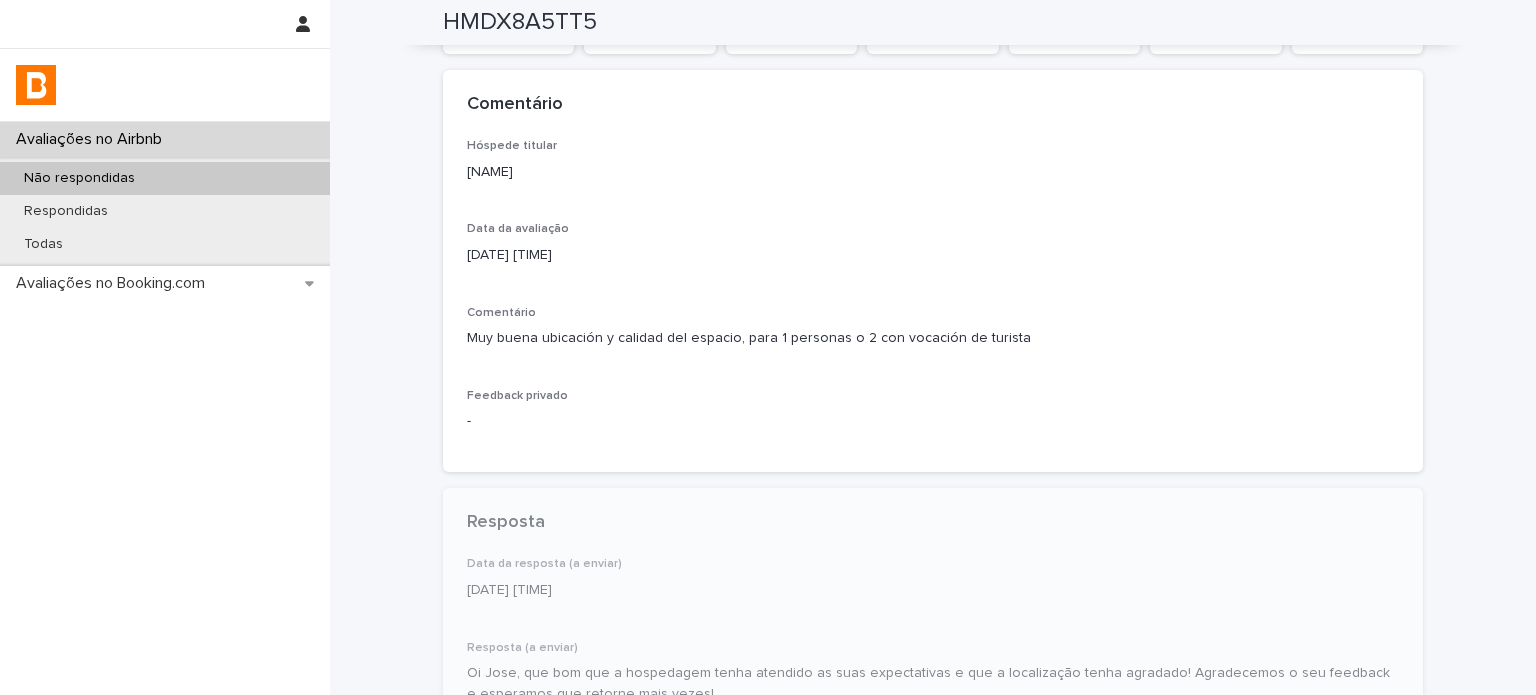 scroll, scrollTop: 456, scrollLeft: 0, axis: vertical 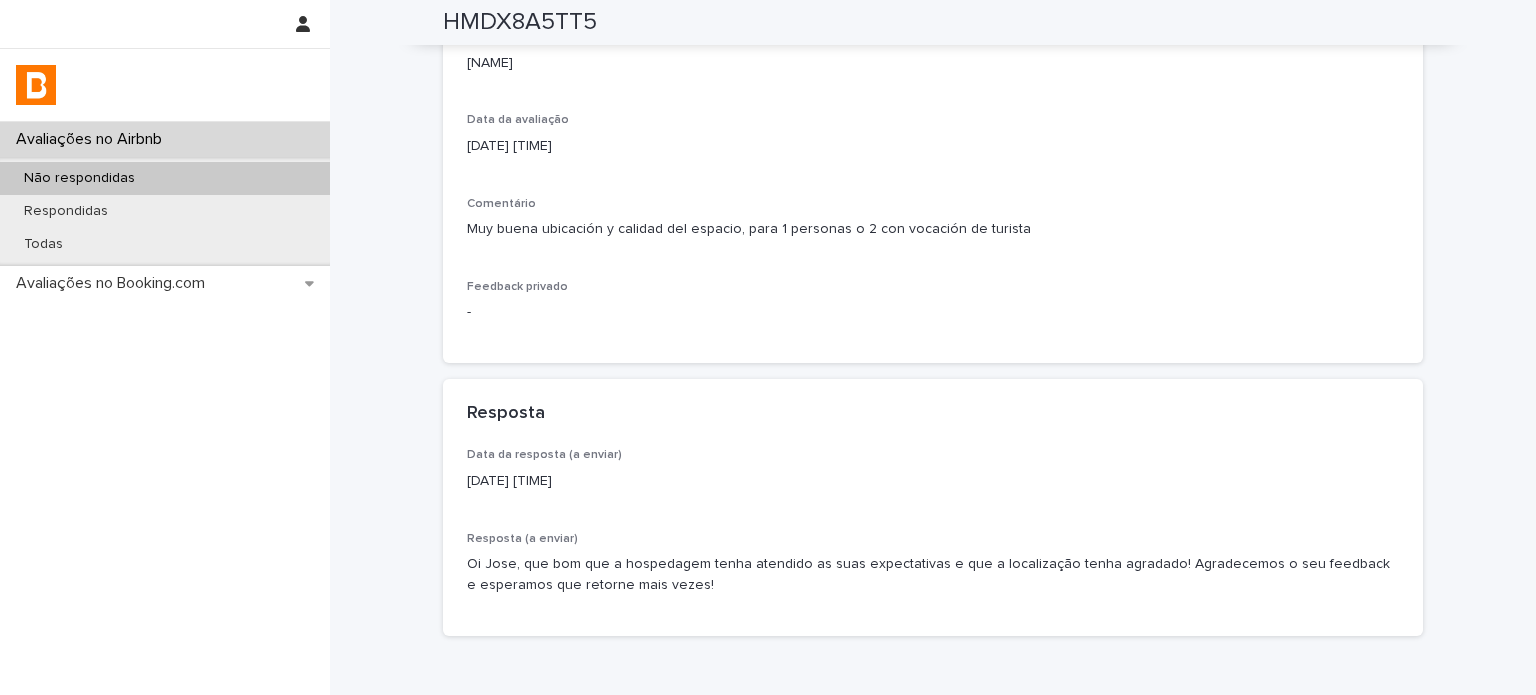 click on "Não respondidas" at bounding box center (165, 178) 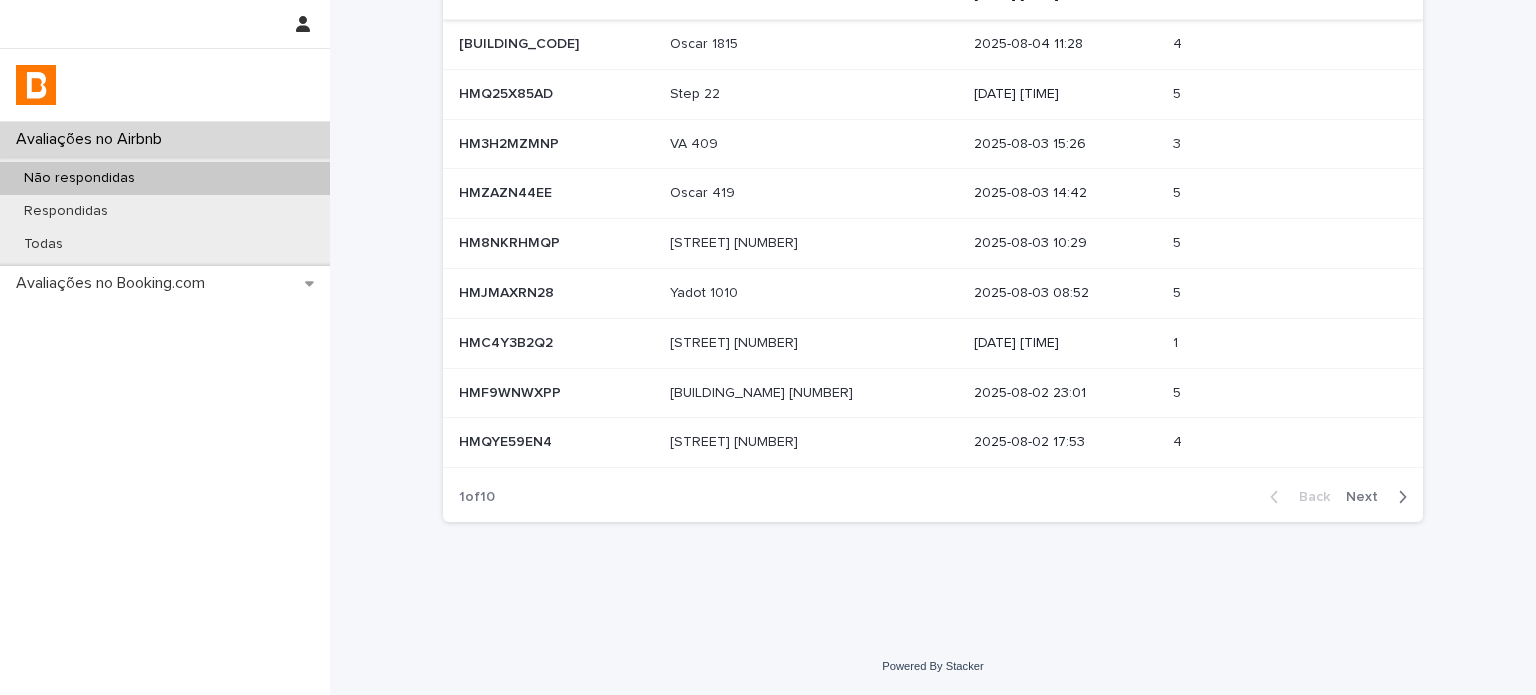 scroll, scrollTop: 0, scrollLeft: 0, axis: both 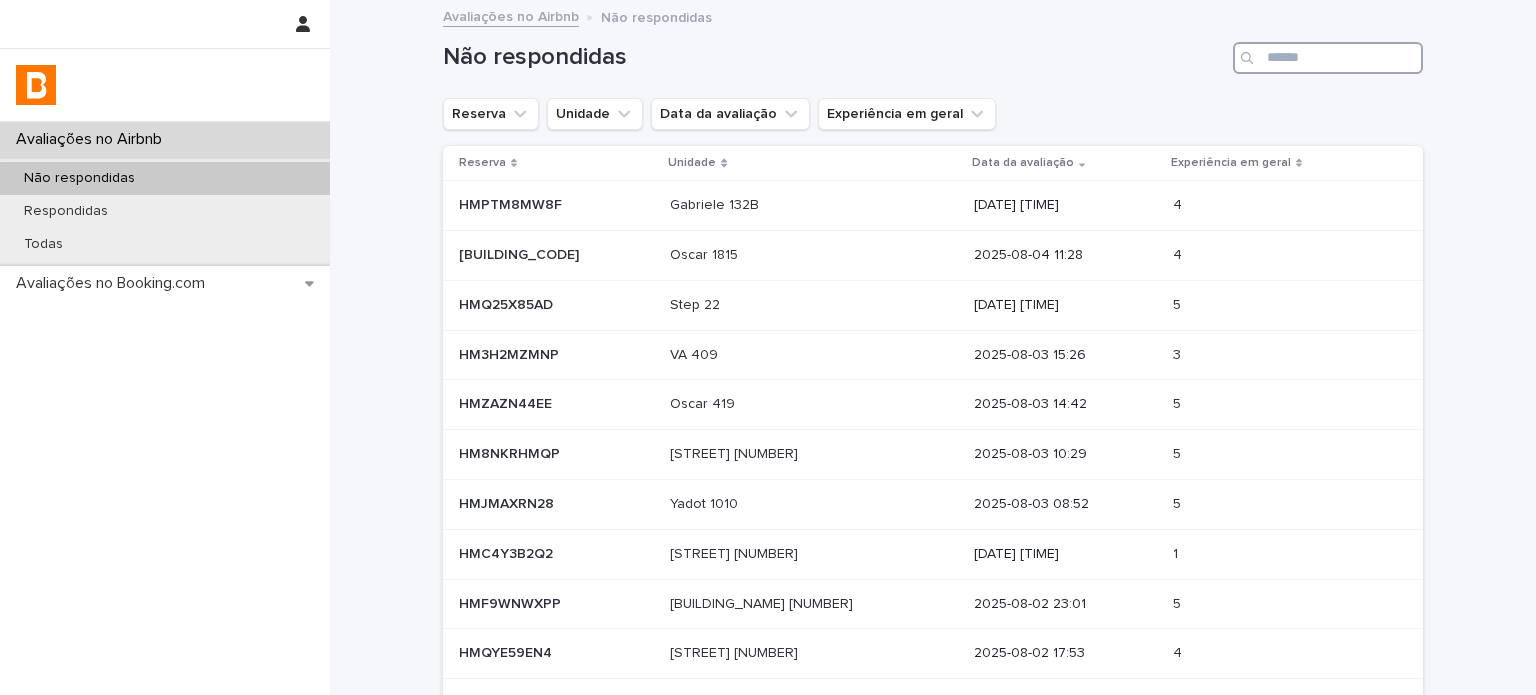 click at bounding box center (1328, 58) 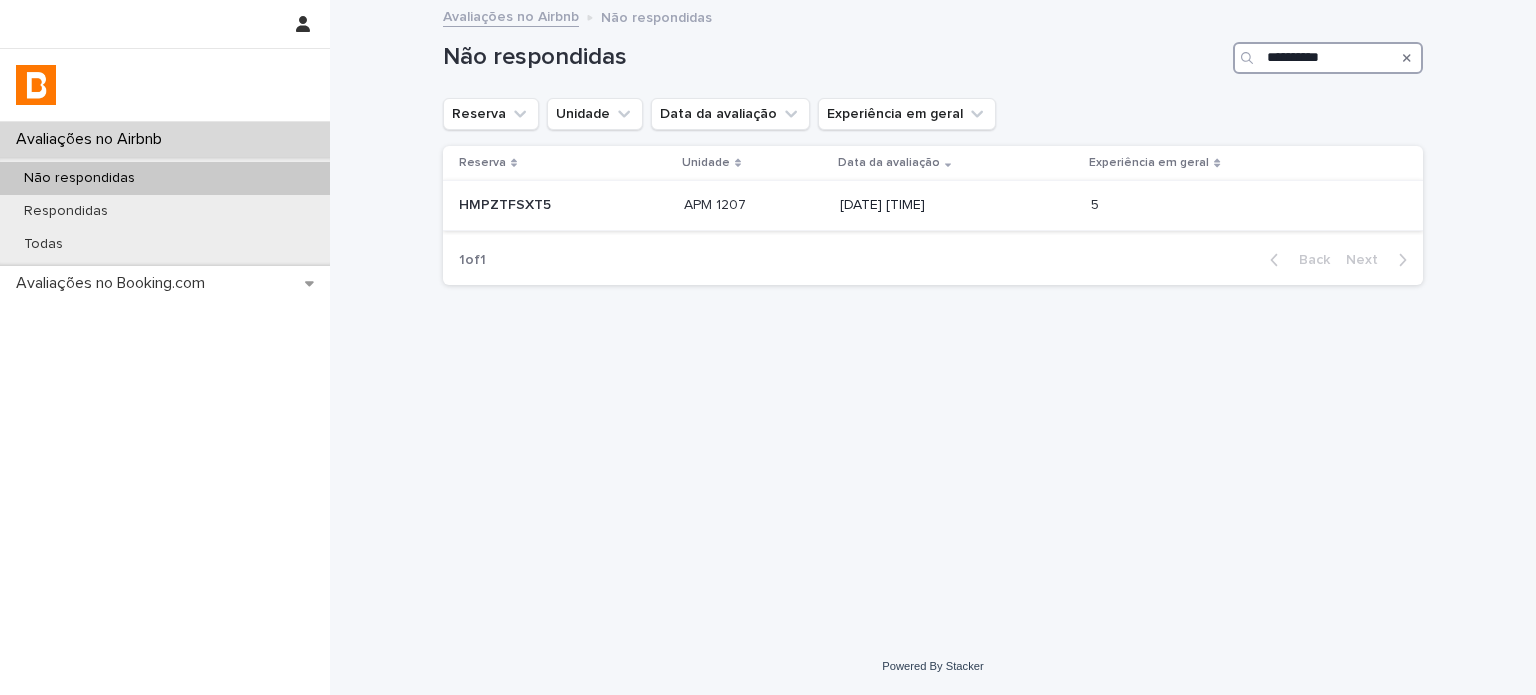 type on "**********" 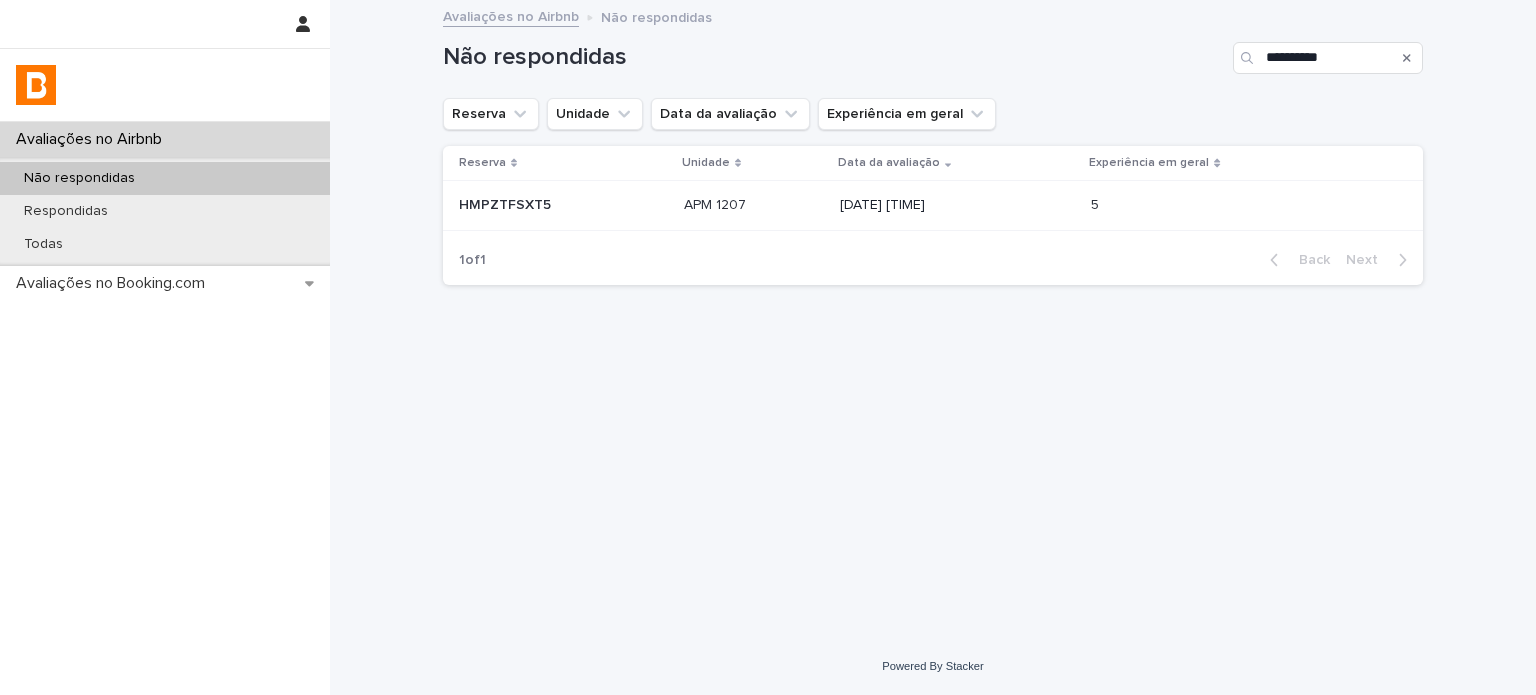 click on "[DATE] [TIME]" at bounding box center (957, 205) 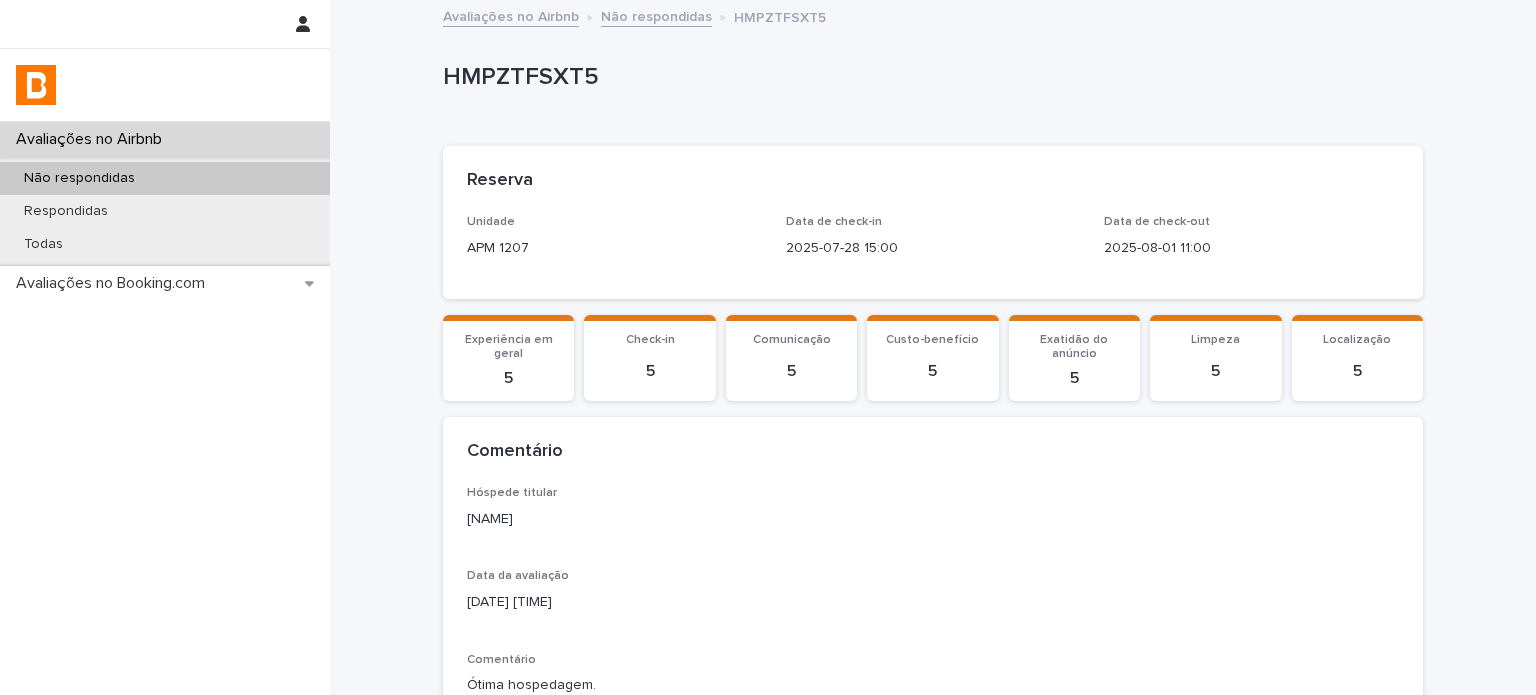 click on "[NAME]" at bounding box center (933, 519) 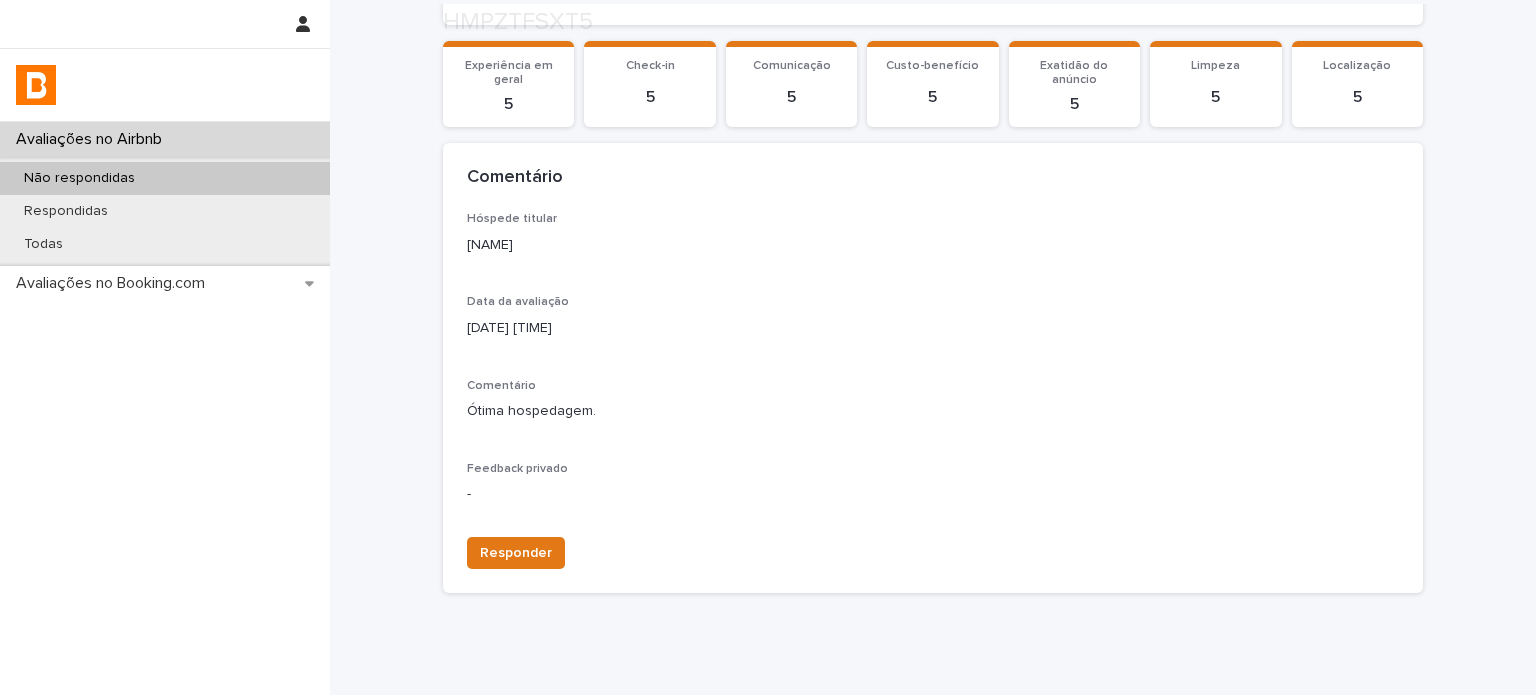 scroll, scrollTop: 300, scrollLeft: 0, axis: vertical 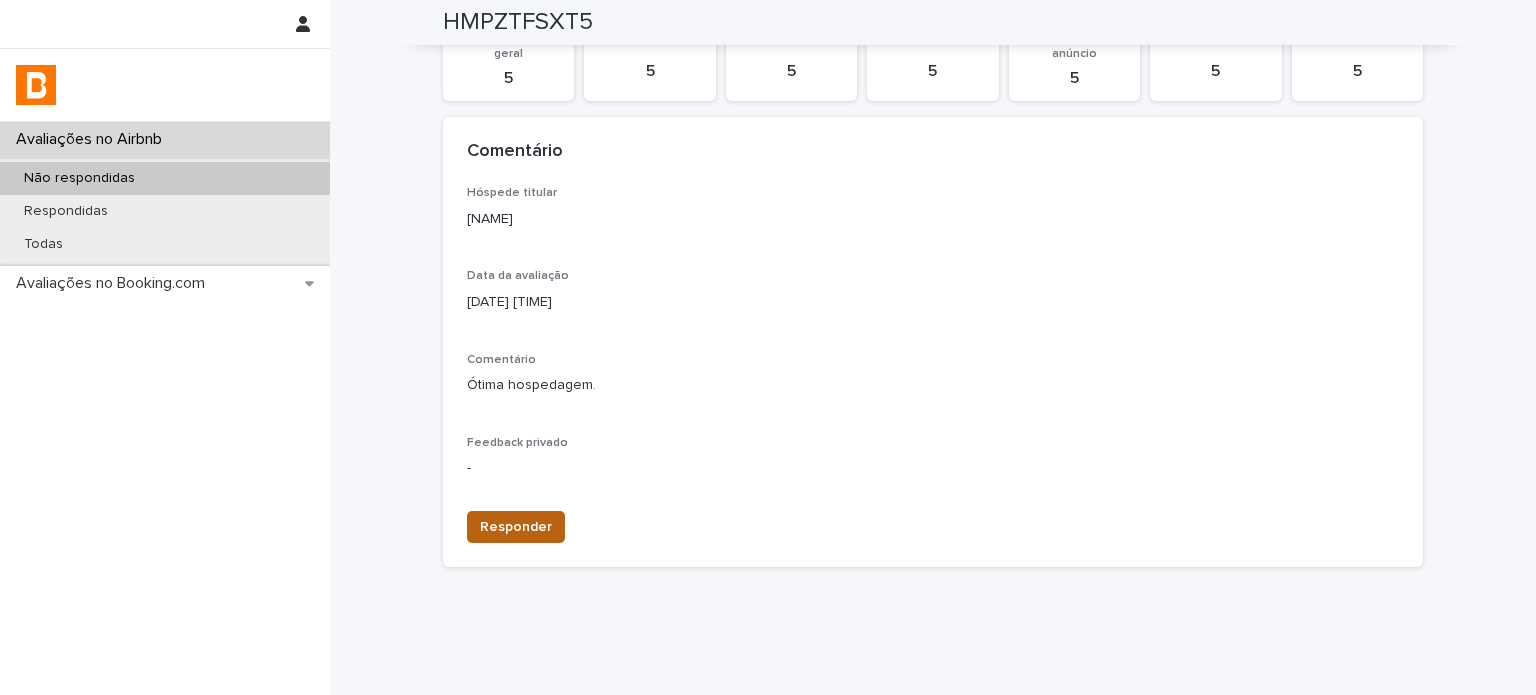 click on "Responder" at bounding box center [516, 527] 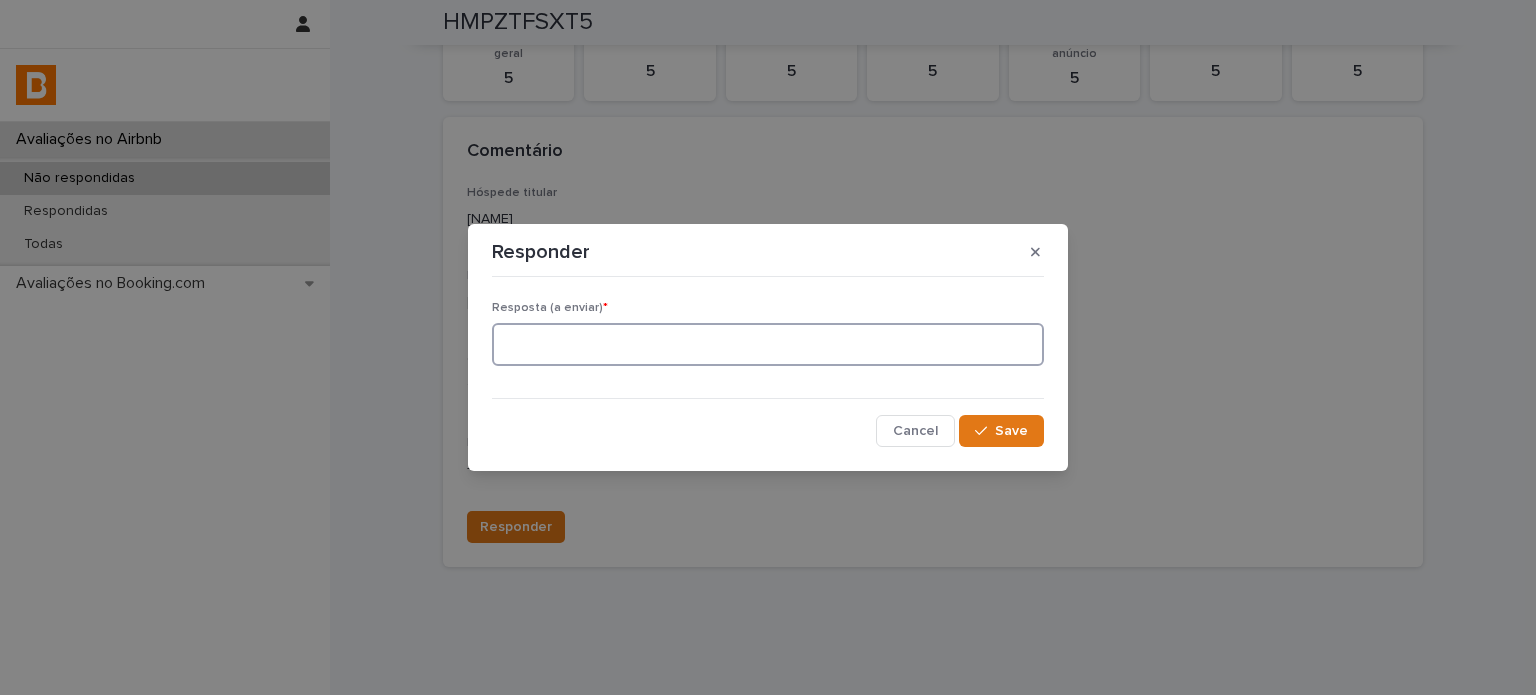 click at bounding box center [768, 344] 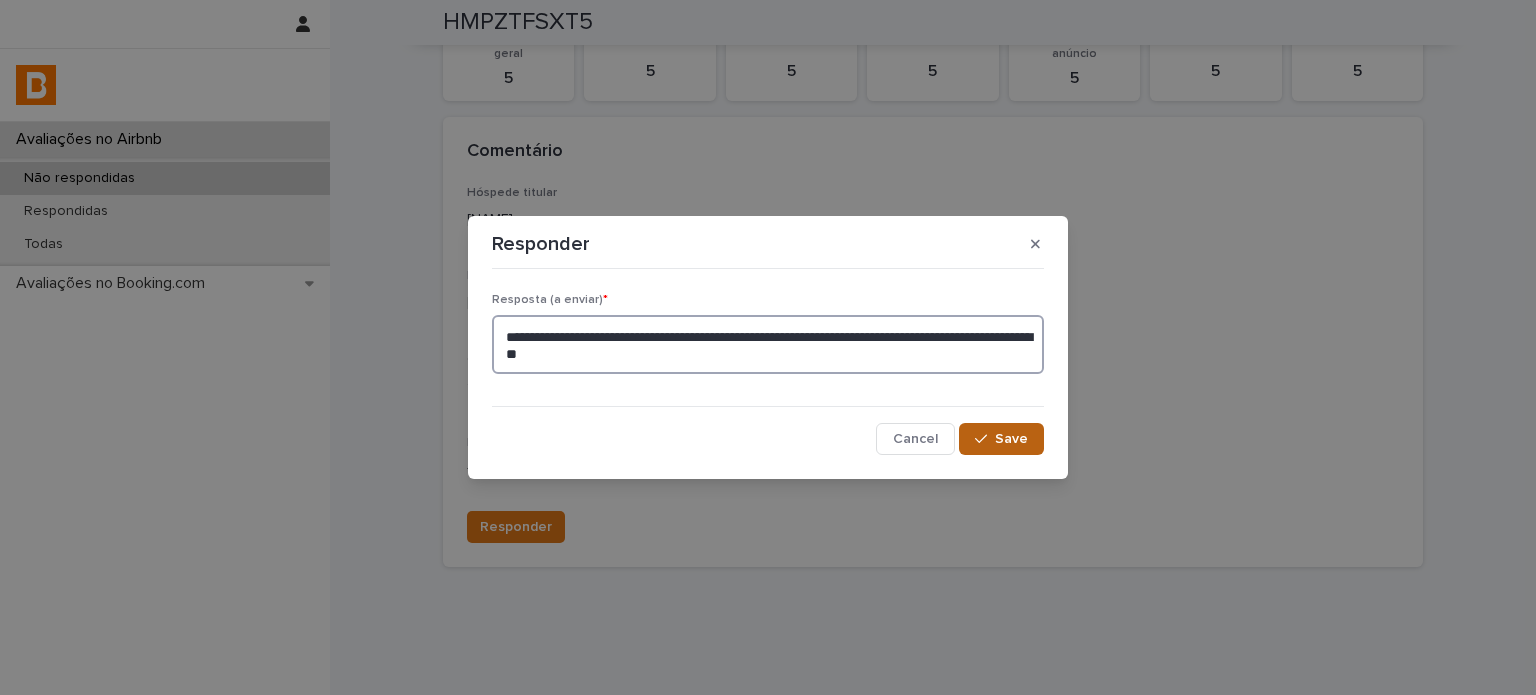 type on "**********" 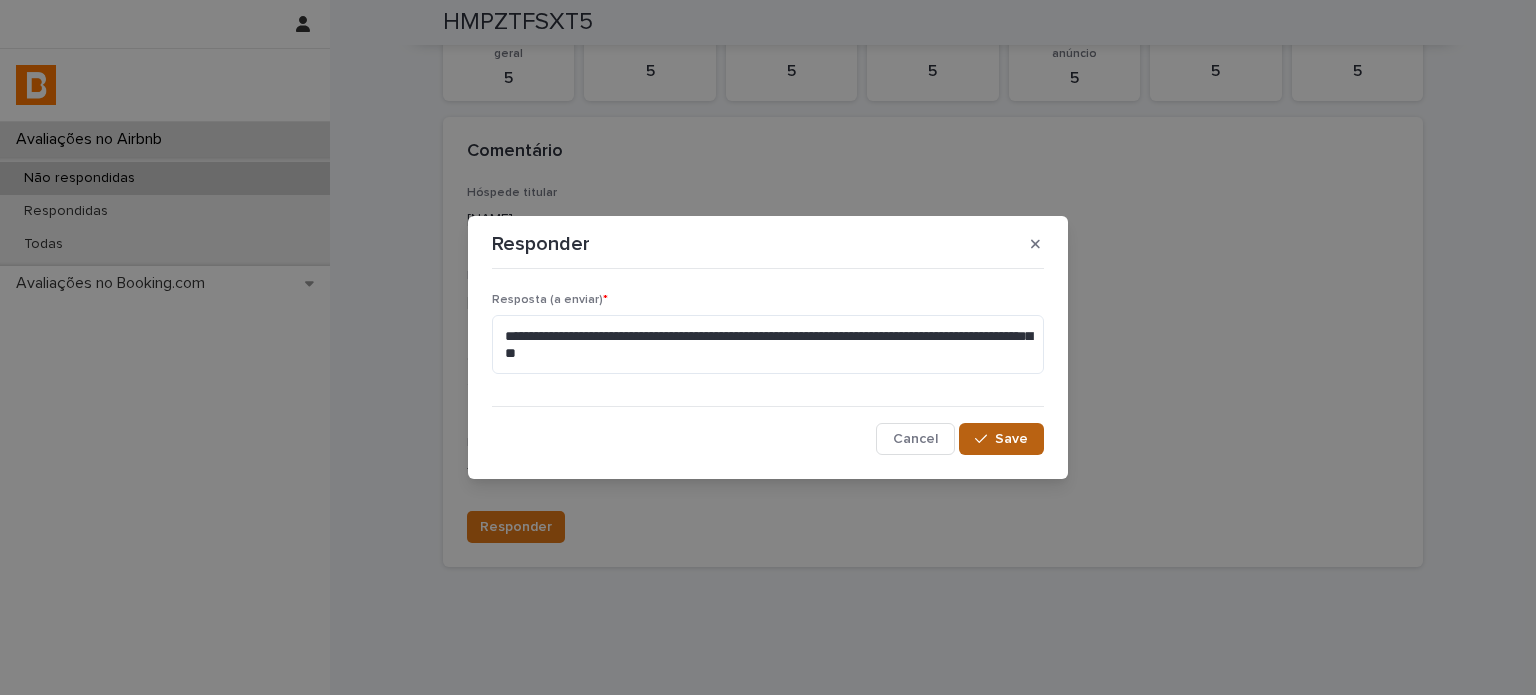 click on "Save" at bounding box center [1001, 439] 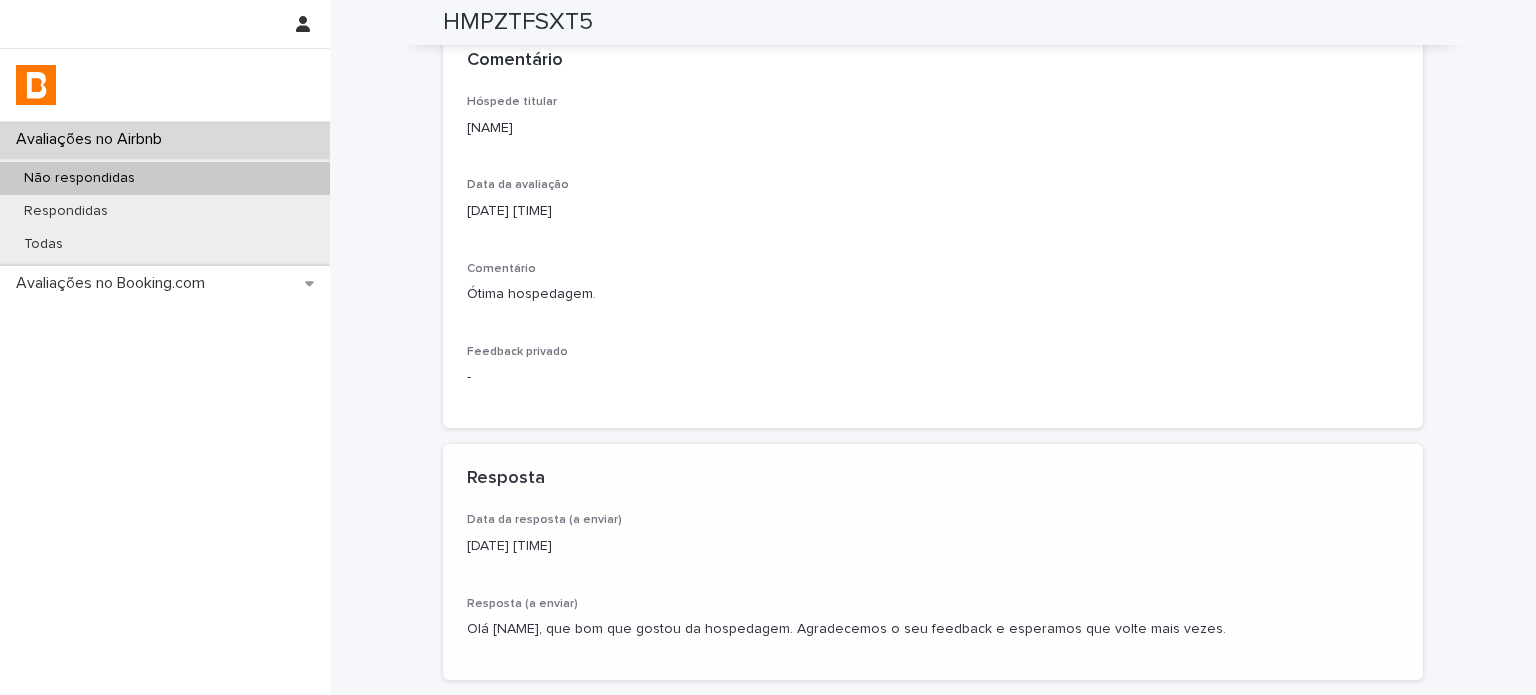 scroll, scrollTop: 402, scrollLeft: 0, axis: vertical 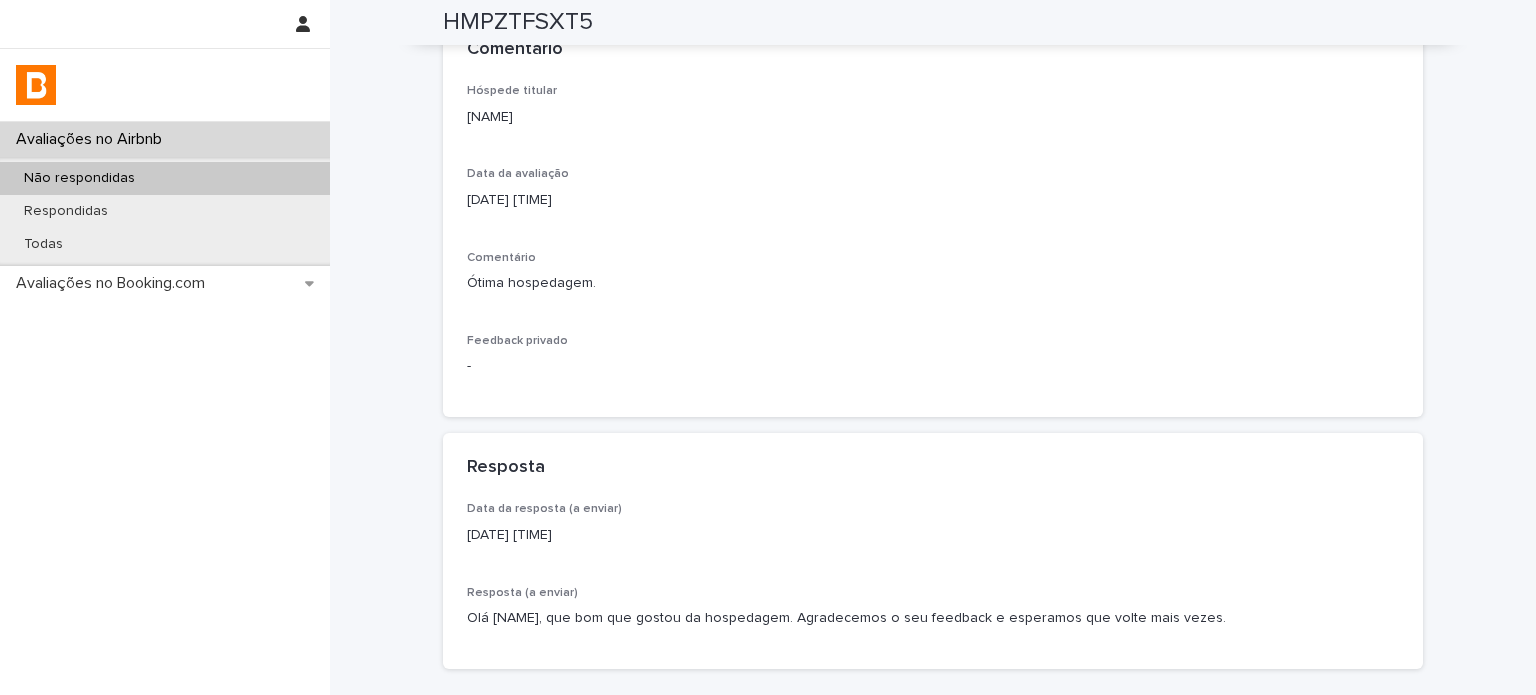 click on "Não respondidas" at bounding box center [165, 178] 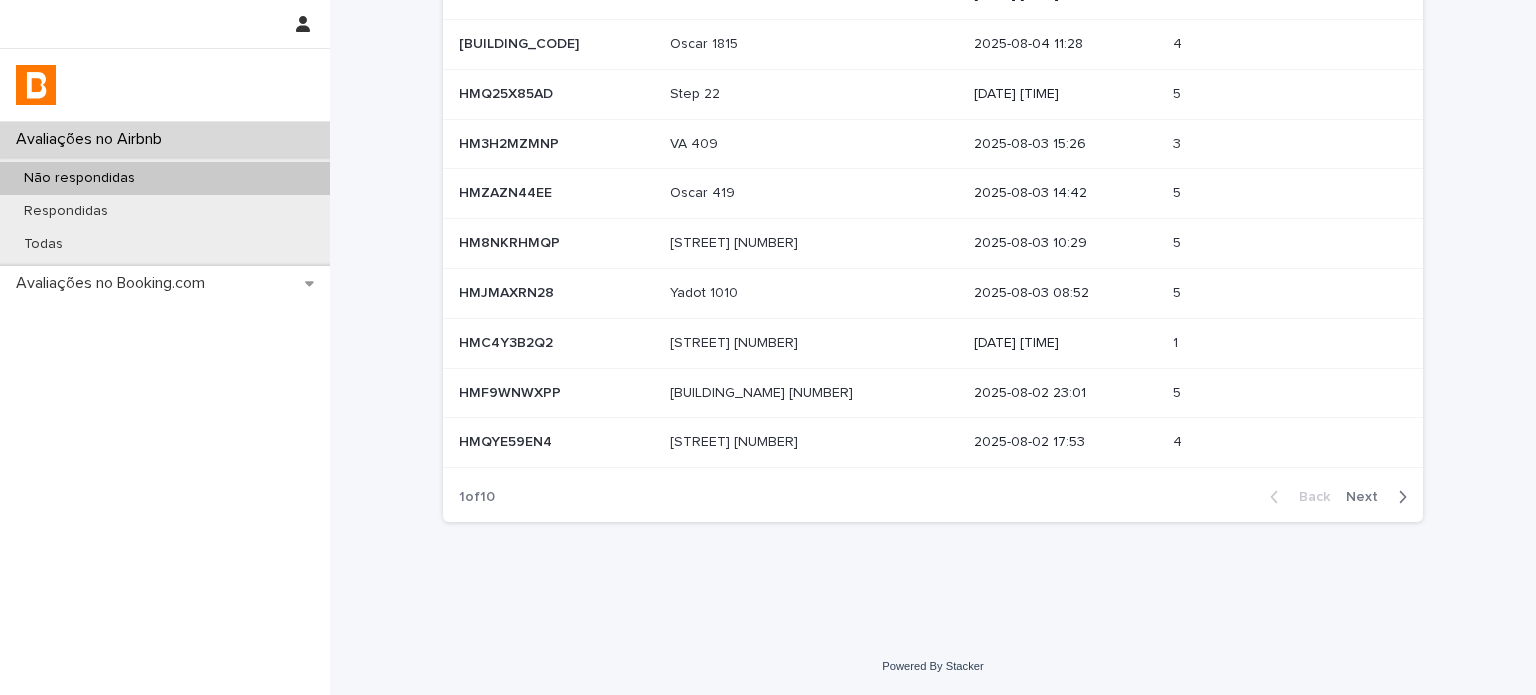 scroll, scrollTop: 0, scrollLeft: 0, axis: both 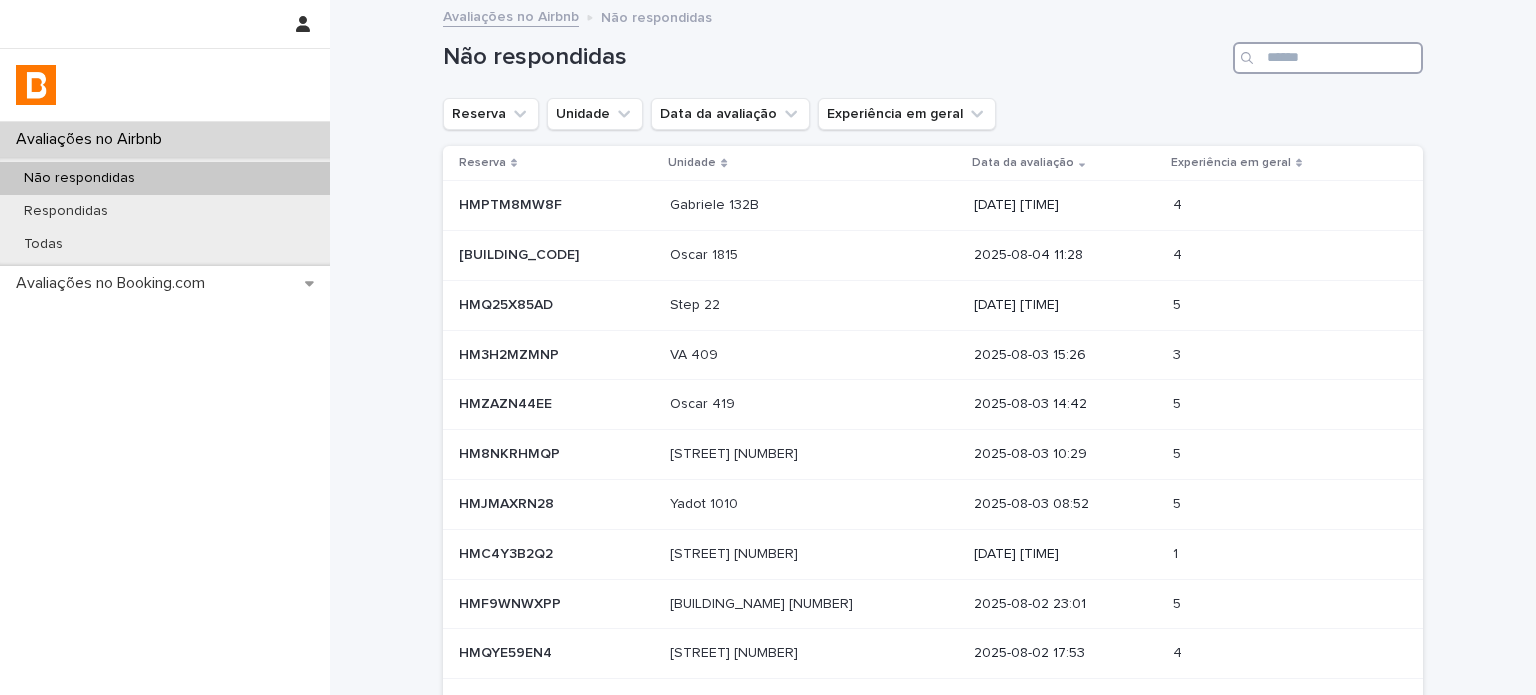 click at bounding box center (1328, 58) 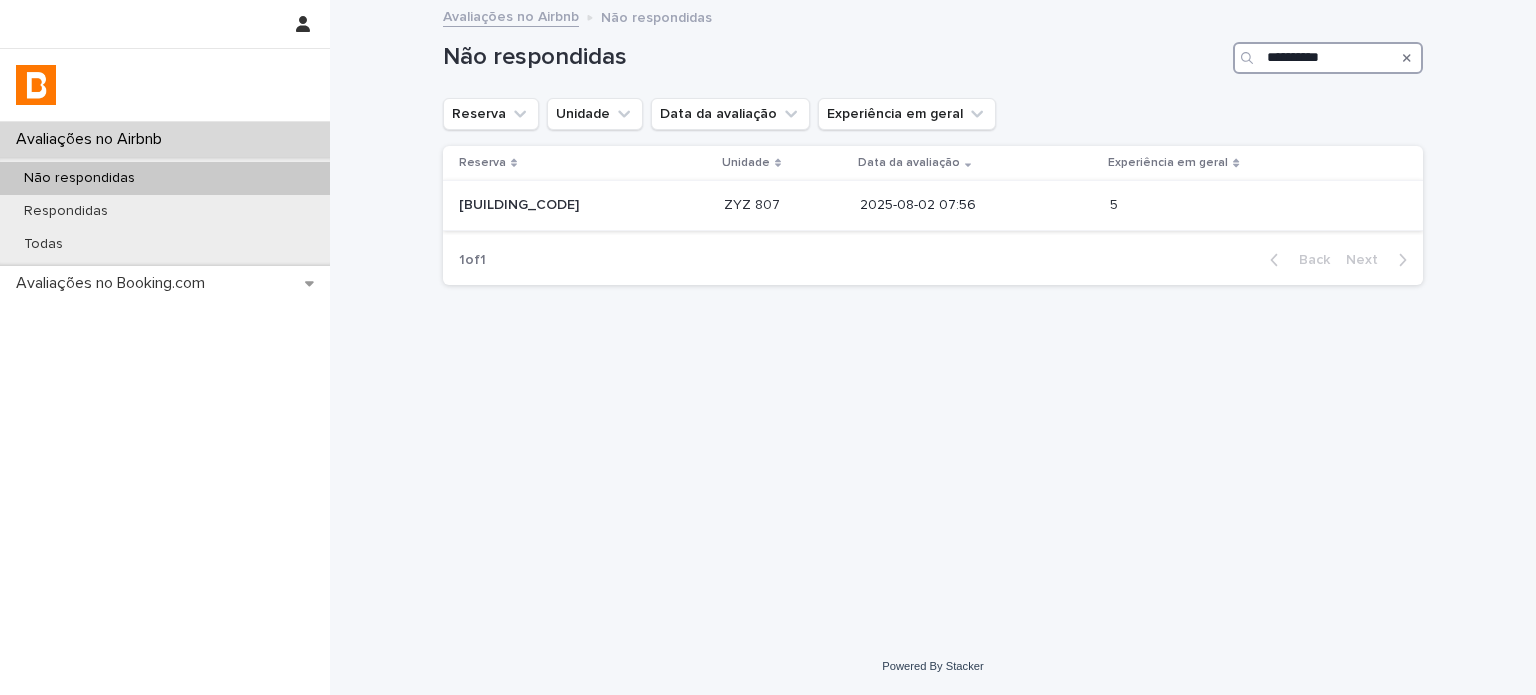 type on "**********" 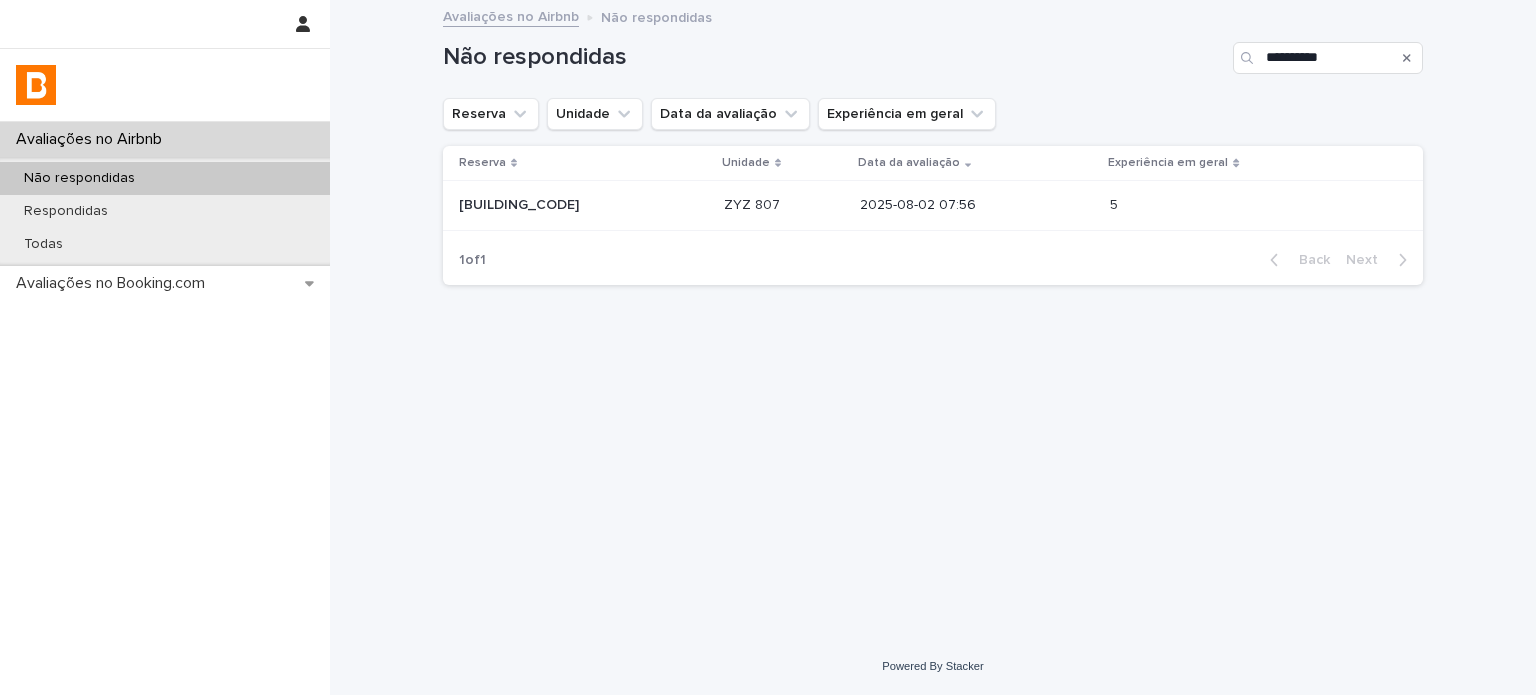 click on "2025-08-02 07:56" at bounding box center (977, 205) 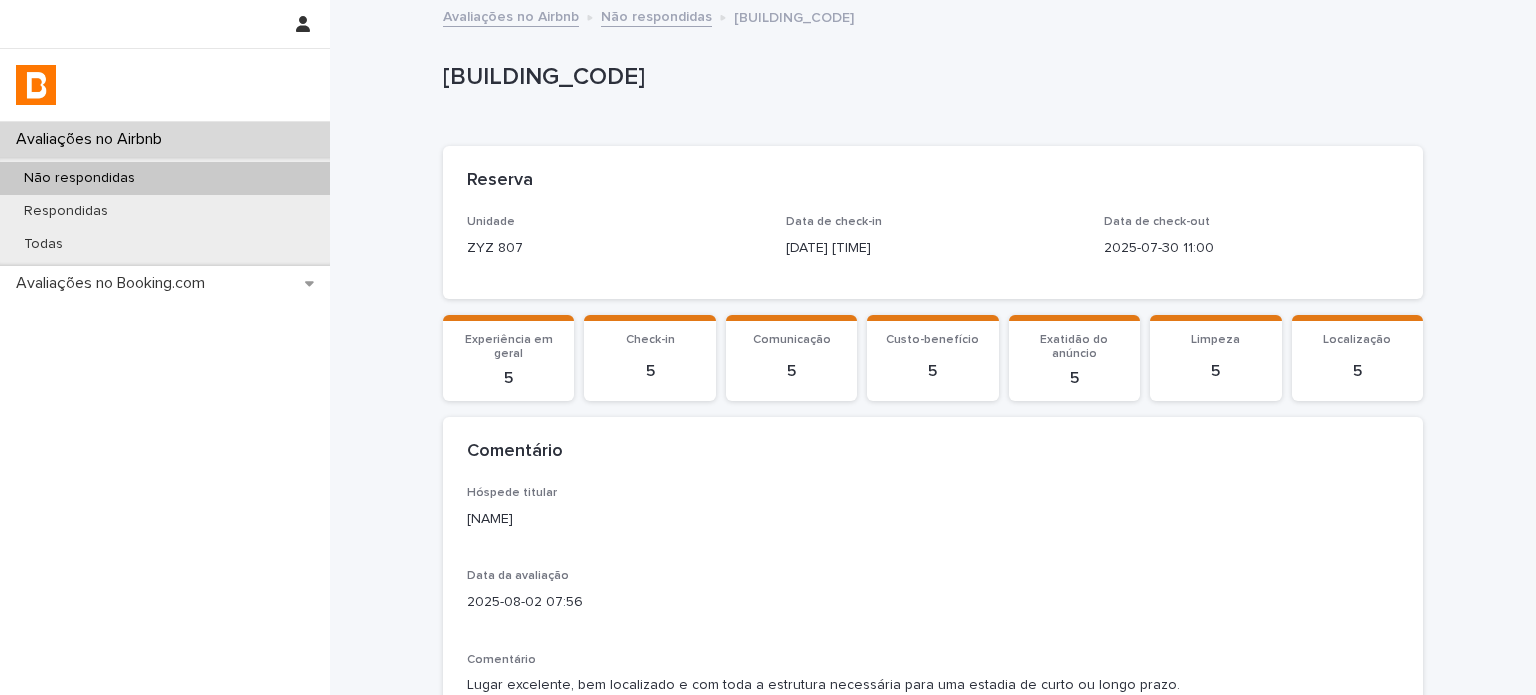 click on "[NAME]" at bounding box center (933, 519) 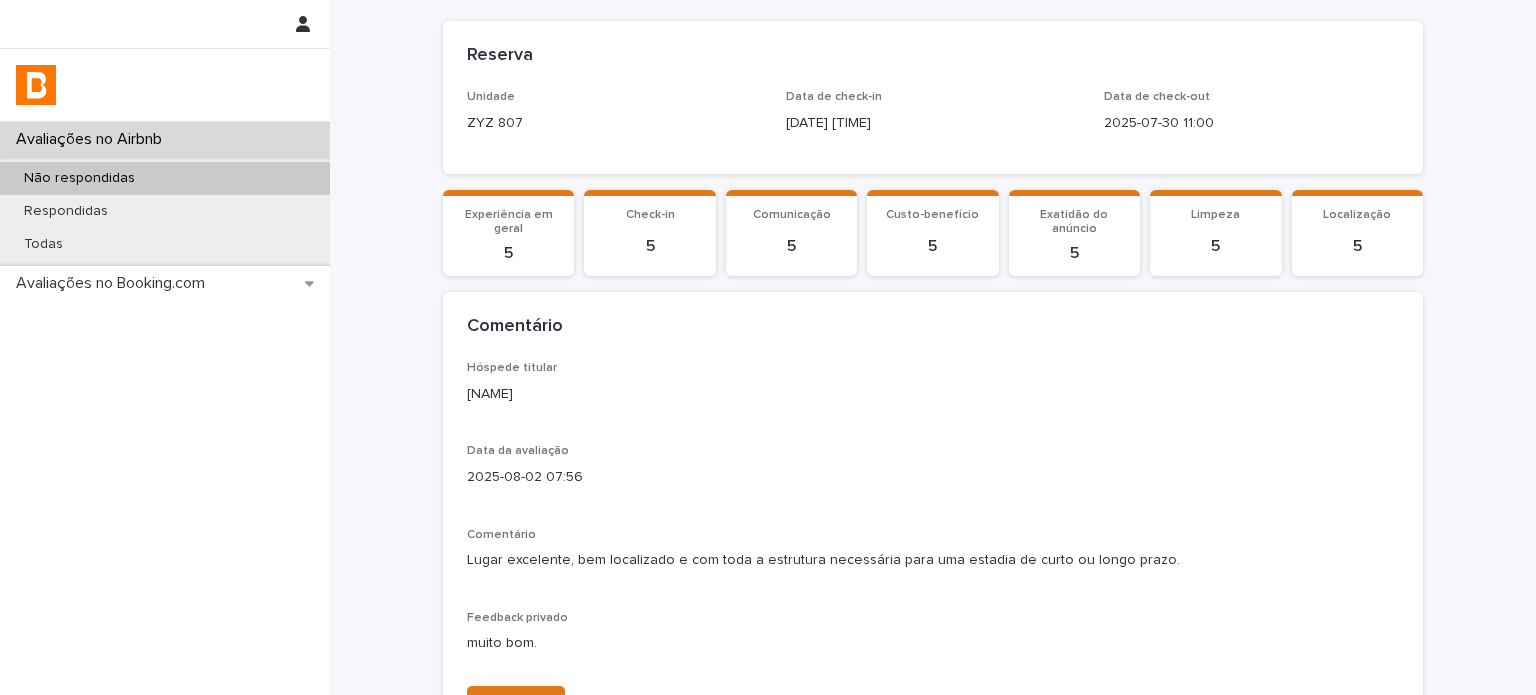 scroll, scrollTop: 344, scrollLeft: 0, axis: vertical 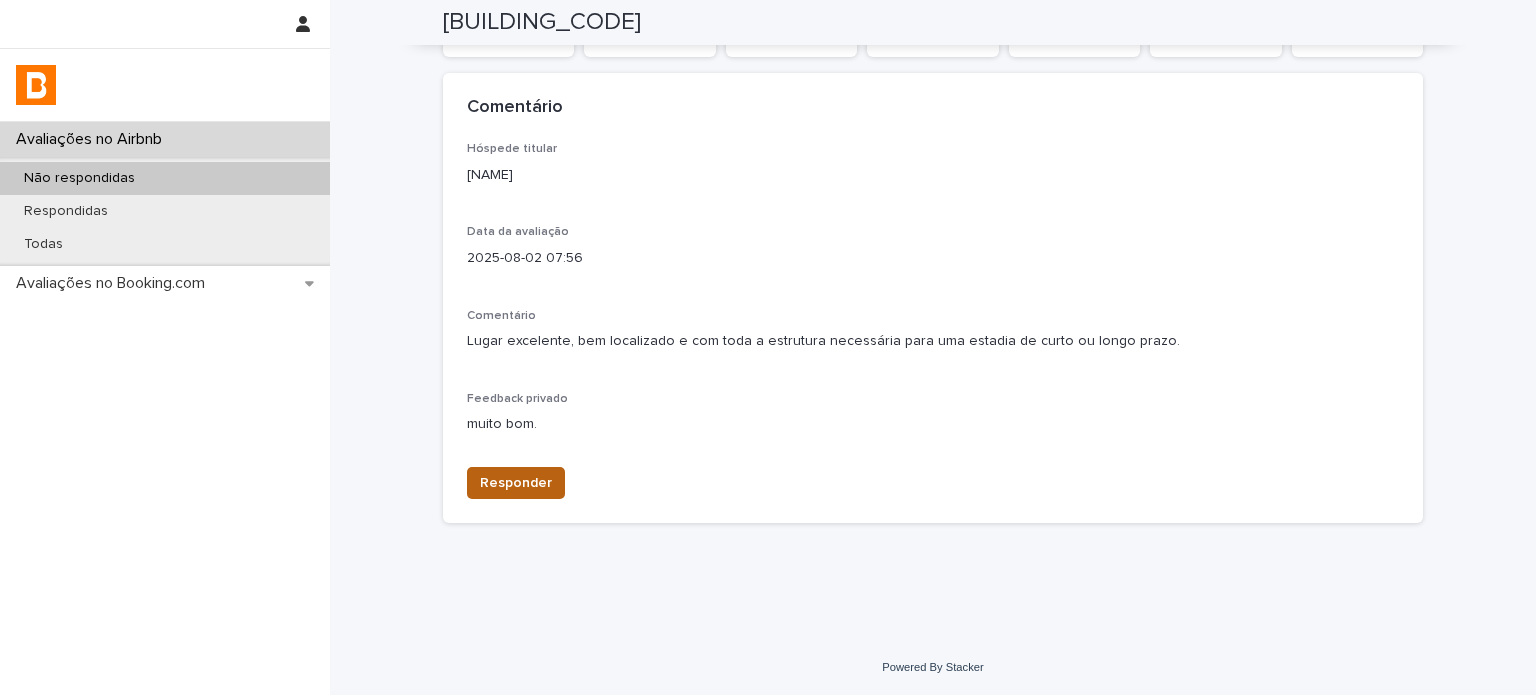 click on "Responder" at bounding box center [516, 483] 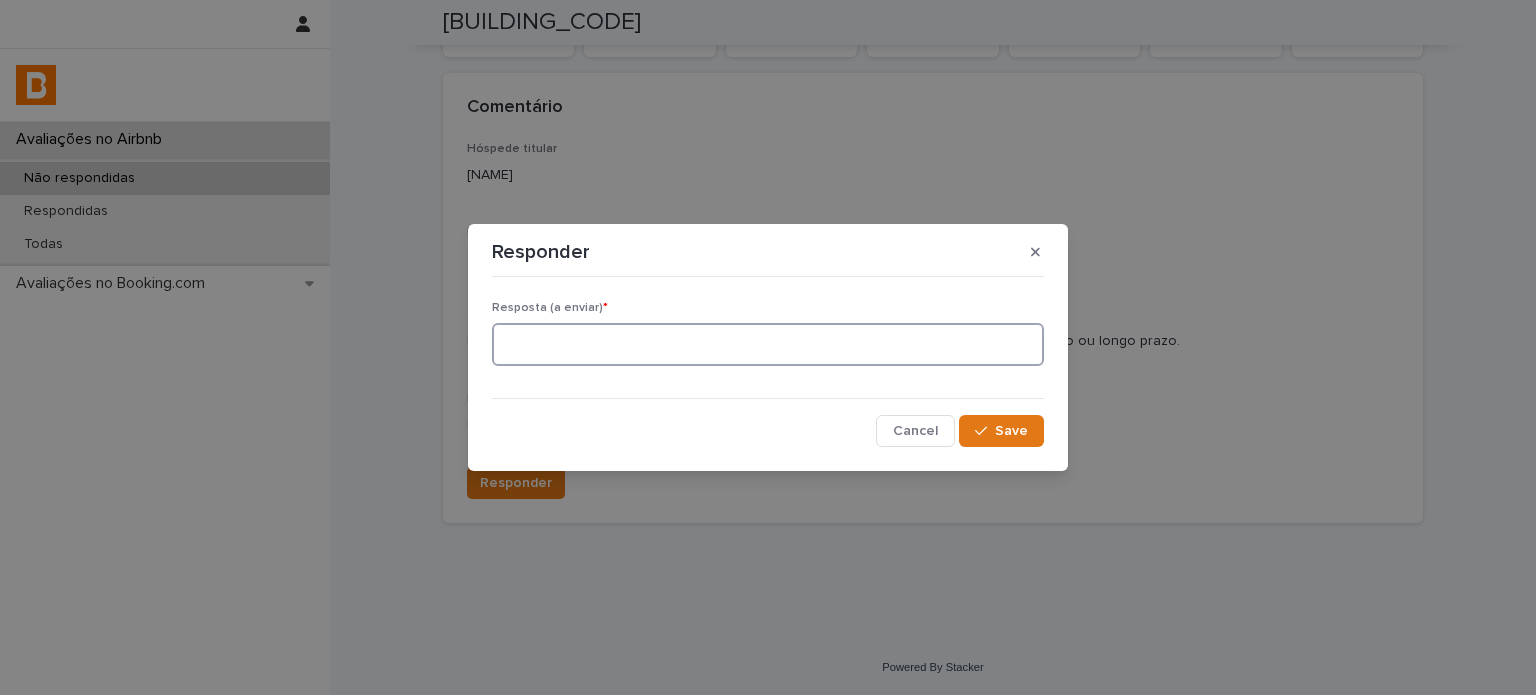 click at bounding box center (768, 344) 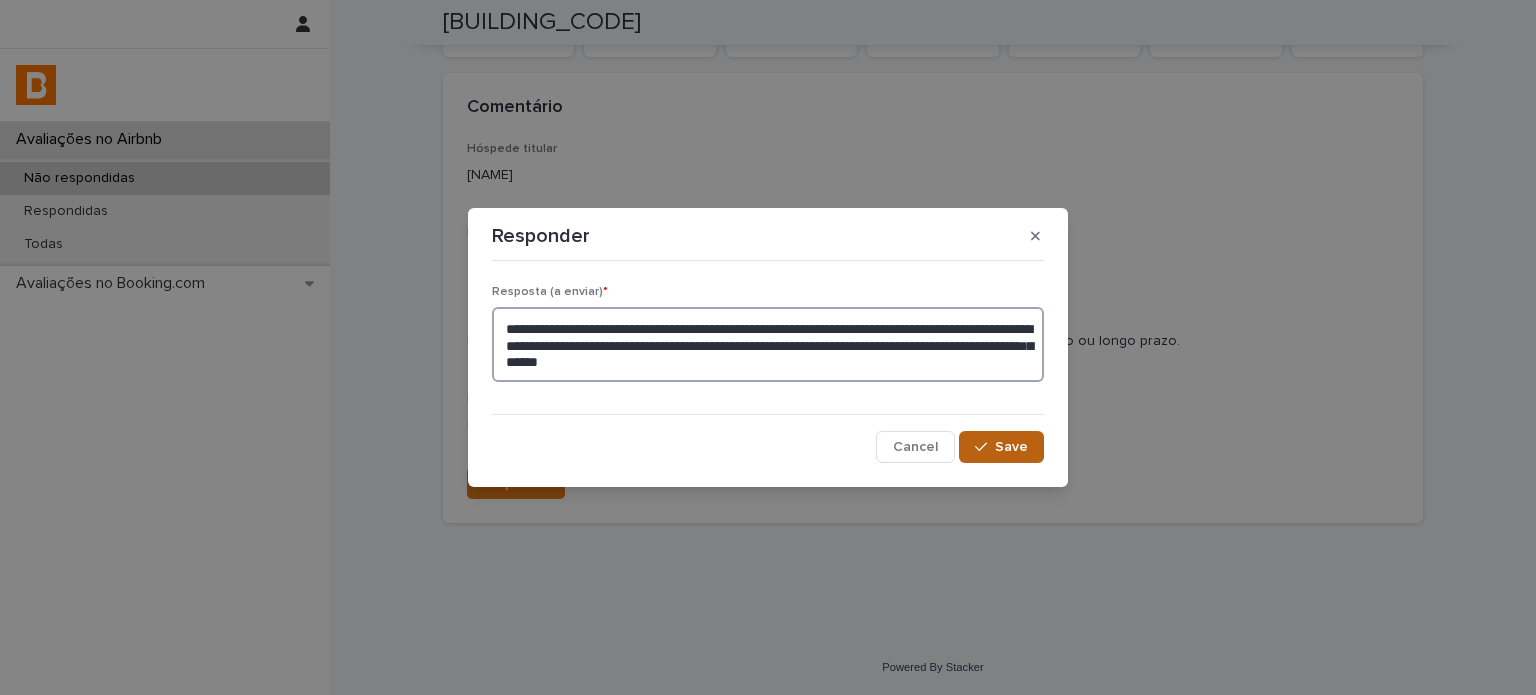 type on "**********" 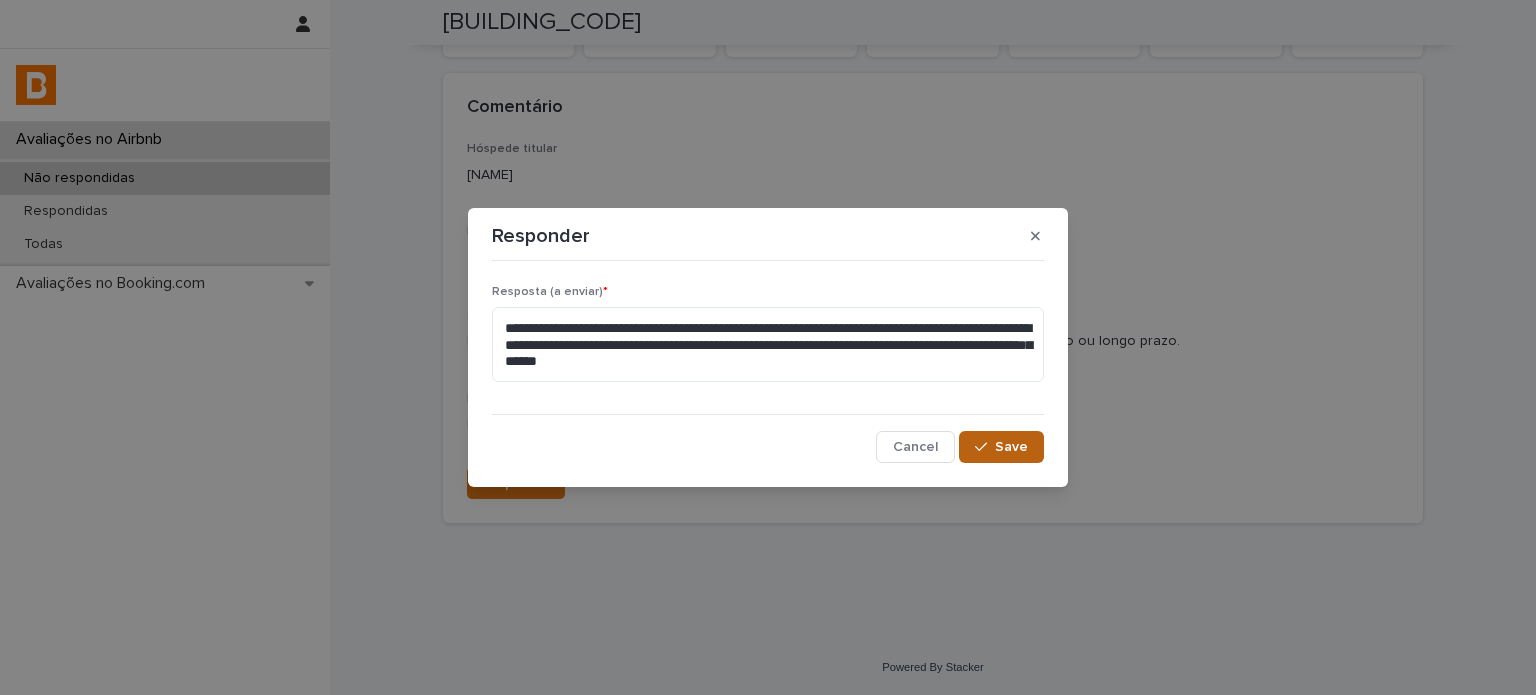 click on "Save" at bounding box center [1011, 447] 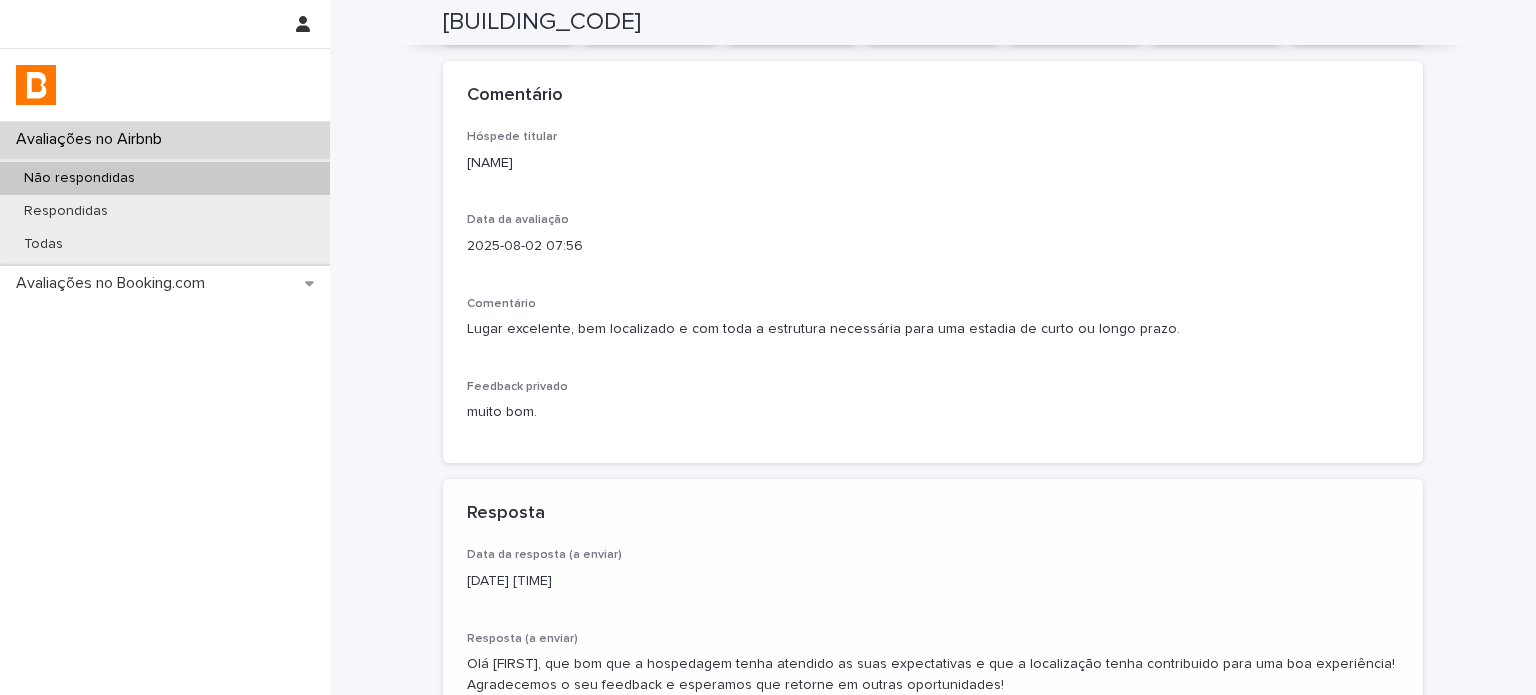 scroll, scrollTop: 456, scrollLeft: 0, axis: vertical 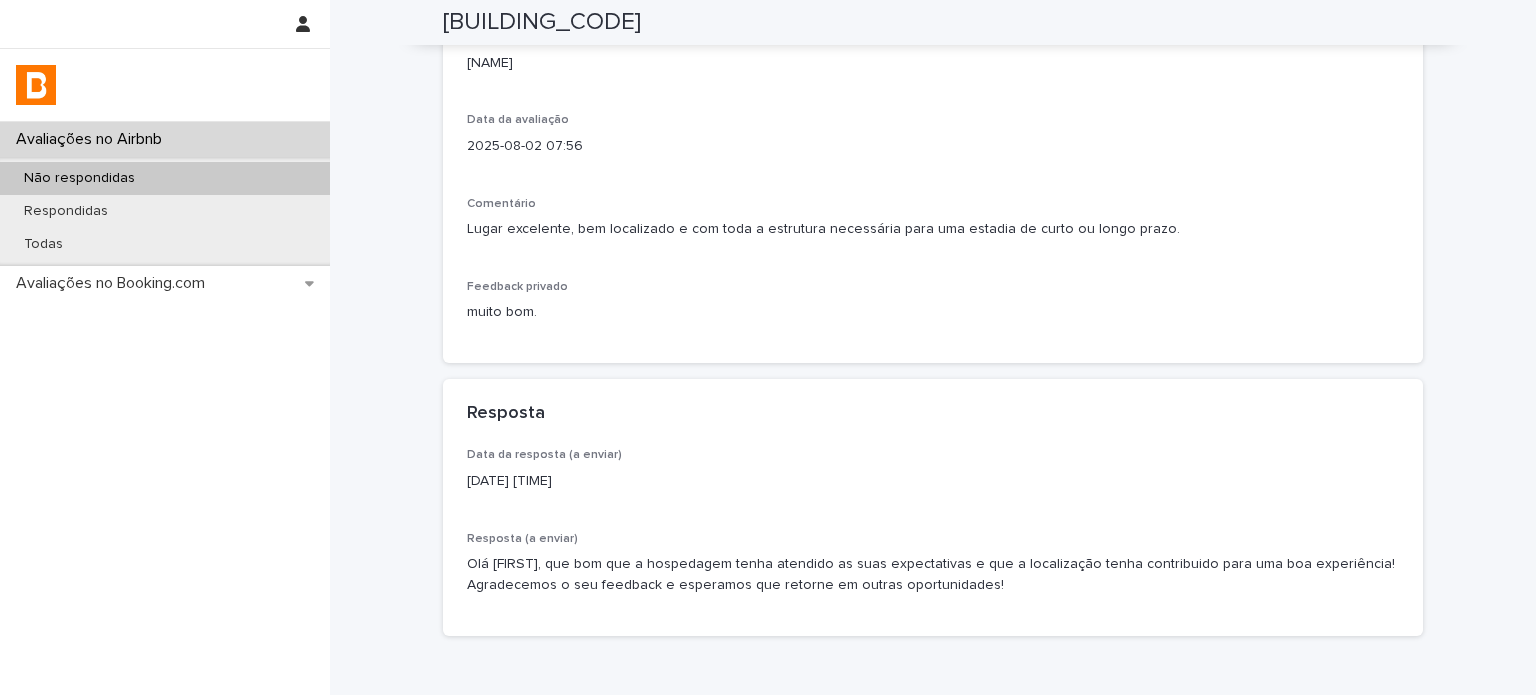 click on "Não respondidas" at bounding box center (165, 178) 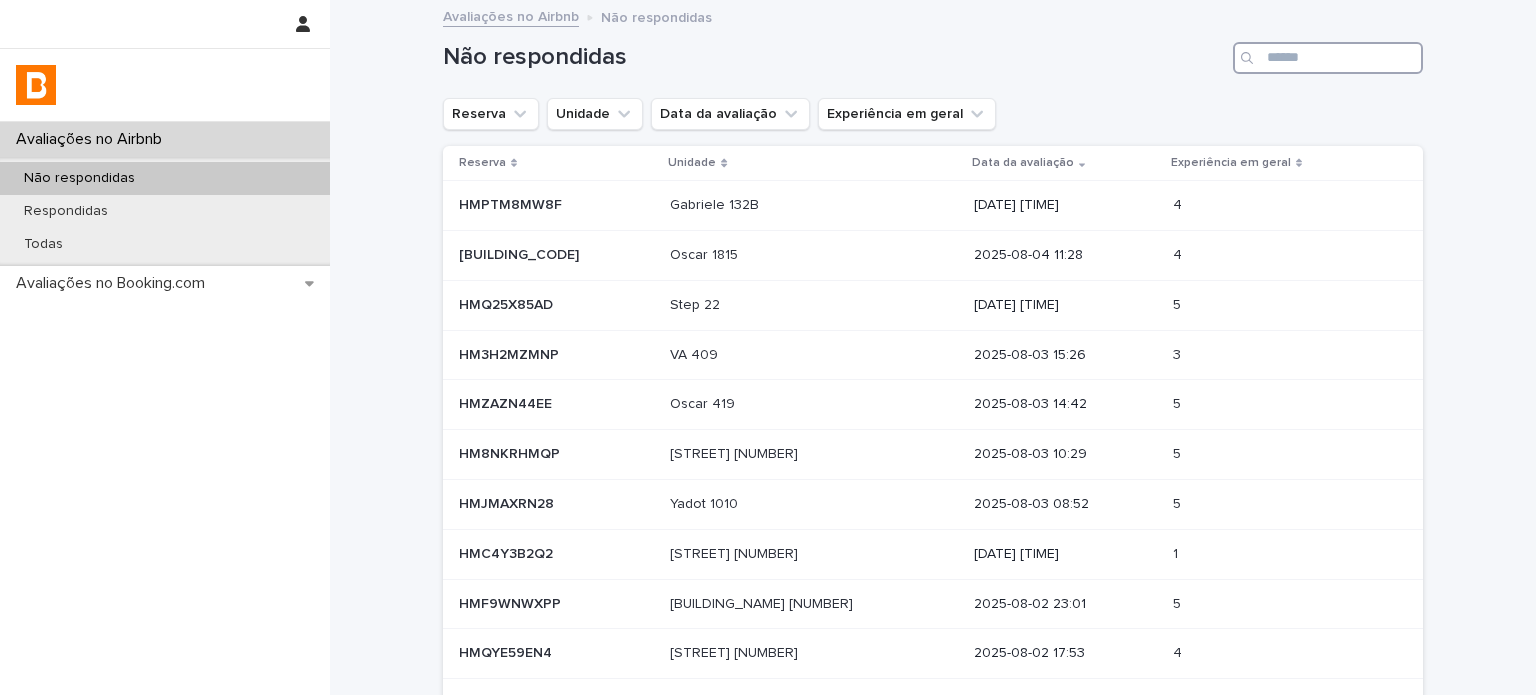click at bounding box center (1328, 58) 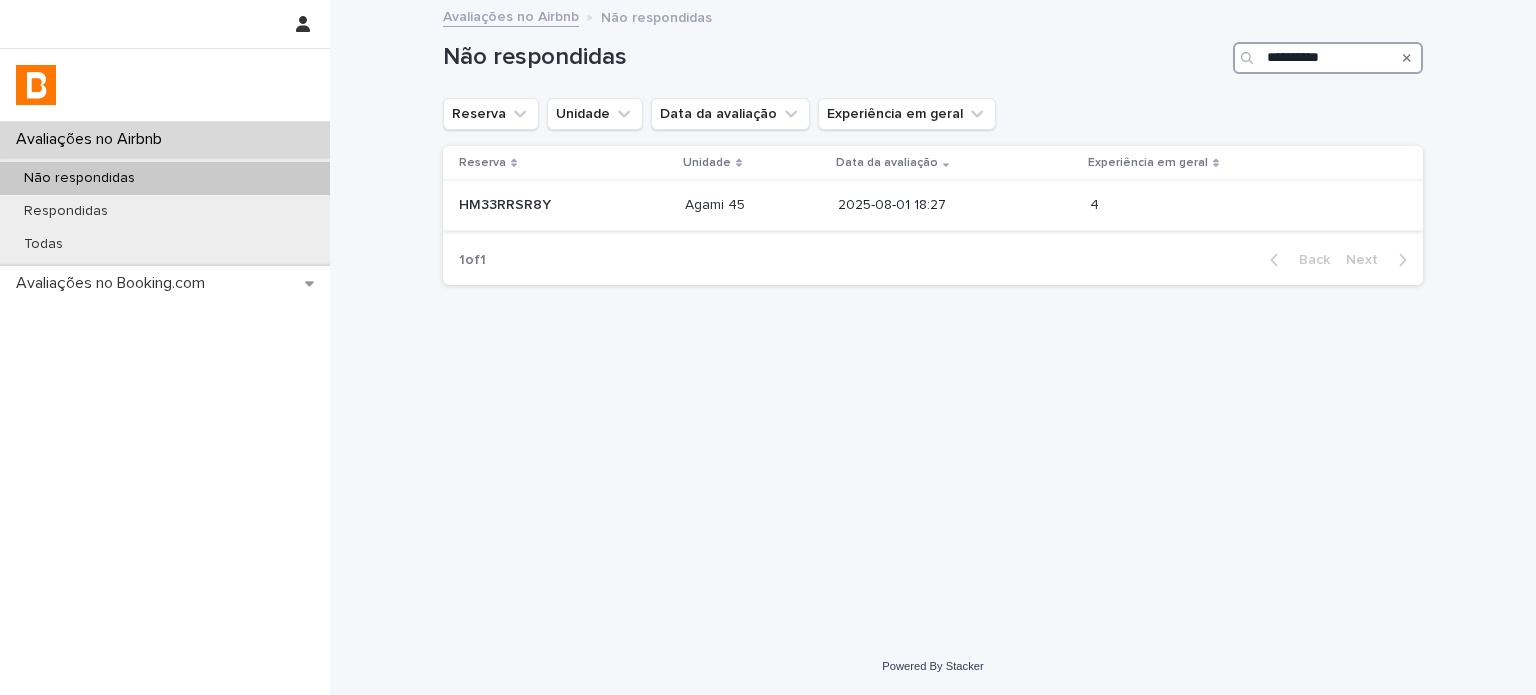 type on "**********" 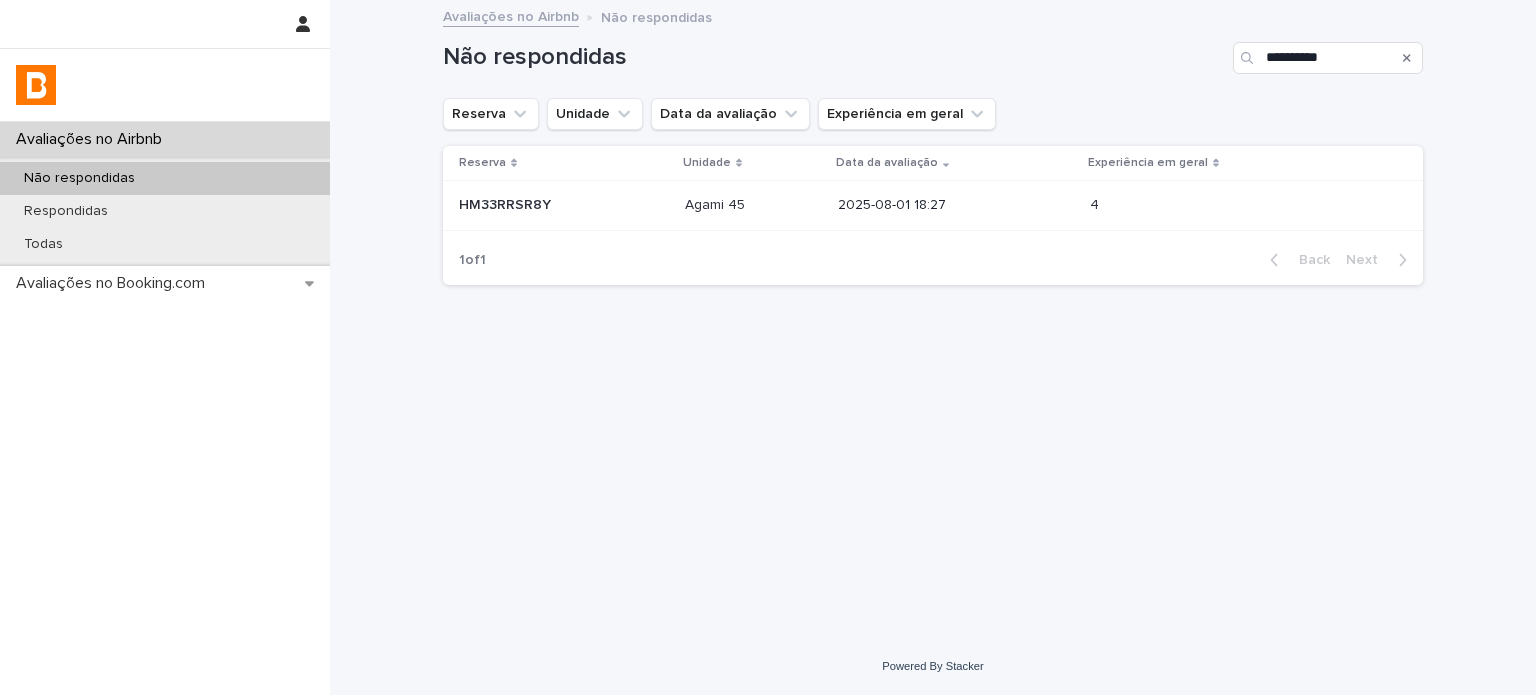 click on "HM33RRSR8Y HM33RRSR8Y" at bounding box center [564, 205] 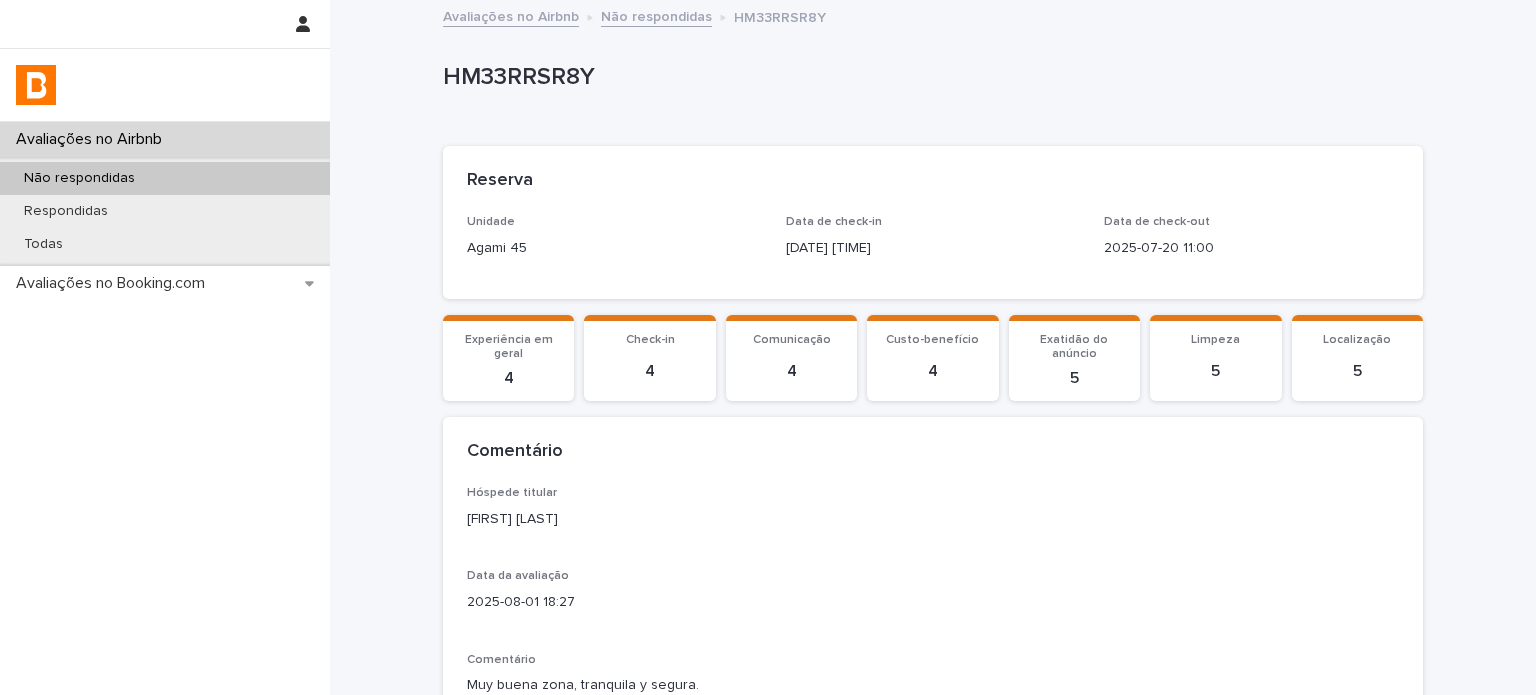 click on "[FIRST] [LAST]" at bounding box center (933, 519) 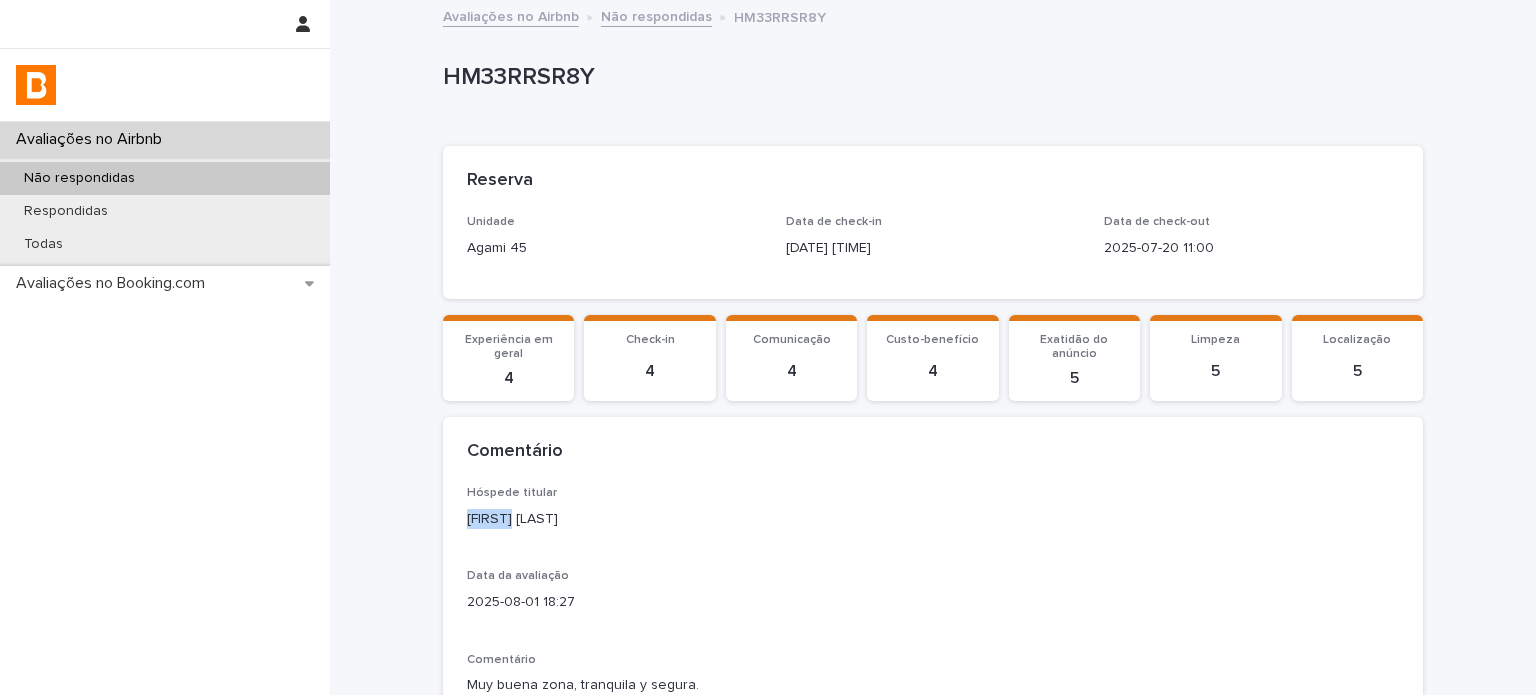 click on "[FIRST] [LAST]" at bounding box center [933, 519] 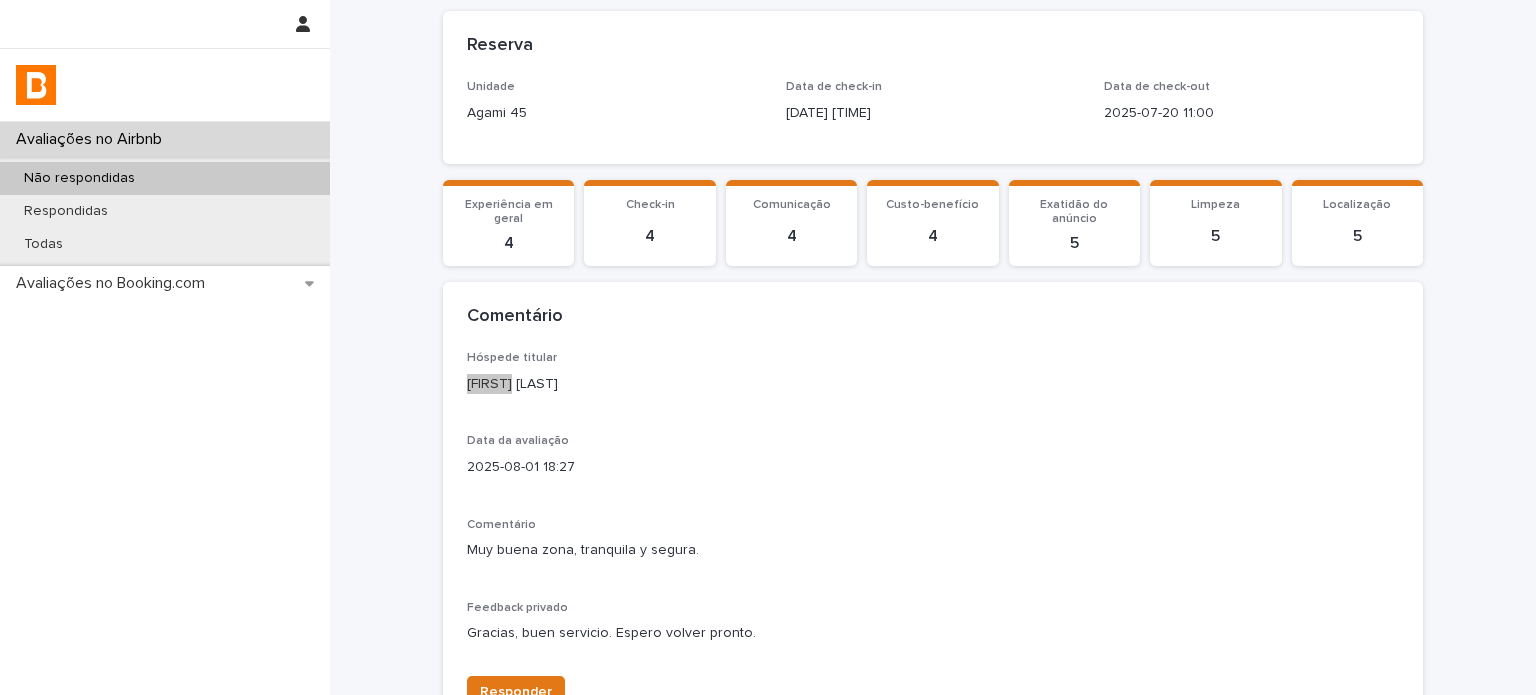 scroll, scrollTop: 344, scrollLeft: 0, axis: vertical 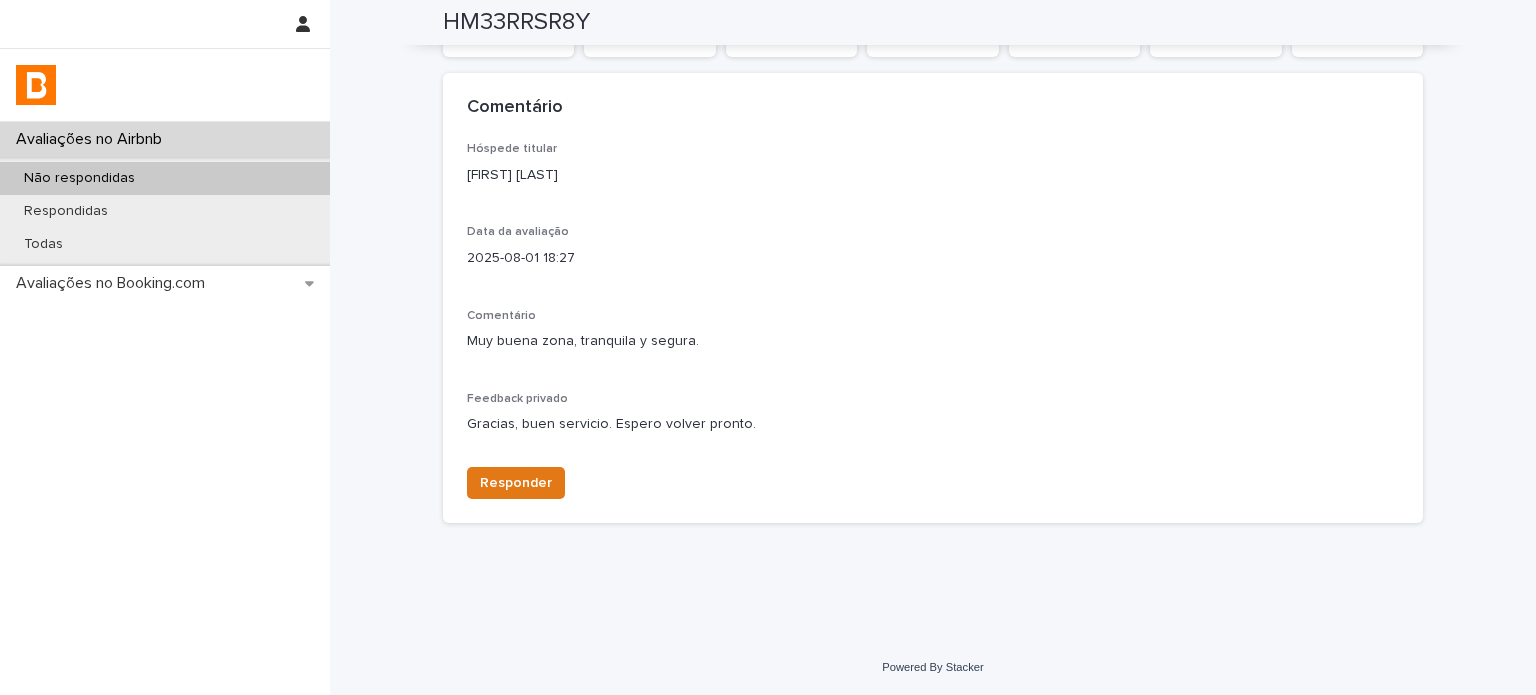 drag, startPoint x: 502, startPoint y: 465, endPoint x: 520, endPoint y: 442, distance: 29.206163 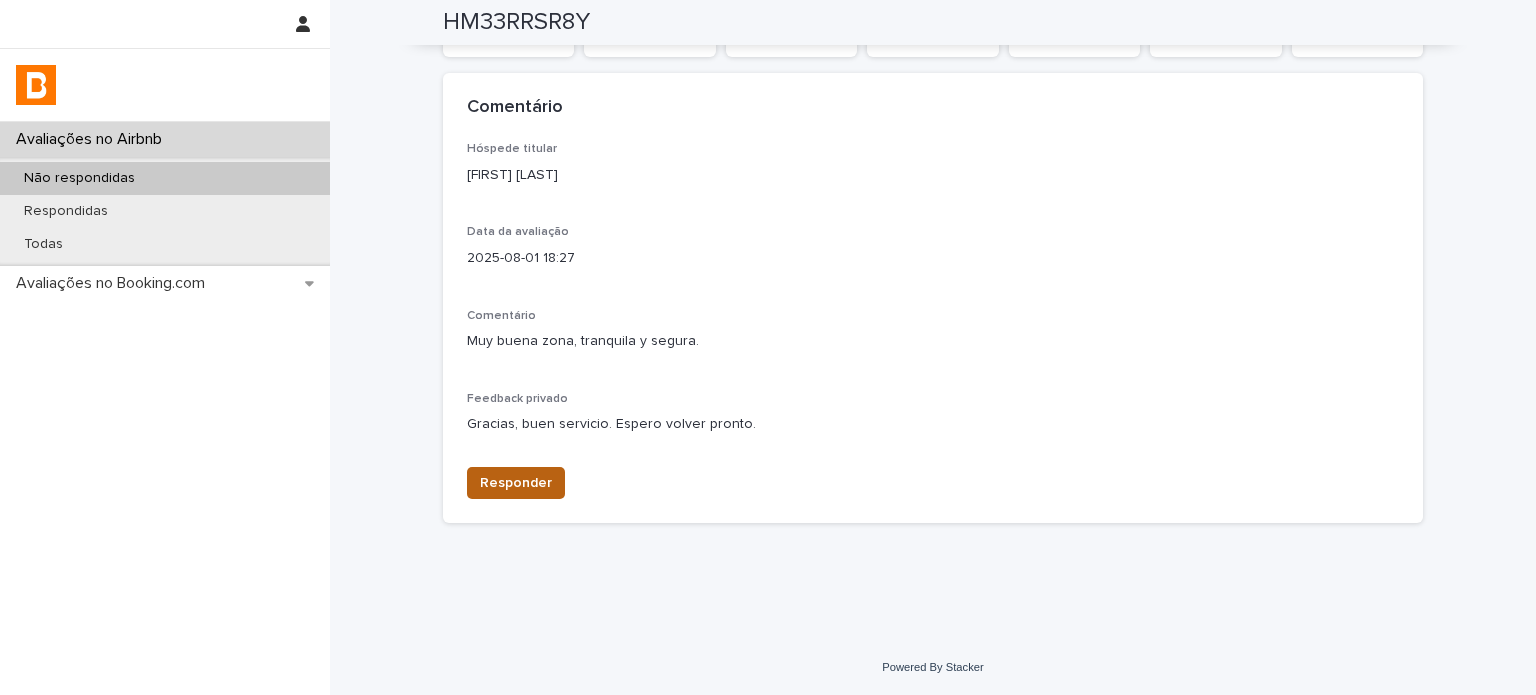 click on "Responder" at bounding box center (516, 483) 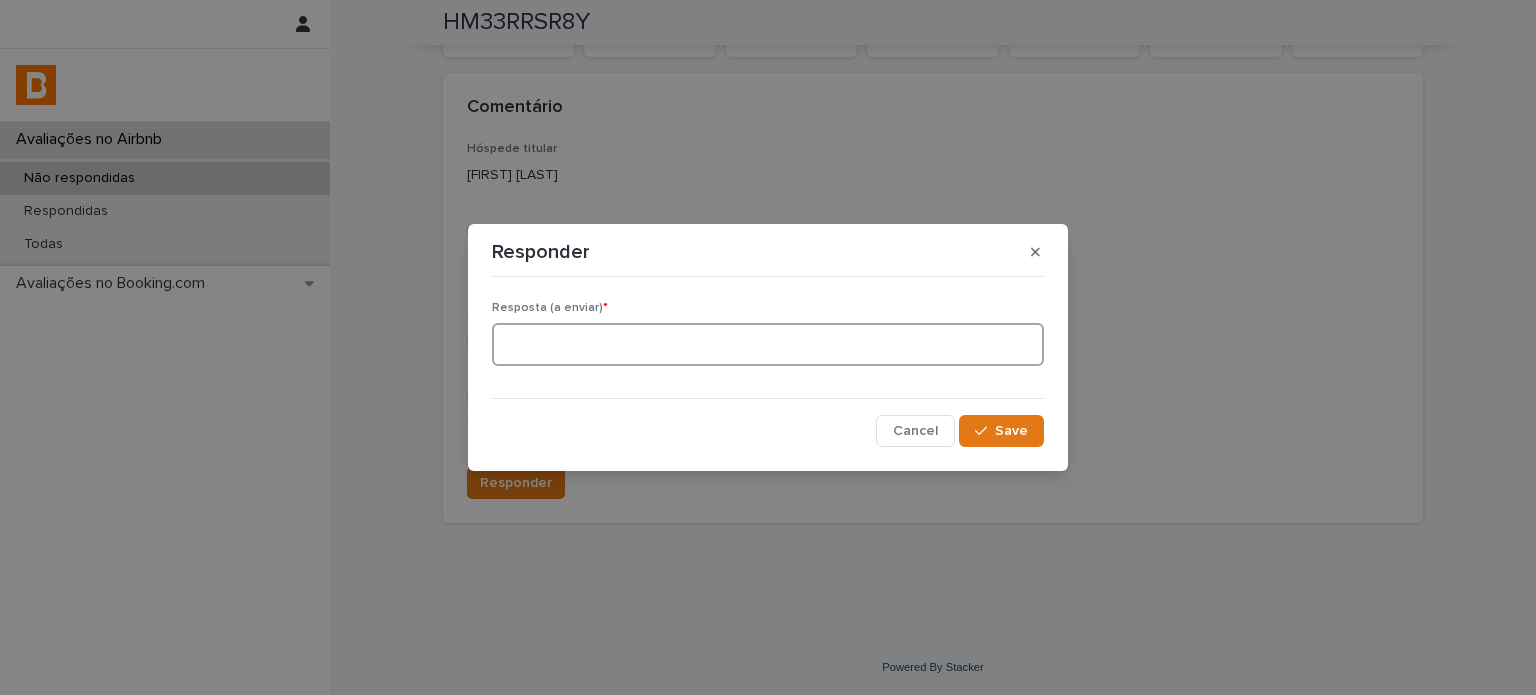 click at bounding box center (768, 344) 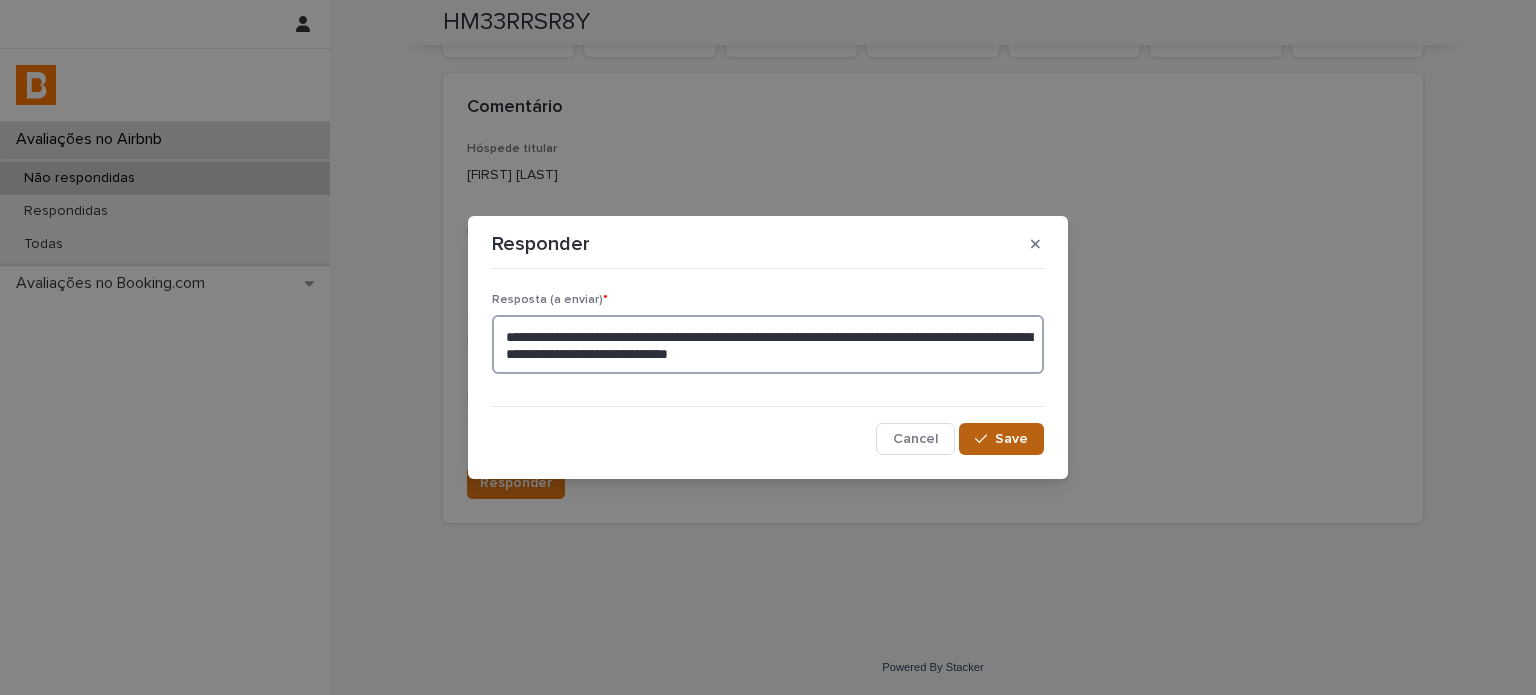 type on "**********" 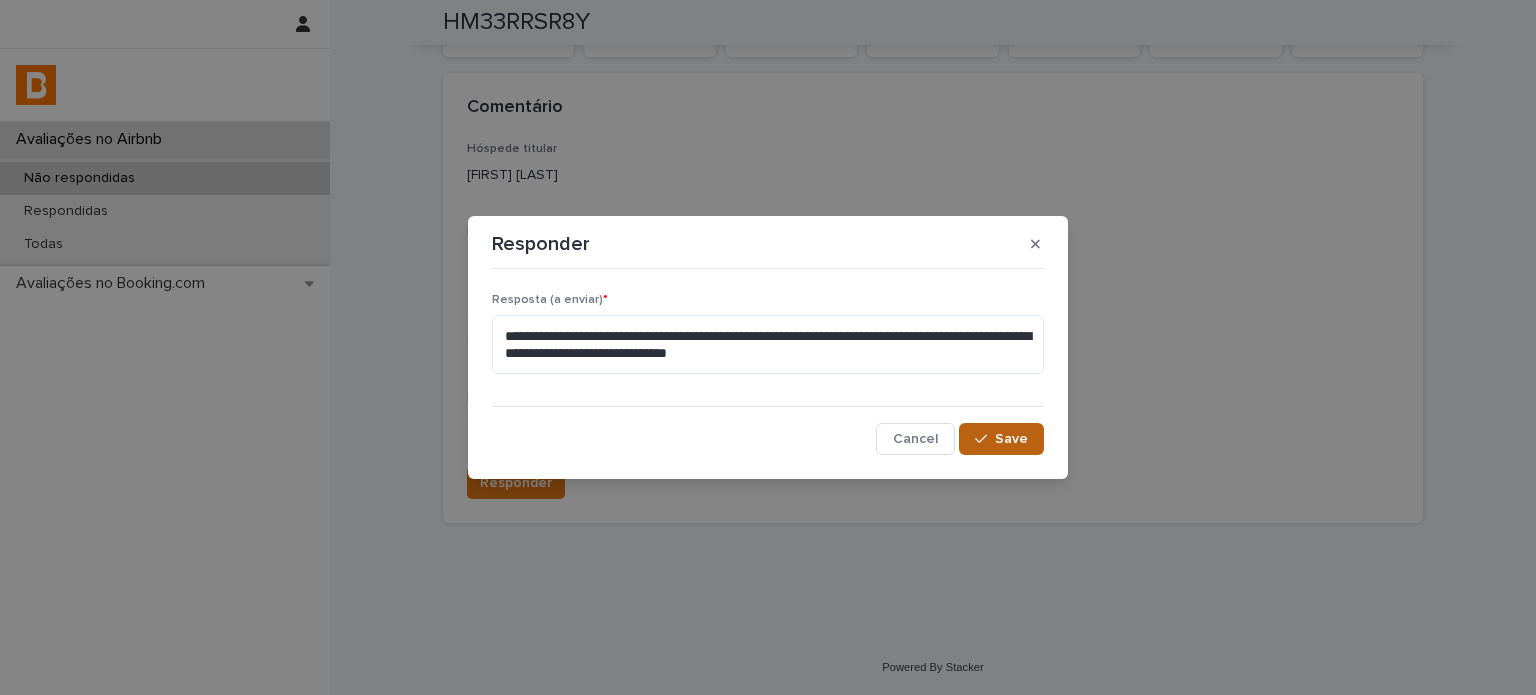 click on "Save" at bounding box center (1011, 439) 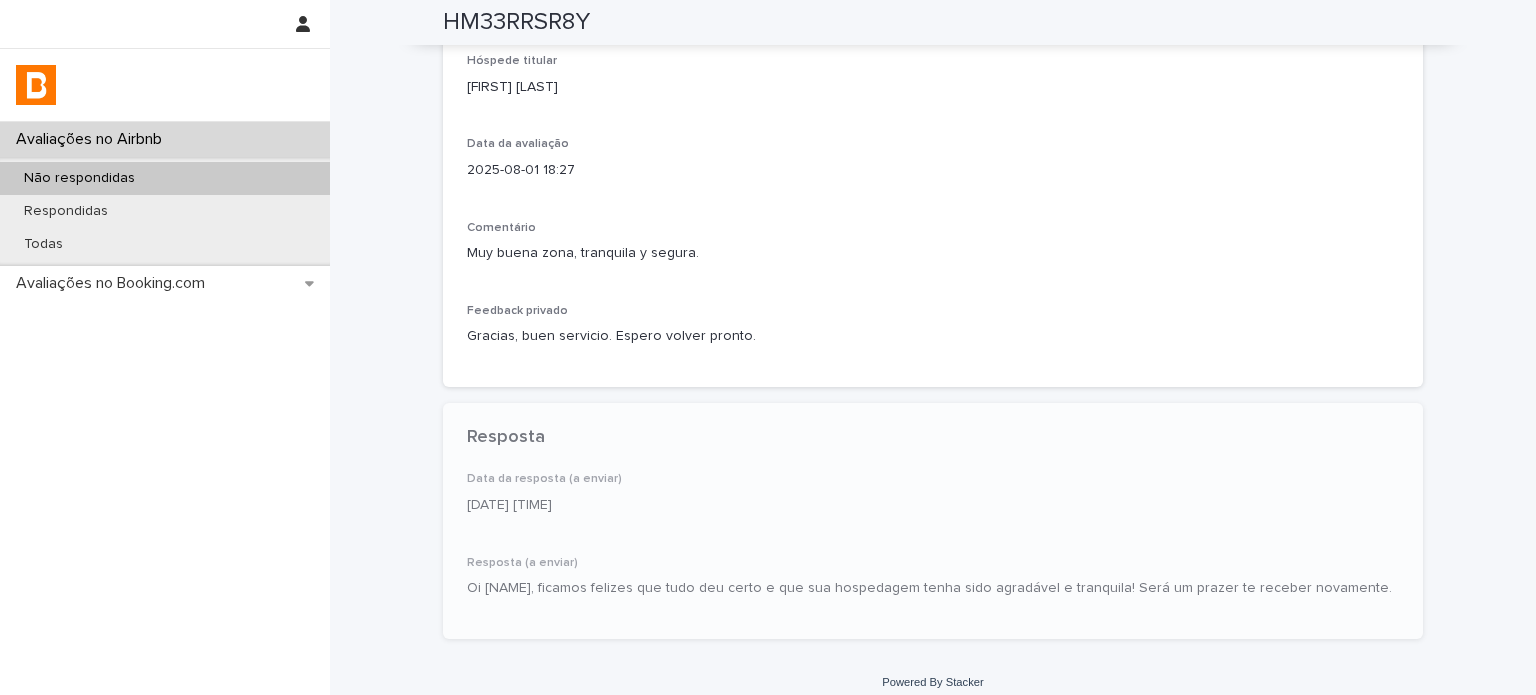 scroll, scrollTop: 446, scrollLeft: 0, axis: vertical 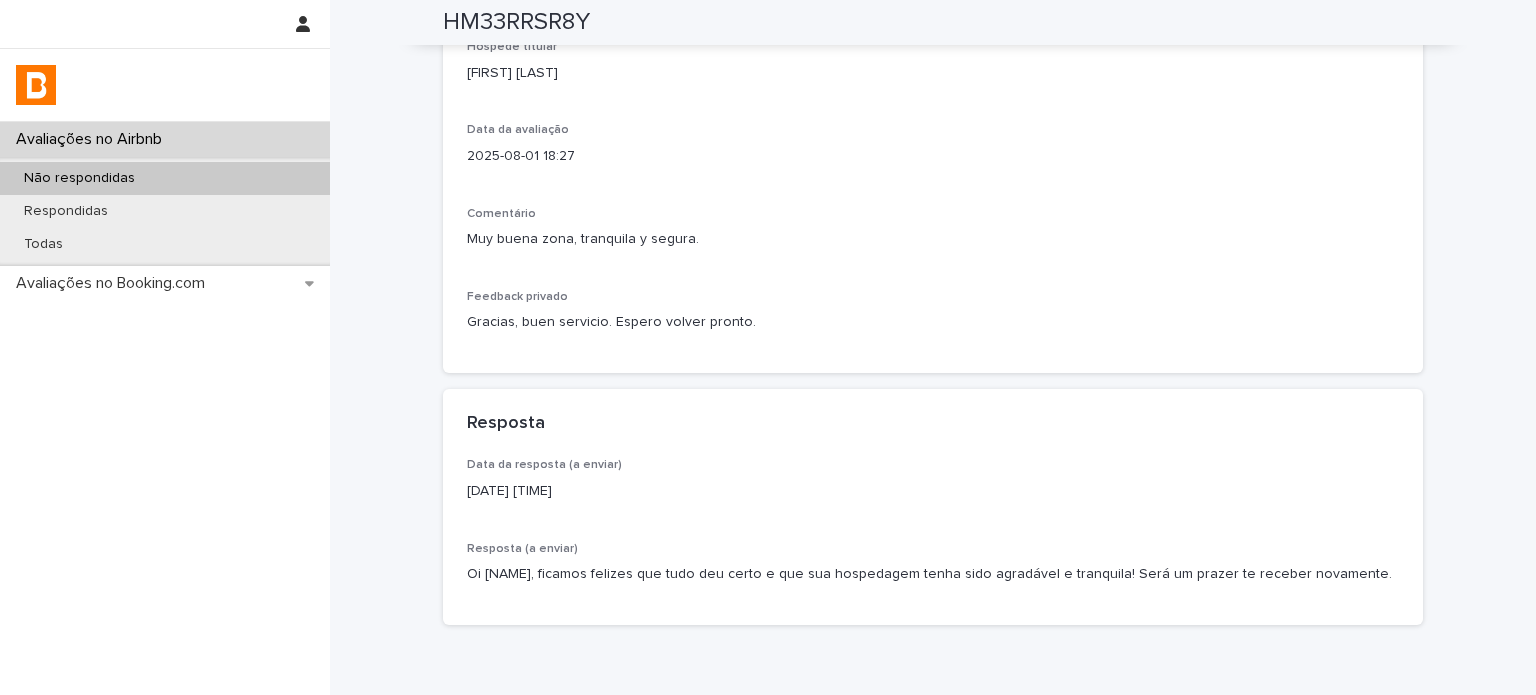 click on "Não respondidas" at bounding box center (165, 178) 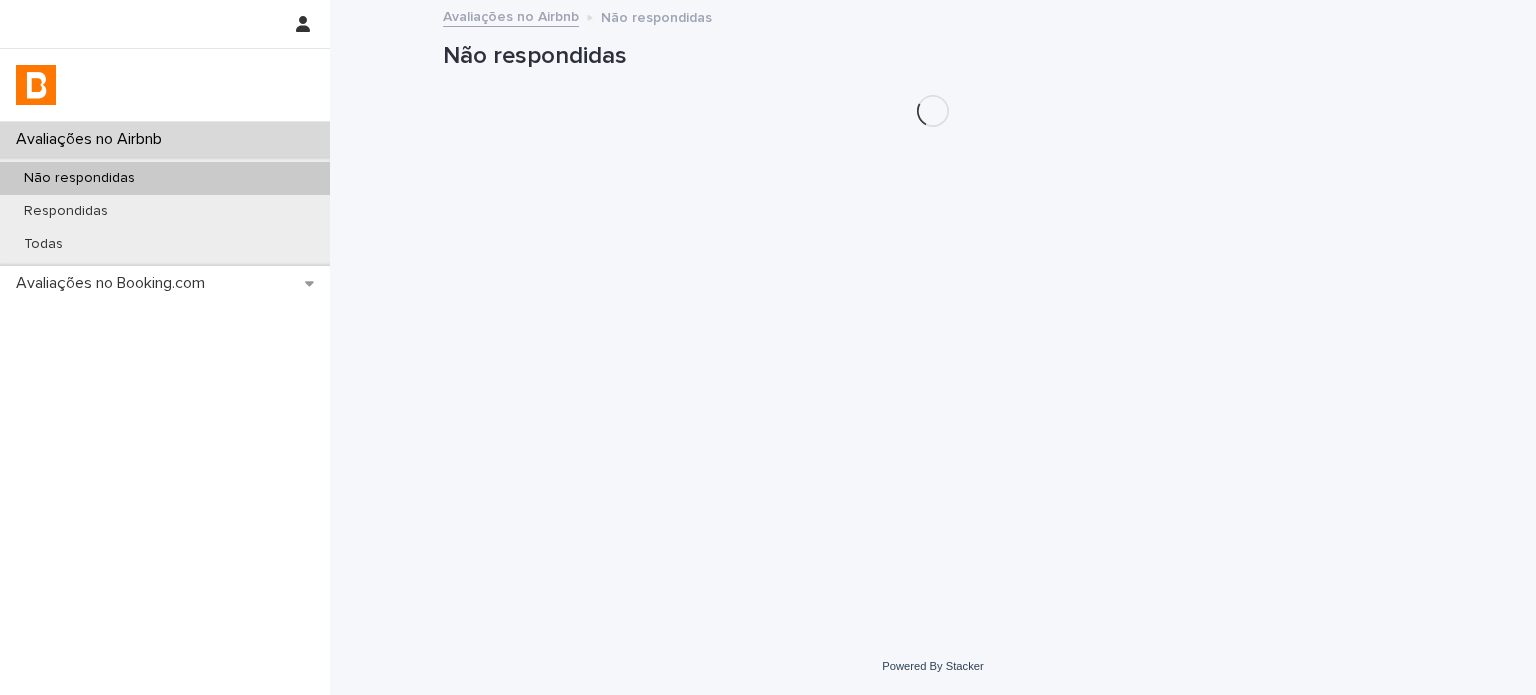 scroll, scrollTop: 0, scrollLeft: 0, axis: both 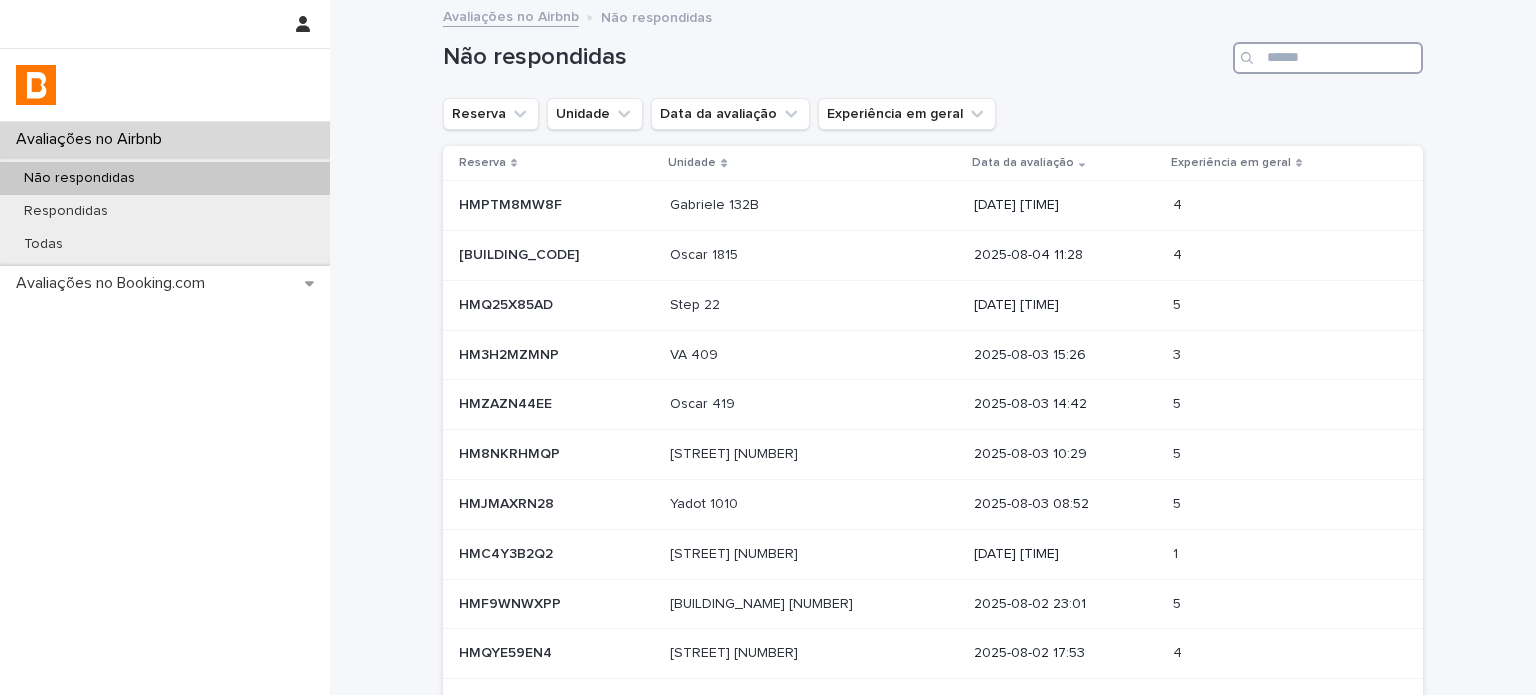 click at bounding box center (1328, 58) 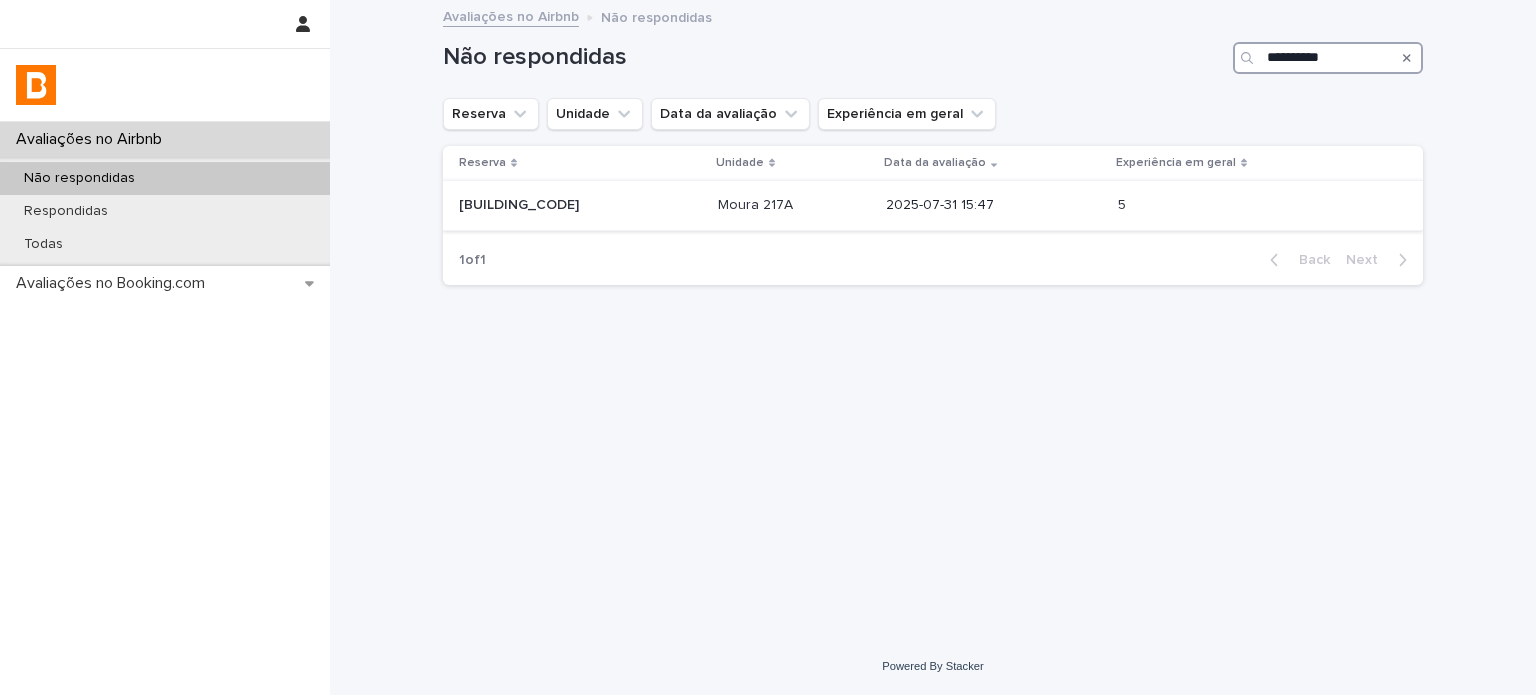 type on "**********" 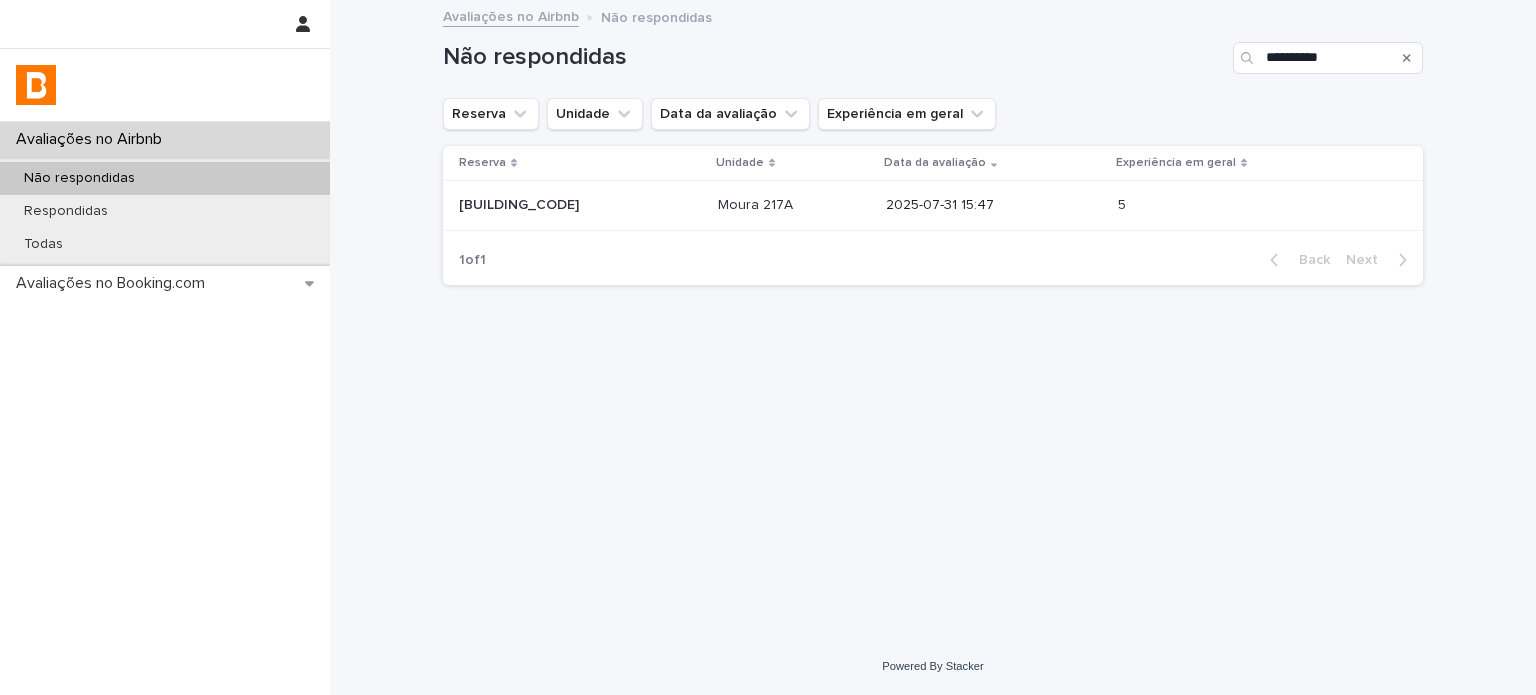click at bounding box center (580, 205) 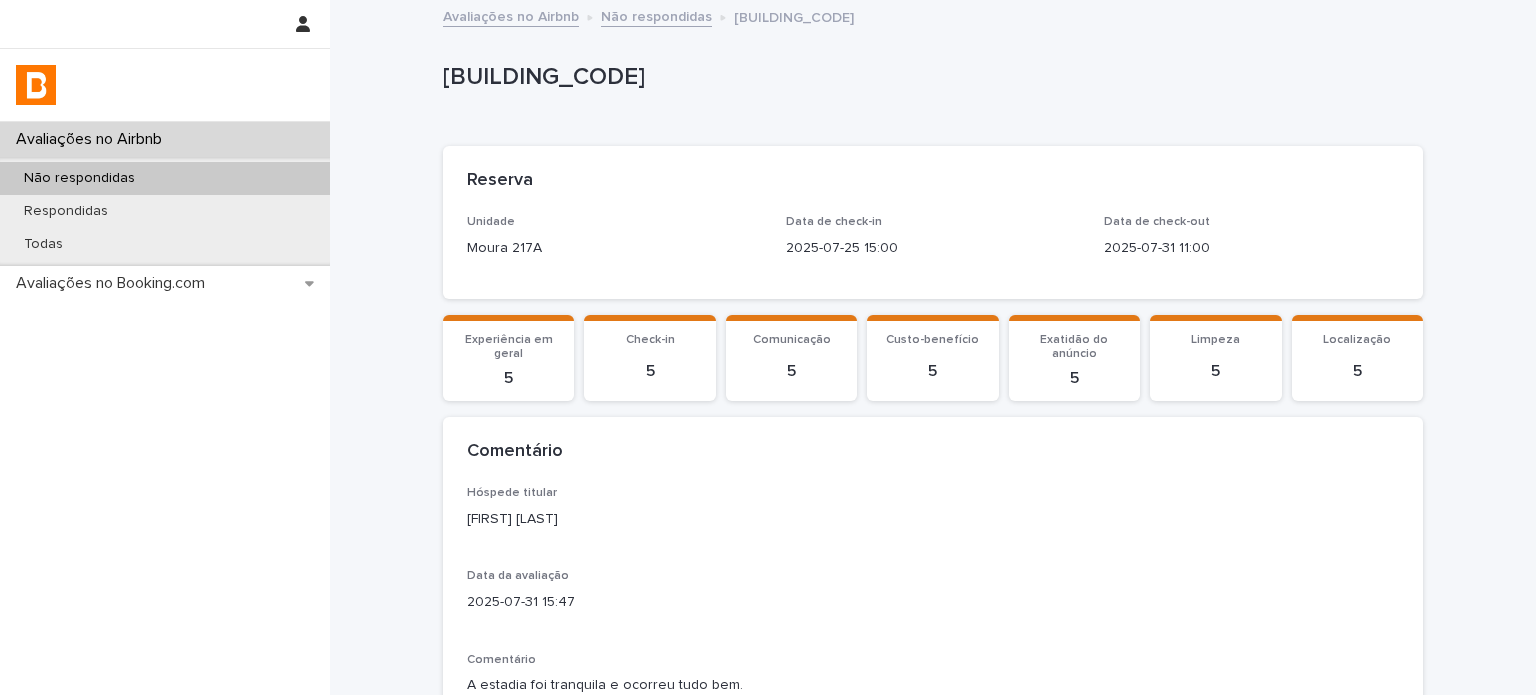 click on "[FIRST] [LAST]" at bounding box center [933, 519] 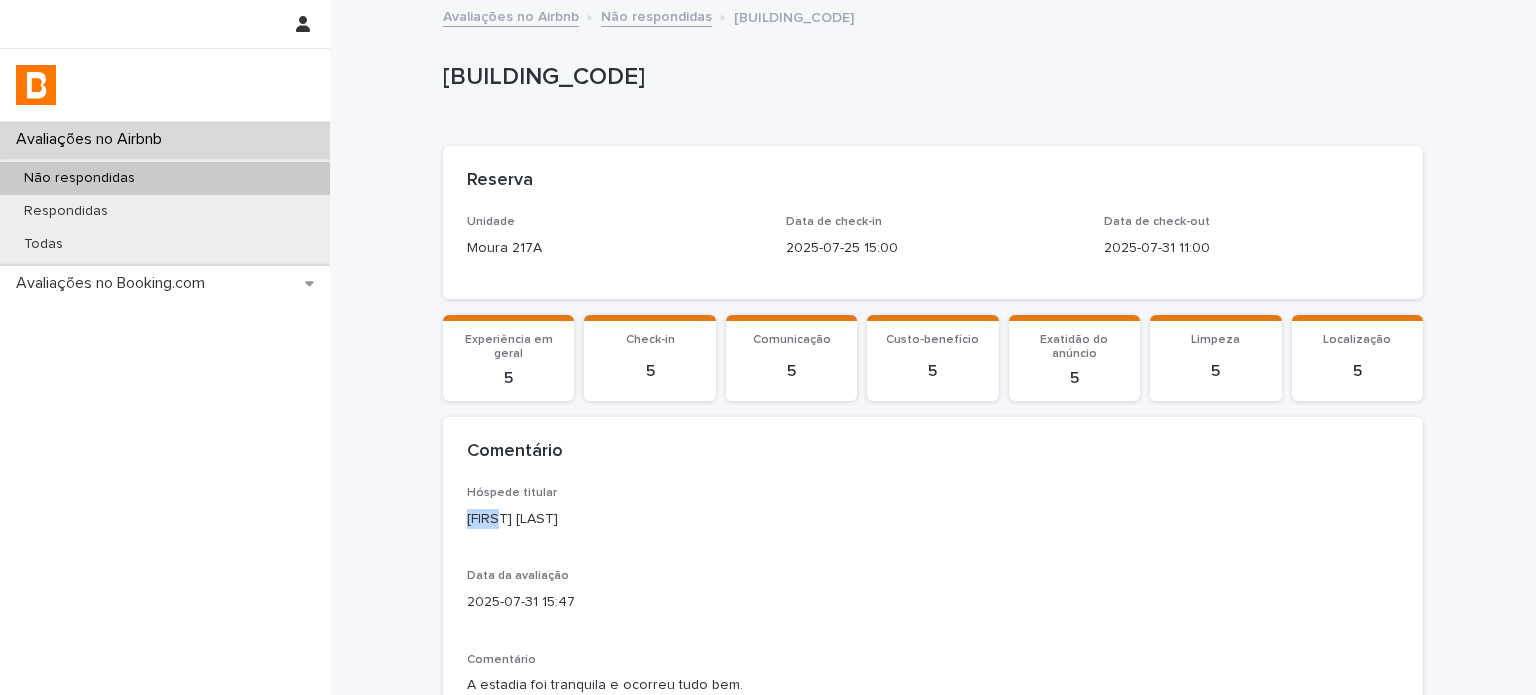 click on "[FIRST] [LAST]" at bounding box center (933, 519) 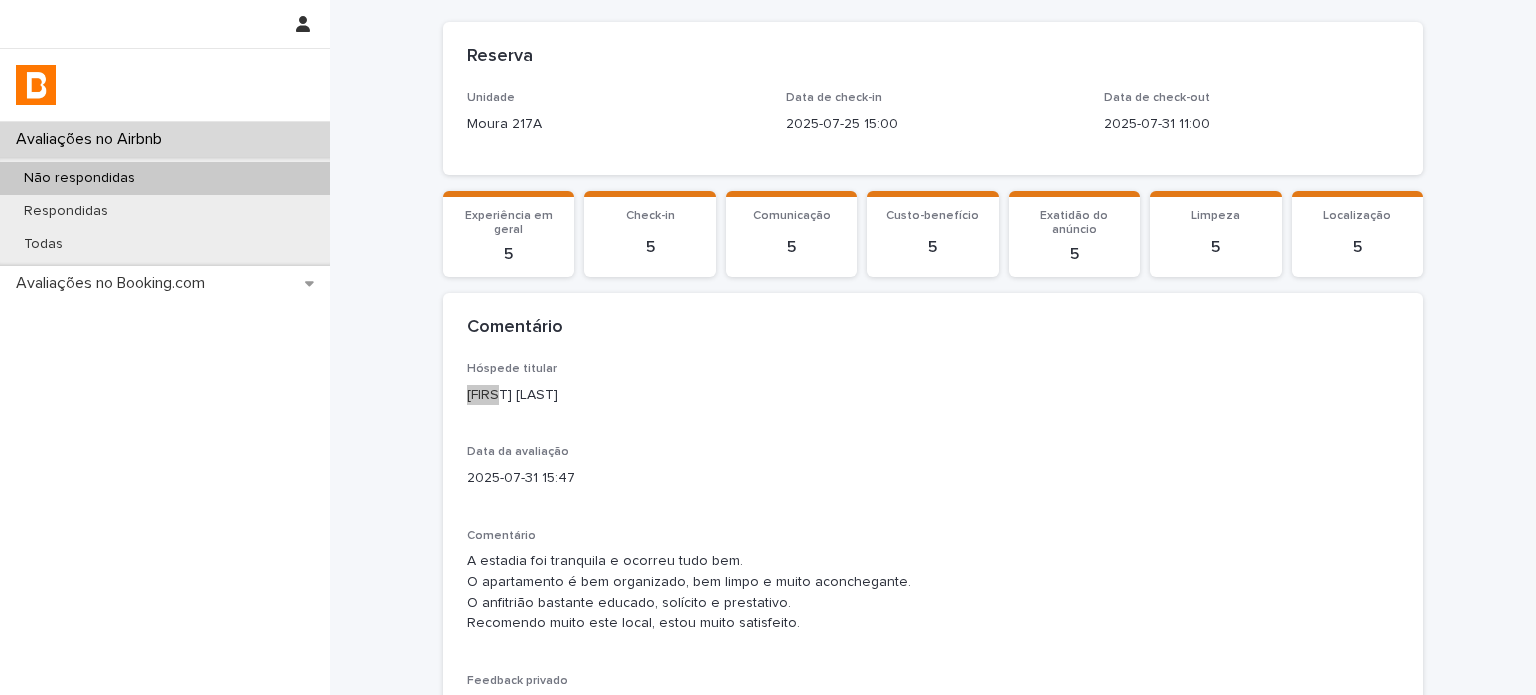 scroll, scrollTop: 300, scrollLeft: 0, axis: vertical 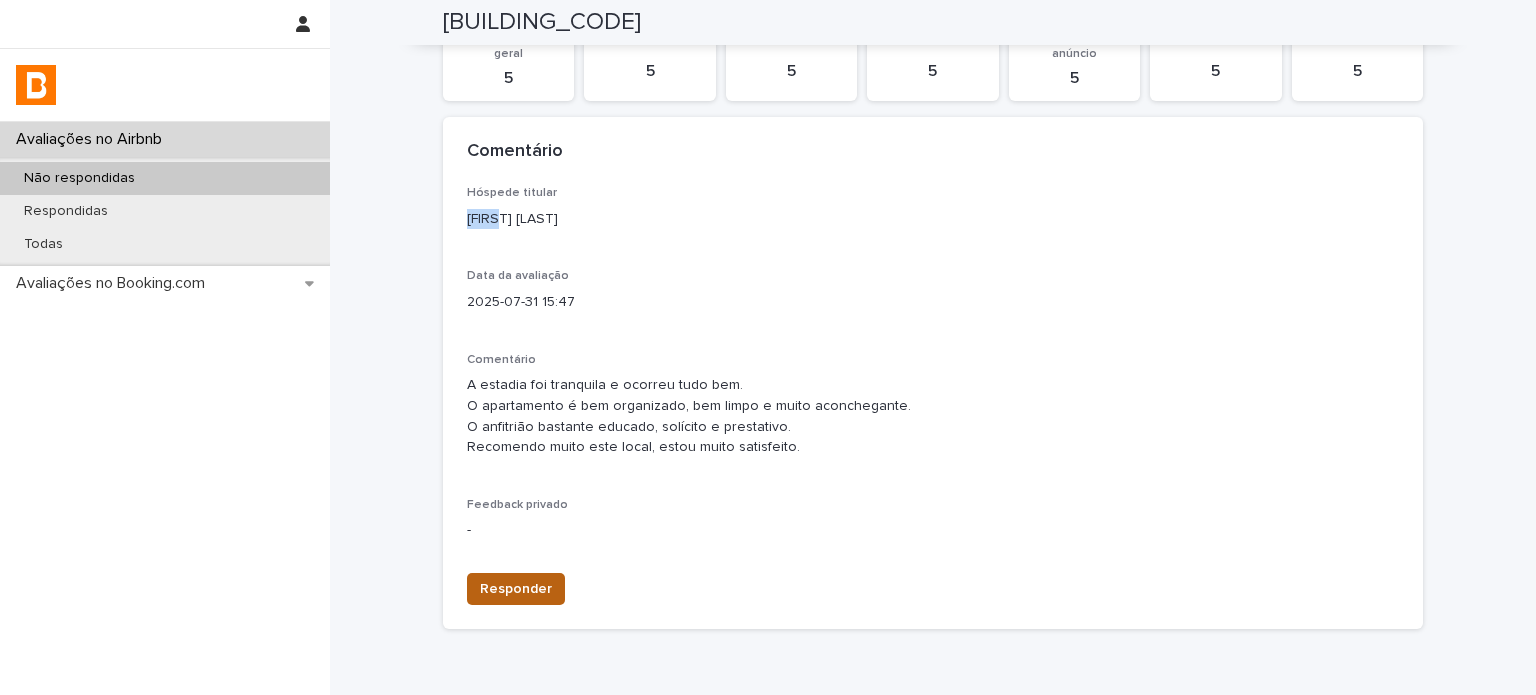 click on "Responder" at bounding box center (516, 589) 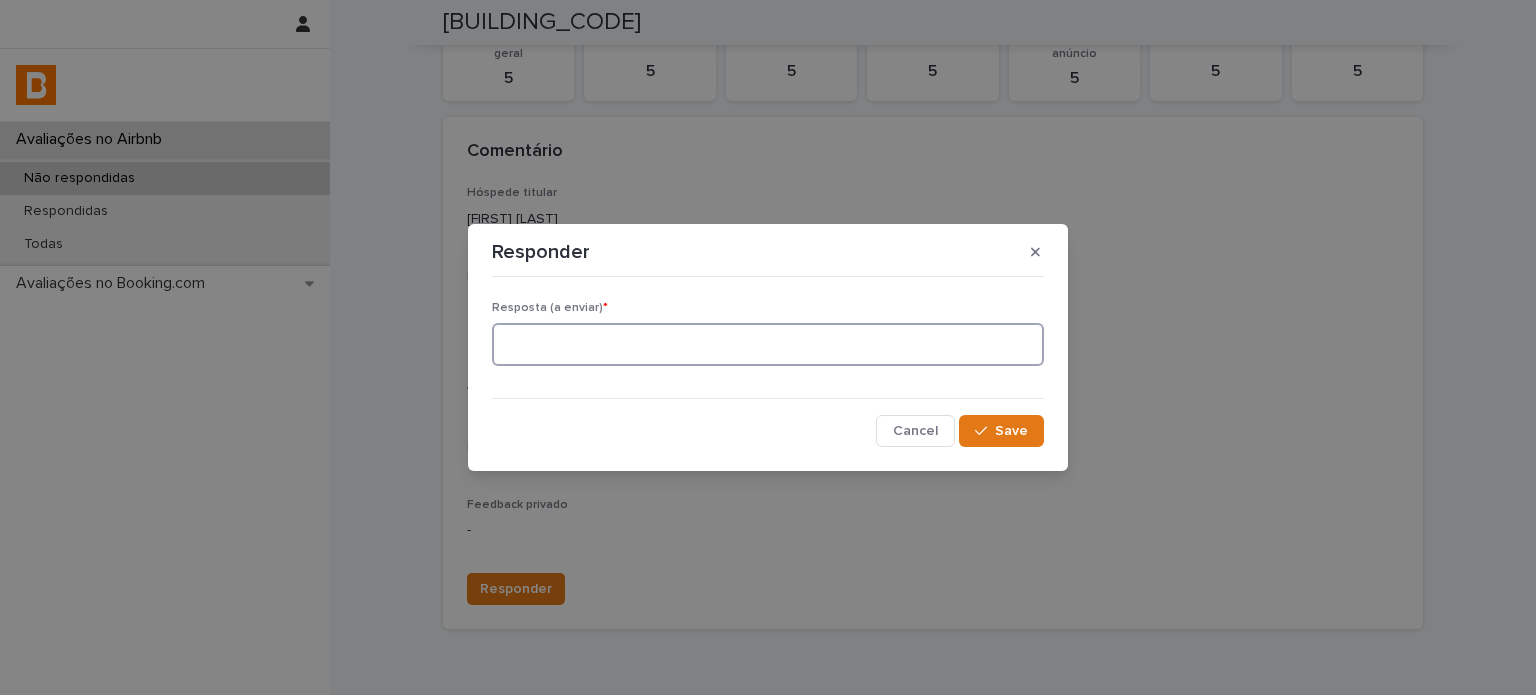 click at bounding box center [768, 344] 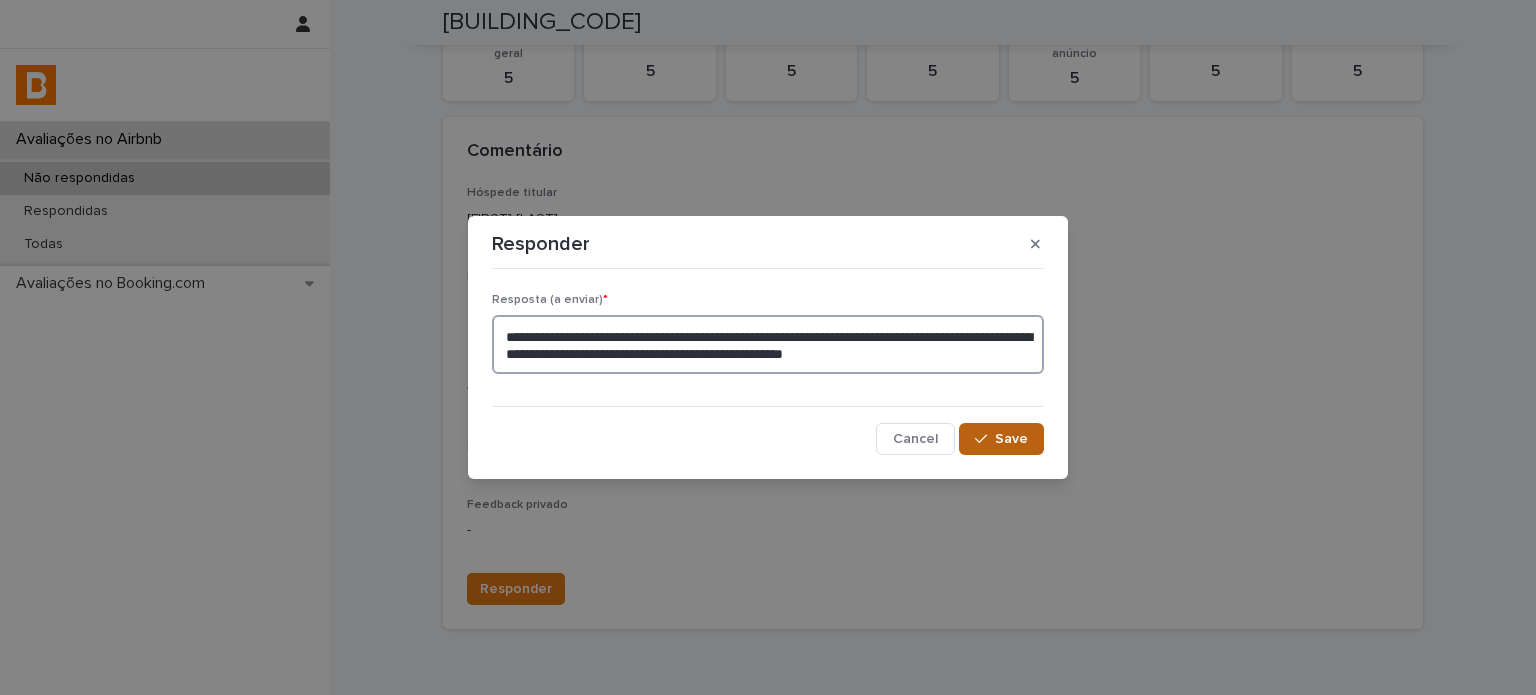 type on "**********" 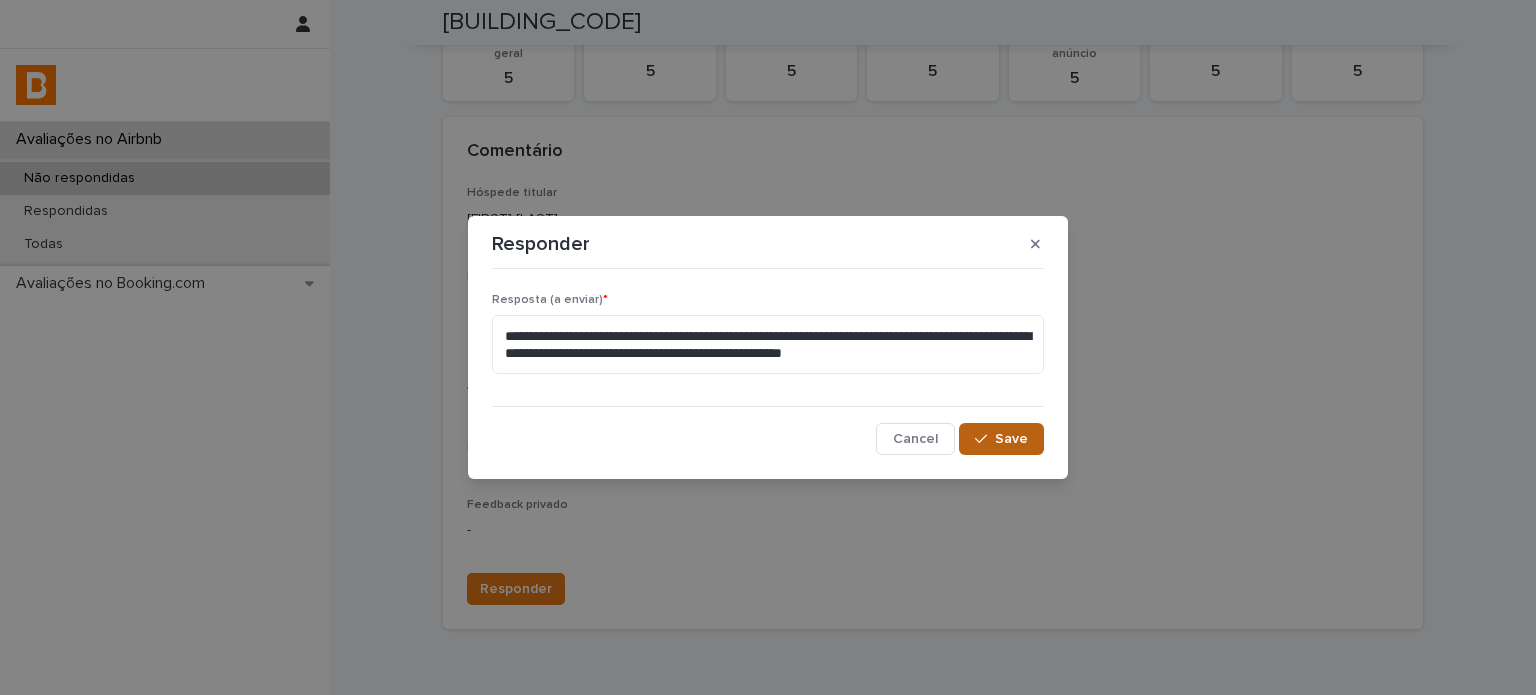 click on "Save" at bounding box center (1011, 439) 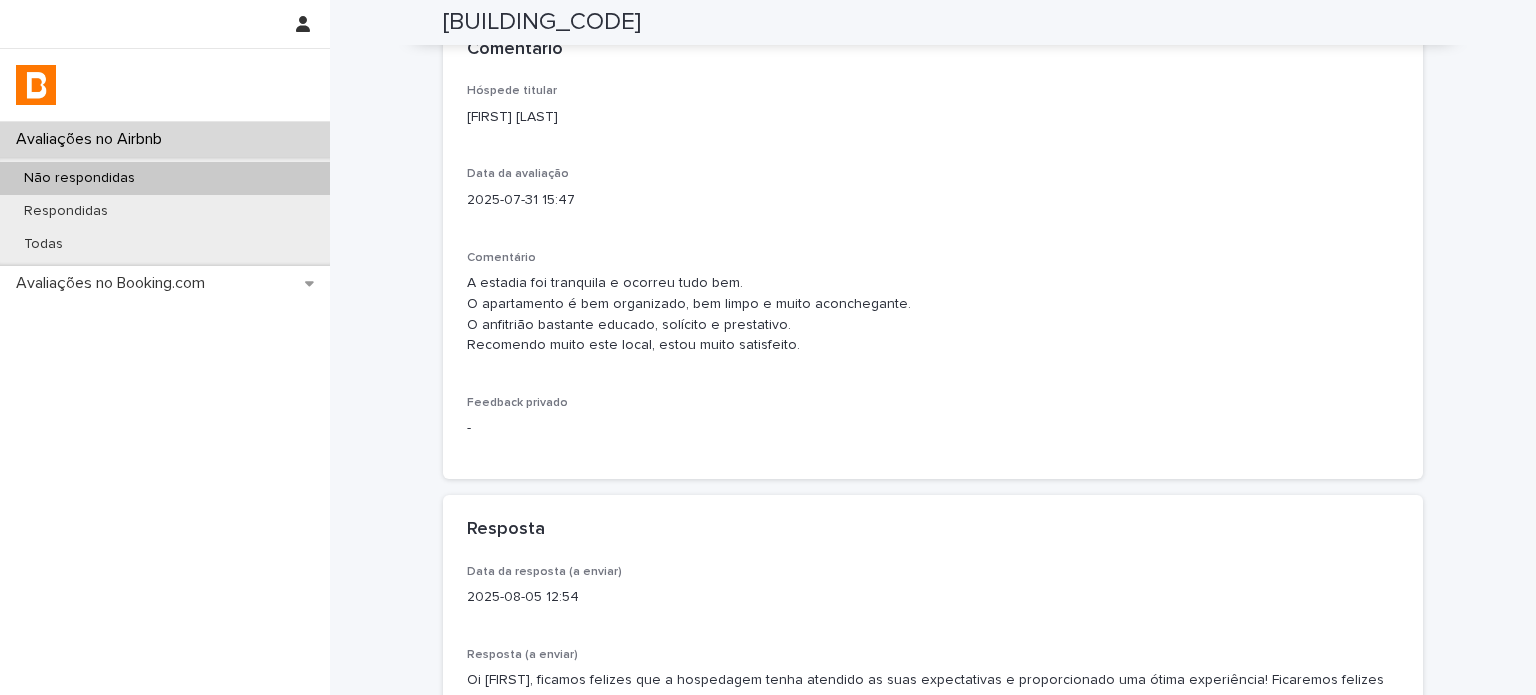 scroll, scrollTop: 412, scrollLeft: 0, axis: vertical 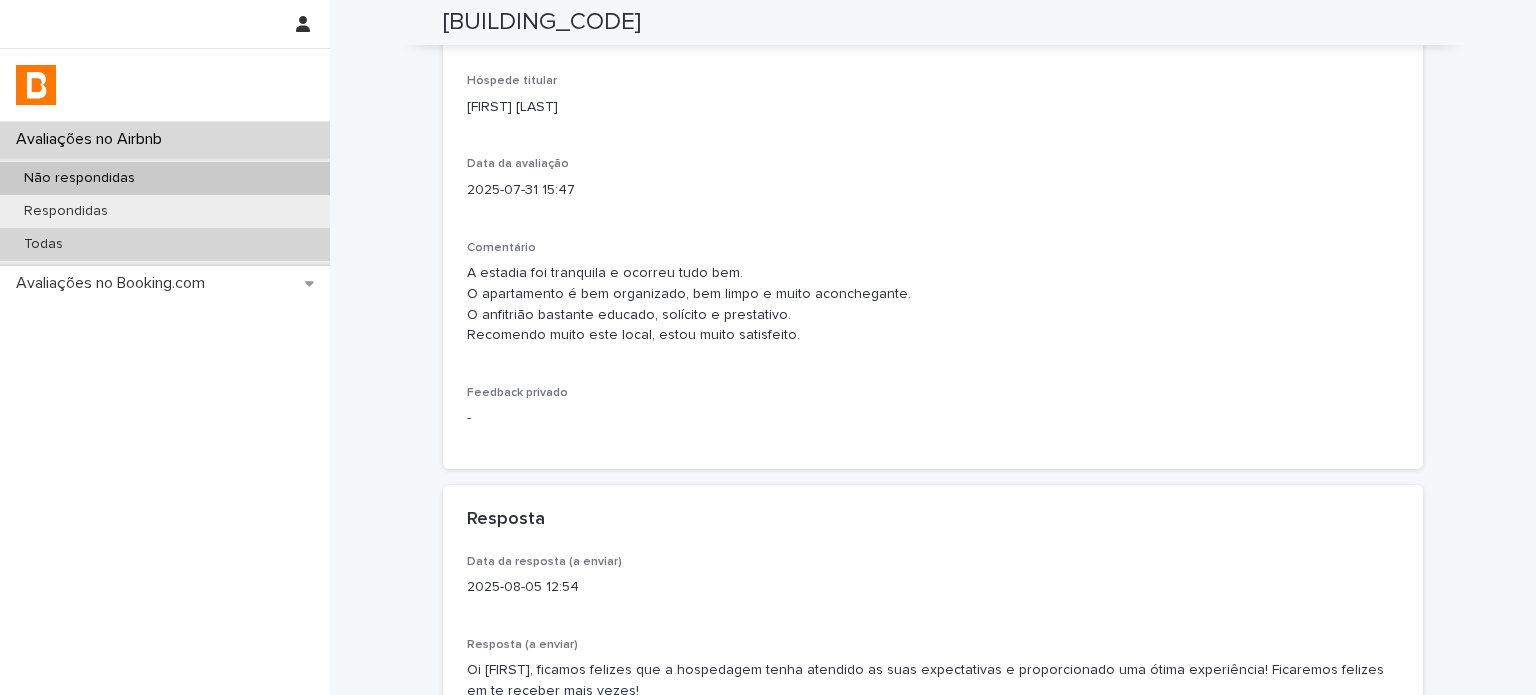click on "Todas" at bounding box center (165, 244) 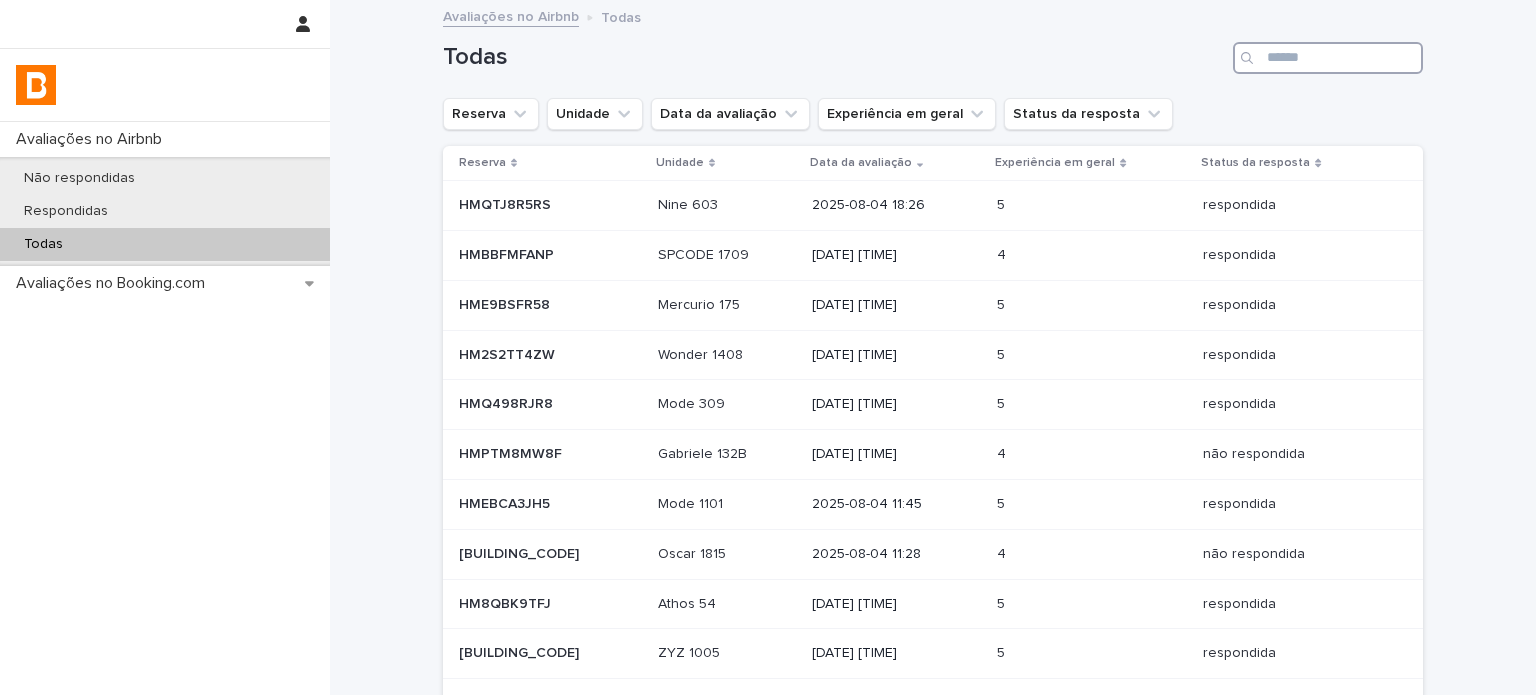 click at bounding box center (1328, 58) 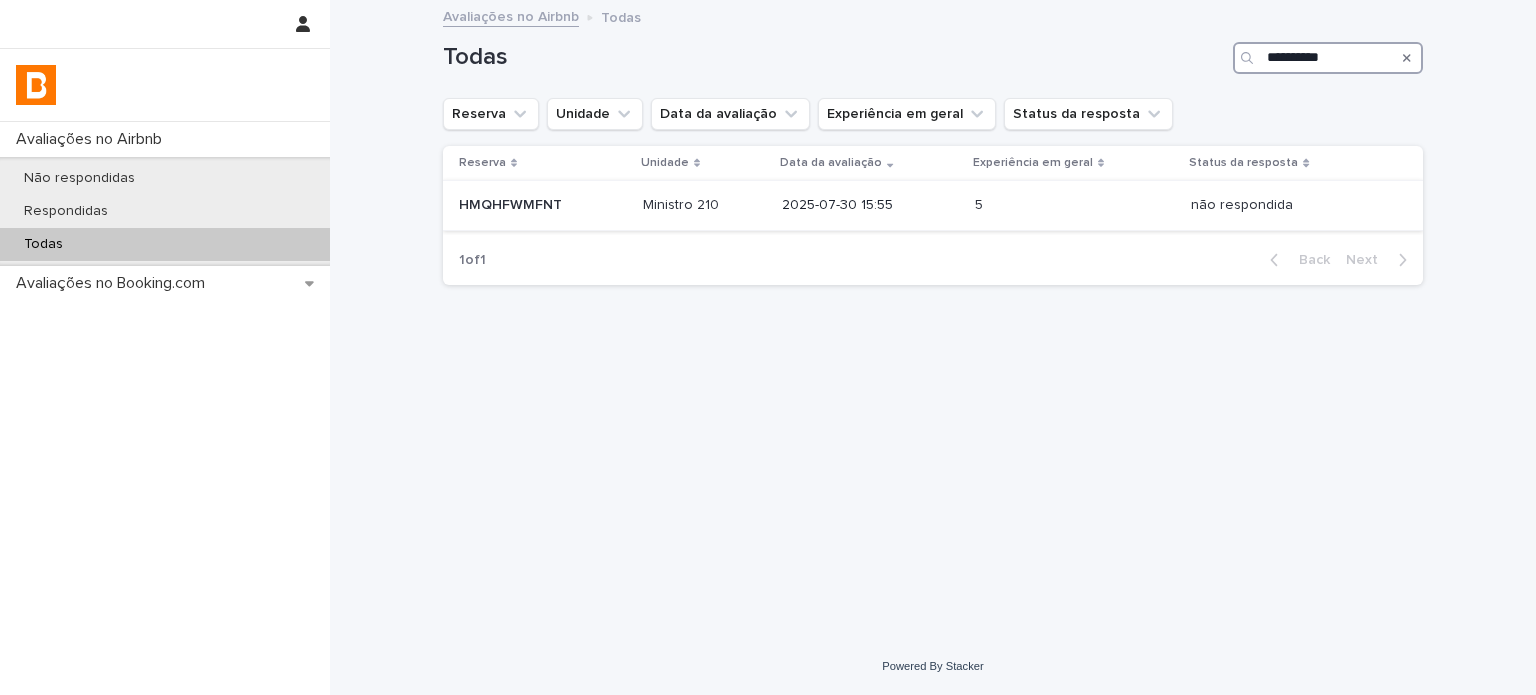 type on "**********" 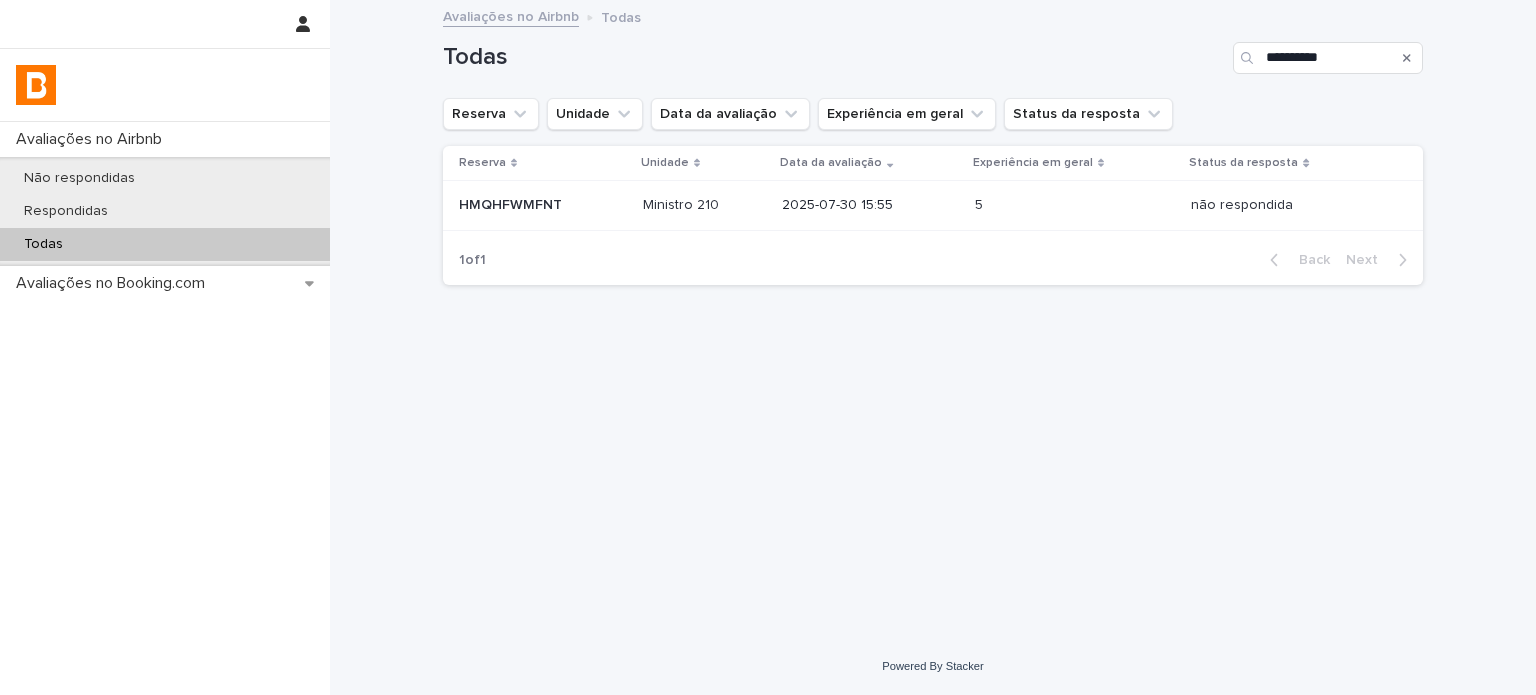click at bounding box center [1025, 205] 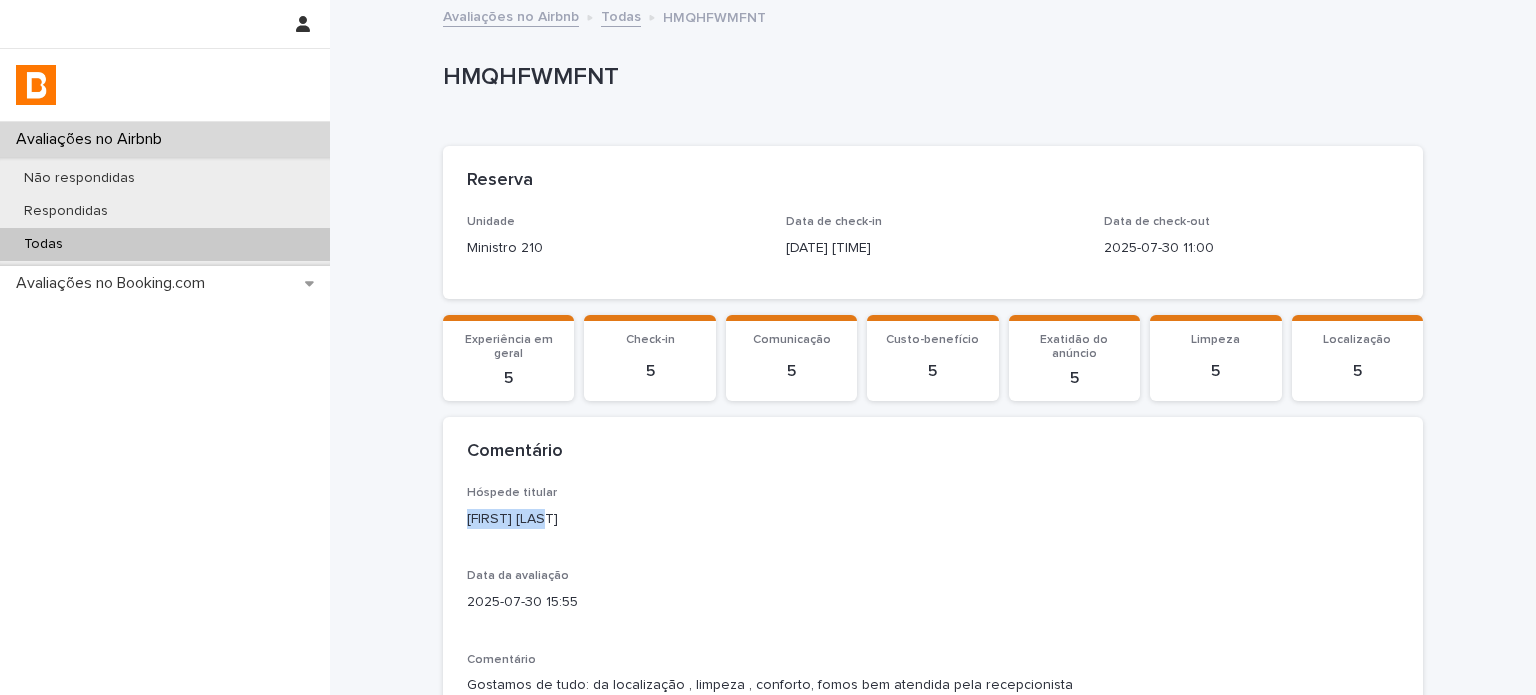 drag, startPoint x: 518, startPoint y: 520, endPoint x: 404, endPoint y: 515, distance: 114.1096 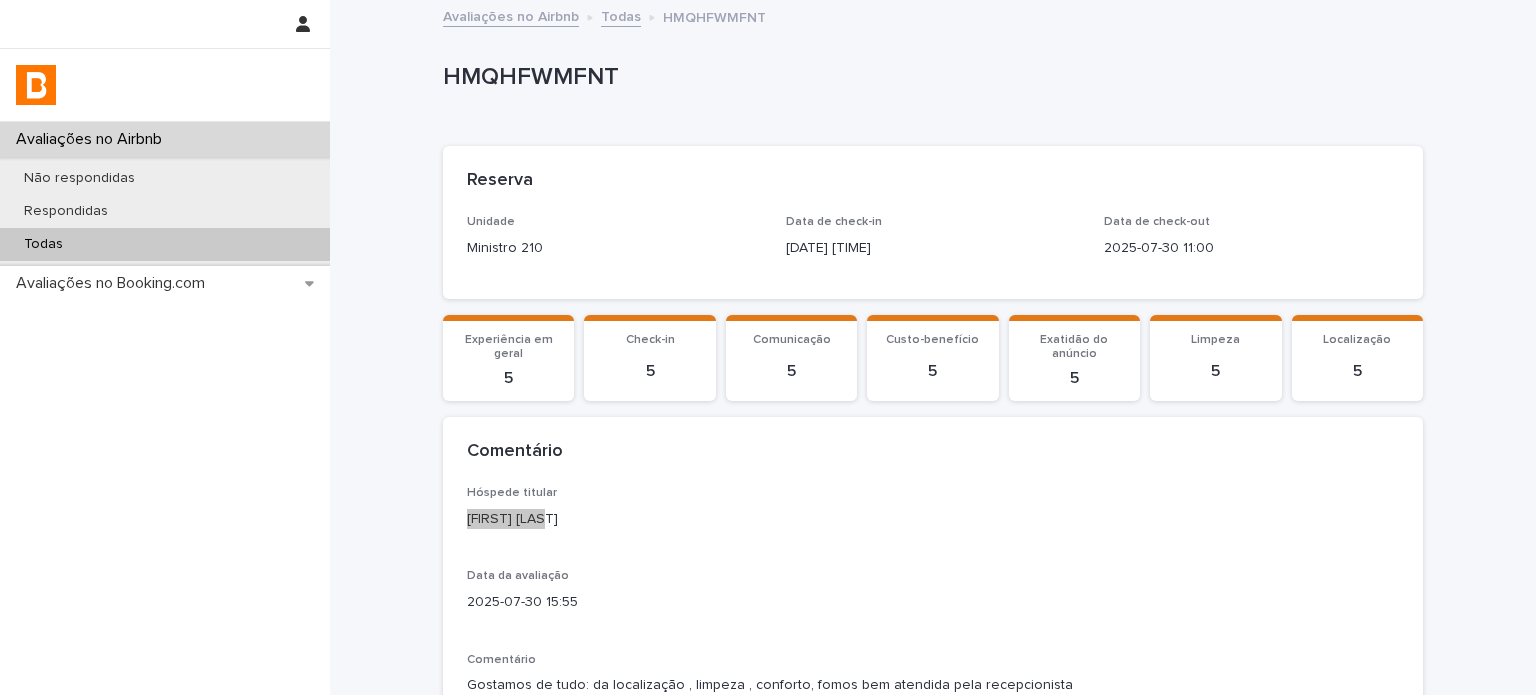 scroll, scrollTop: 385, scrollLeft: 0, axis: vertical 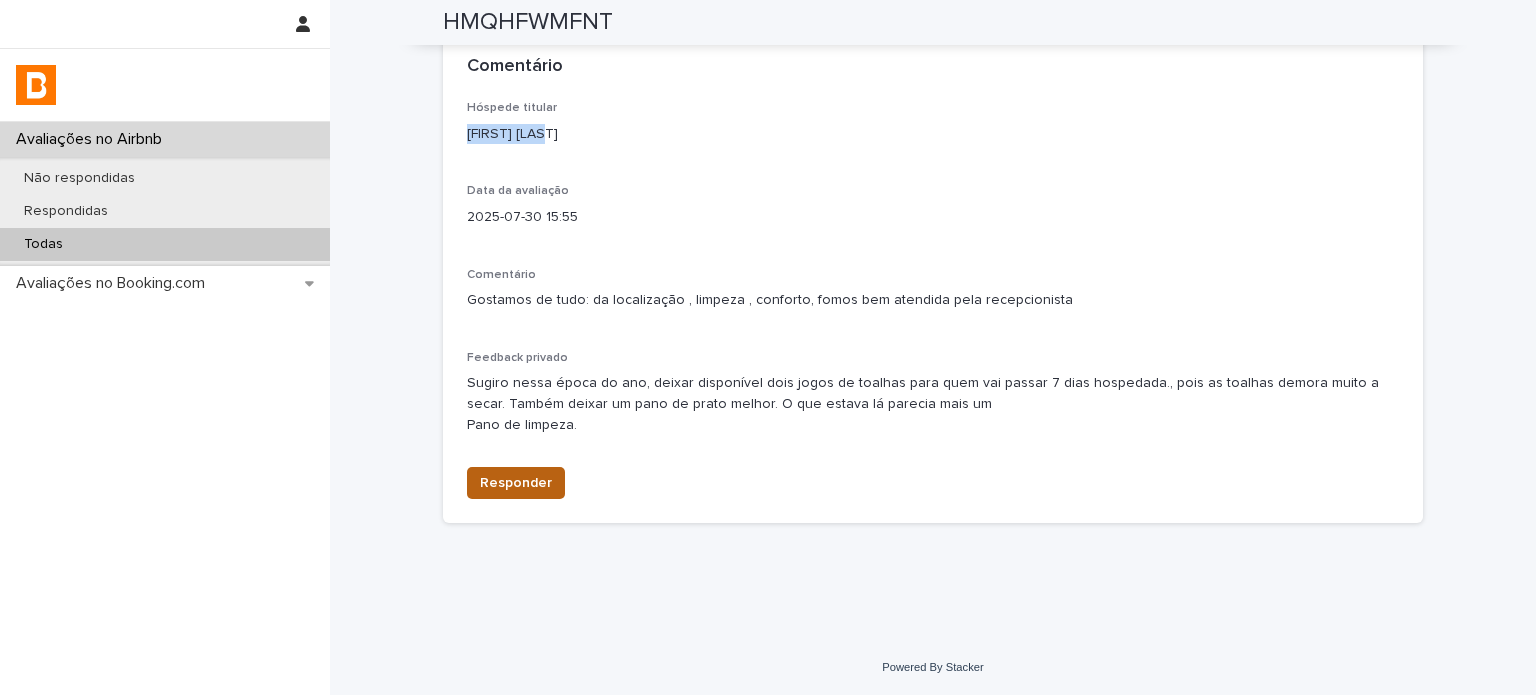 click on "Responder" at bounding box center [516, 483] 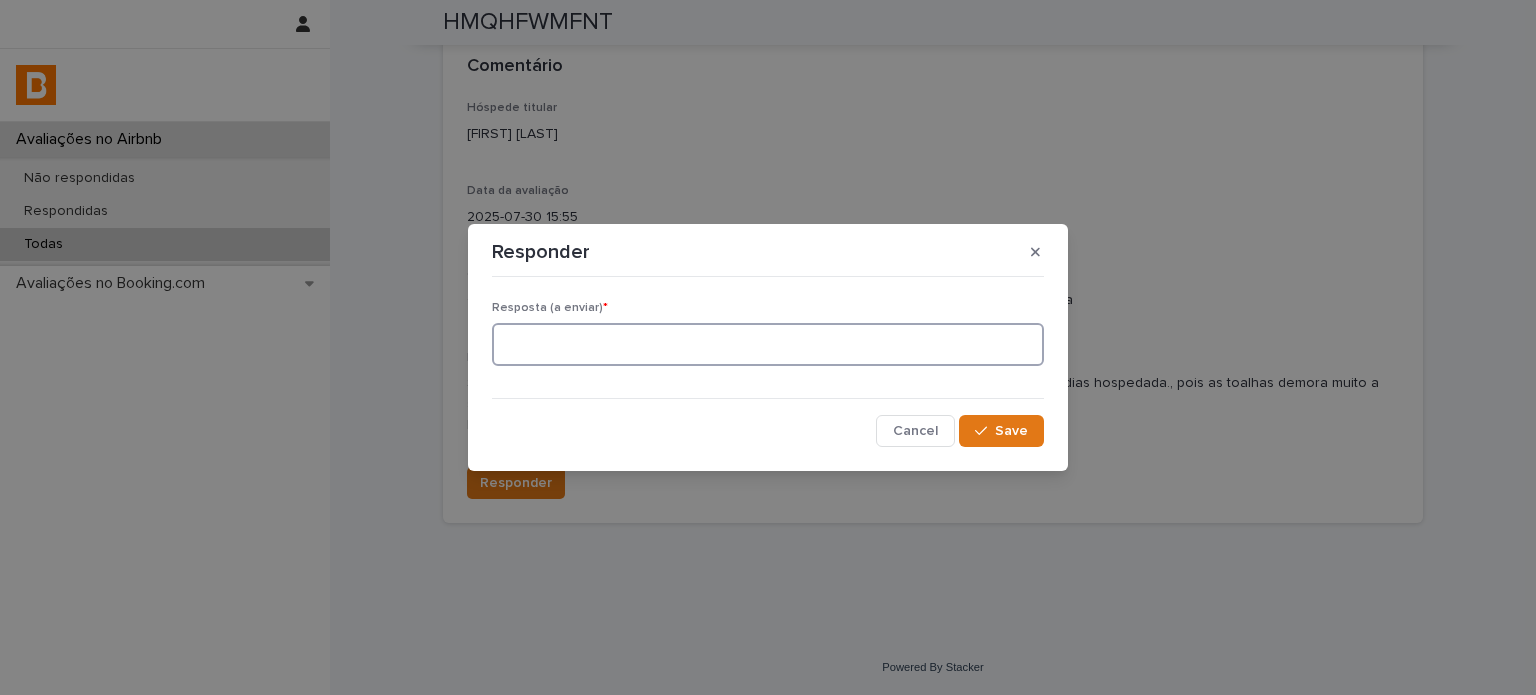 click at bounding box center (768, 344) 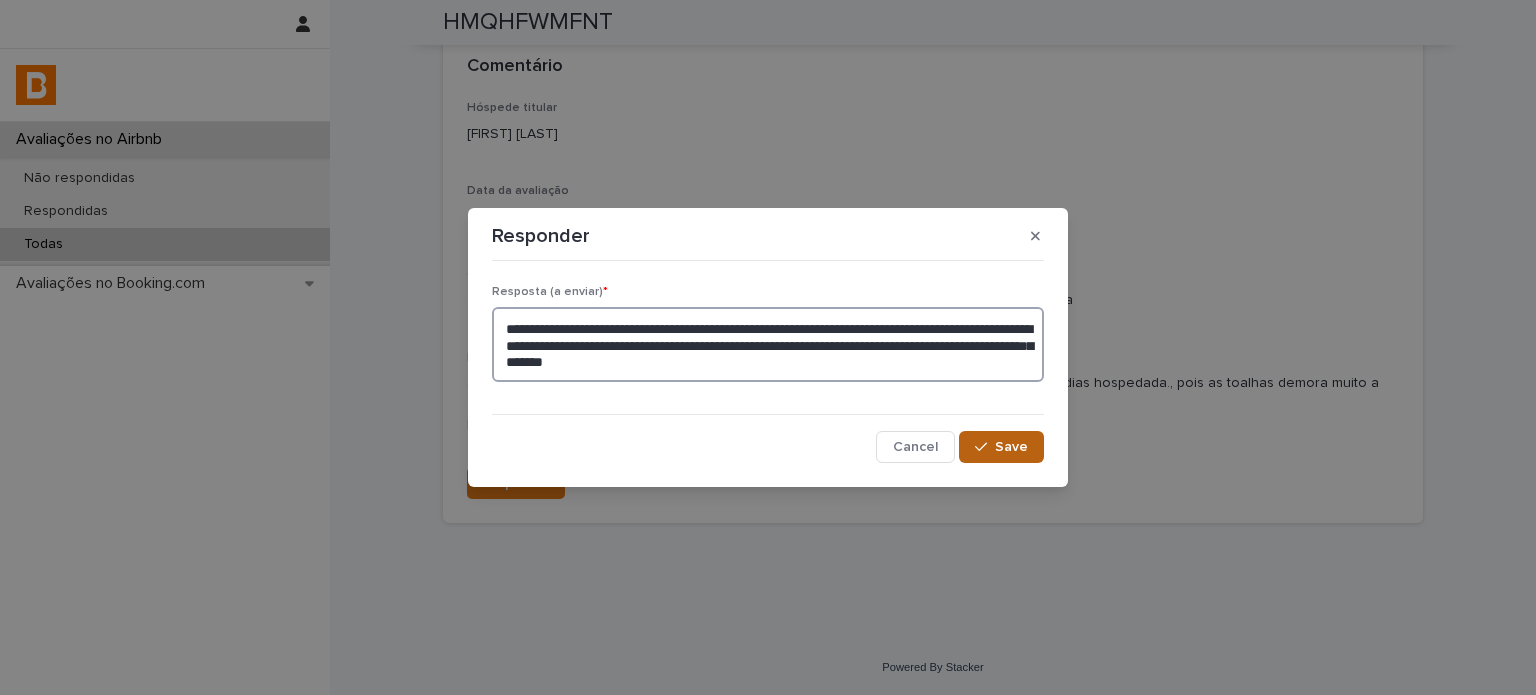 type on "**********" 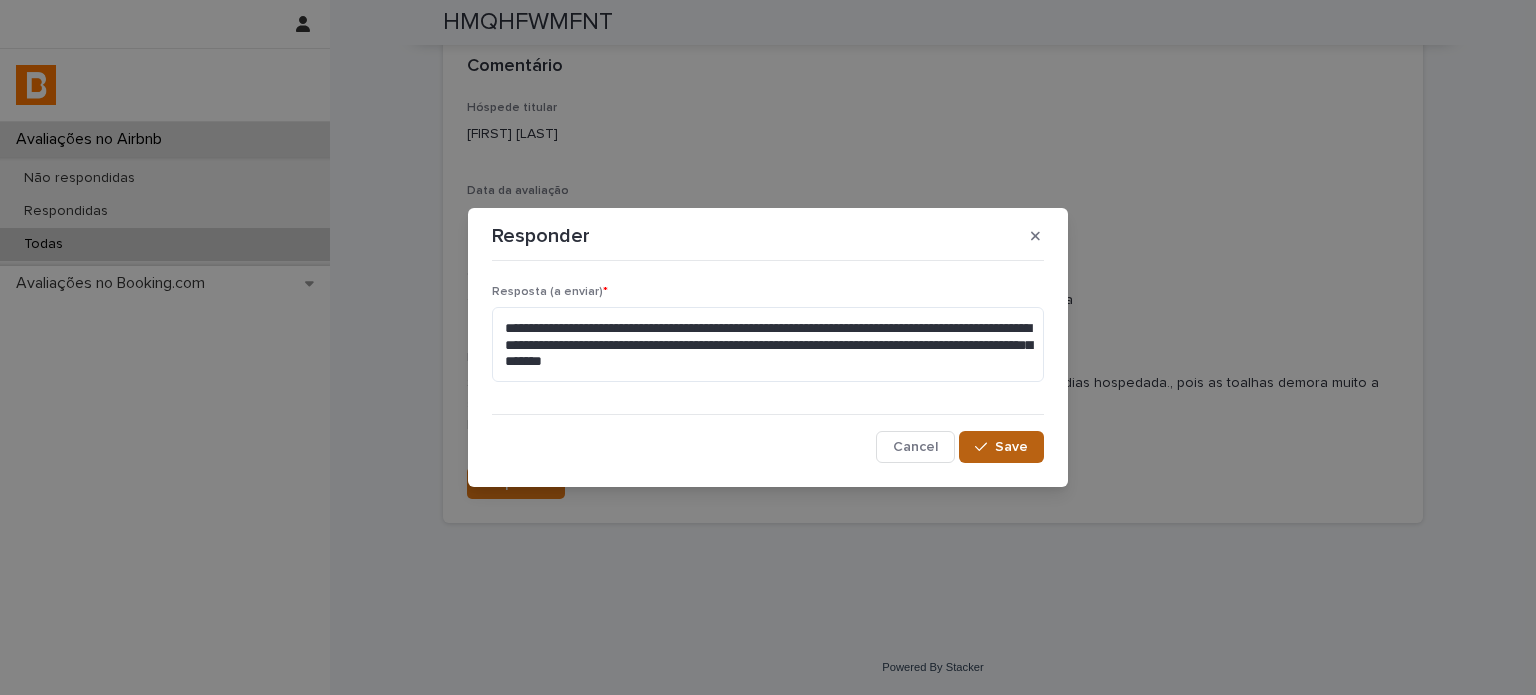 click on "Save" at bounding box center [1001, 447] 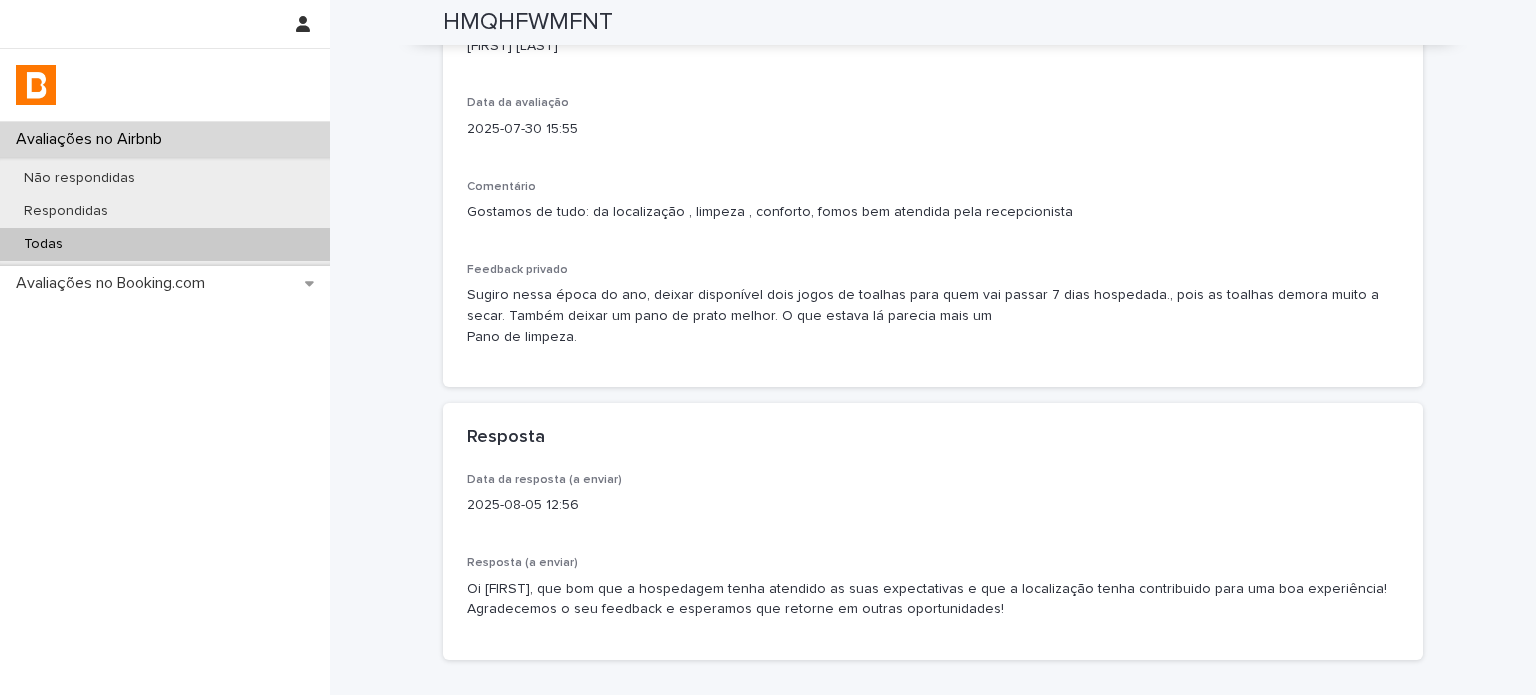 scroll, scrollTop: 498, scrollLeft: 0, axis: vertical 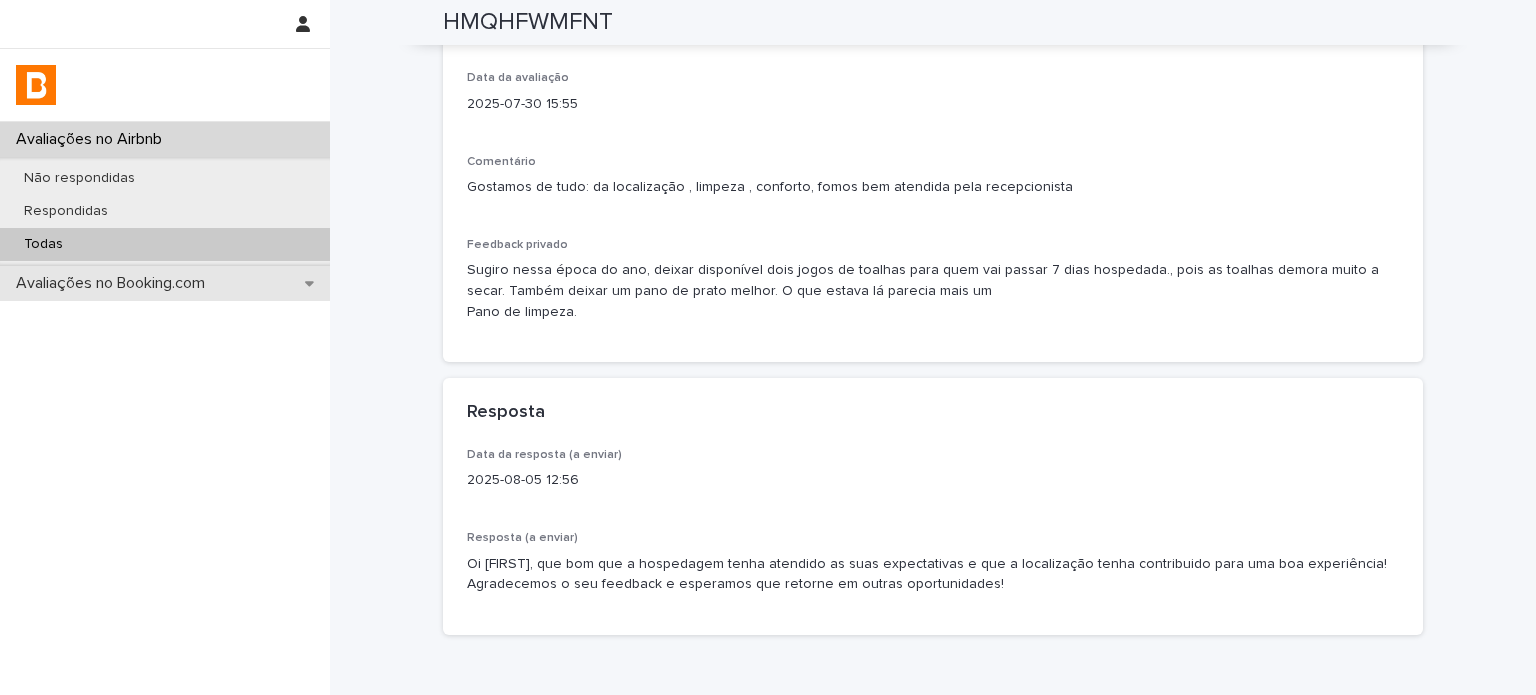 click on "Avaliações no Booking.com" at bounding box center (165, 283) 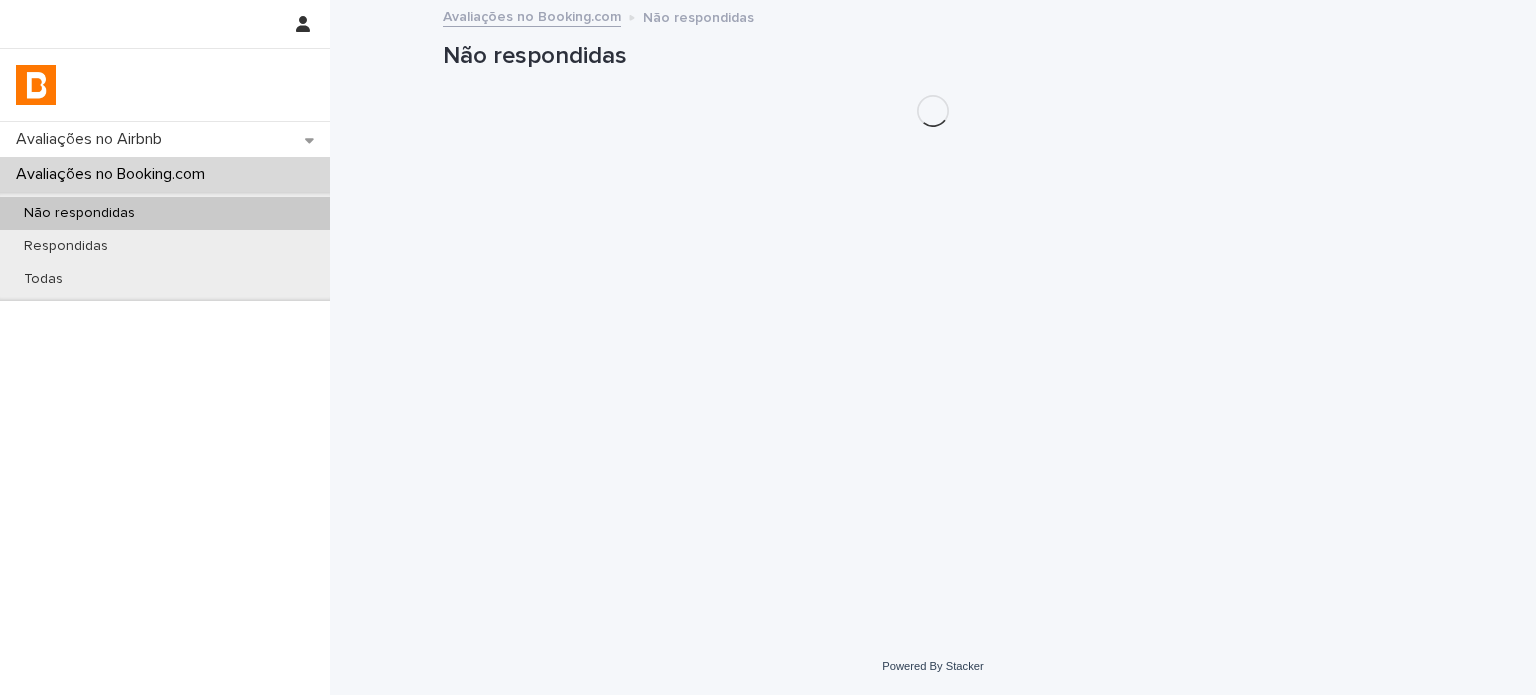 scroll, scrollTop: 0, scrollLeft: 0, axis: both 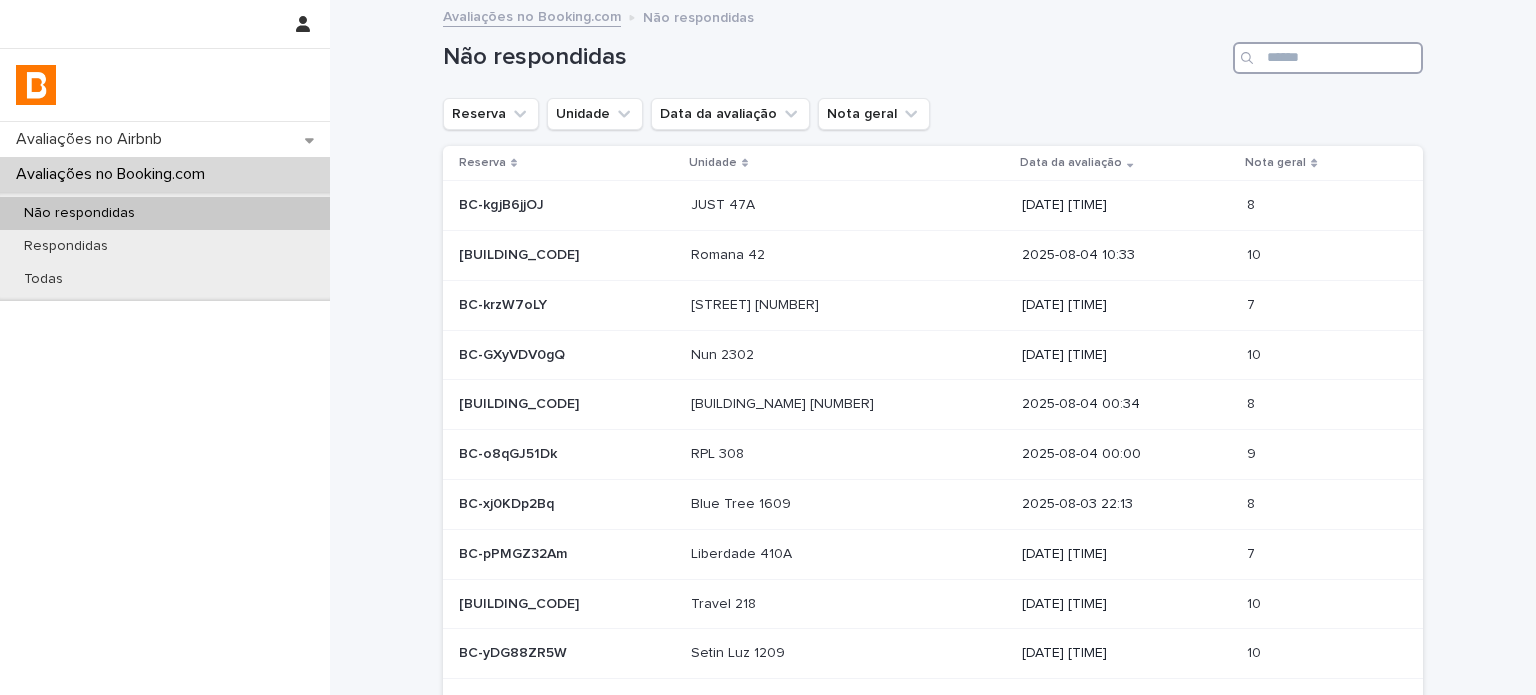 click at bounding box center [1328, 58] 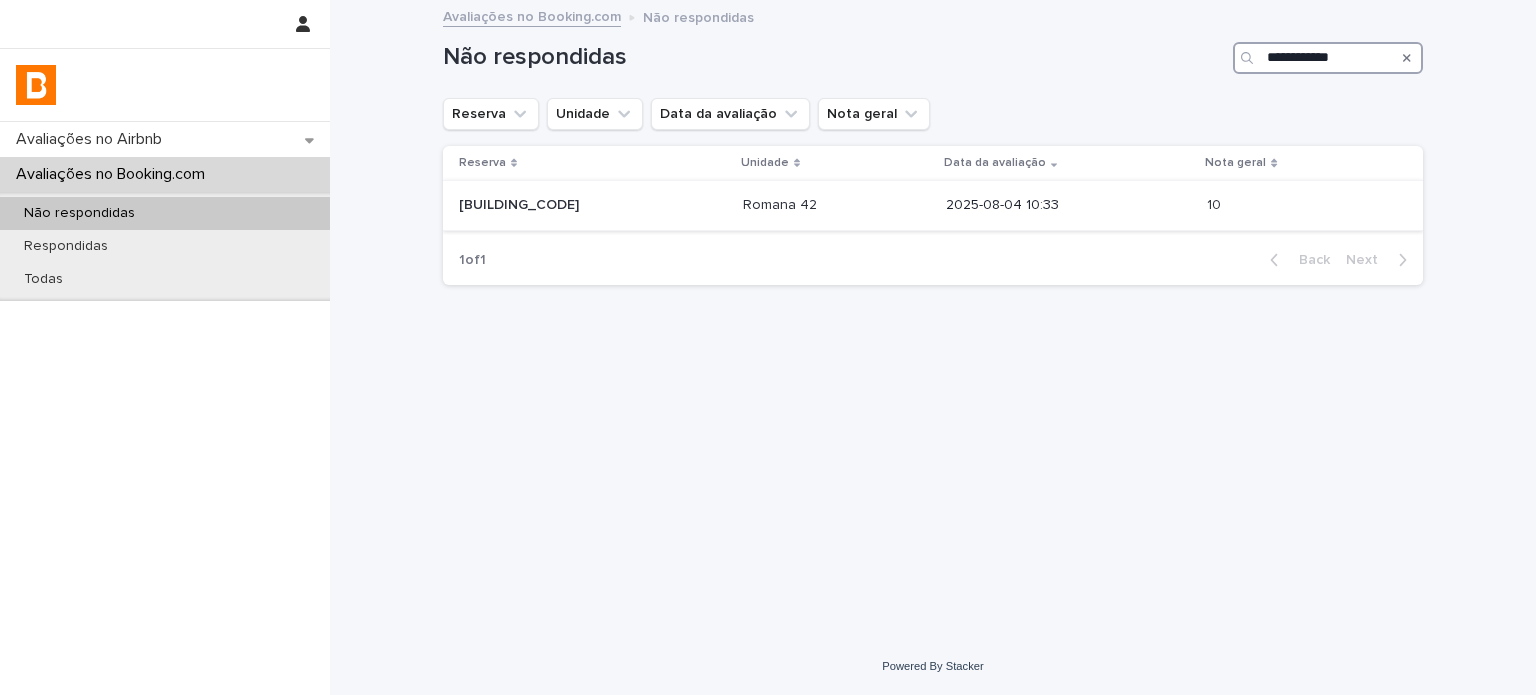 type on "**********" 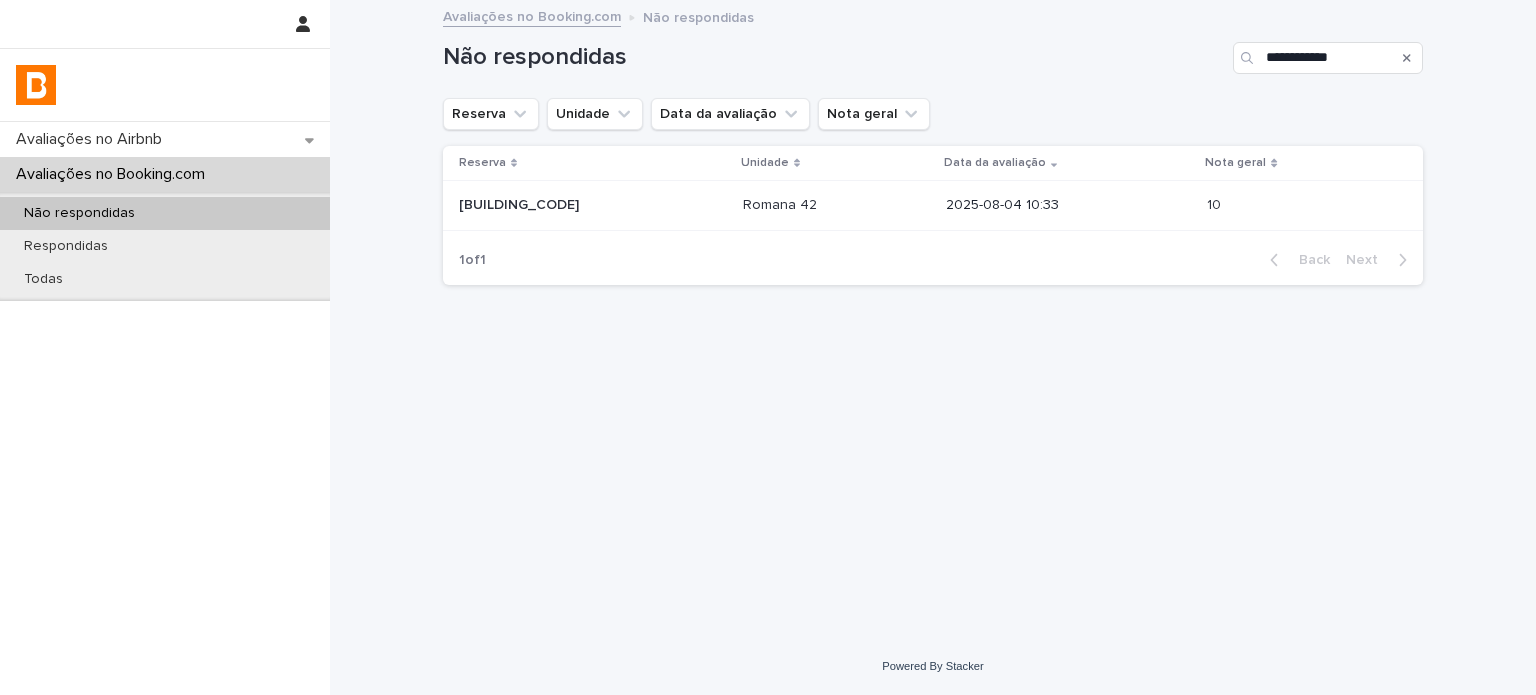 click on "2025-08-04 10:33" at bounding box center (1069, 205) 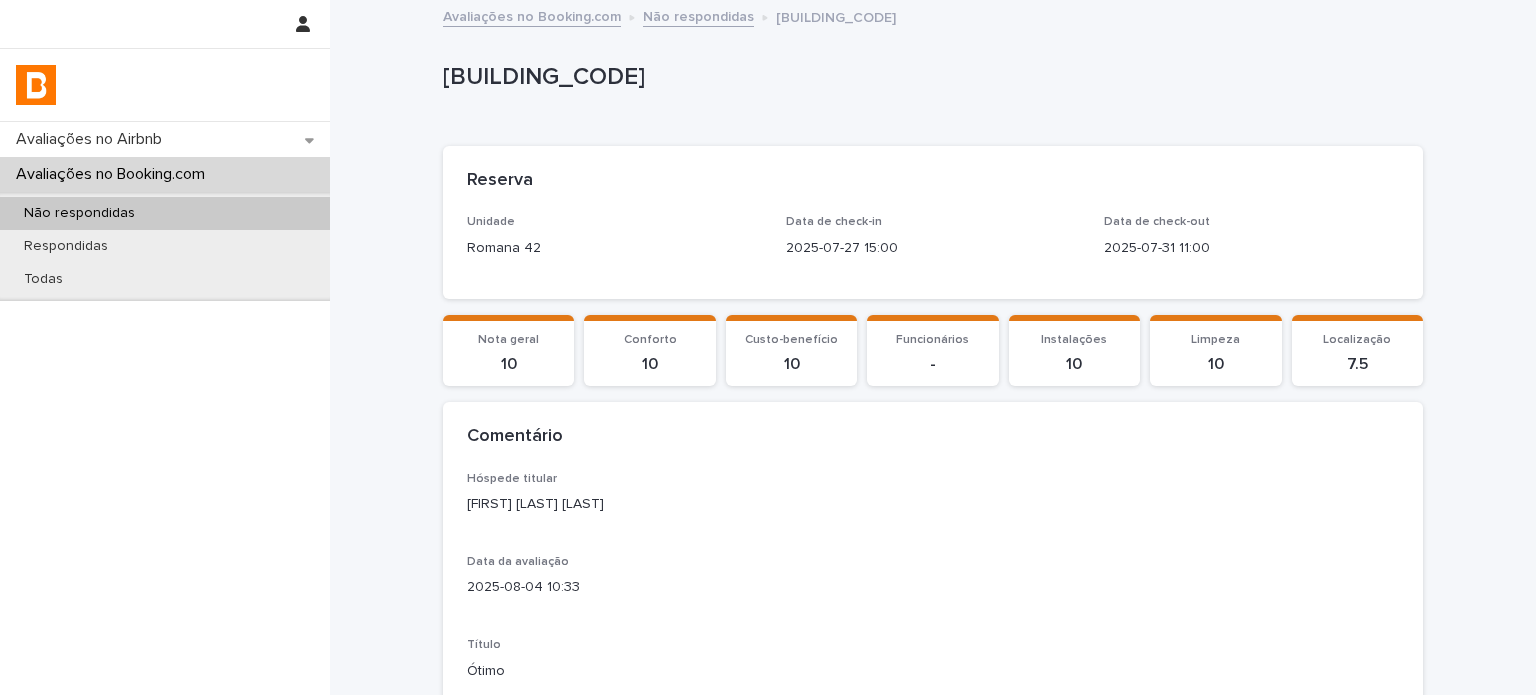 click on "[FIRST] [LAST] [LAST]" at bounding box center (933, 504) 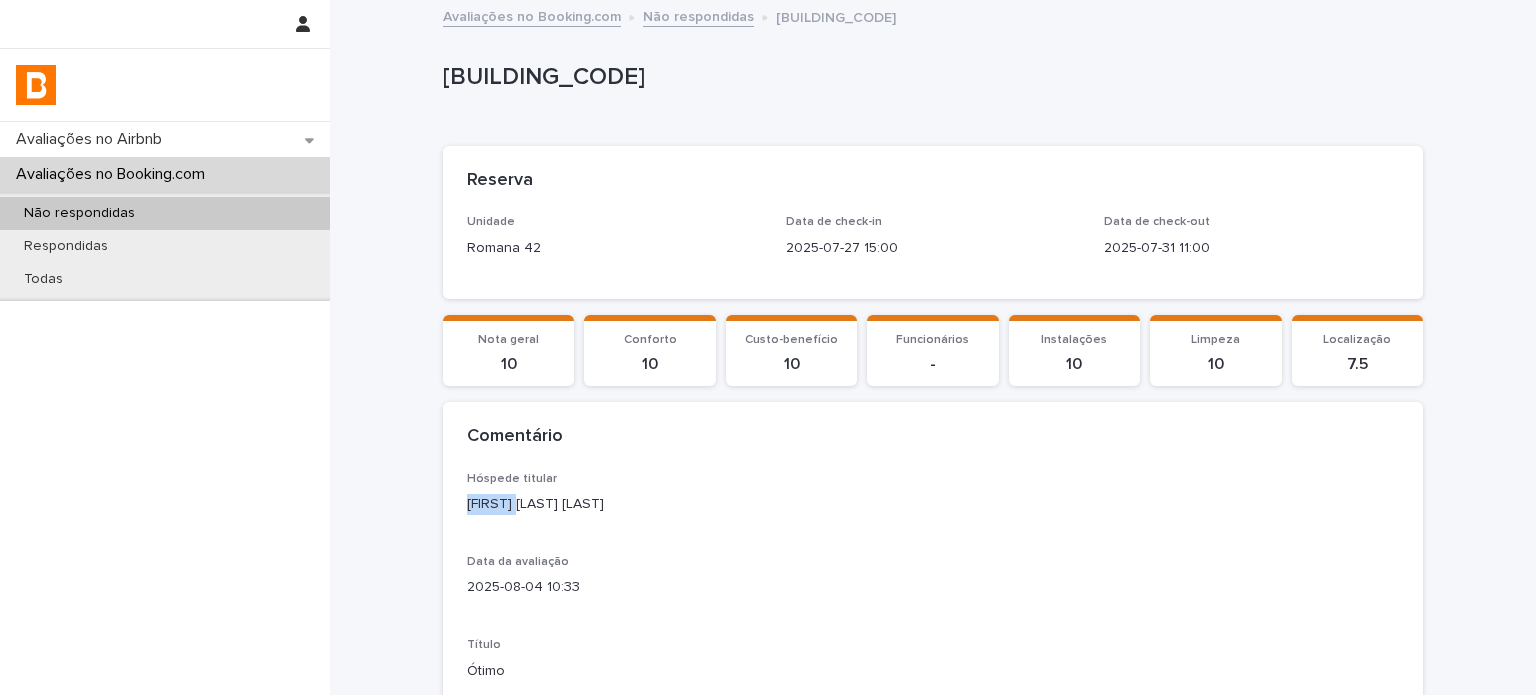 click on "[FIRST] [LAST] [LAST]" at bounding box center (933, 504) 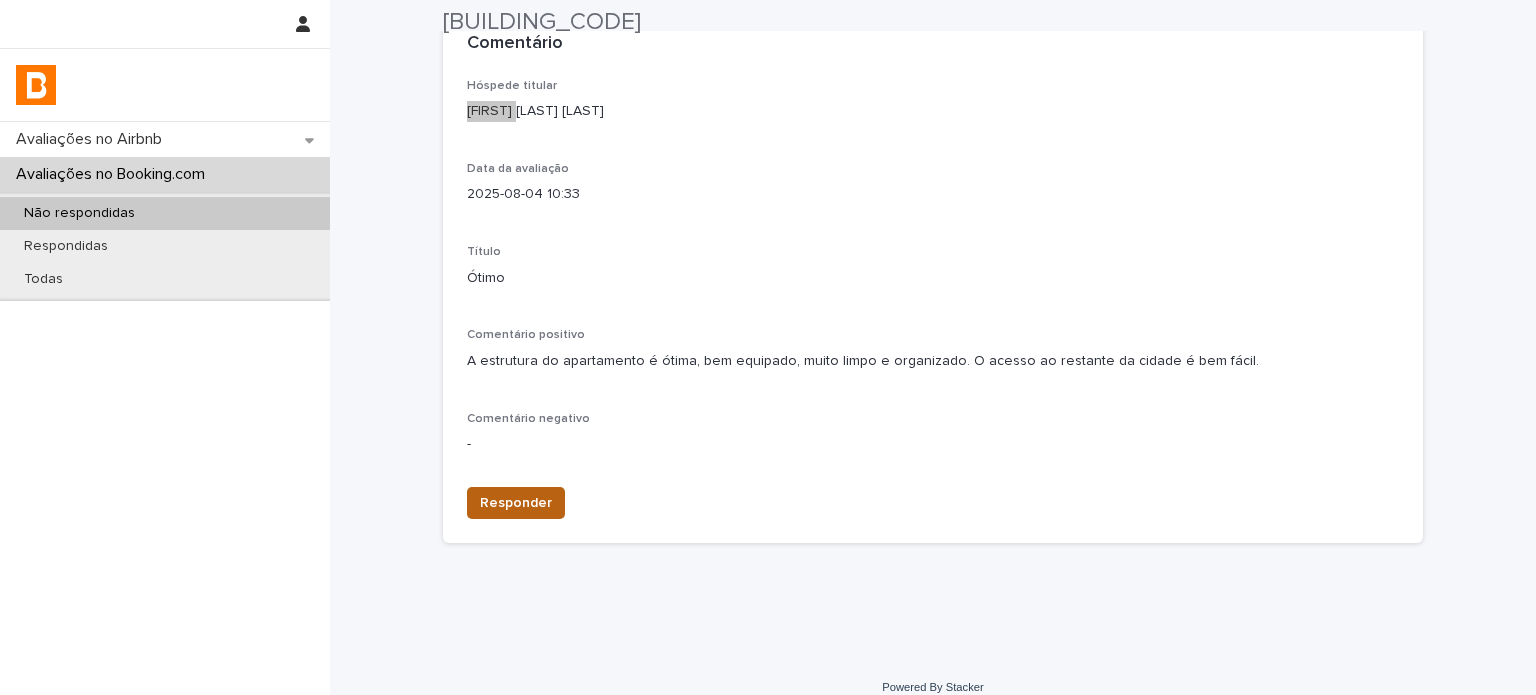 scroll, scrollTop: 400, scrollLeft: 0, axis: vertical 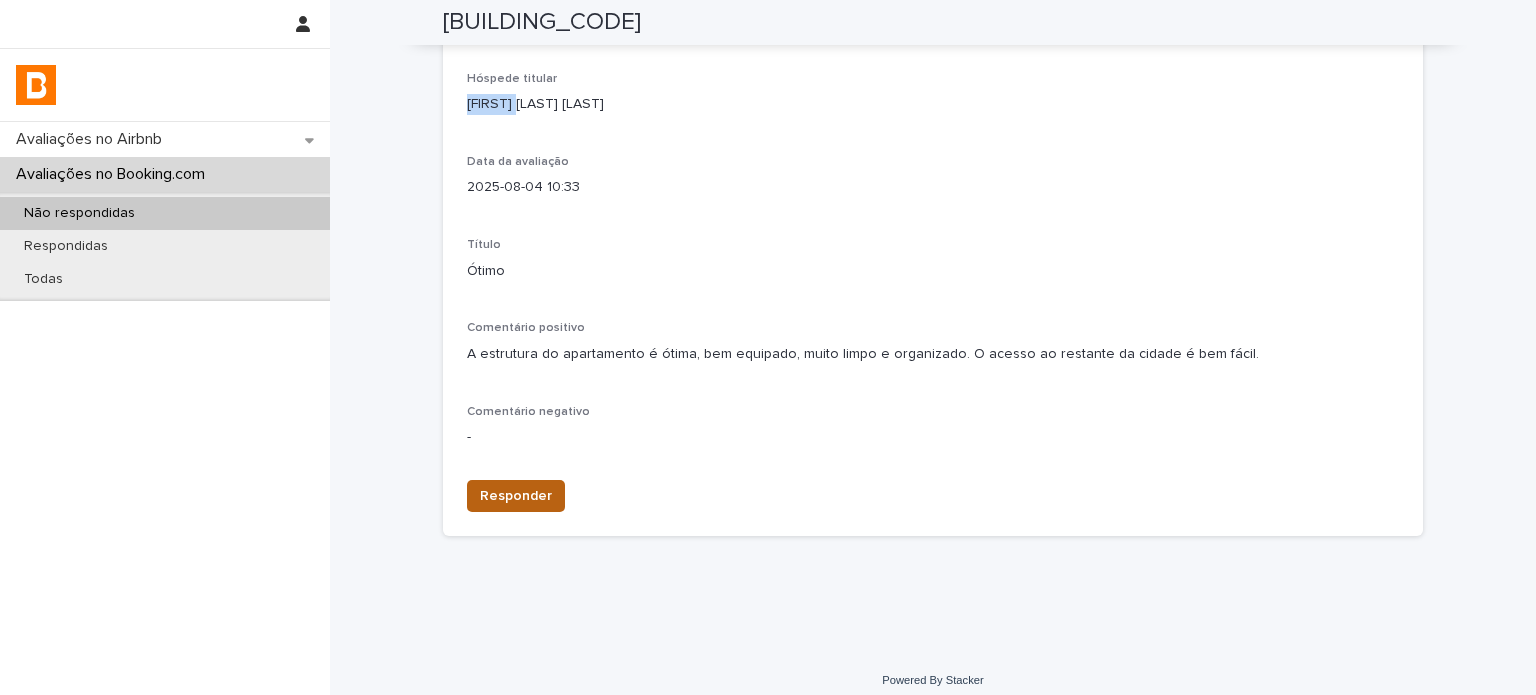 drag, startPoint x: 500, startPoint y: 495, endPoint x: 508, endPoint y: 483, distance: 14.422205 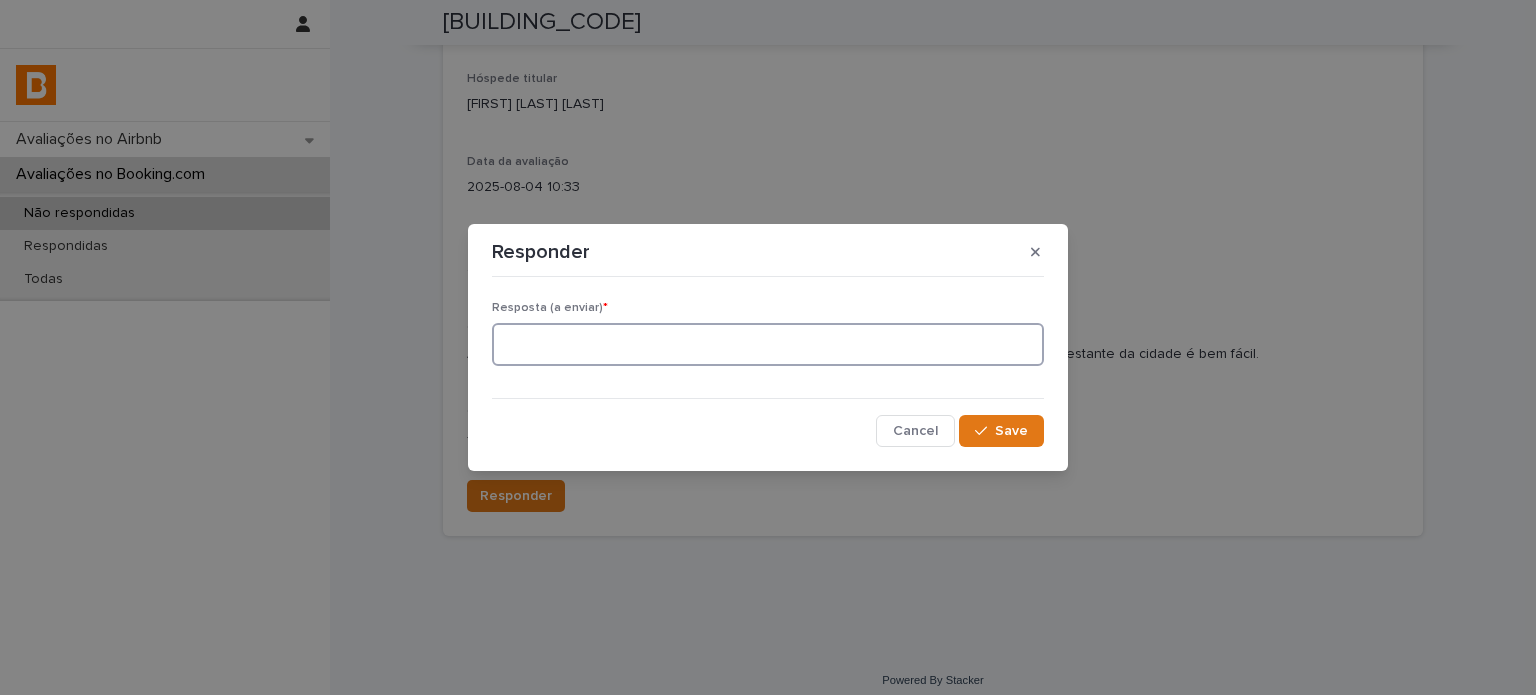 click at bounding box center [768, 344] 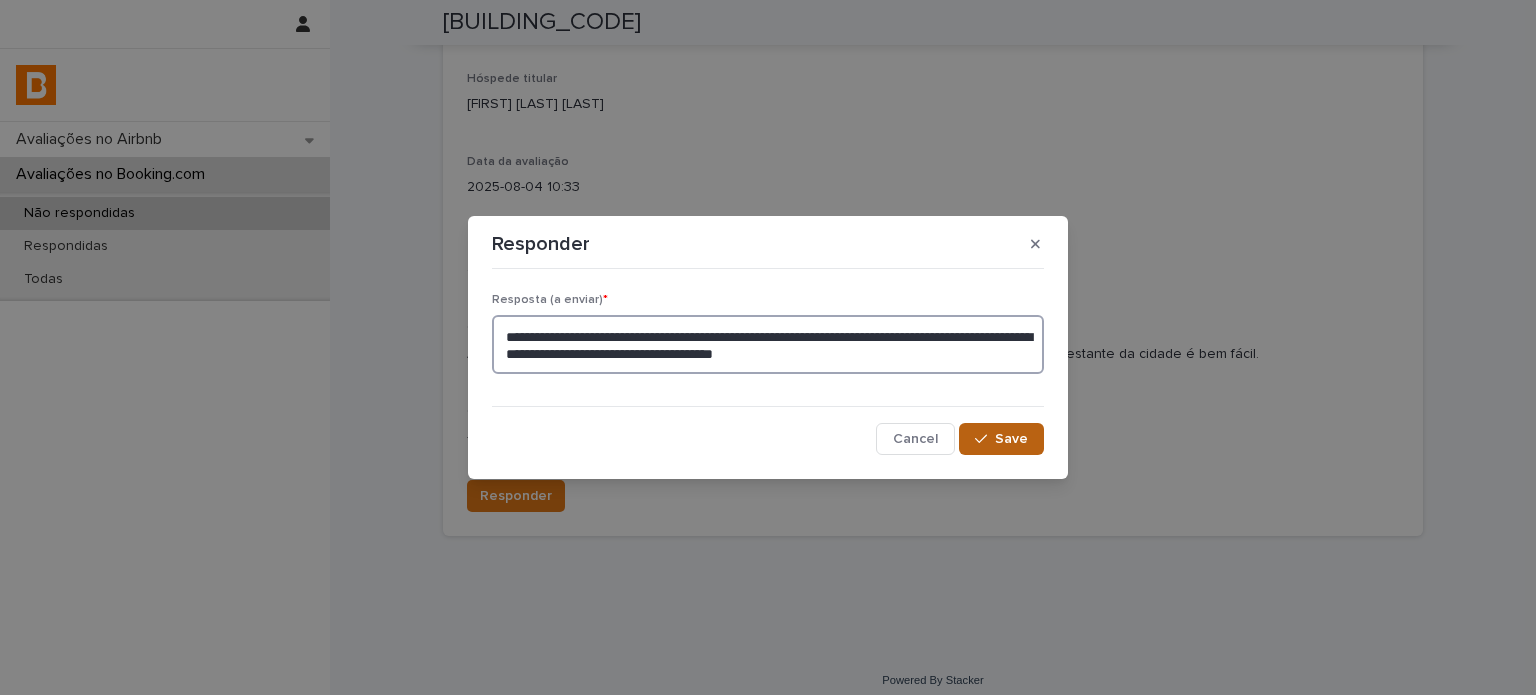 type on "**********" 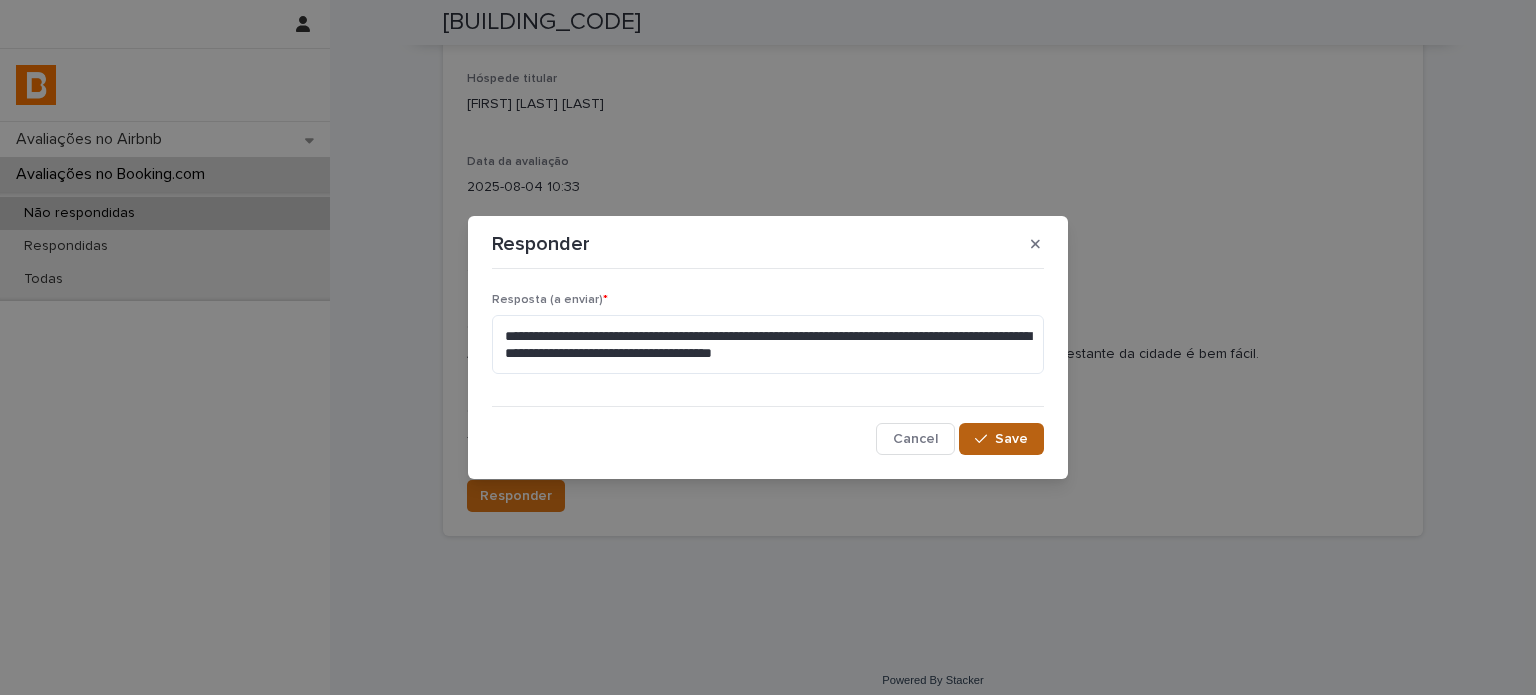 click on "Save" at bounding box center [1011, 439] 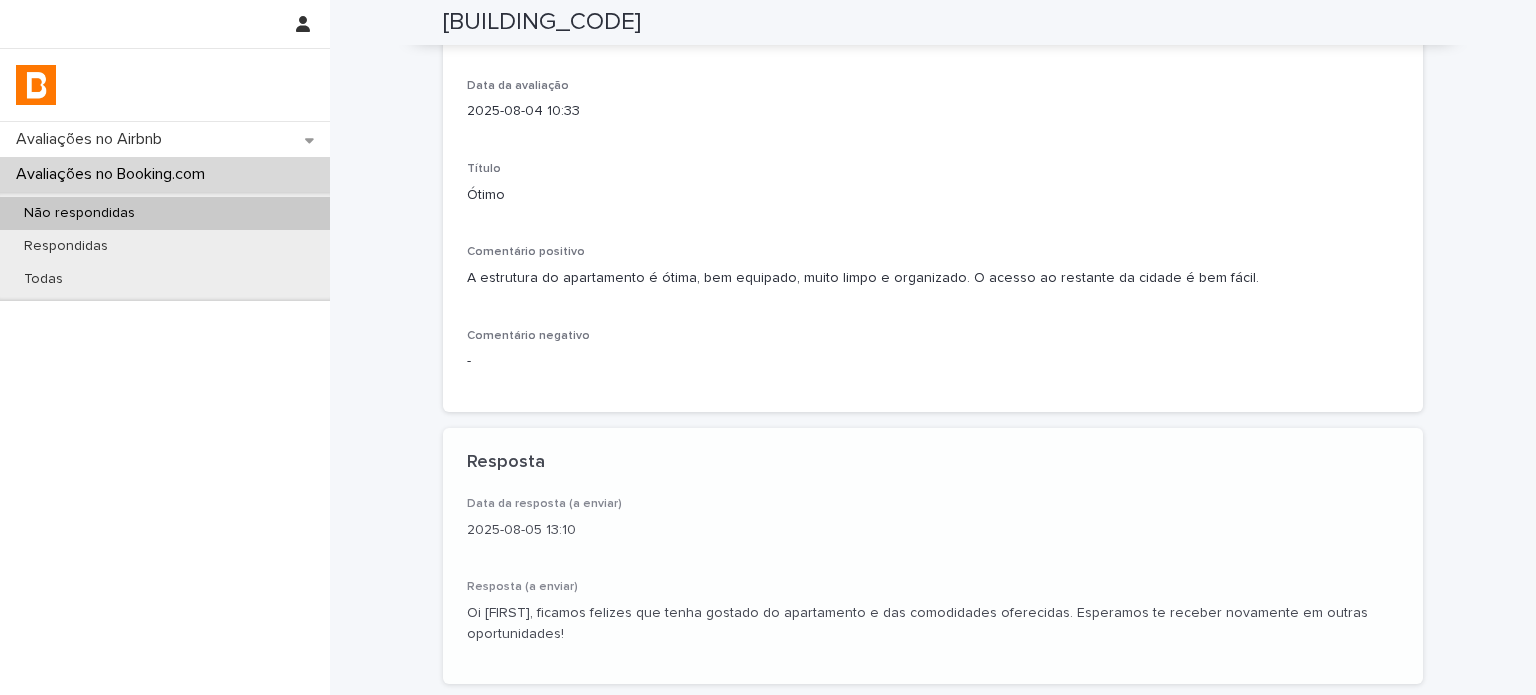scroll, scrollTop: 512, scrollLeft: 0, axis: vertical 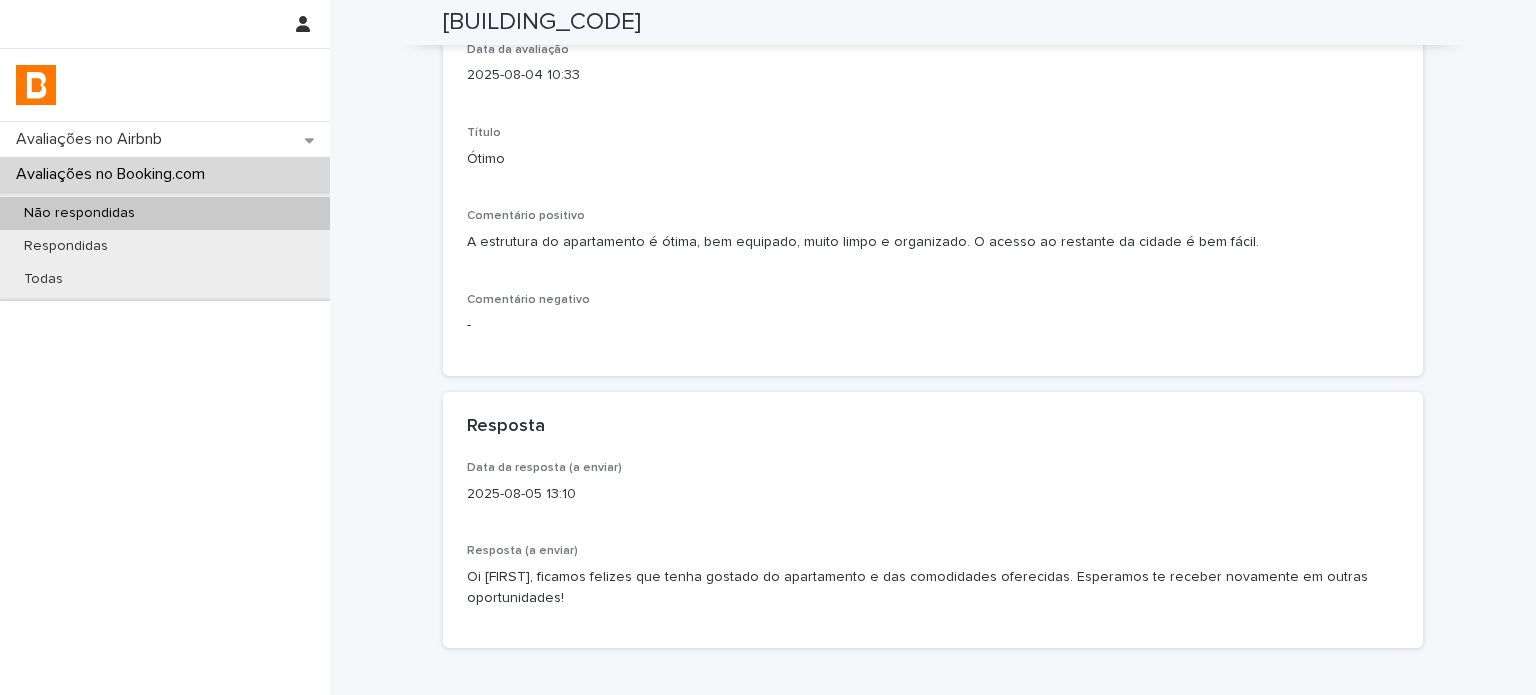 click on "Não respondidas" at bounding box center [165, 213] 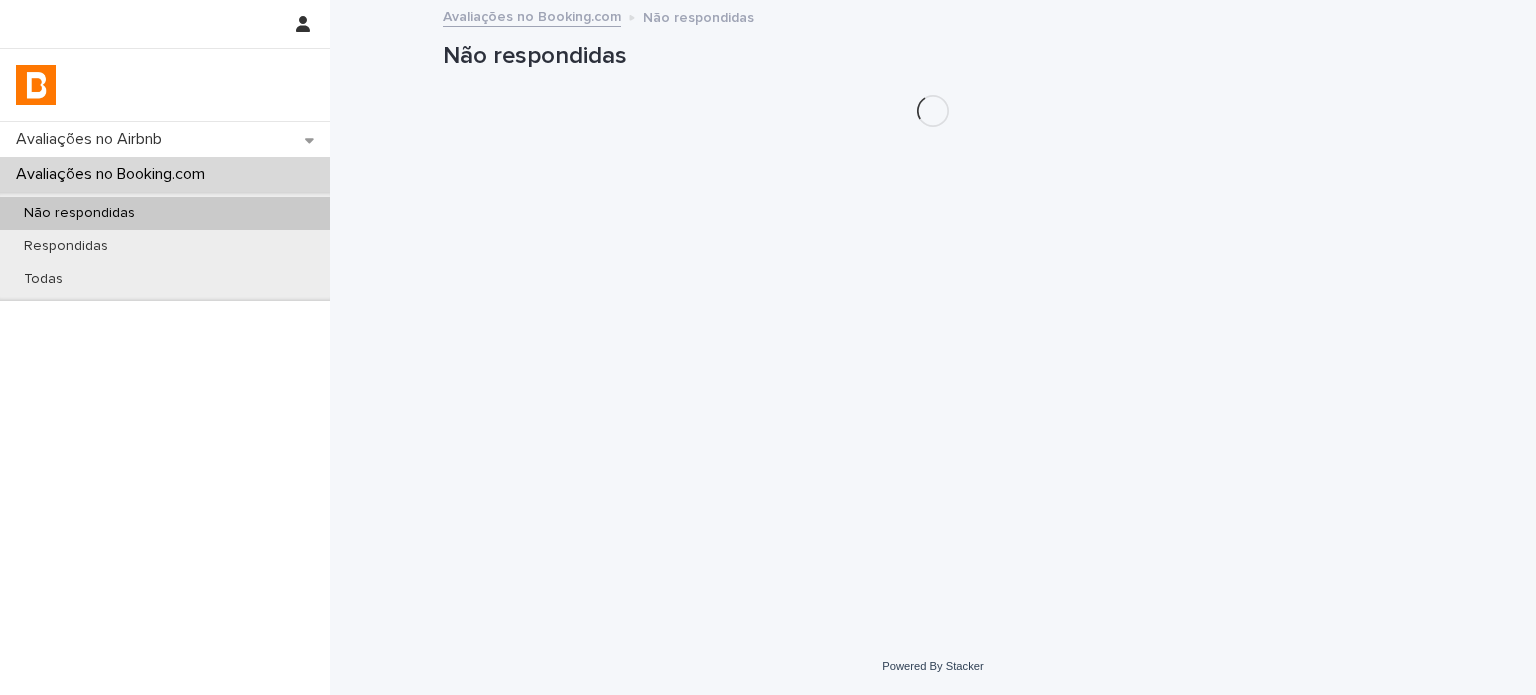 scroll, scrollTop: 0, scrollLeft: 0, axis: both 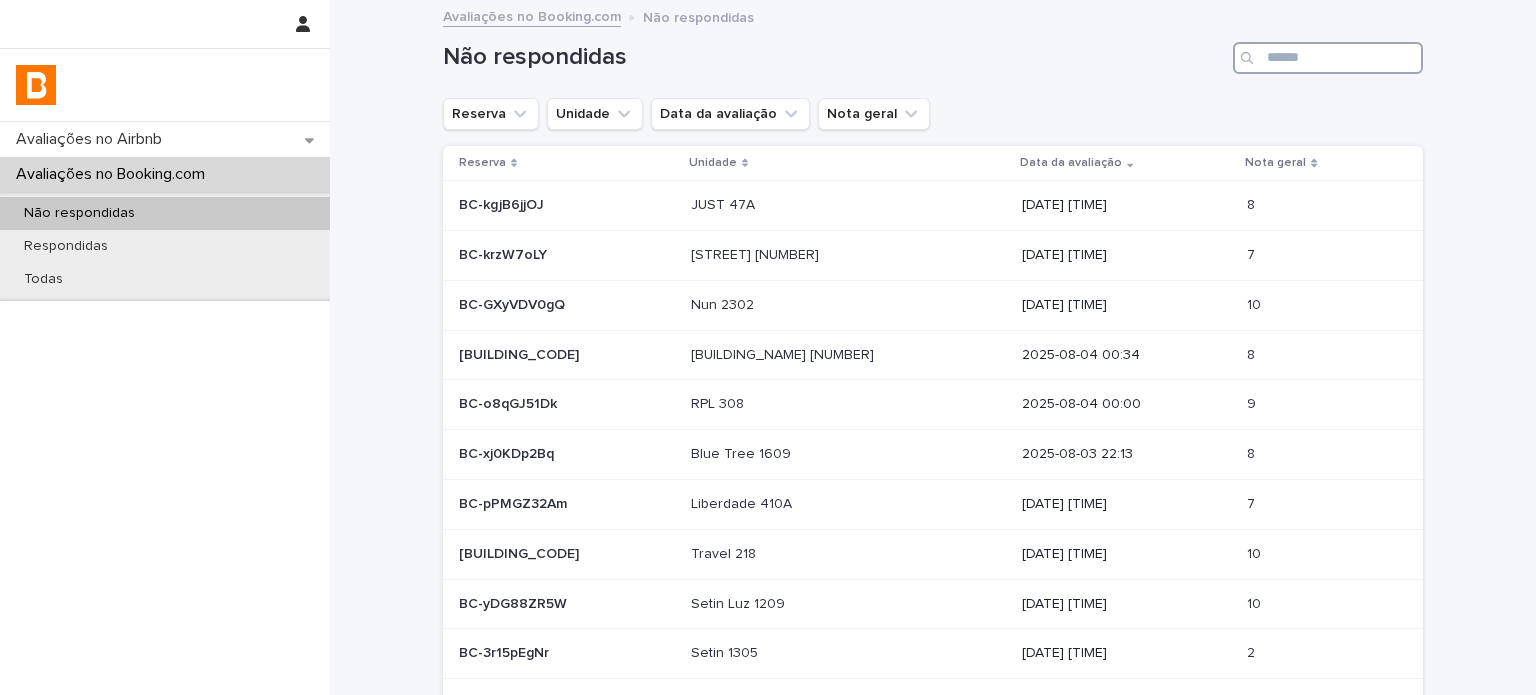 click at bounding box center (1328, 58) 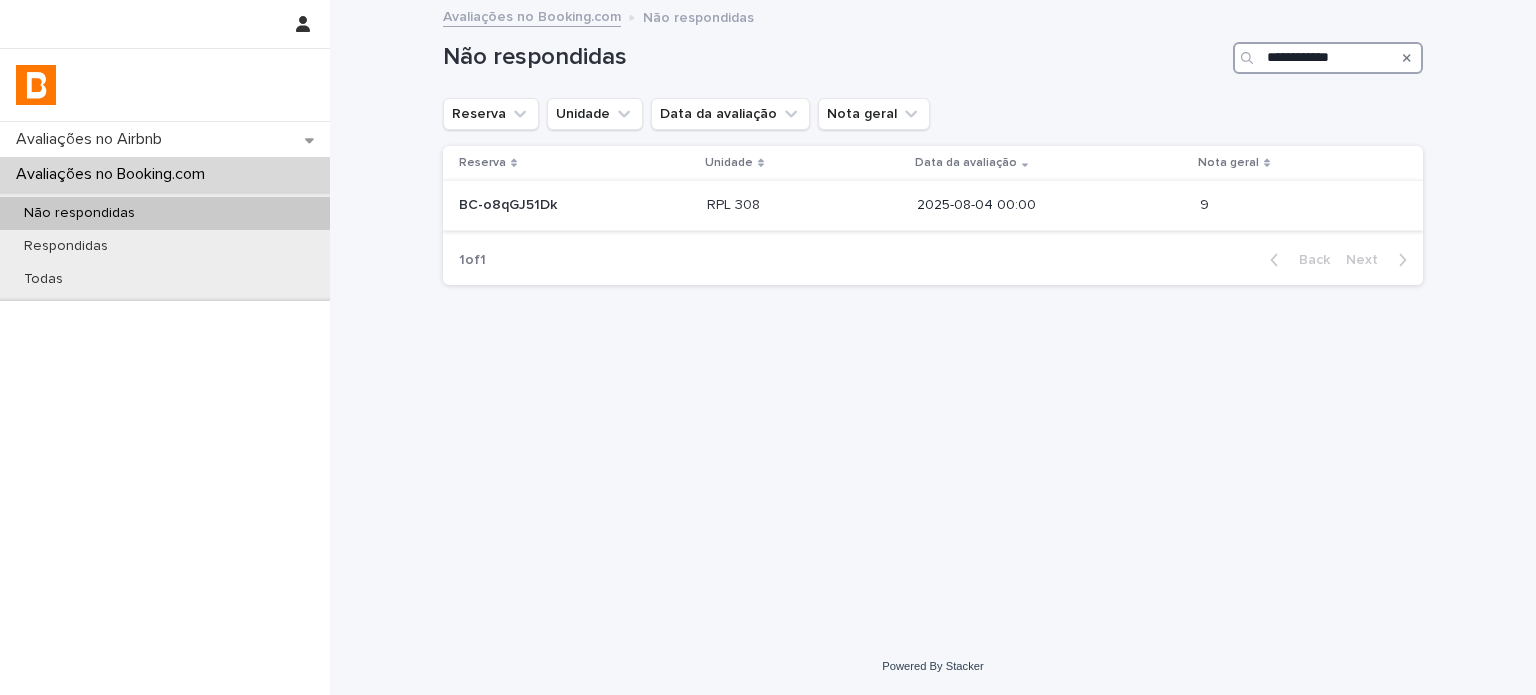 type on "**********" 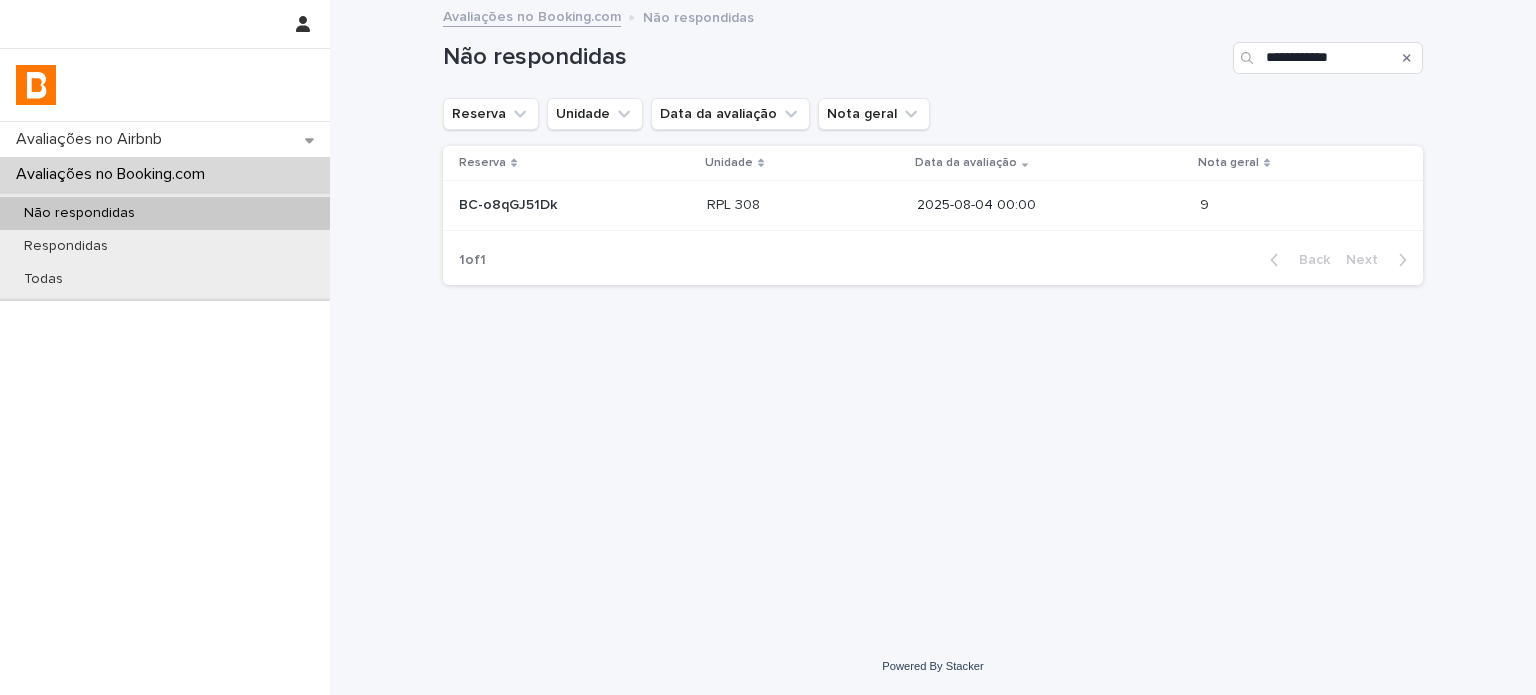 click at bounding box center (804, 205) 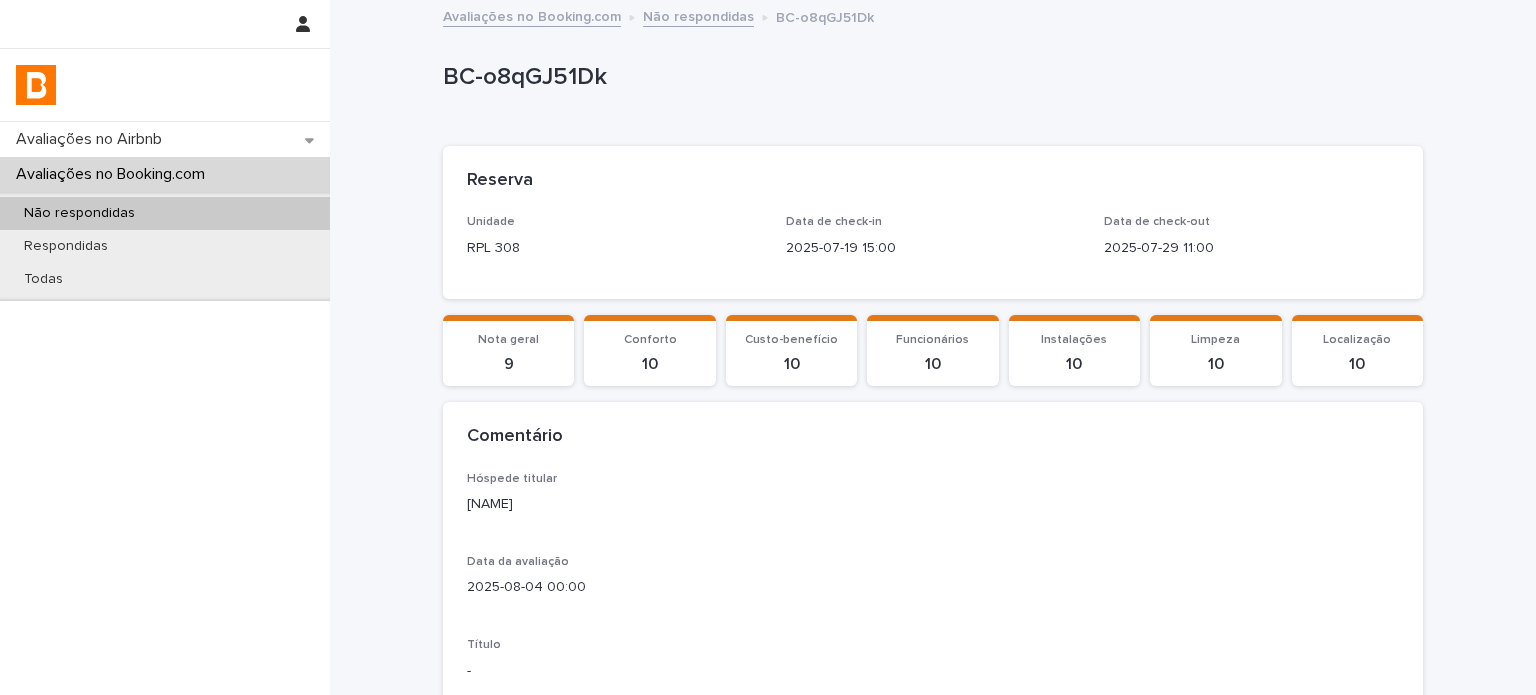 click on "[NAME]" at bounding box center (933, 504) 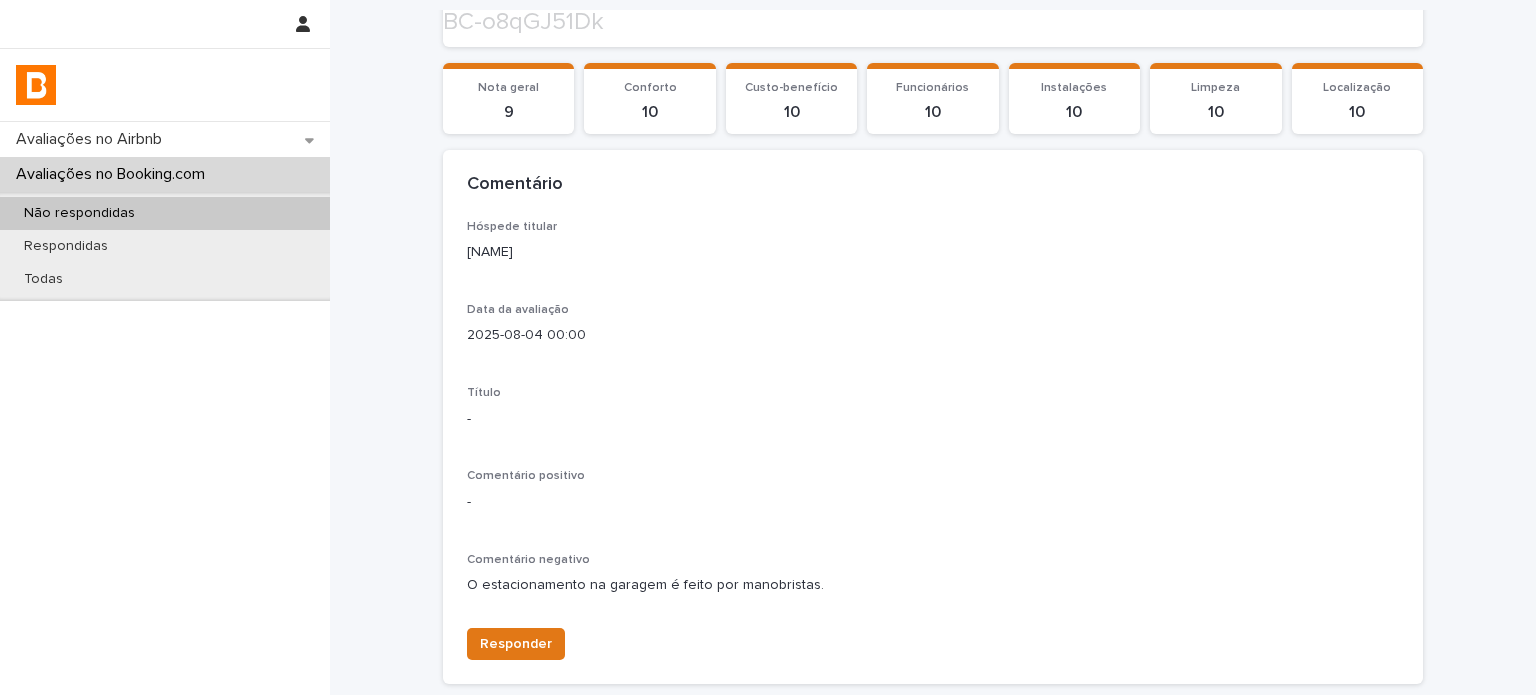 scroll, scrollTop: 400, scrollLeft: 0, axis: vertical 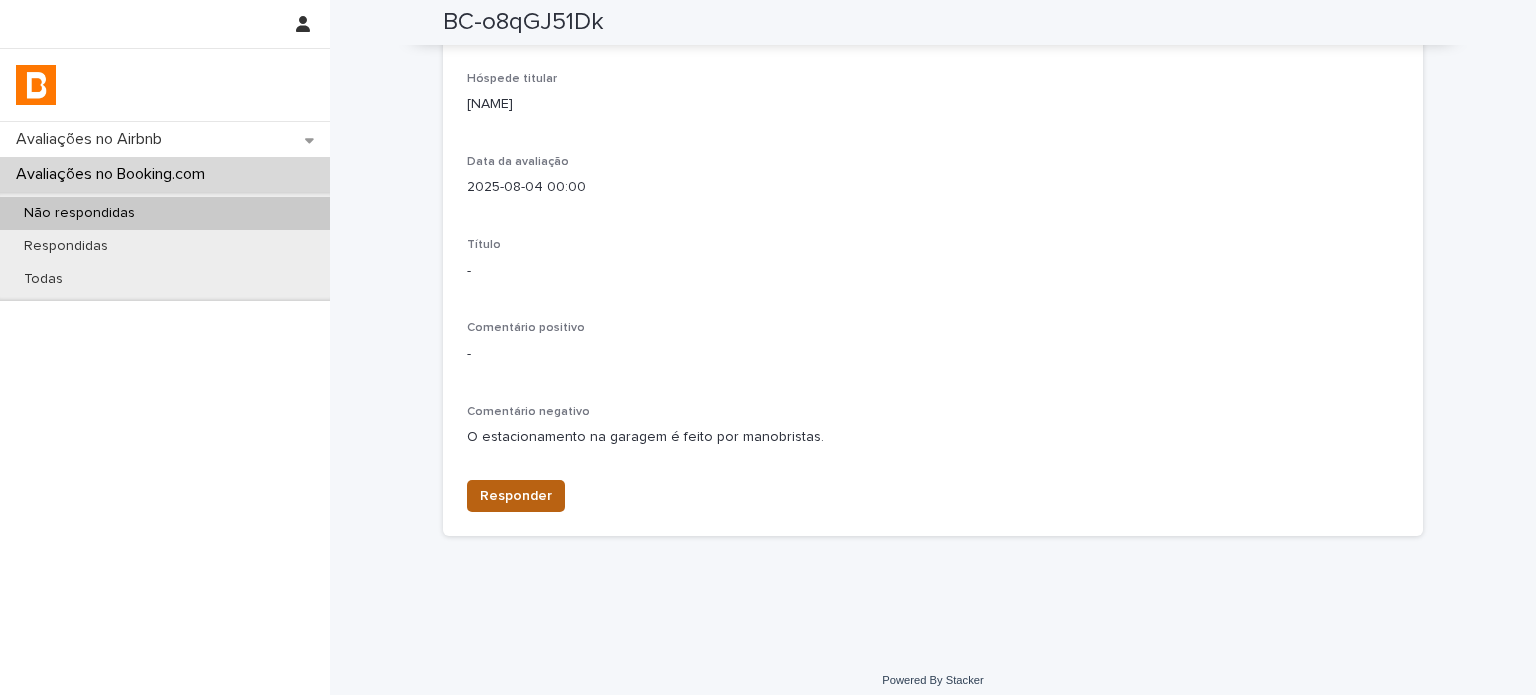 click on "Responder" at bounding box center [516, 496] 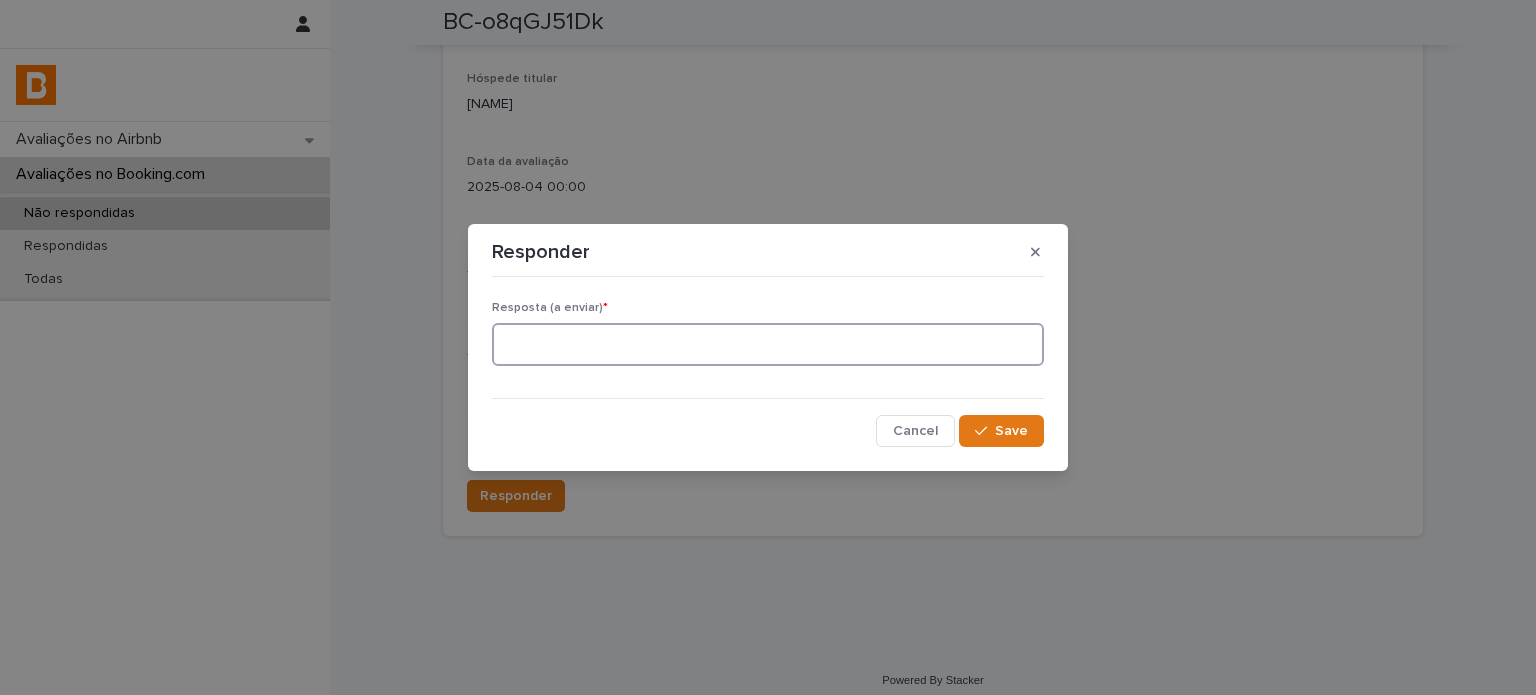 click at bounding box center [768, 344] 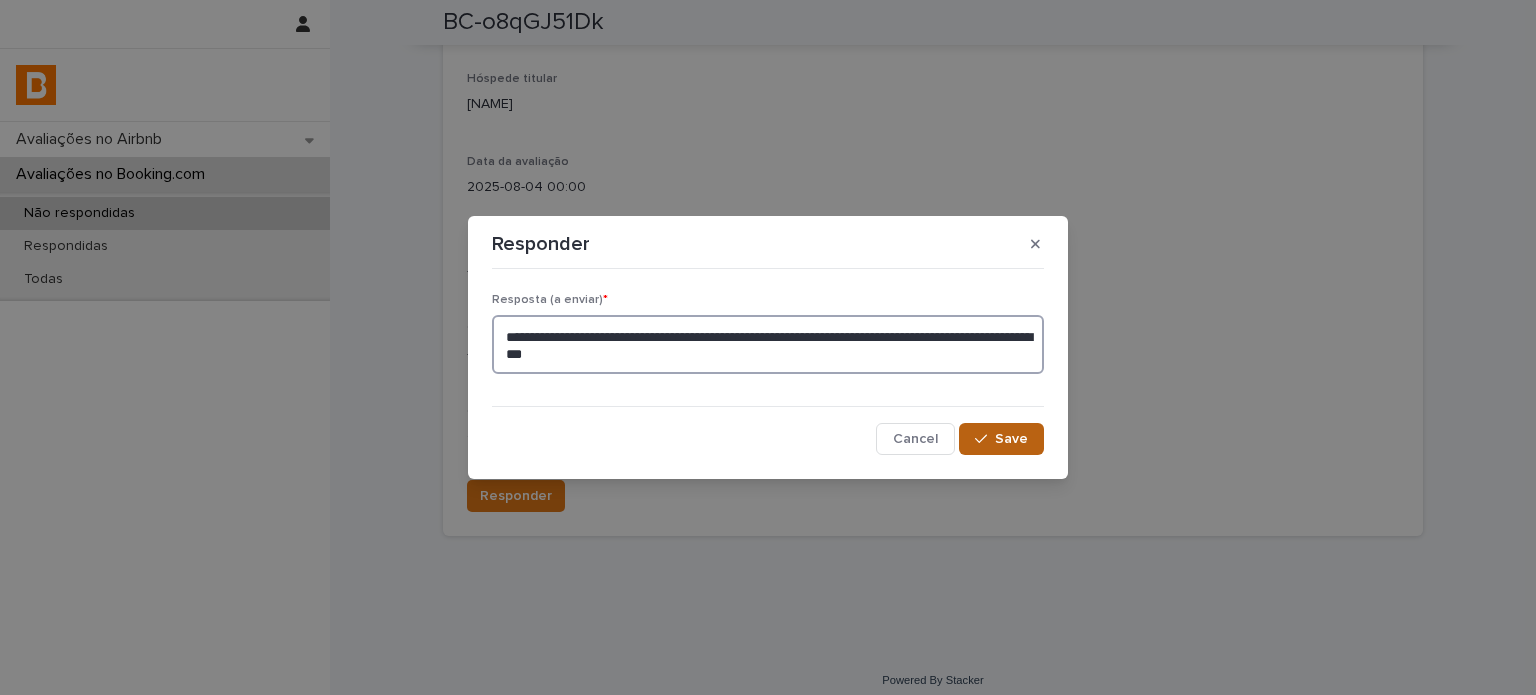 type on "**********" 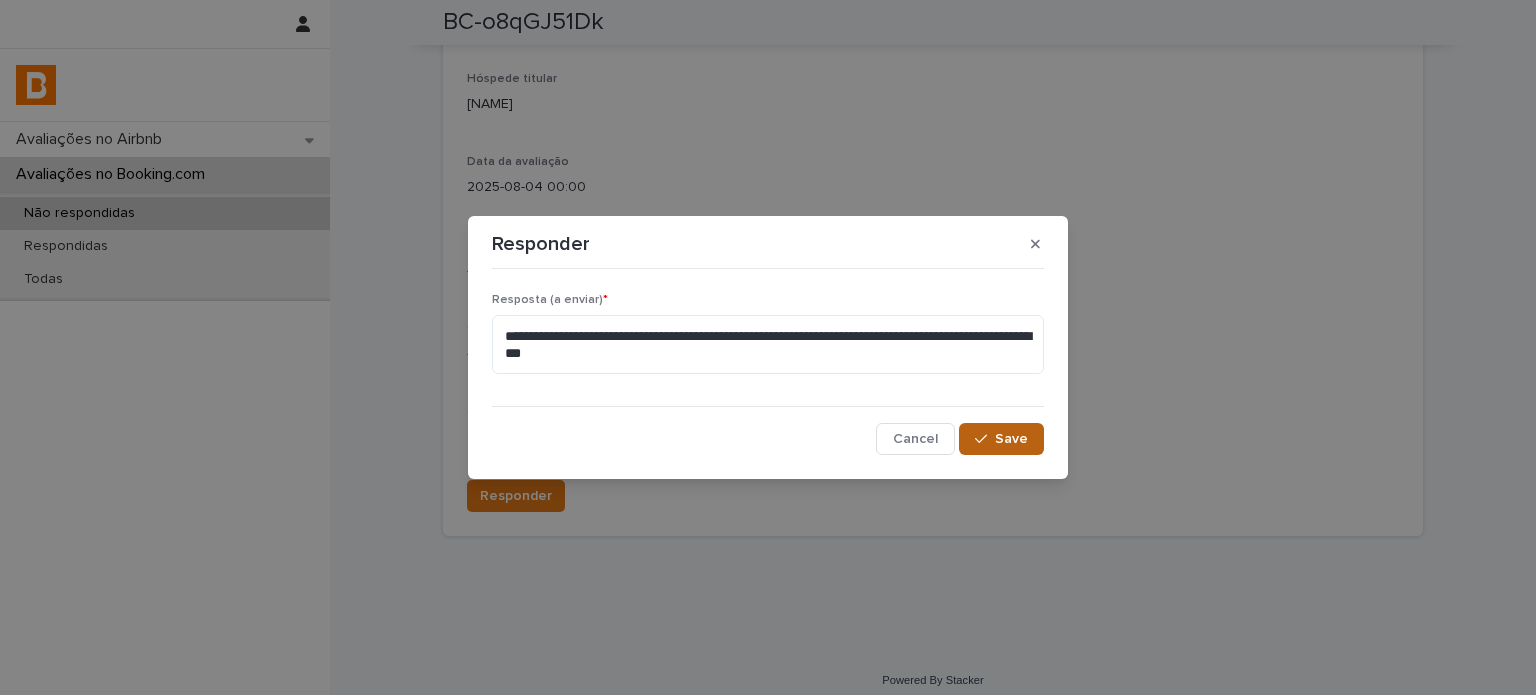click on "Save" at bounding box center (1011, 439) 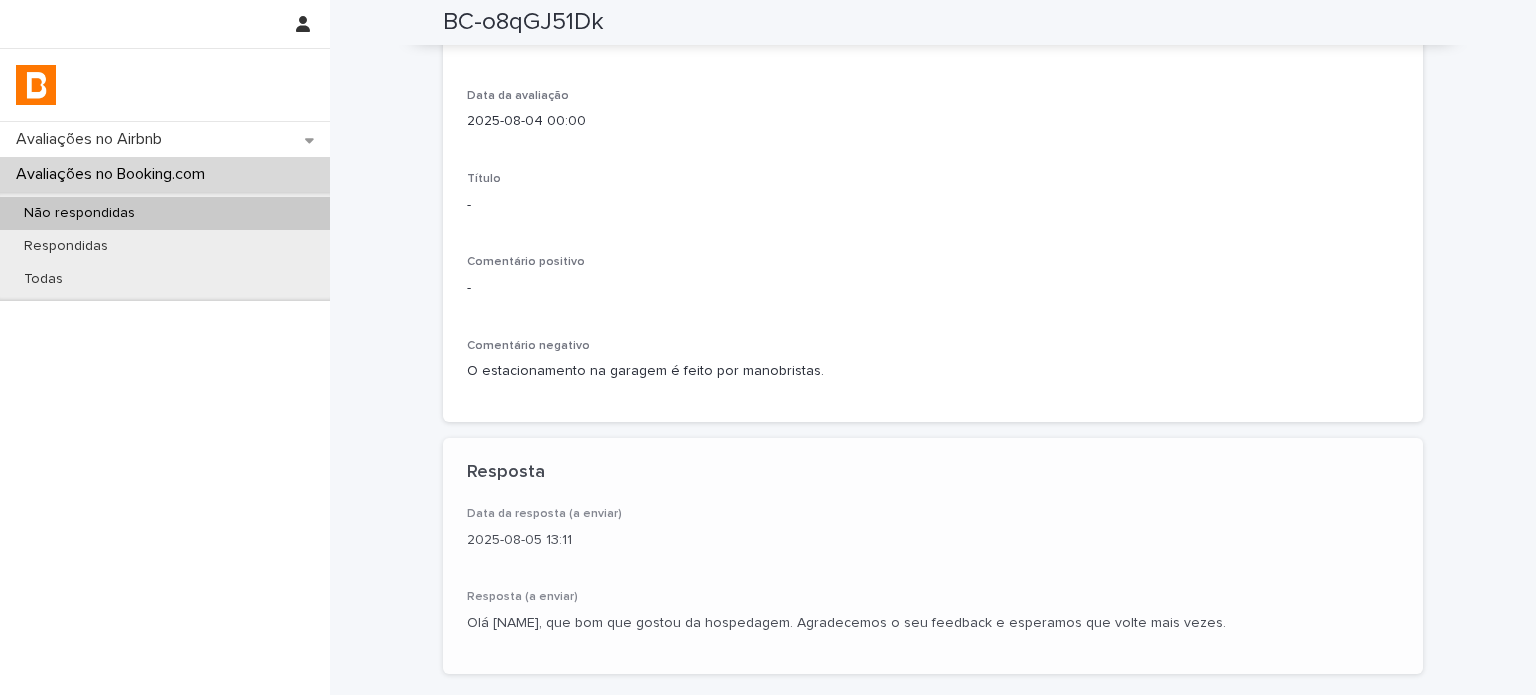 scroll, scrollTop: 502, scrollLeft: 0, axis: vertical 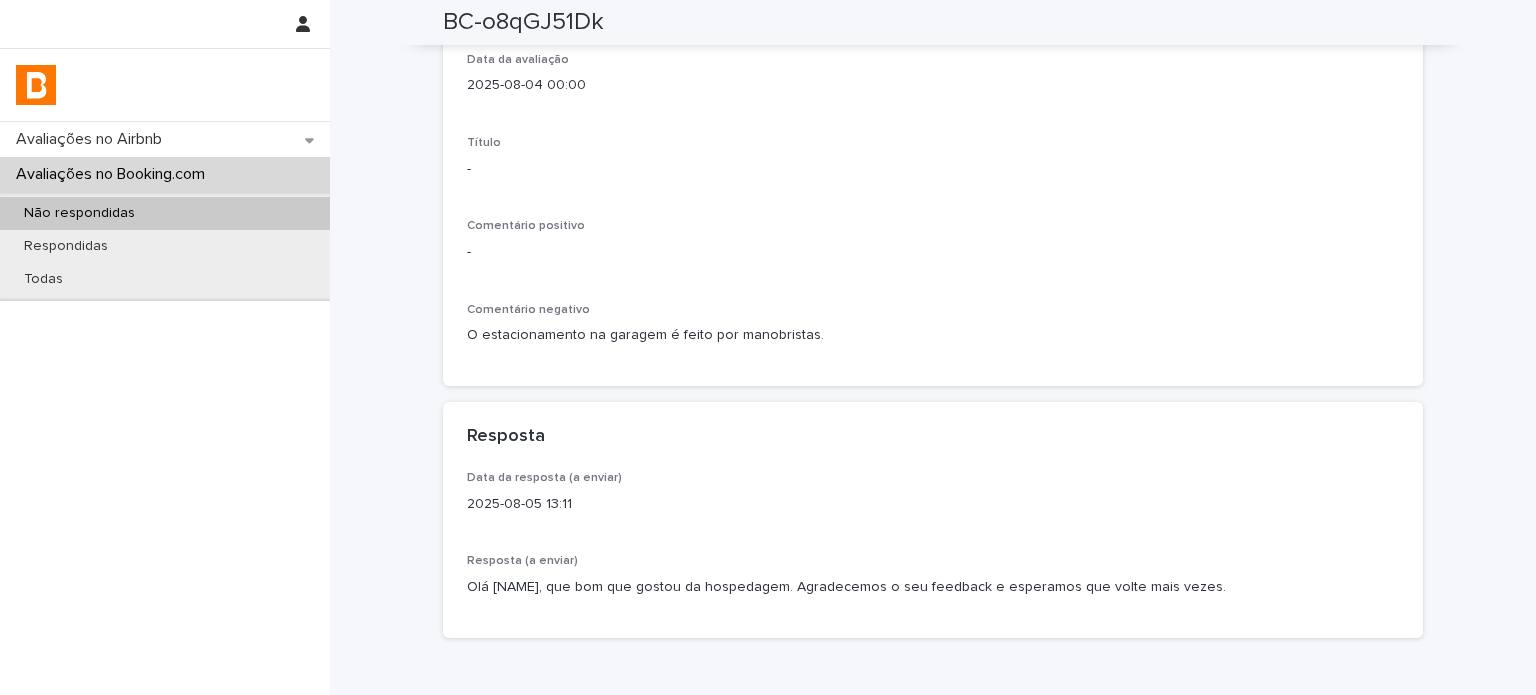 click on "Não respondidas" at bounding box center [165, 213] 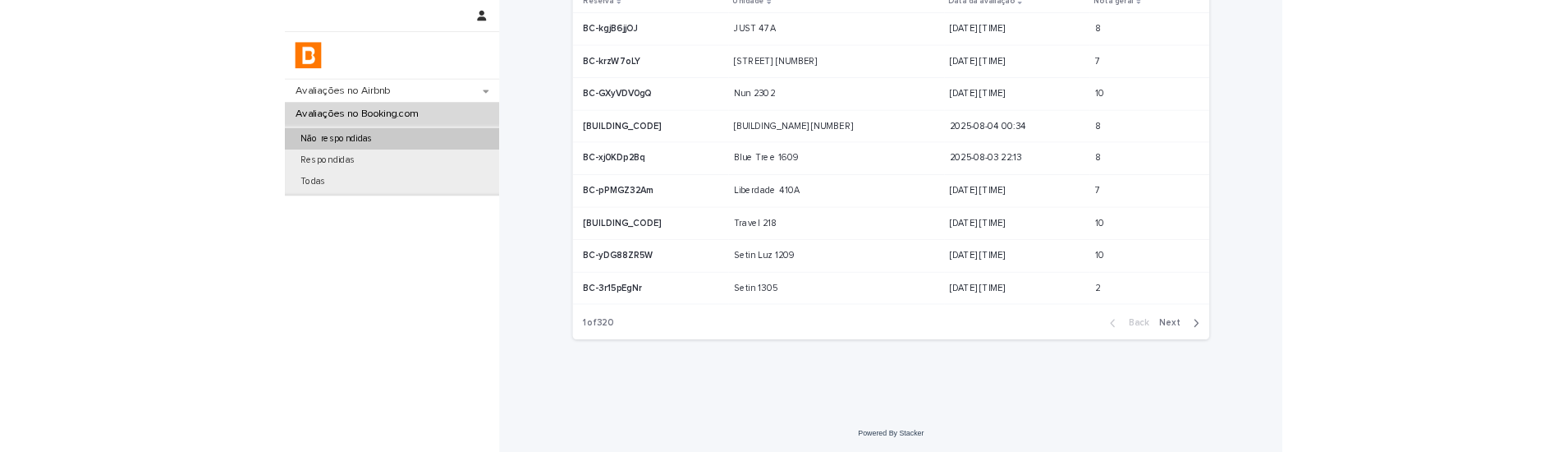 scroll, scrollTop: 0, scrollLeft: 0, axis: both 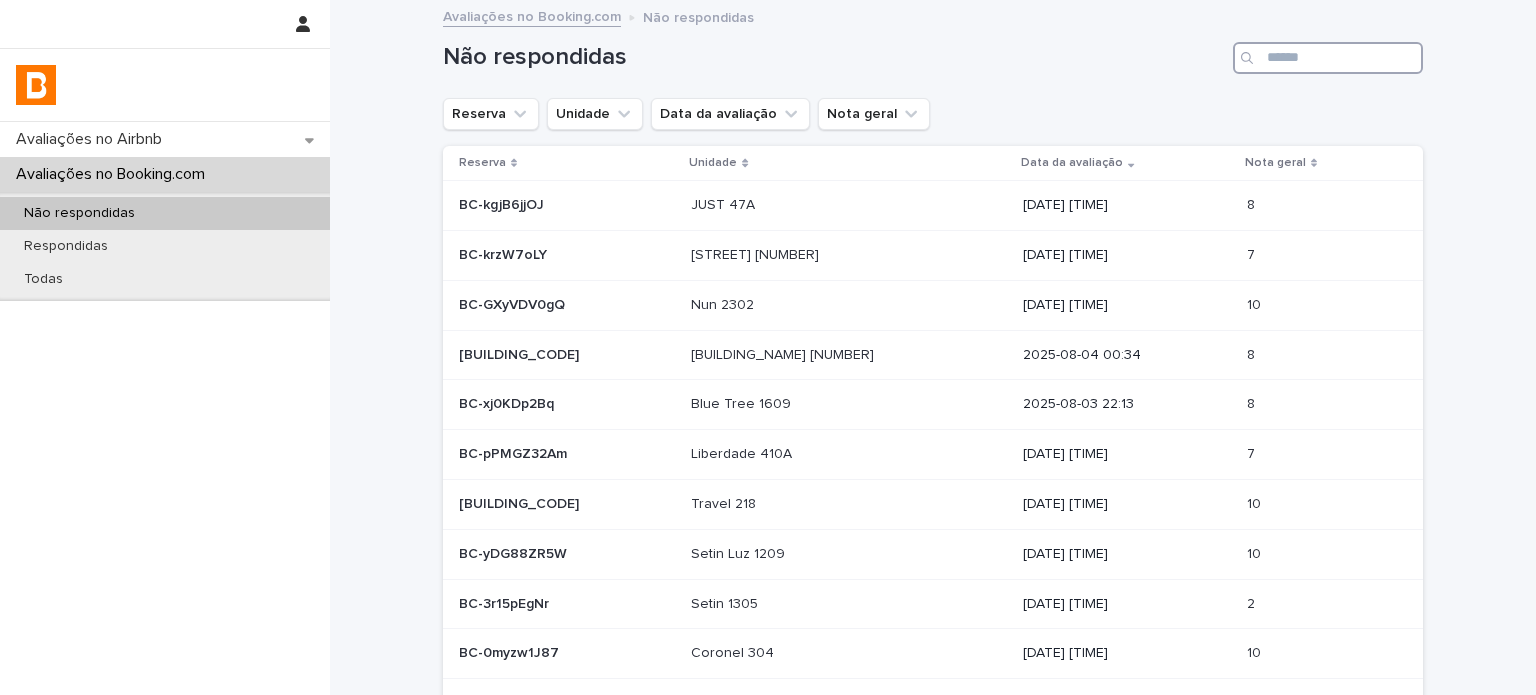 click at bounding box center [1328, 58] 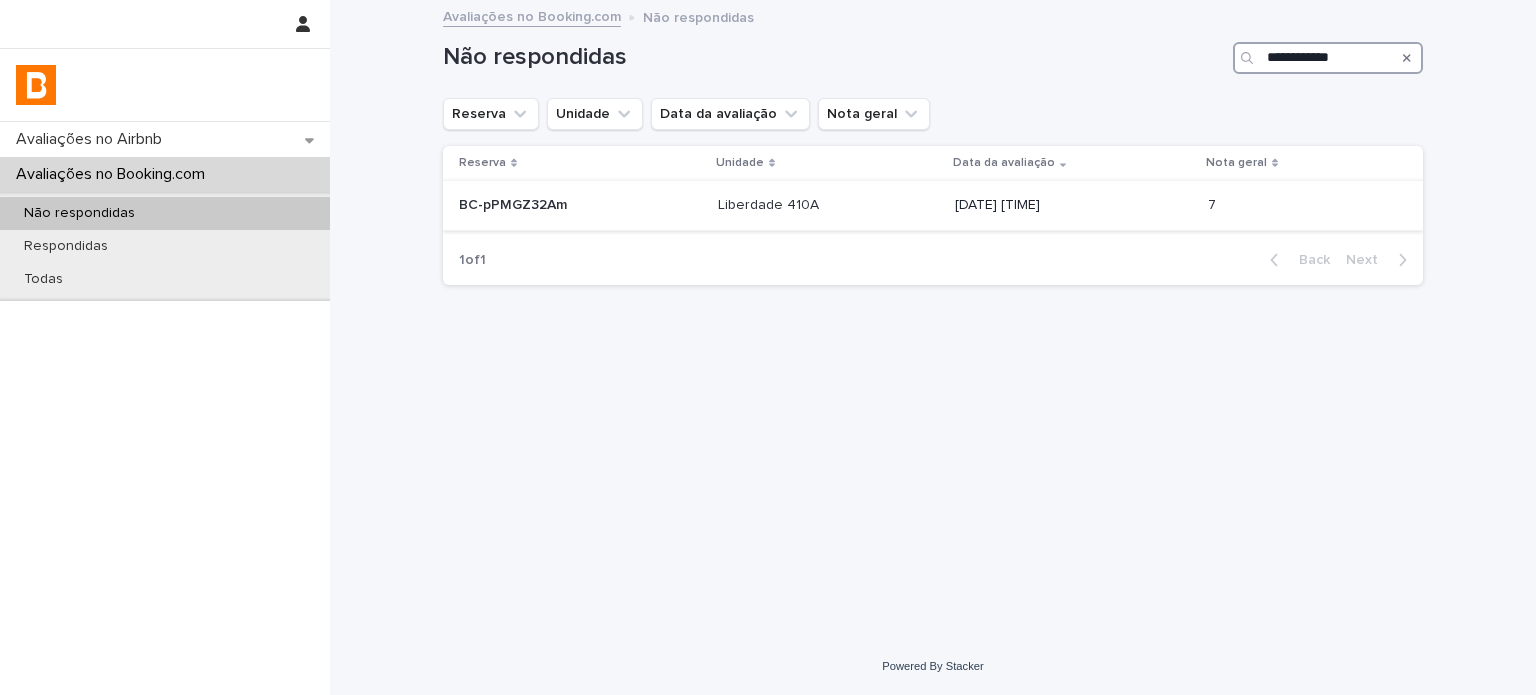 type on "**********" 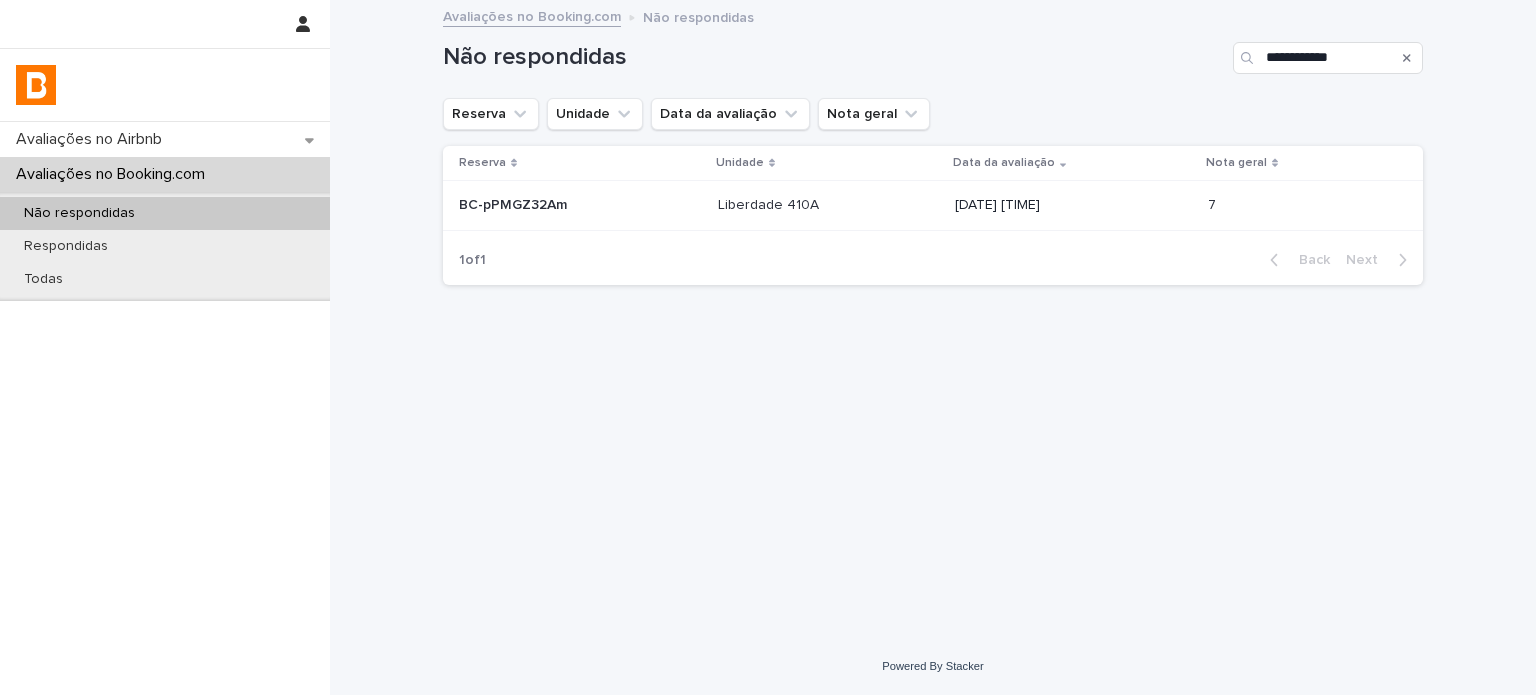 click on "[DATE] [TIME]" at bounding box center (1073, 205) 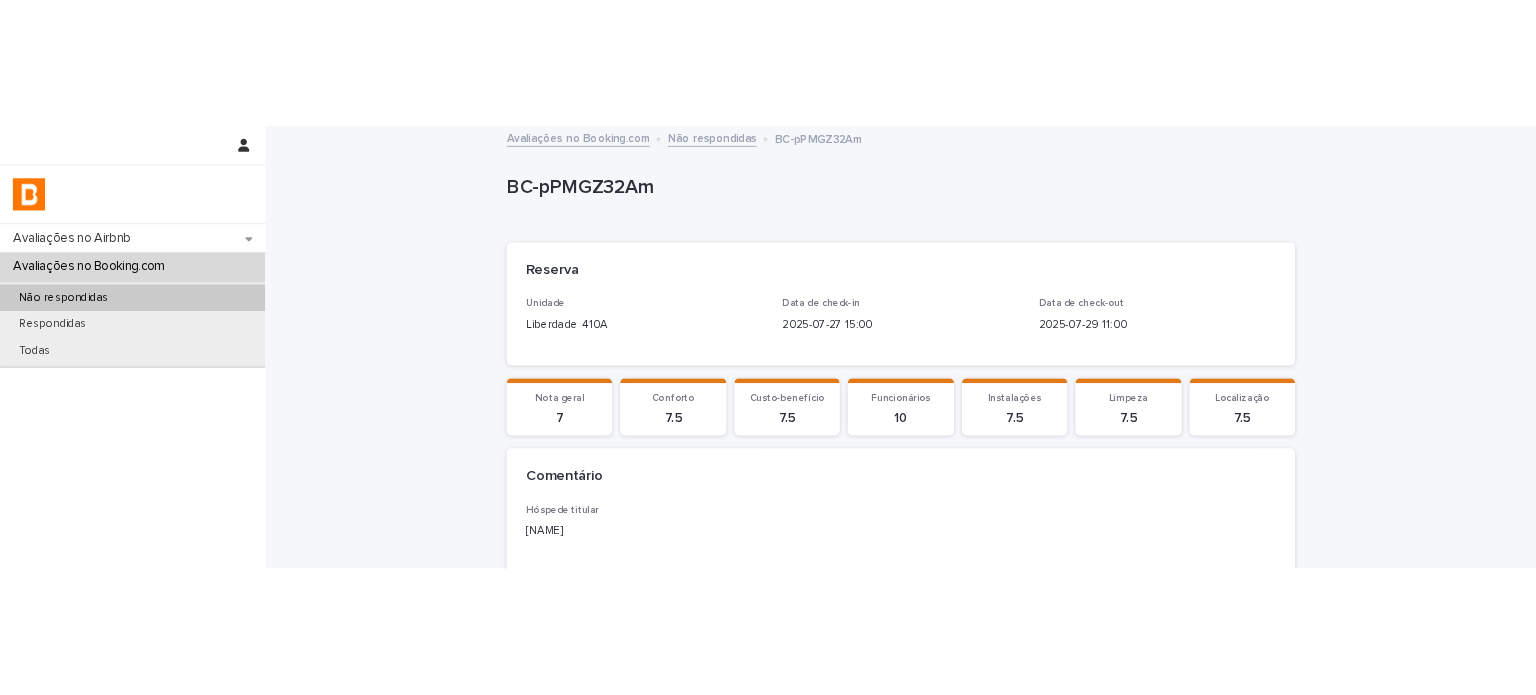 scroll, scrollTop: 300, scrollLeft: 0, axis: vertical 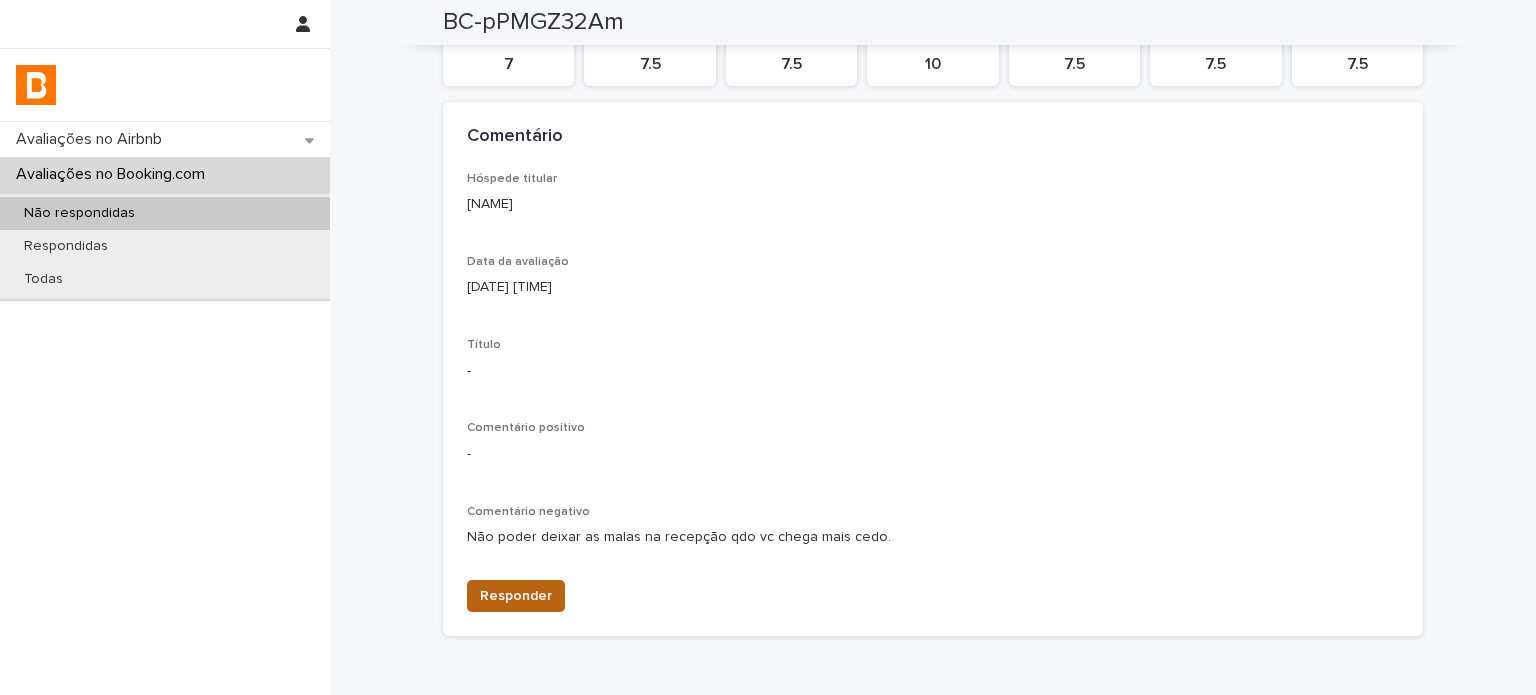 click on "Responder" at bounding box center [516, 596] 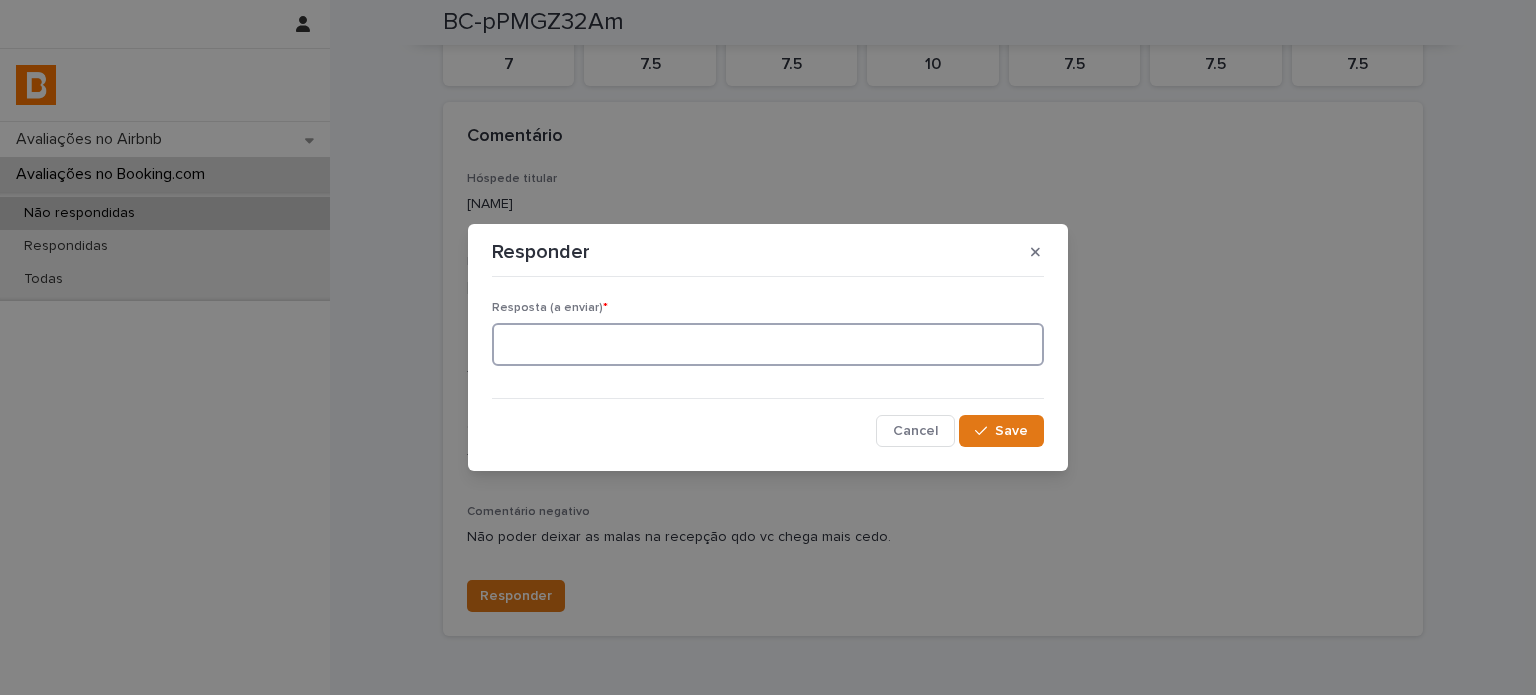 click at bounding box center (768, 344) 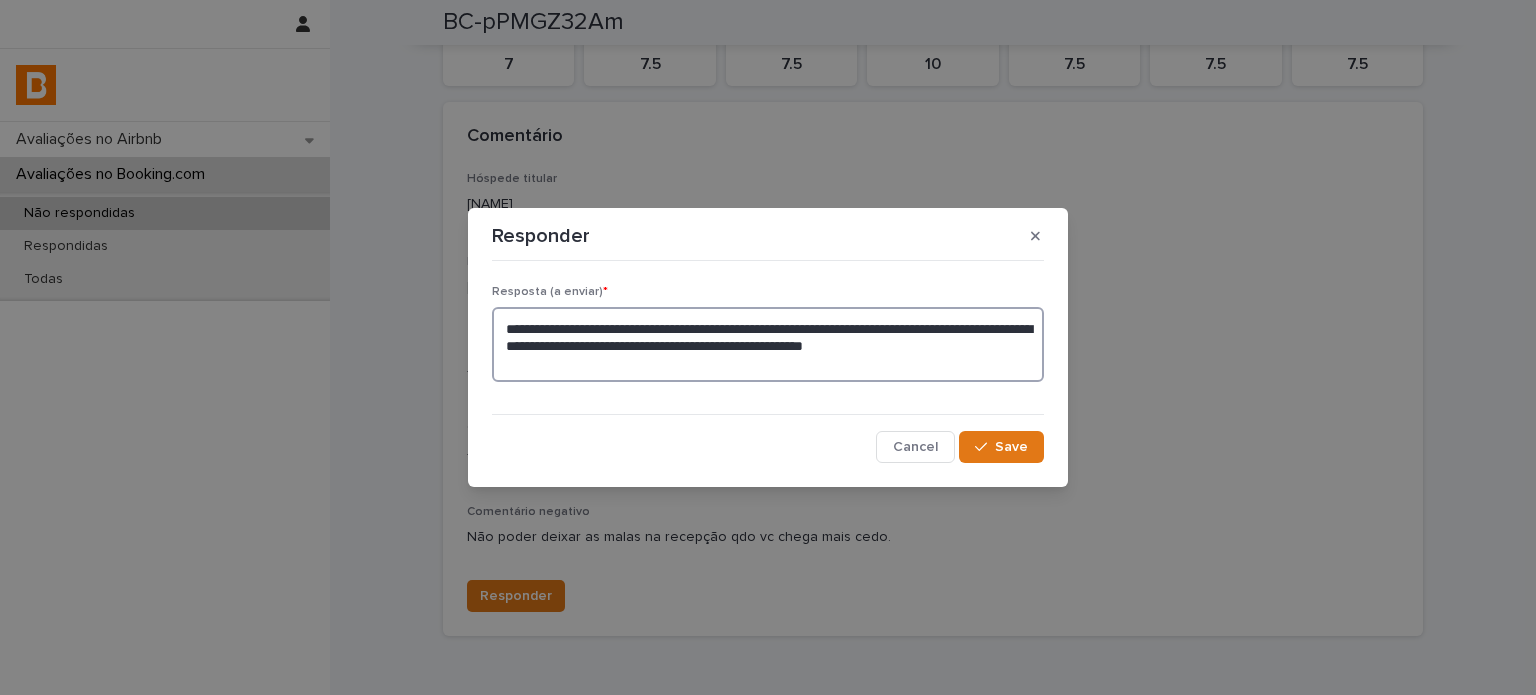 type on "**********" 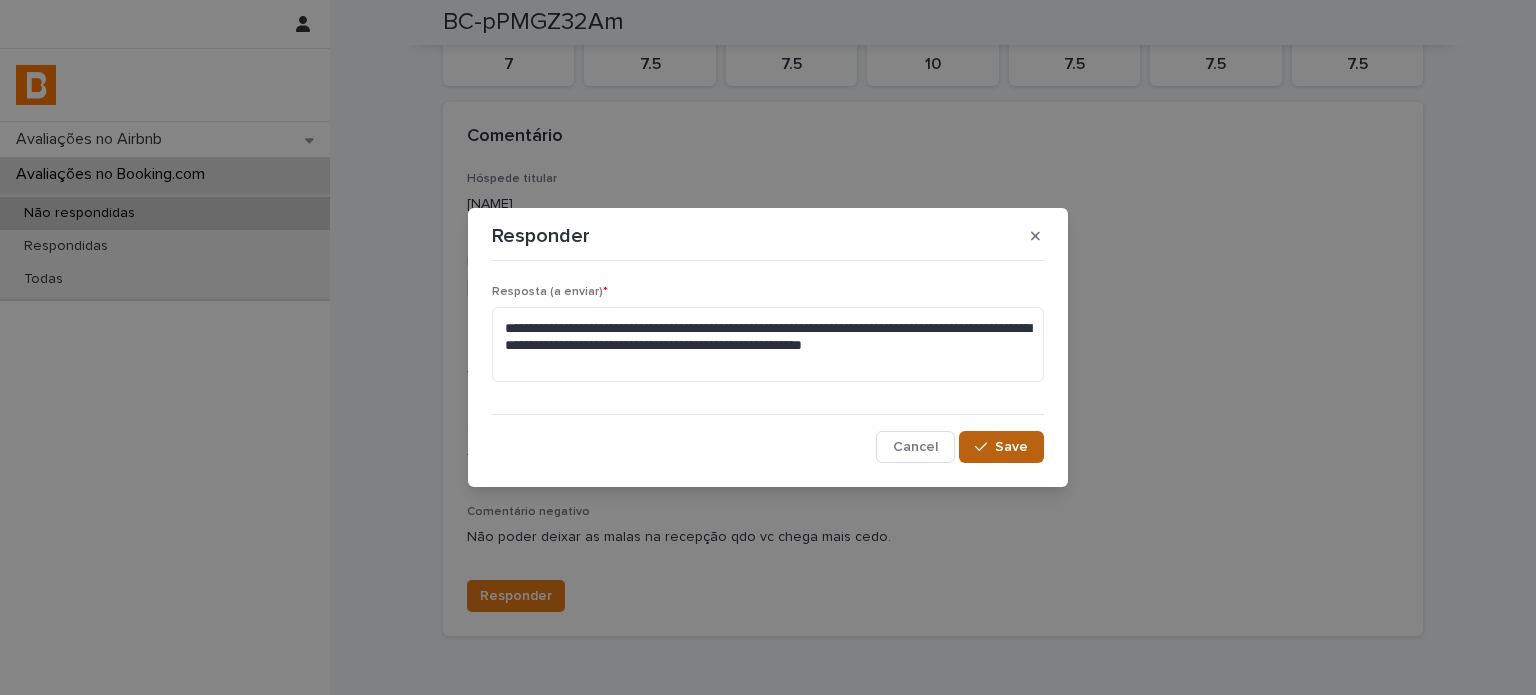 click on "Save" at bounding box center (1011, 447) 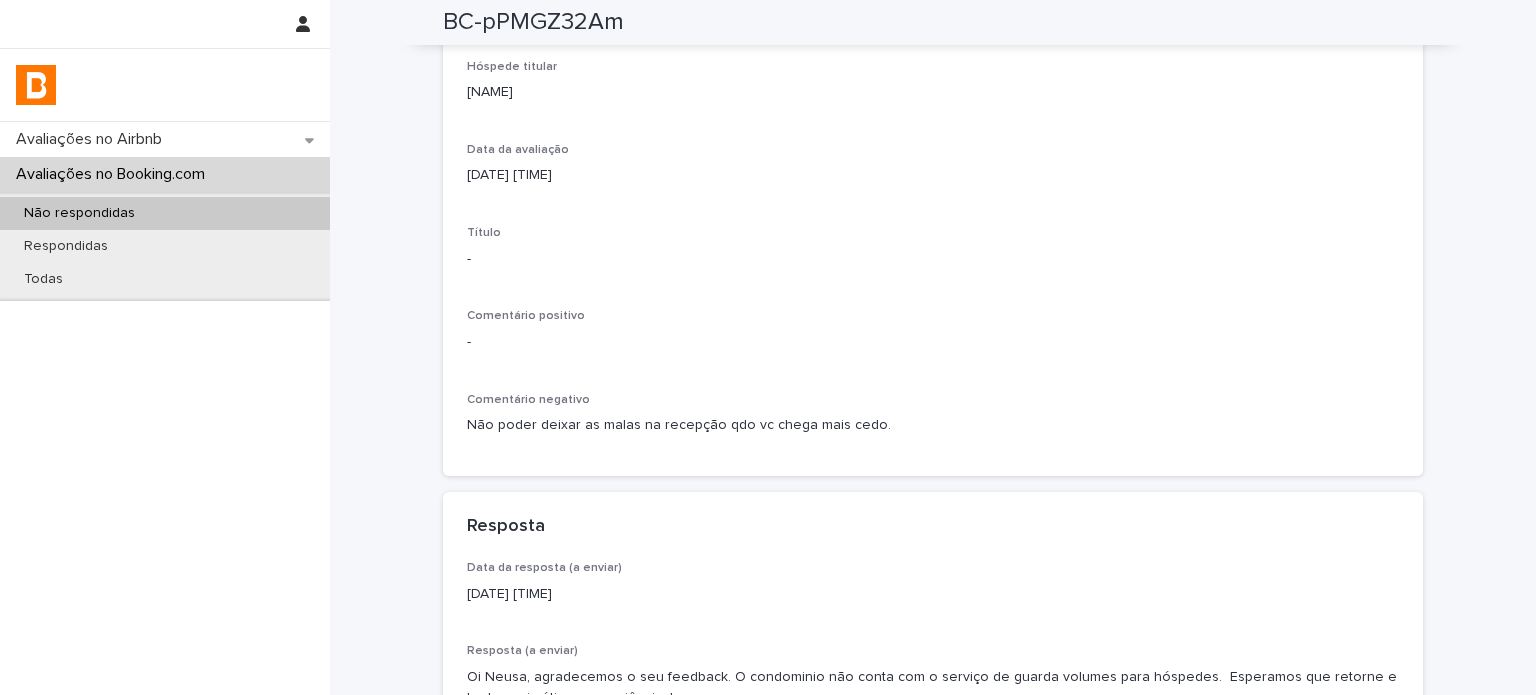 scroll, scrollTop: 412, scrollLeft: 0, axis: vertical 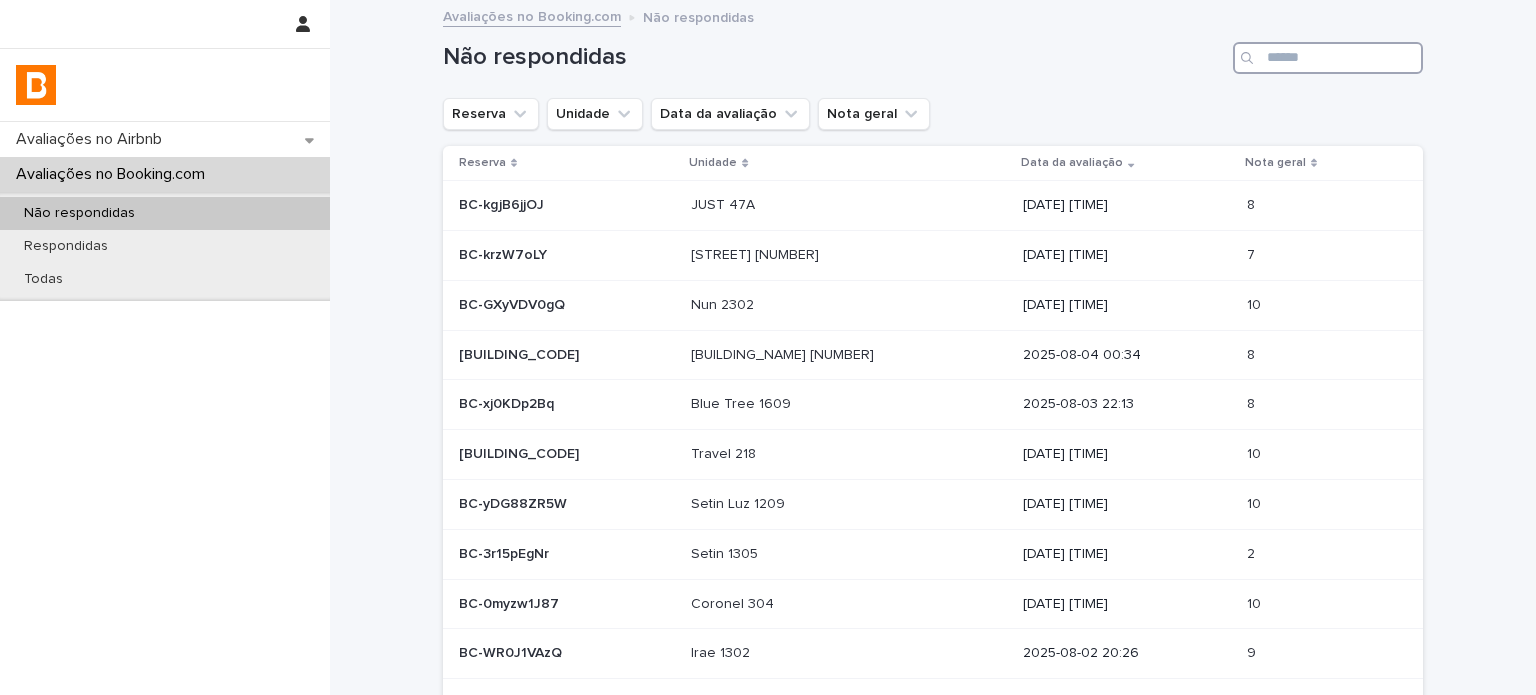 click at bounding box center [1328, 58] 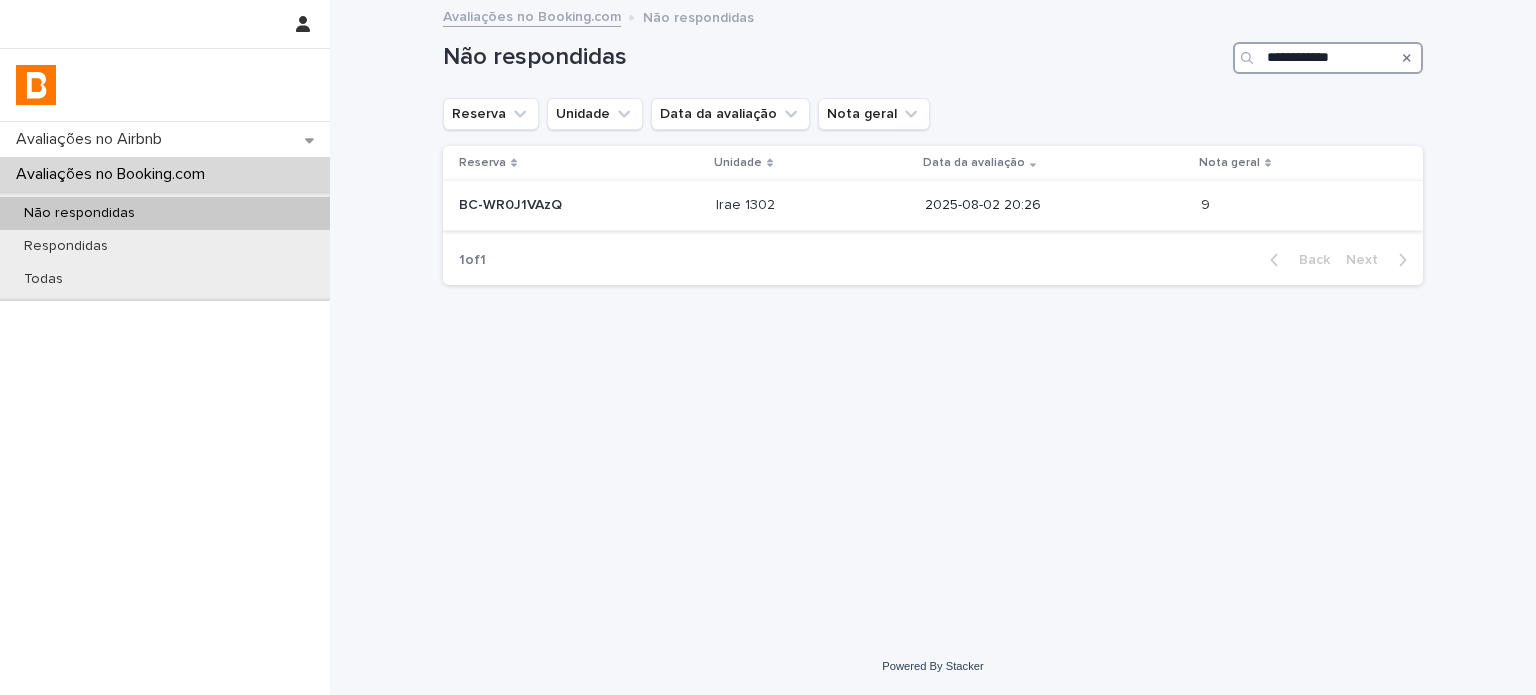 type on "**********" 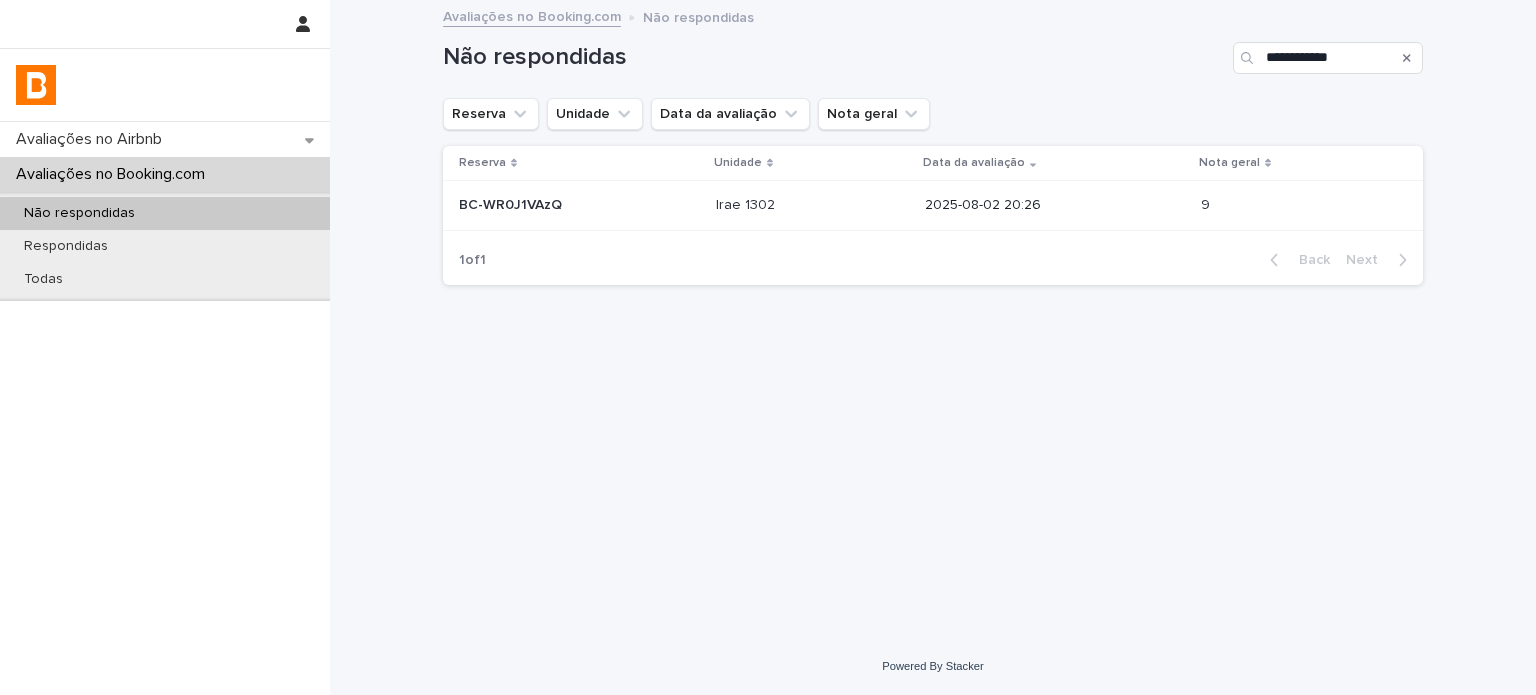 click at bounding box center [812, 205] 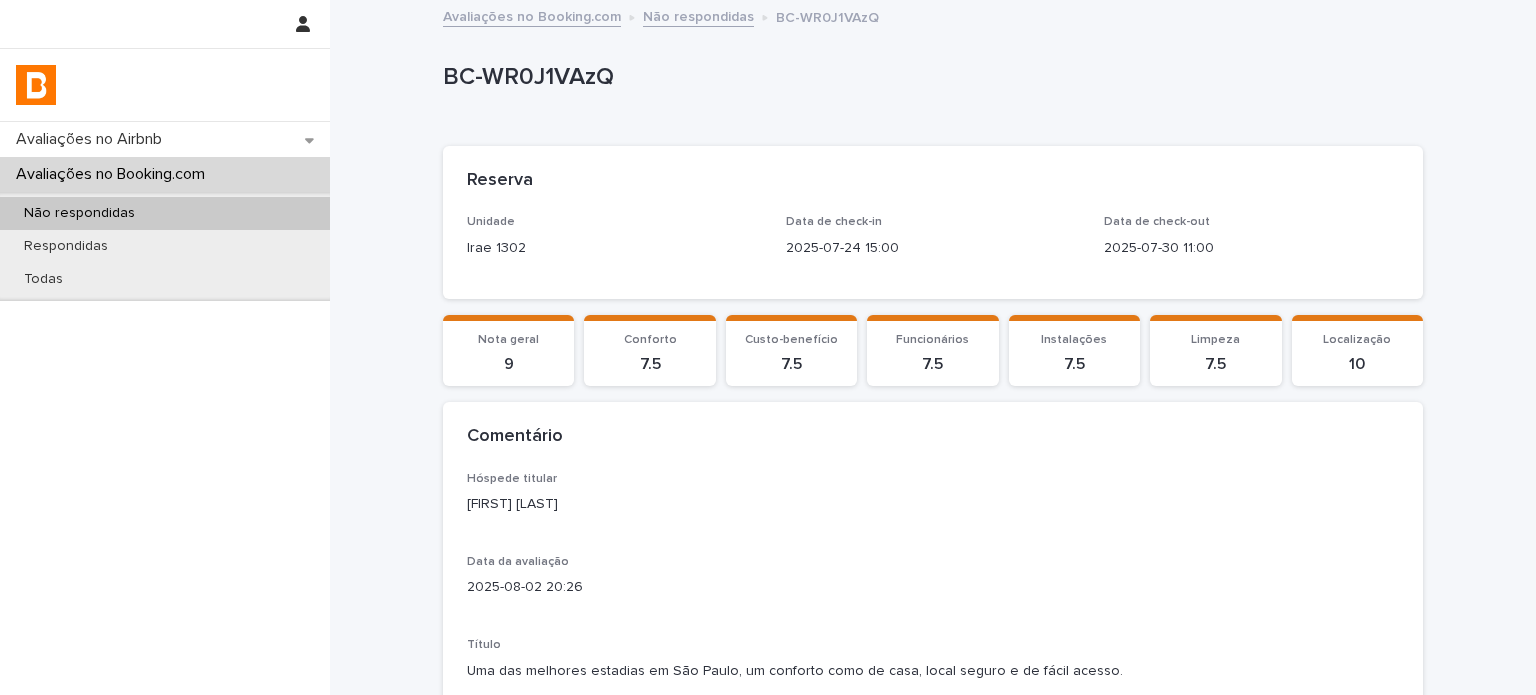 click on "[FIRST] [LAST]" at bounding box center [933, 504] 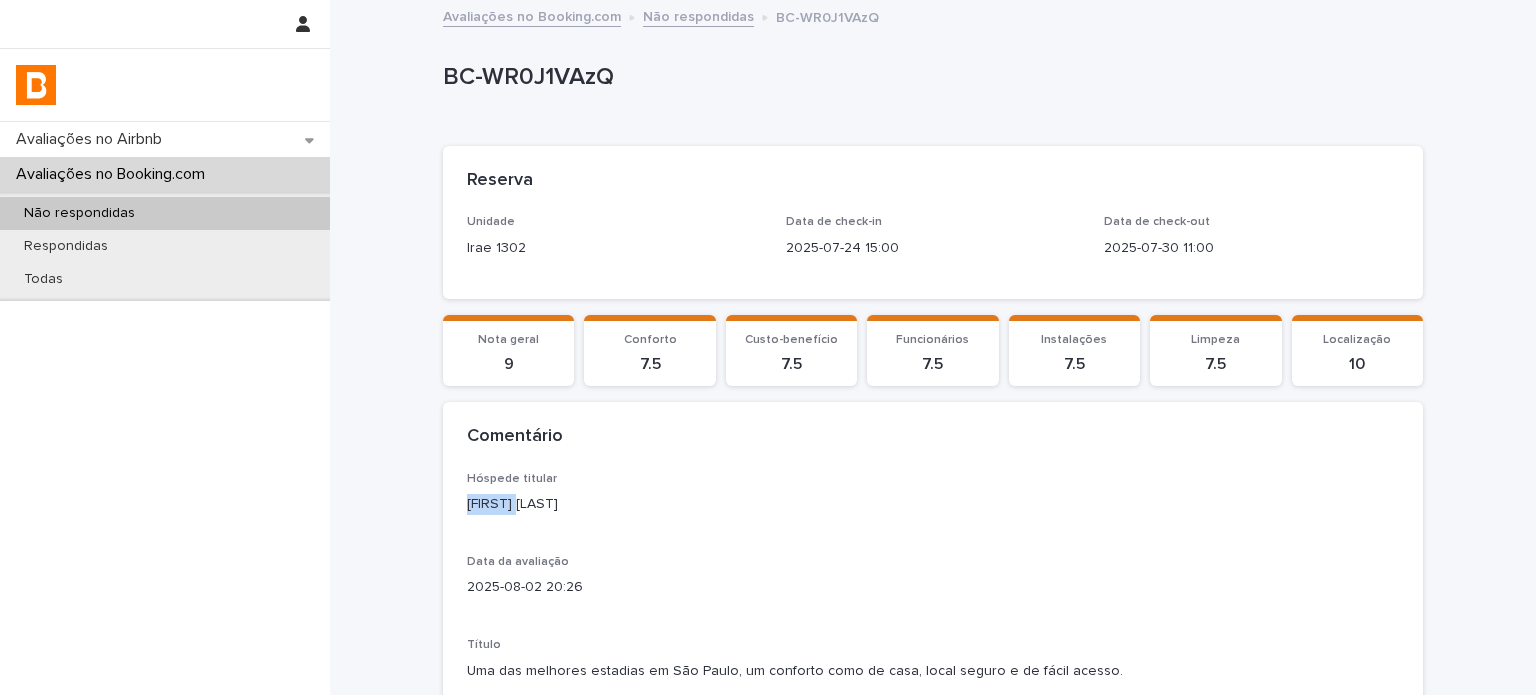 click on "[FIRST] [LAST]" at bounding box center (933, 504) 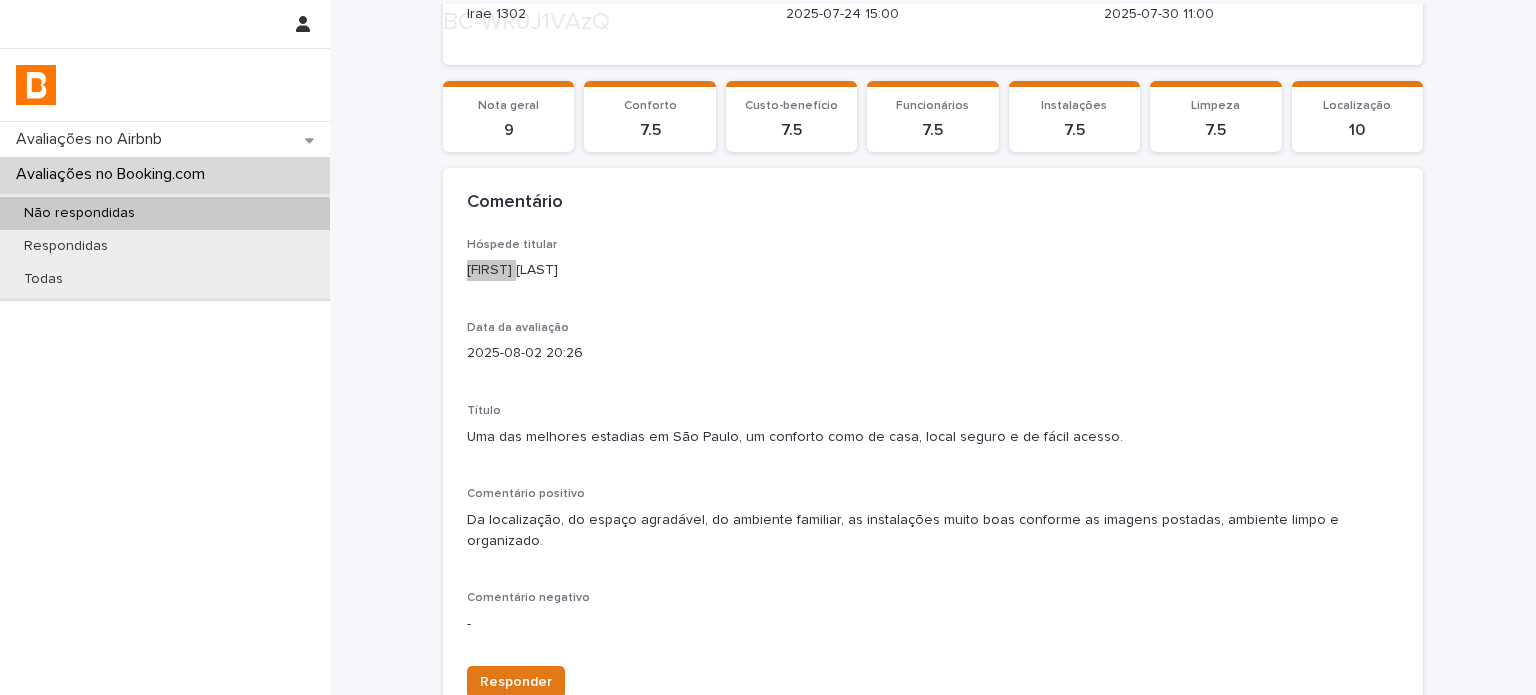 scroll, scrollTop: 400, scrollLeft: 0, axis: vertical 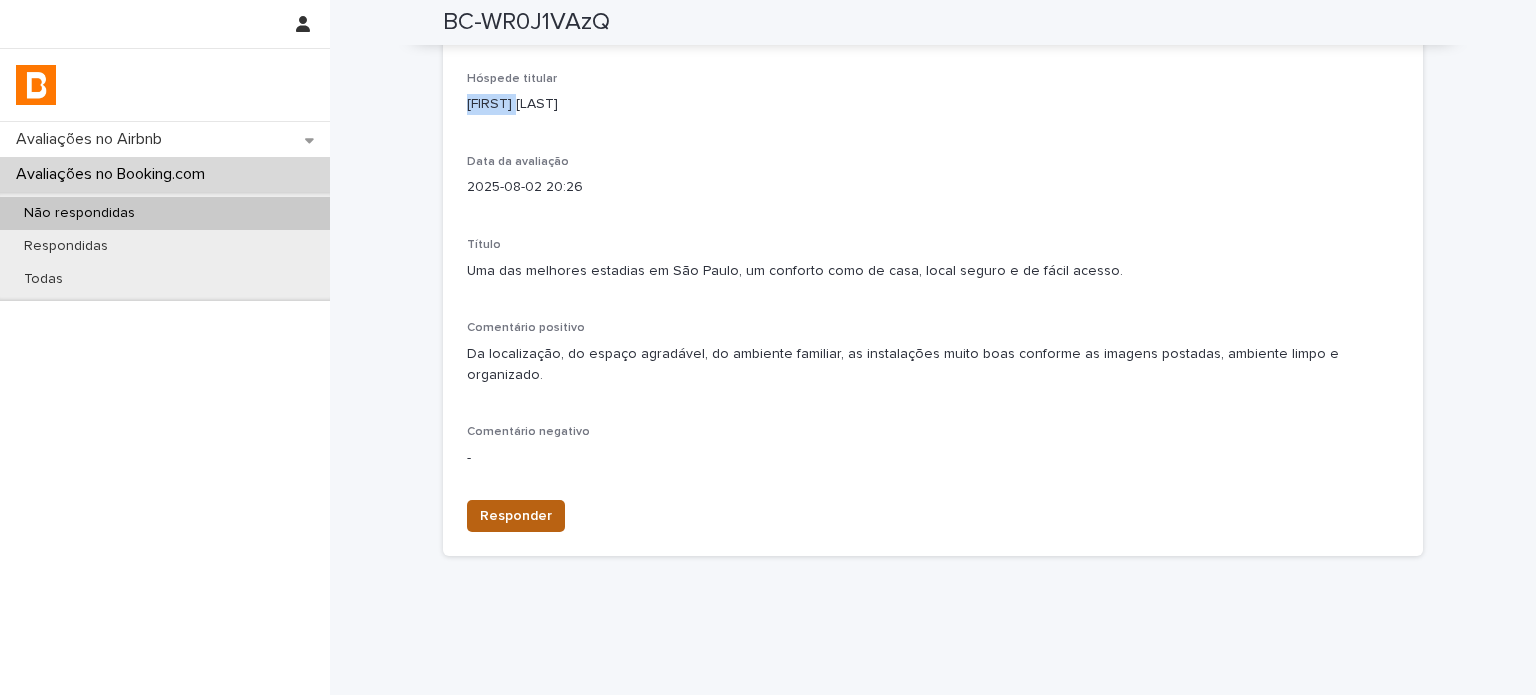 click on "Responder" at bounding box center (516, 516) 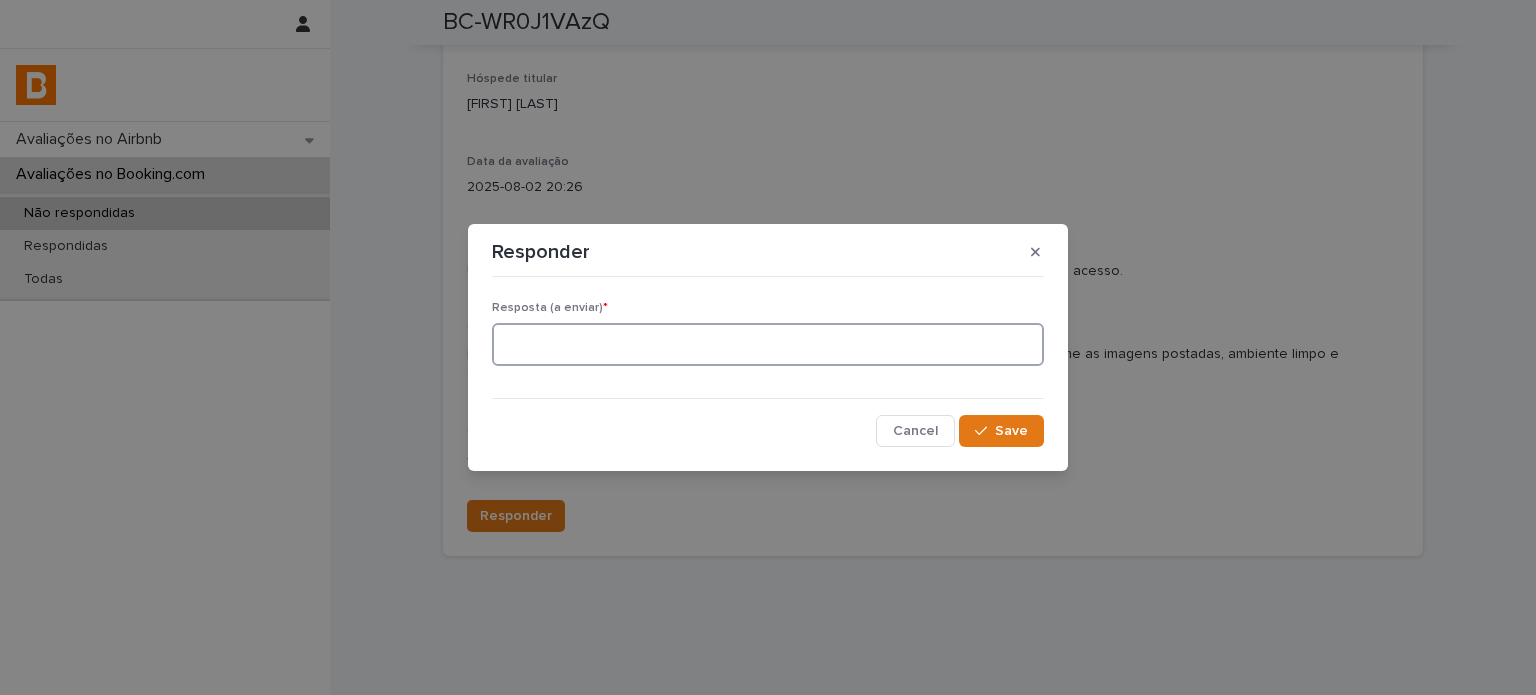 click at bounding box center [768, 344] 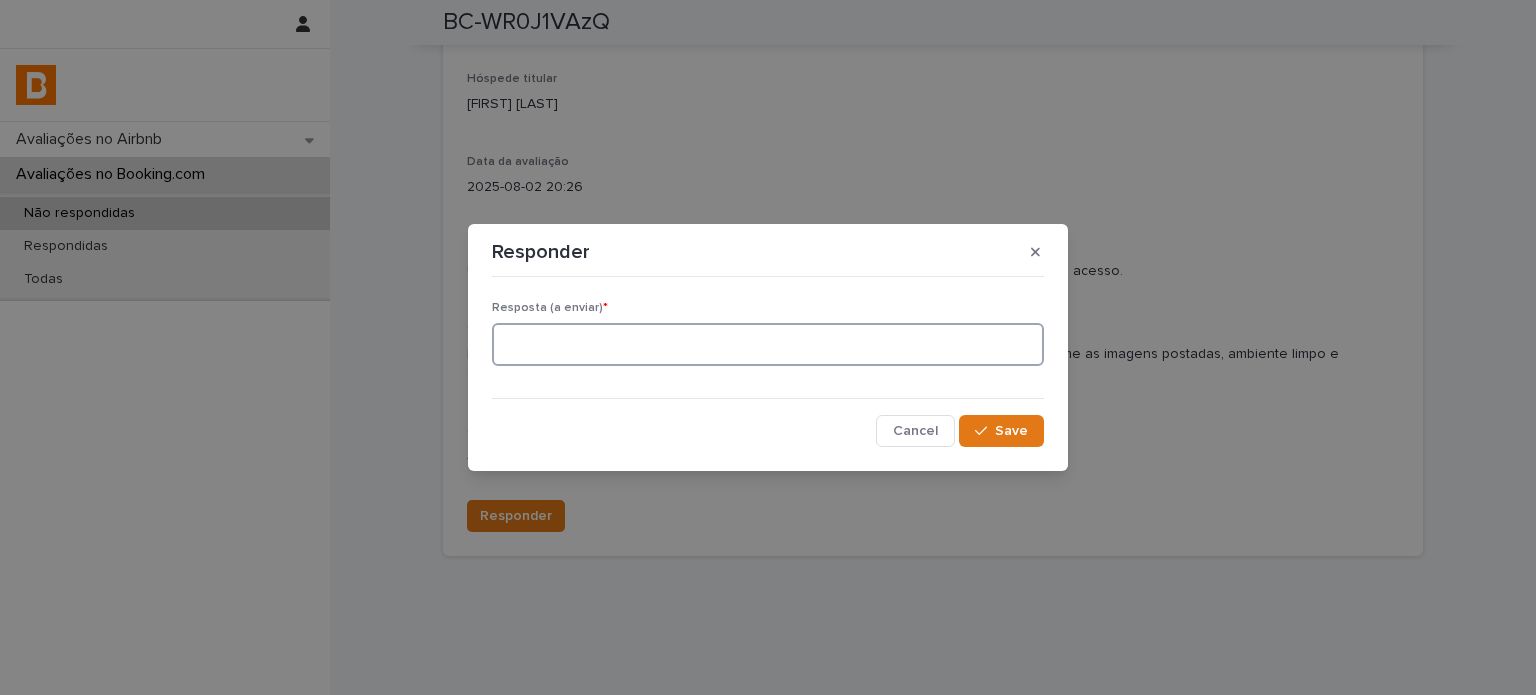 paste on "**********" 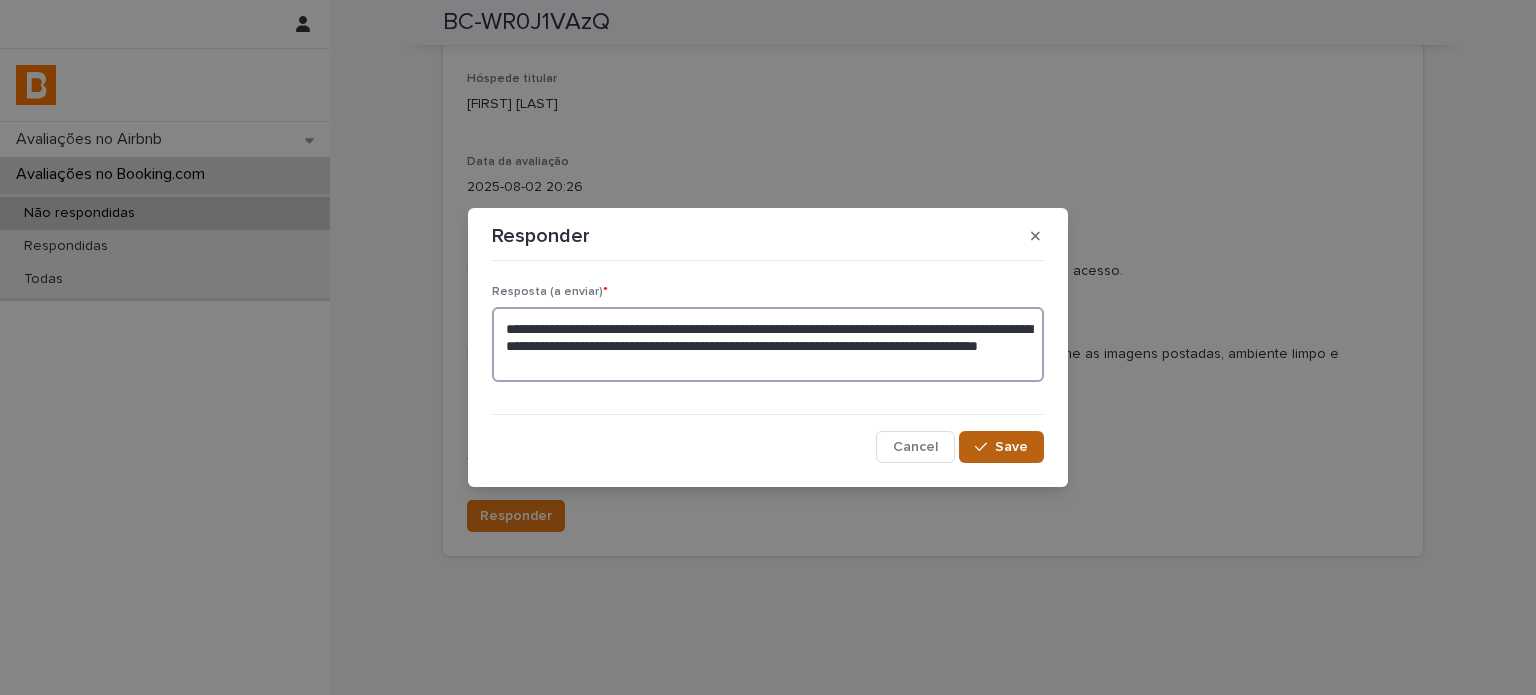 type on "**********" 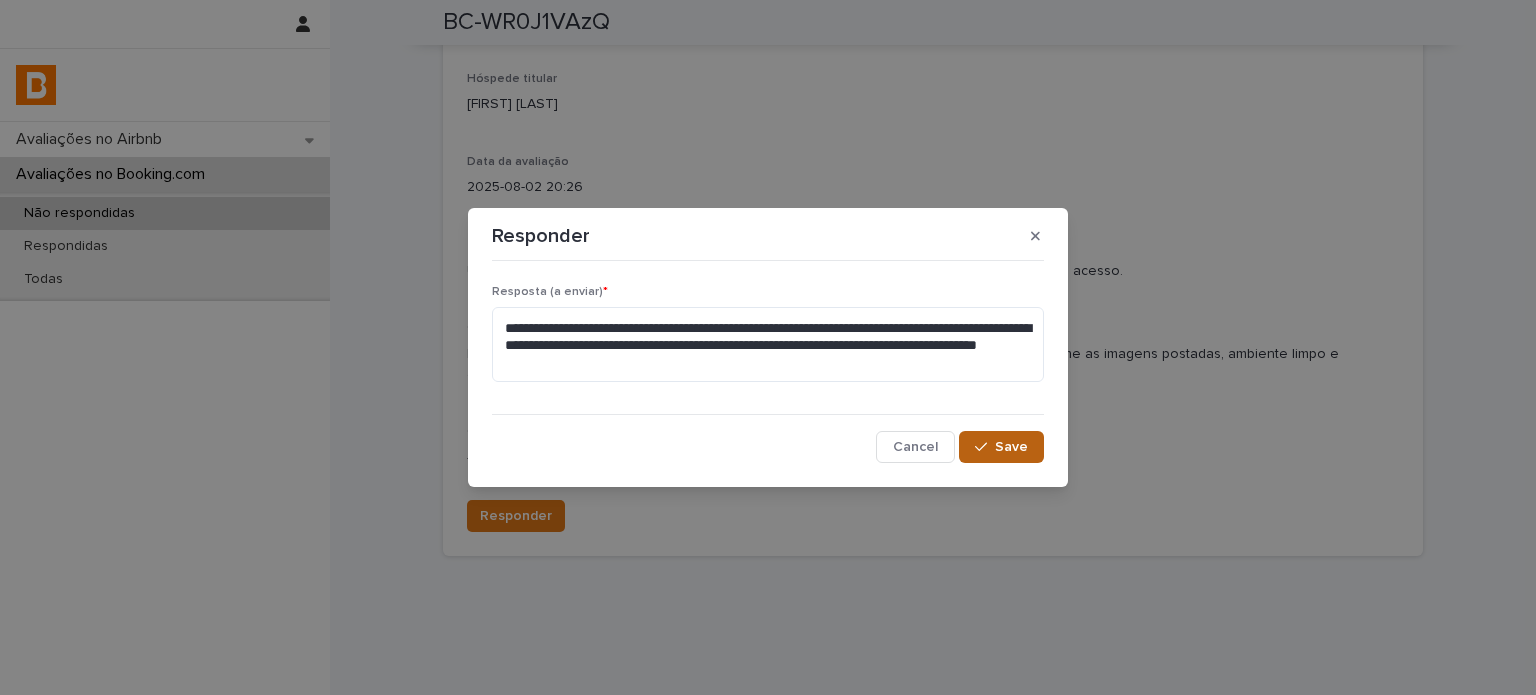 click on "Save" at bounding box center (1011, 447) 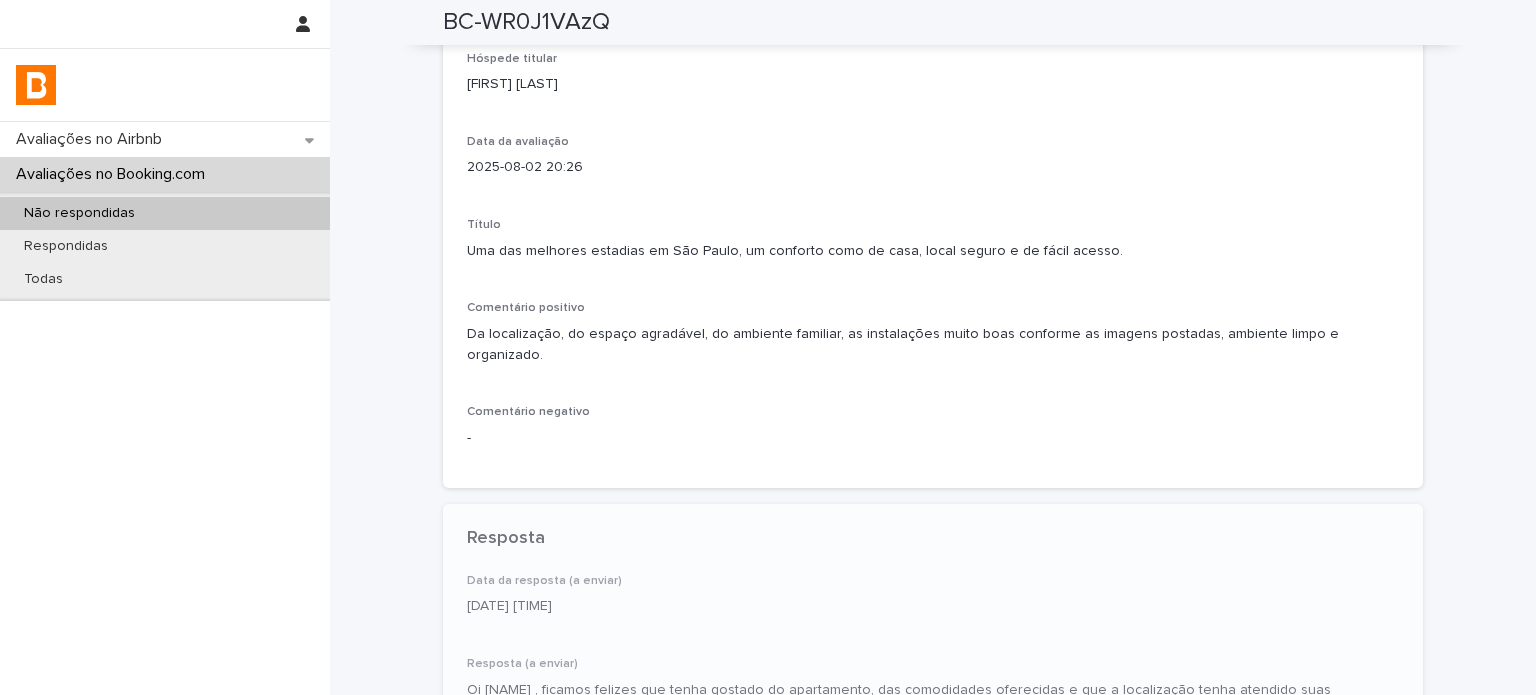 scroll, scrollTop: 512, scrollLeft: 0, axis: vertical 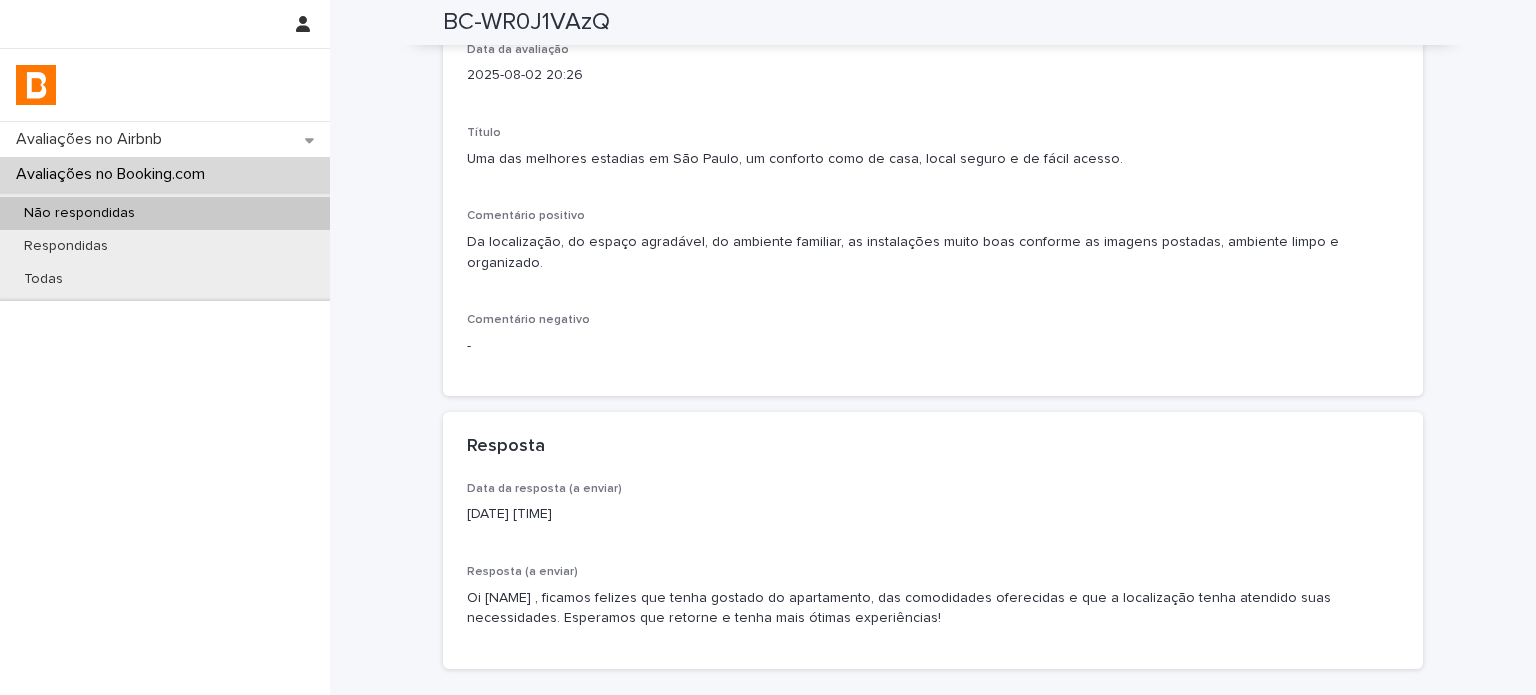 click on "Não respondidas" at bounding box center (79, 213) 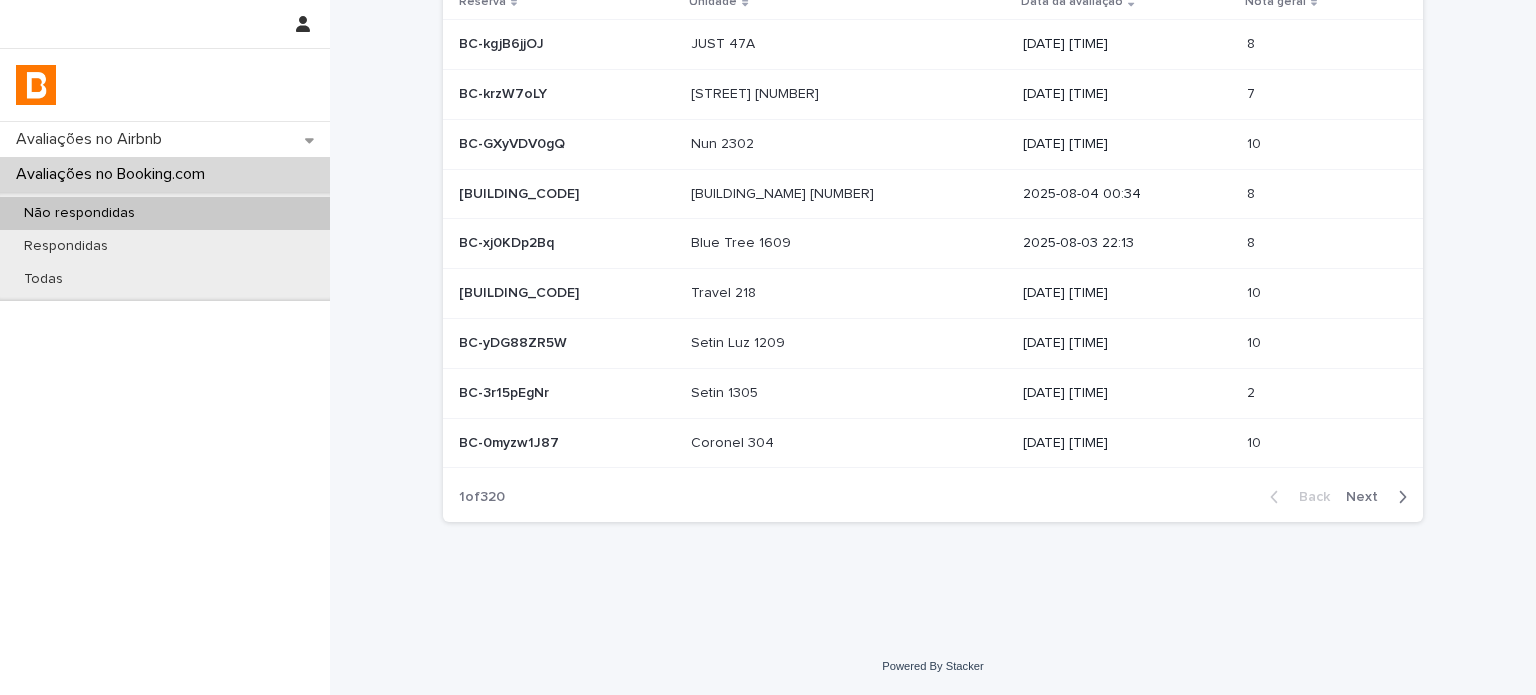 scroll, scrollTop: 0, scrollLeft: 0, axis: both 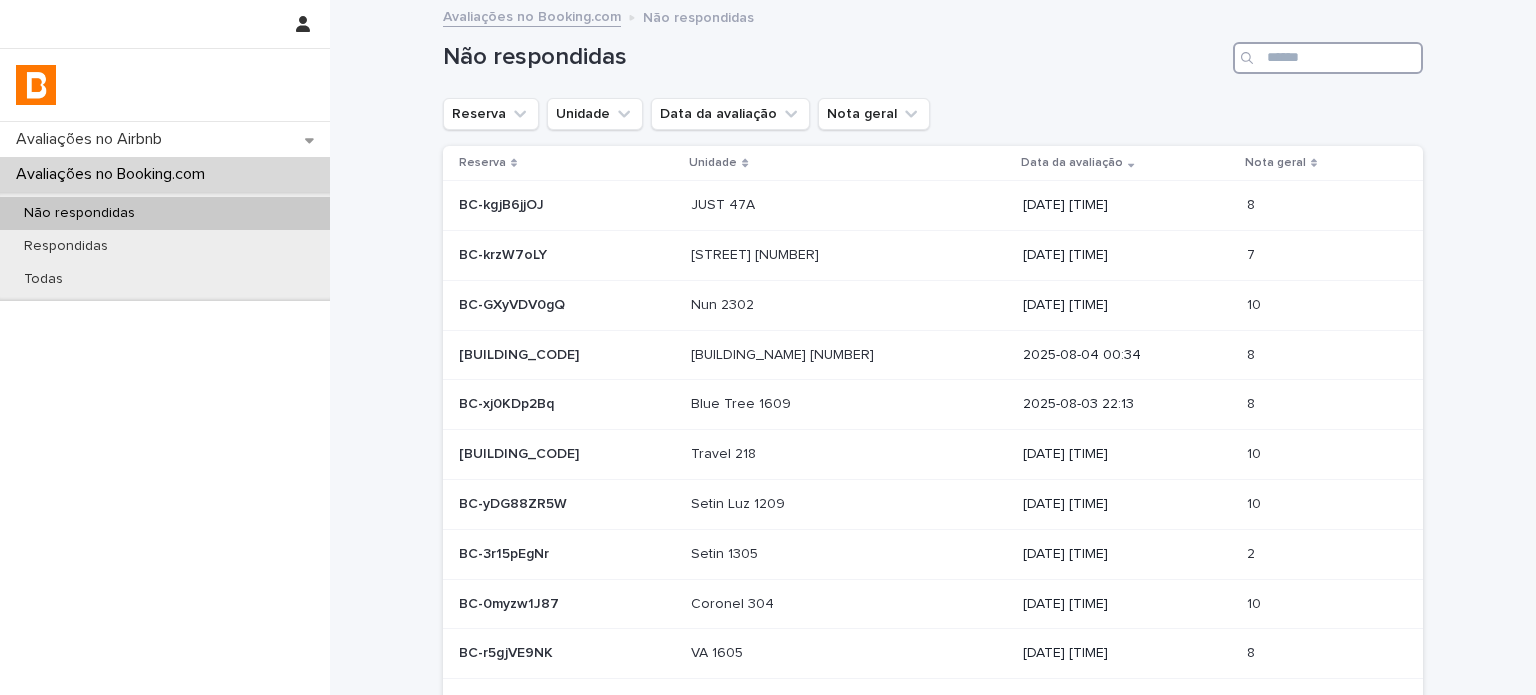 click at bounding box center [1328, 58] 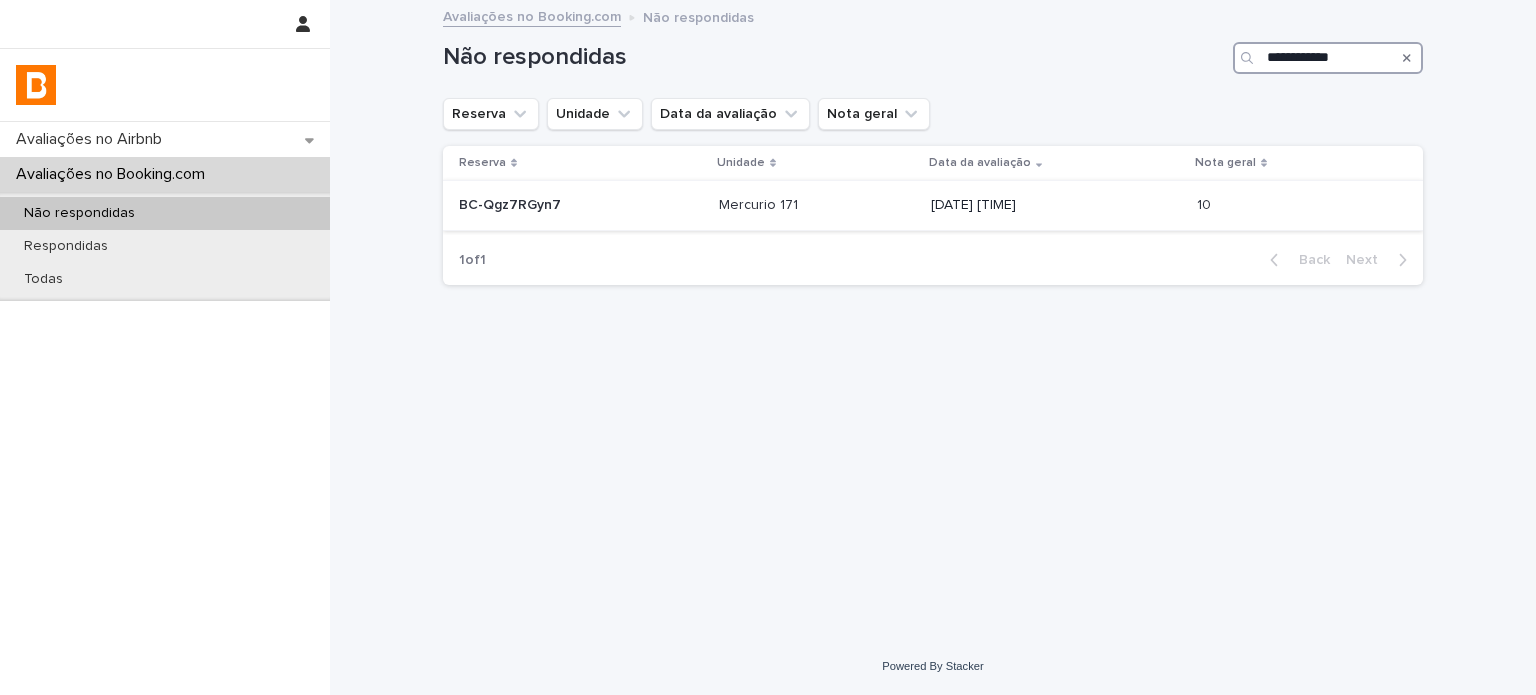 type on "**********" 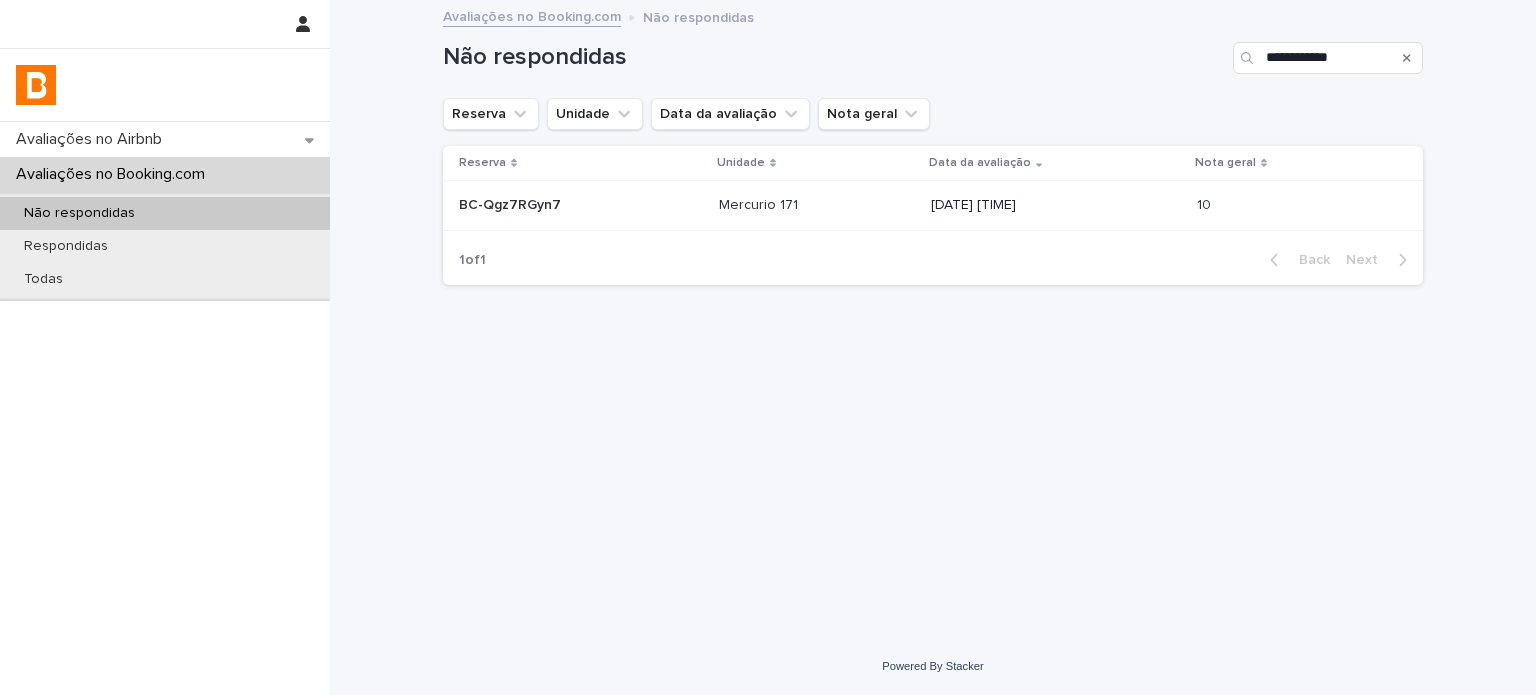 click on "[DATE] [TIME]" at bounding box center [1056, 205] 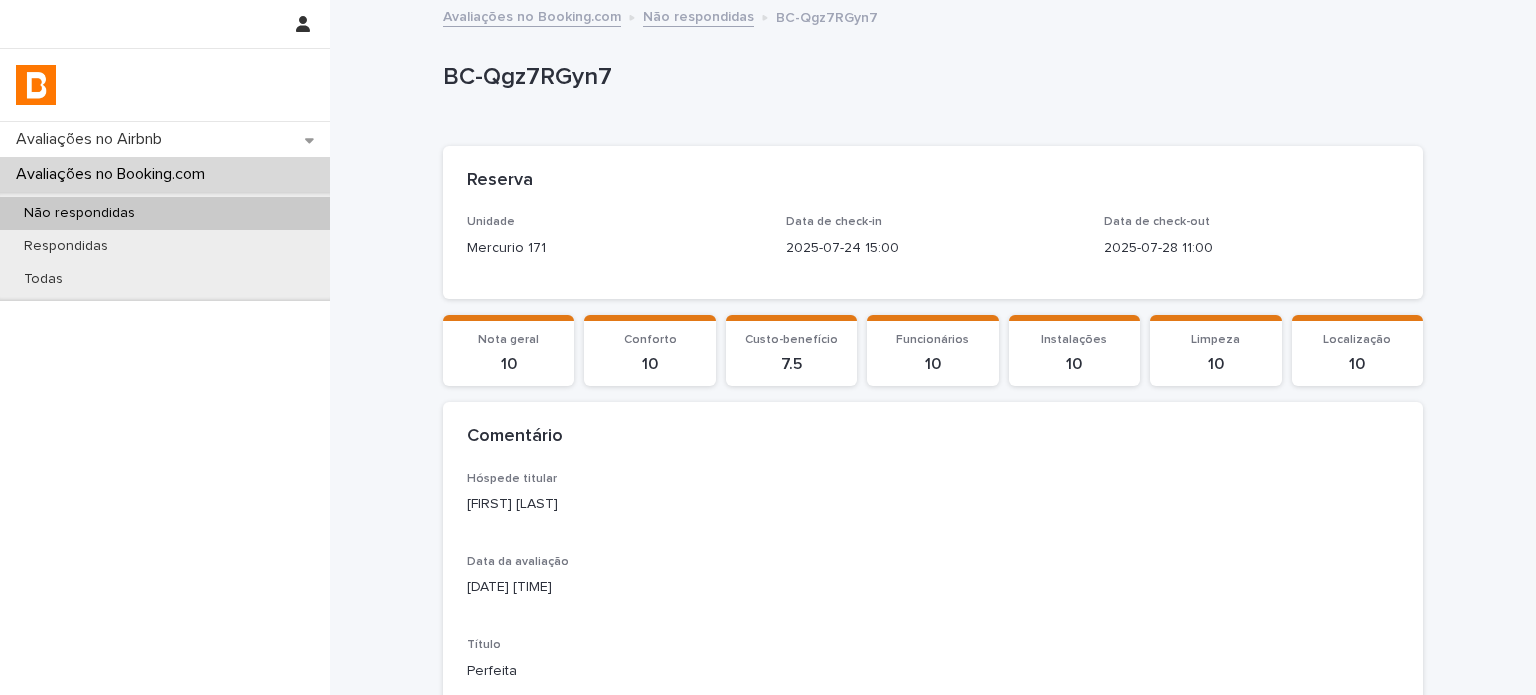 click on "[FIRST] [LAST]" at bounding box center [933, 504] 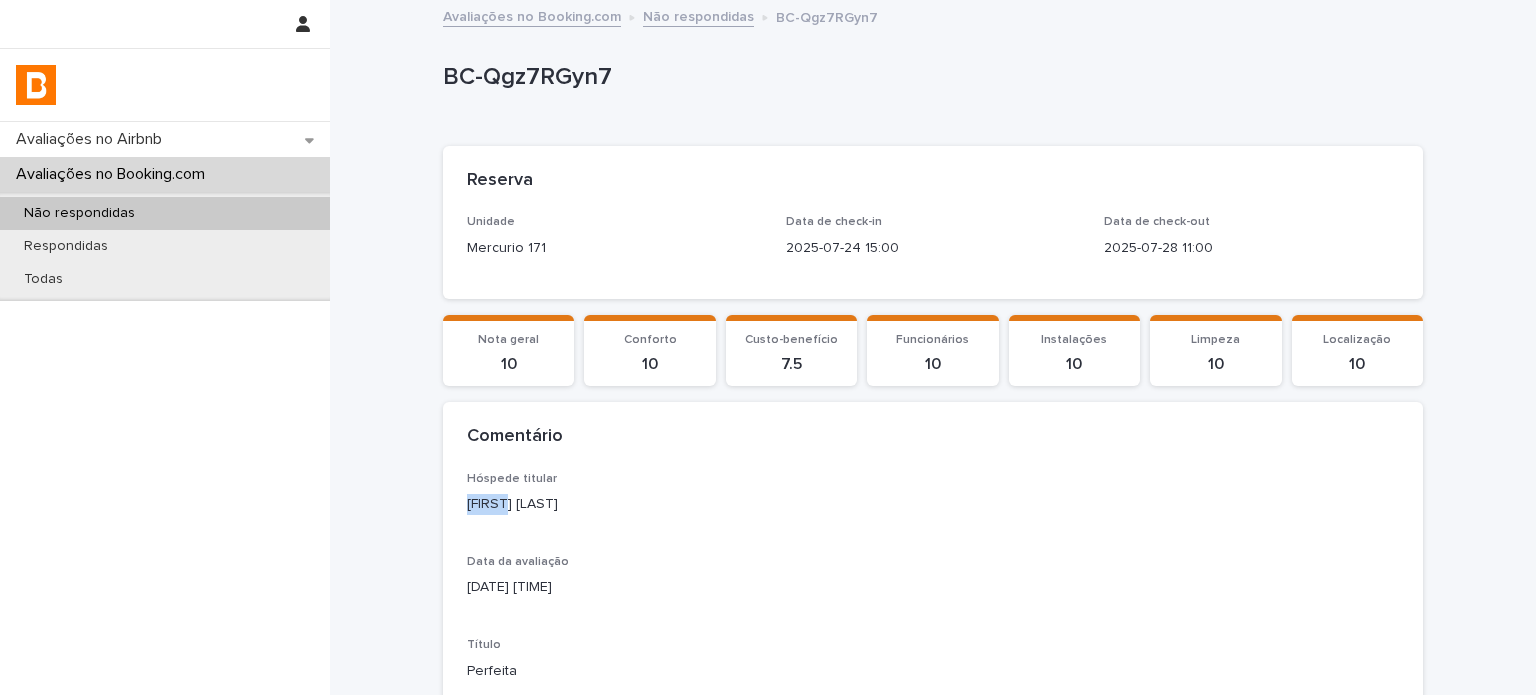 click on "[FIRST] [LAST]" at bounding box center (933, 504) 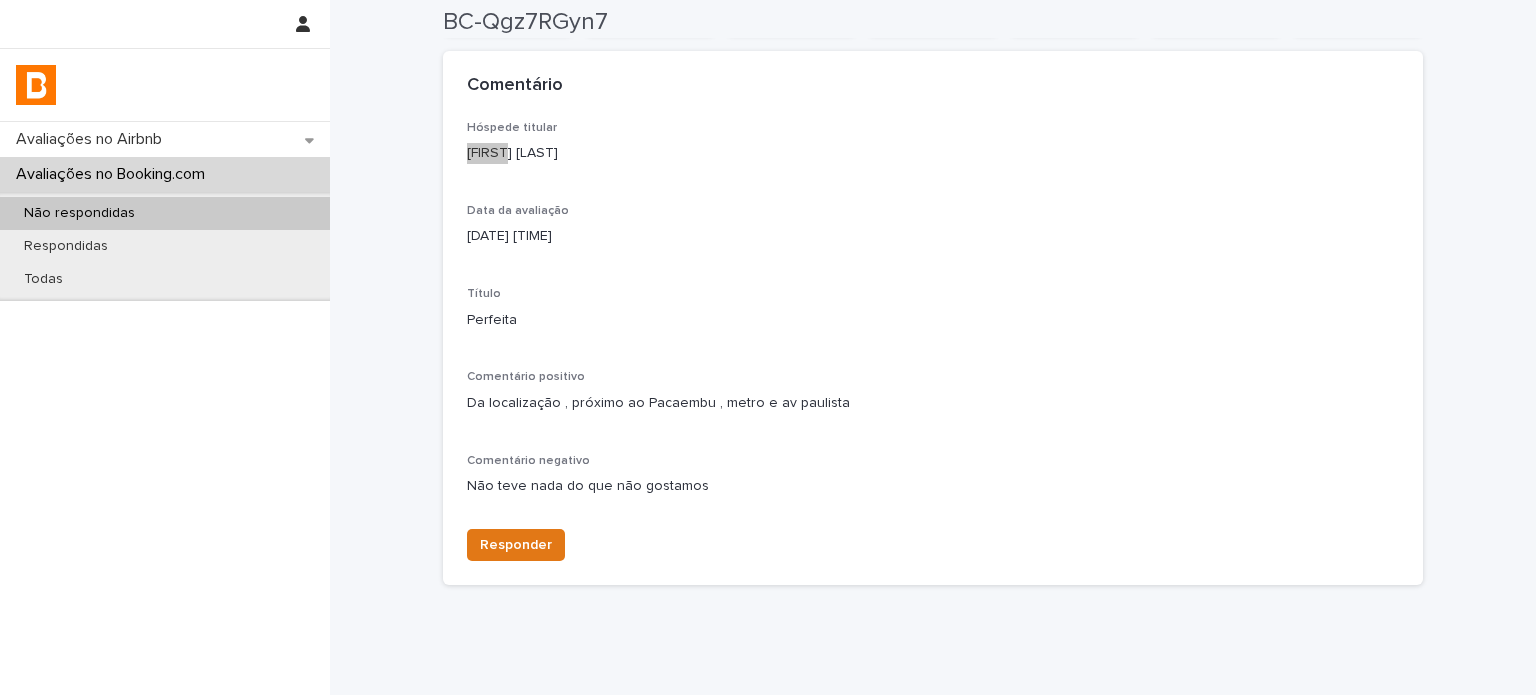 scroll, scrollTop: 400, scrollLeft: 0, axis: vertical 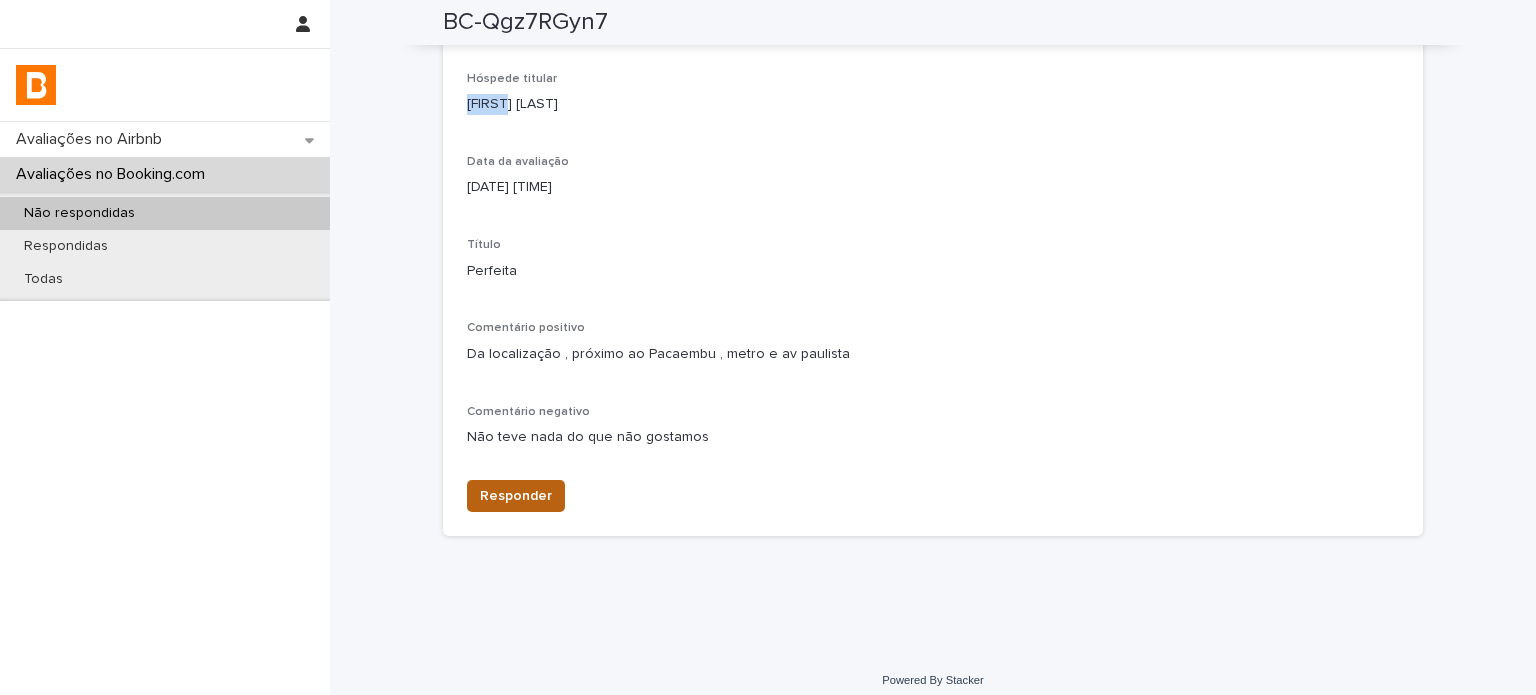 click on "Responder" at bounding box center [516, 496] 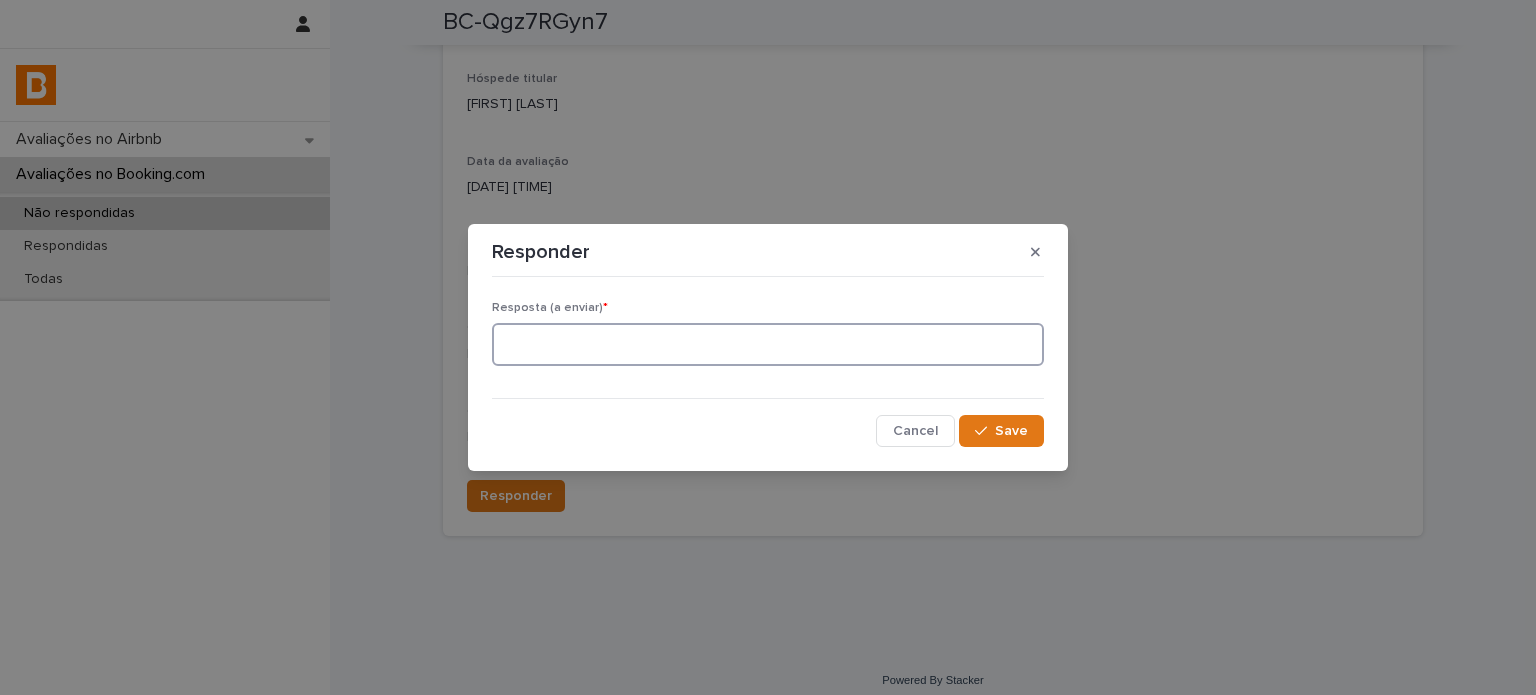 click at bounding box center (768, 344) 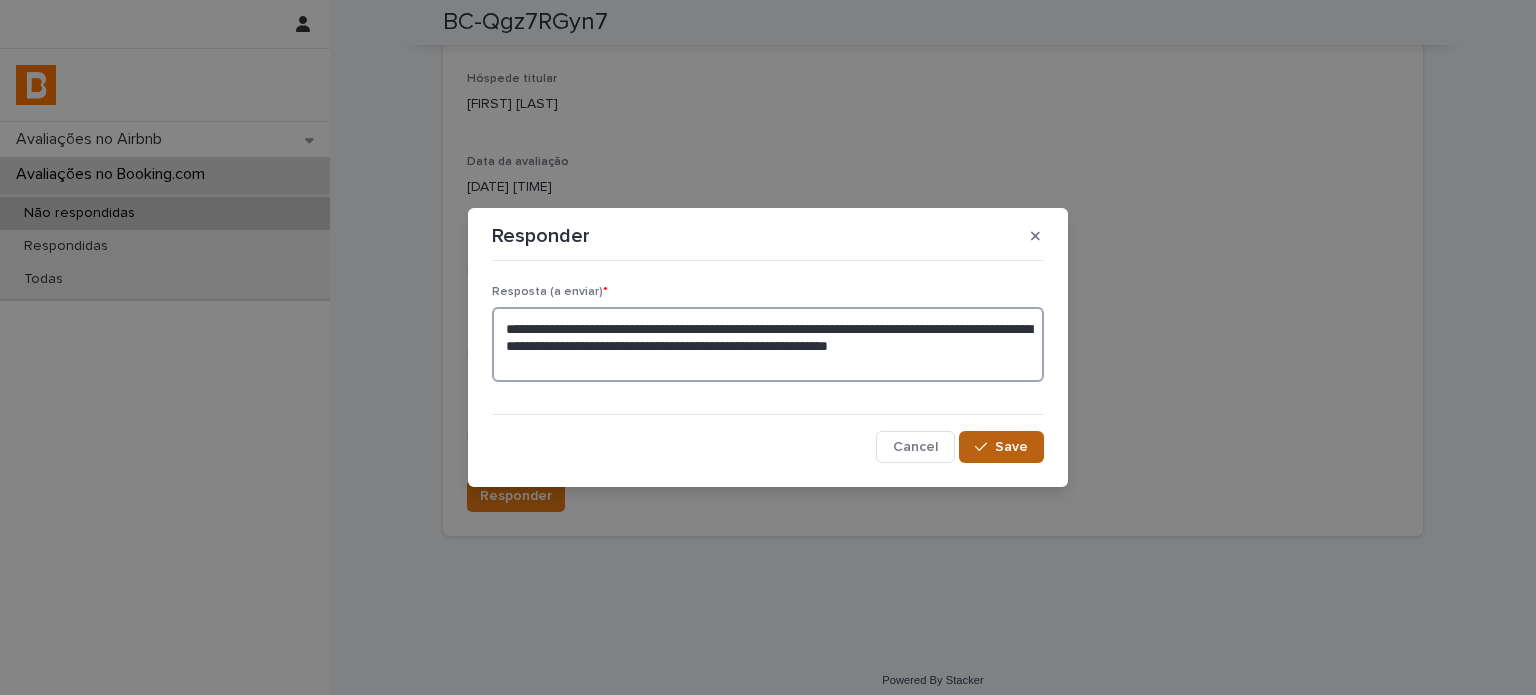 type on "**********" 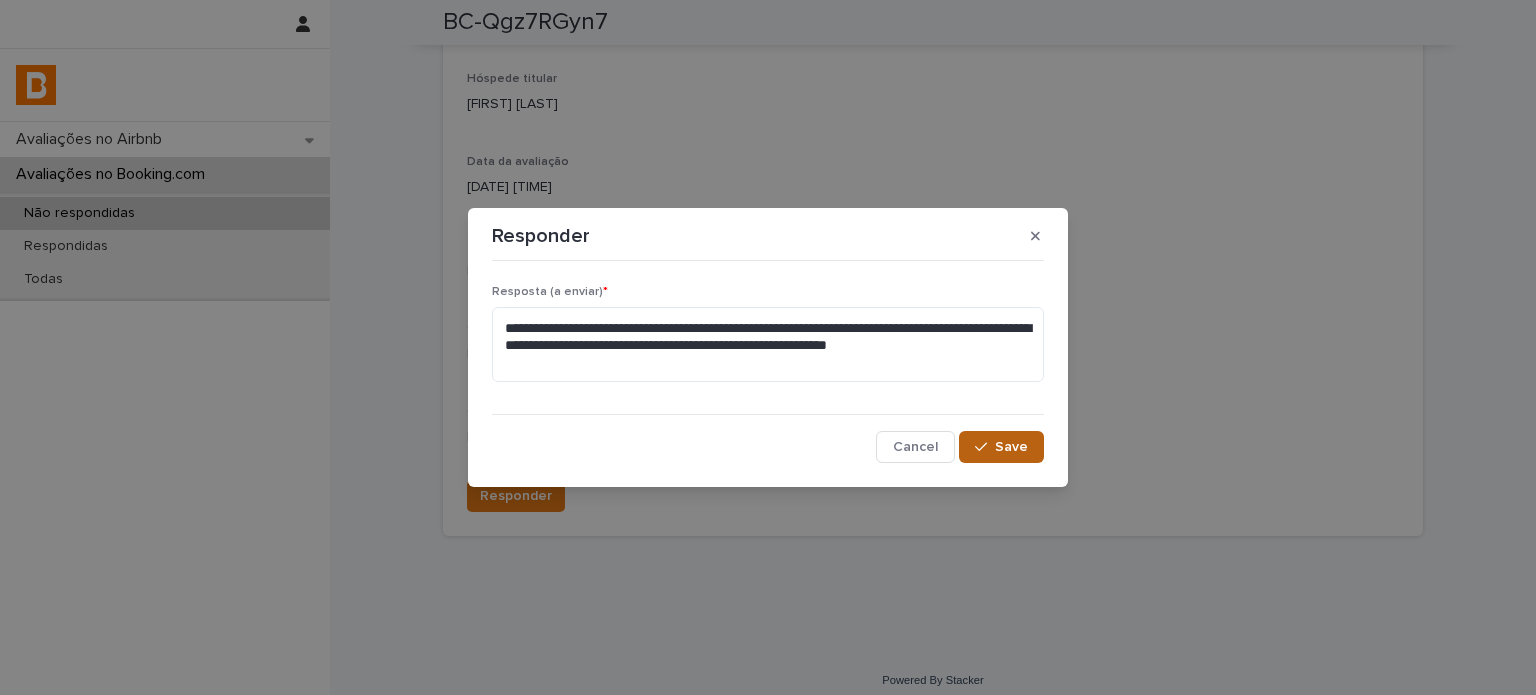click on "Save" at bounding box center [1011, 447] 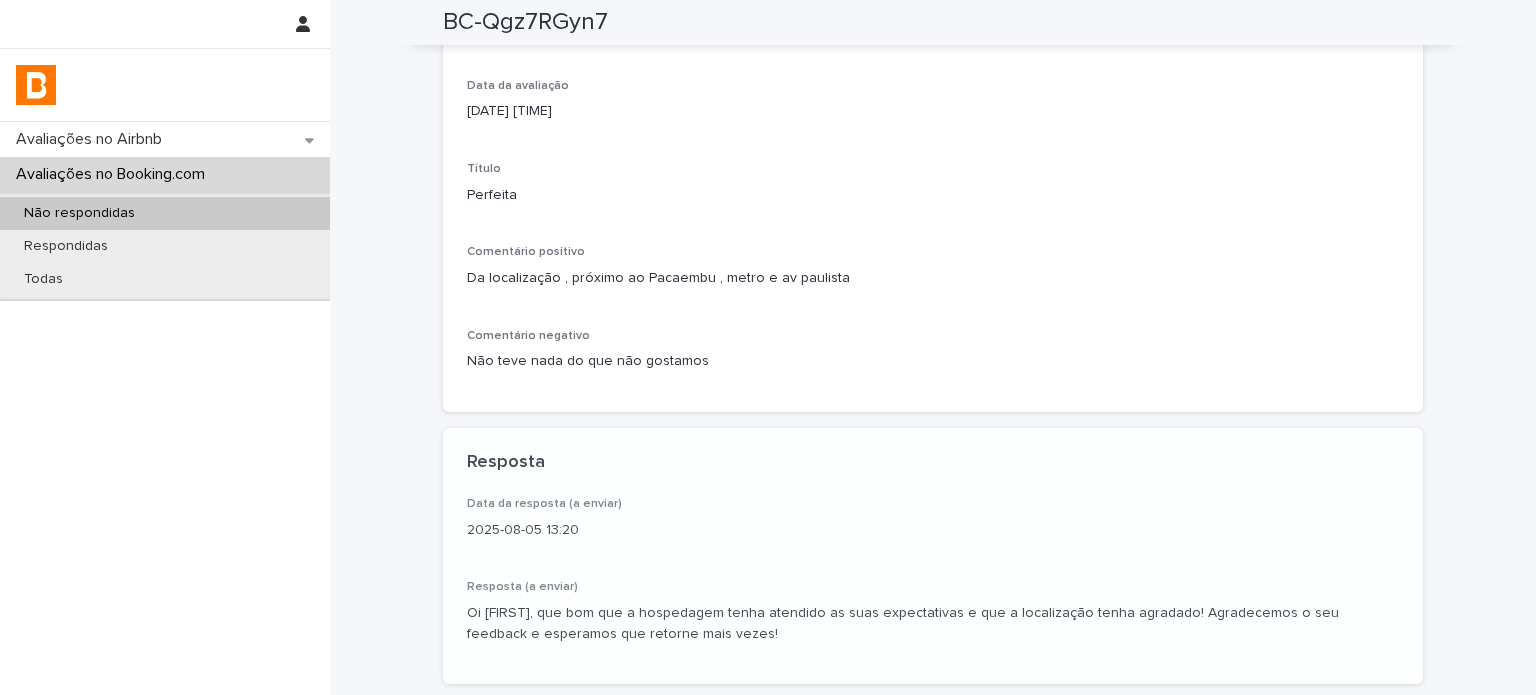 scroll, scrollTop: 512, scrollLeft: 0, axis: vertical 